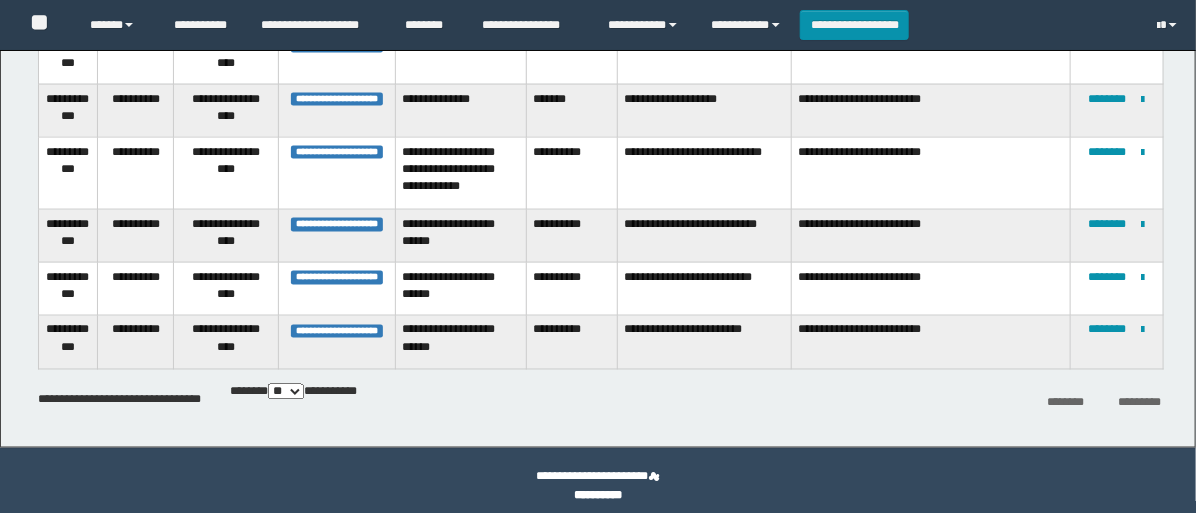 scroll, scrollTop: 1037, scrollLeft: 0, axis: vertical 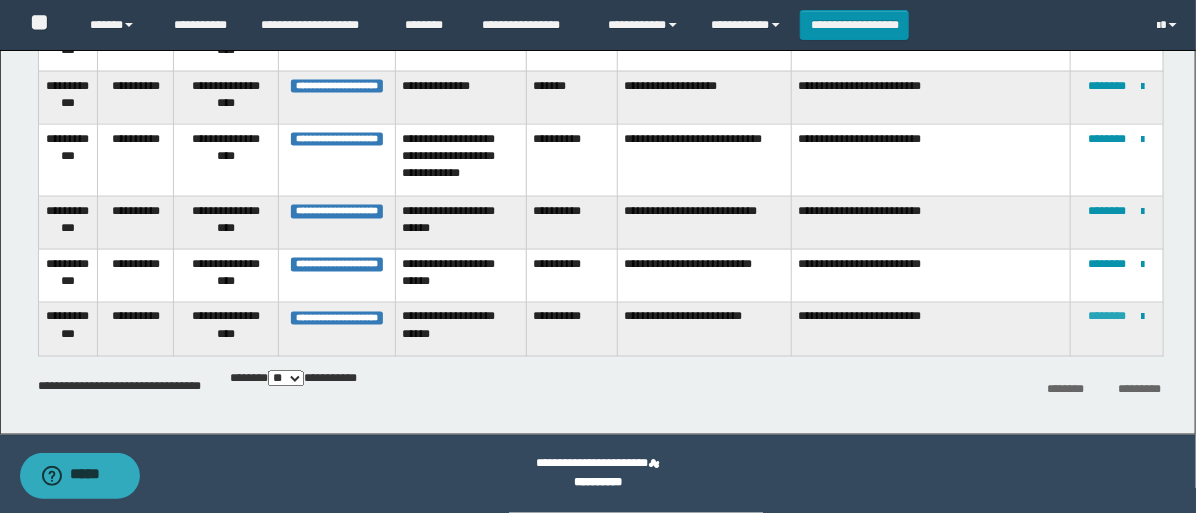 click on "********" at bounding box center (1108, 317) 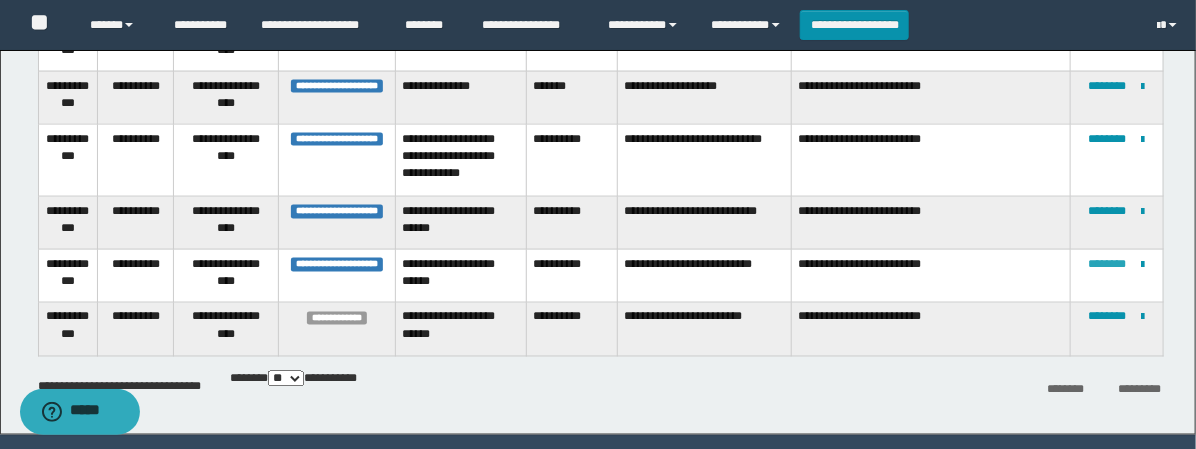click on "********" at bounding box center [1108, 264] 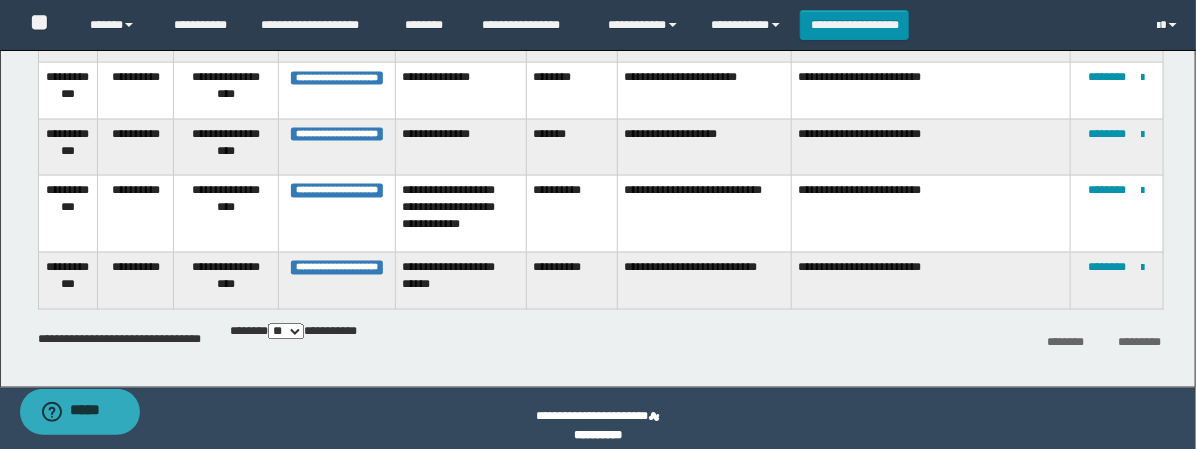 scroll, scrollTop: 1006, scrollLeft: 0, axis: vertical 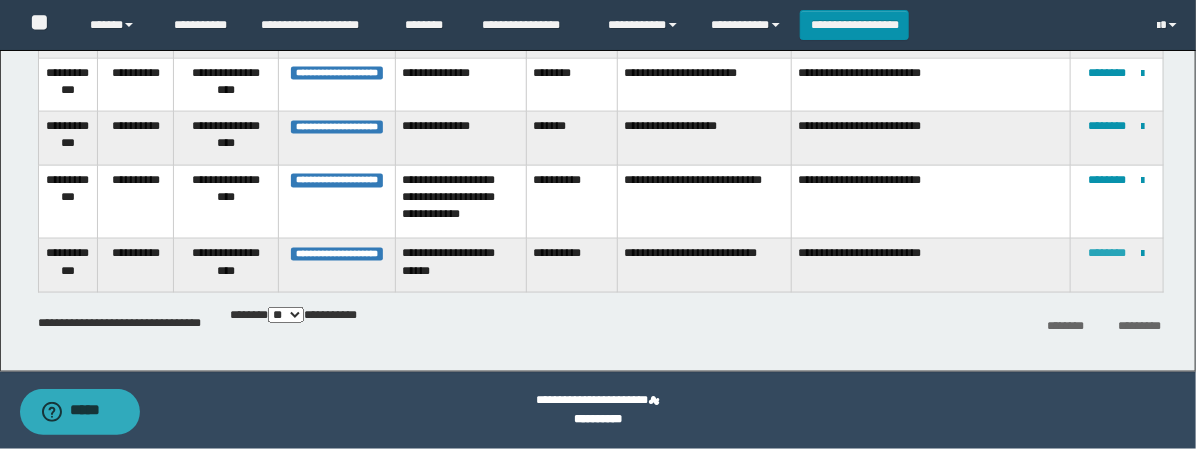 click on "********" at bounding box center [1108, 253] 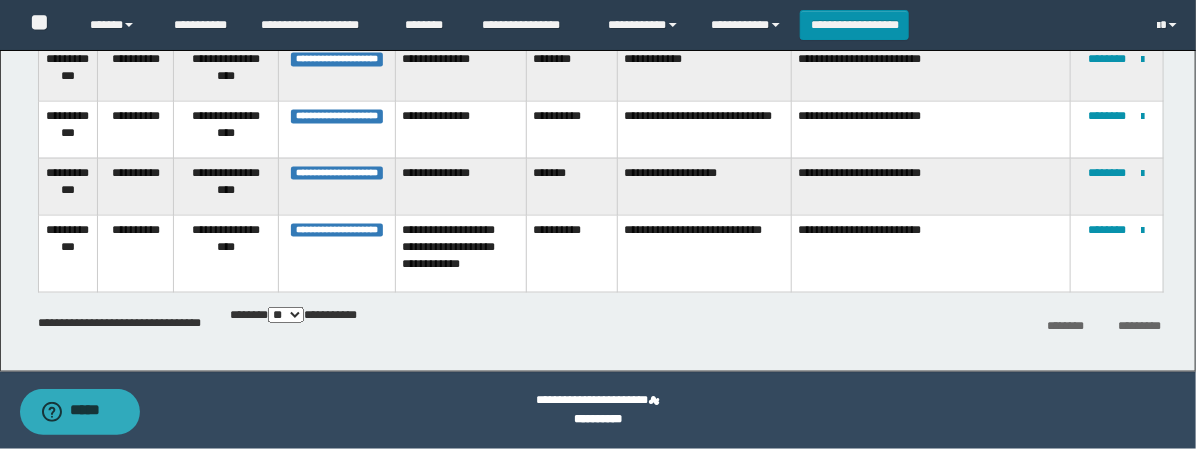 scroll, scrollTop: 959, scrollLeft: 0, axis: vertical 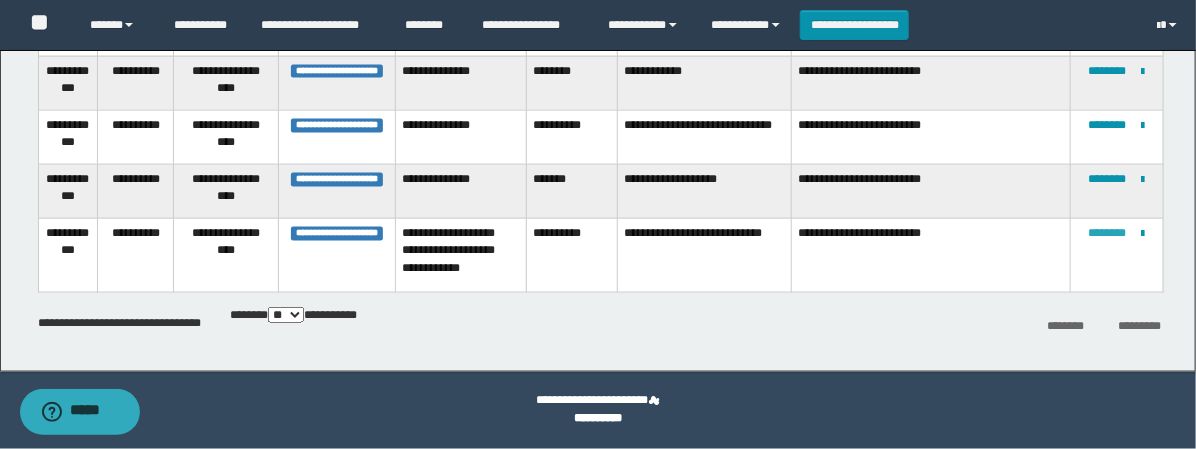 click on "********" at bounding box center (1108, 233) 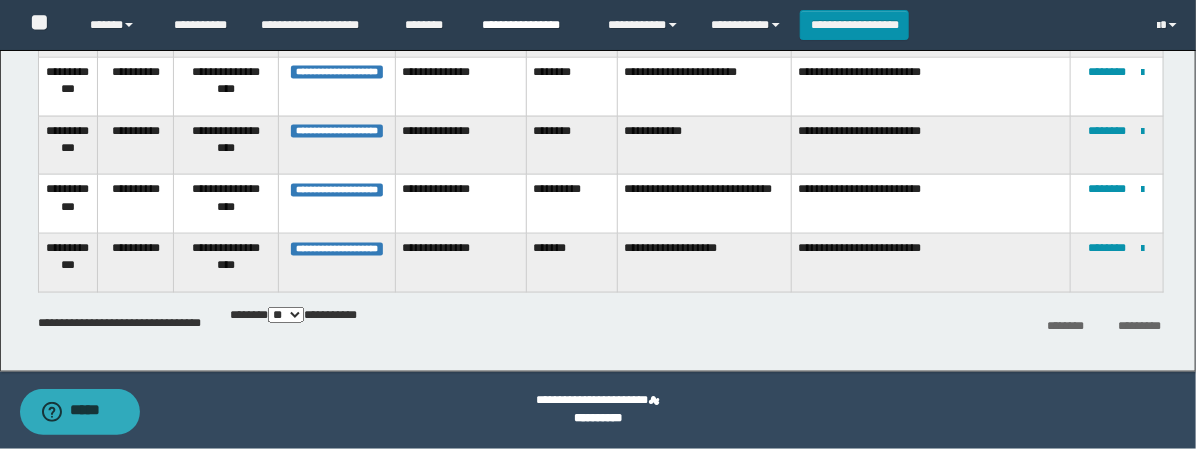 scroll, scrollTop: 895, scrollLeft: 0, axis: vertical 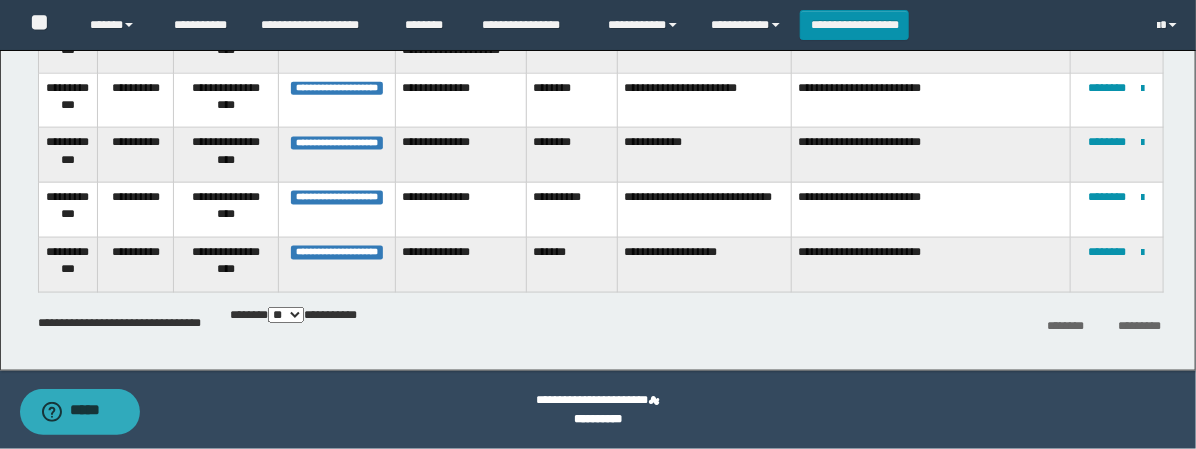 click on "**********" at bounding box center [598, 410] 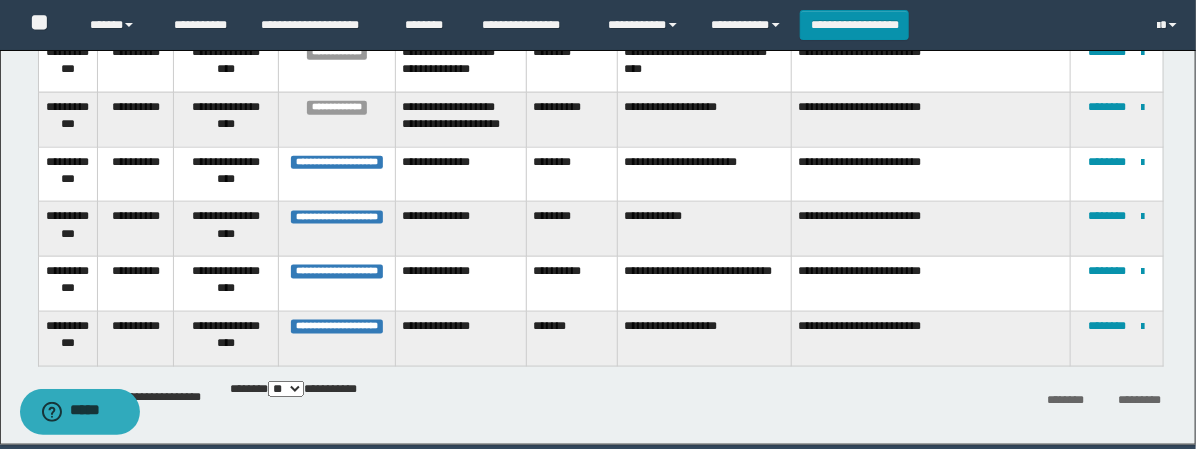 scroll, scrollTop: 784, scrollLeft: 0, axis: vertical 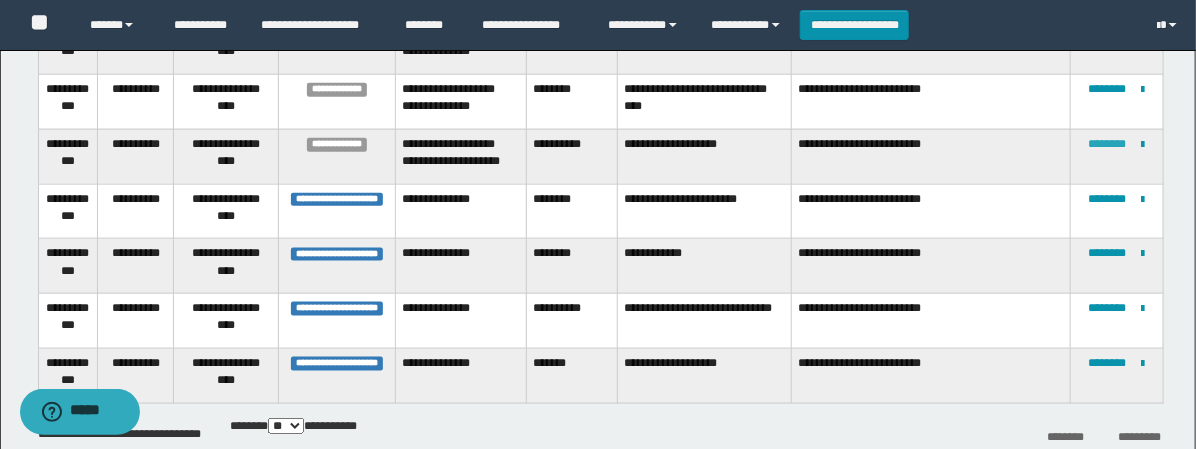 click on "********" at bounding box center (1108, 144) 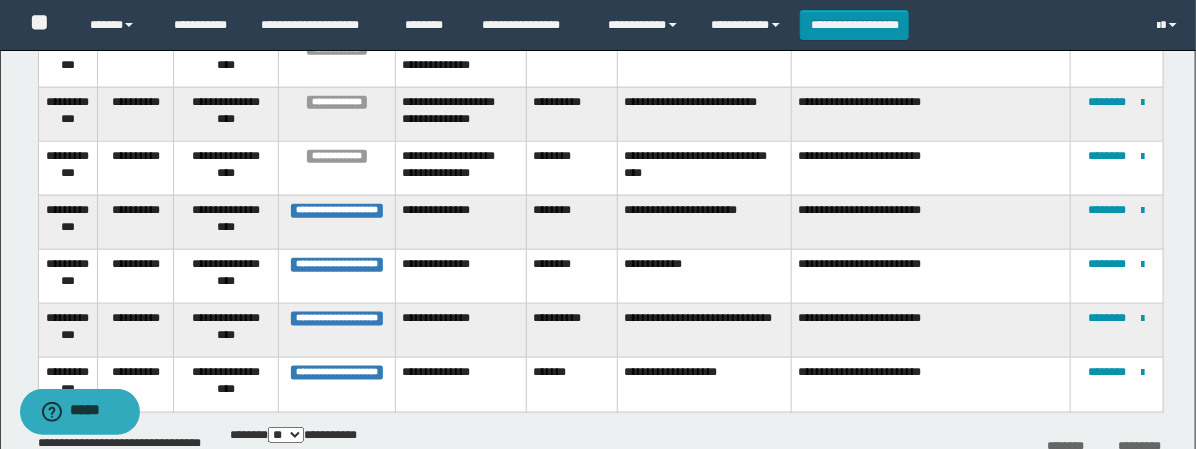 scroll, scrollTop: 672, scrollLeft: 0, axis: vertical 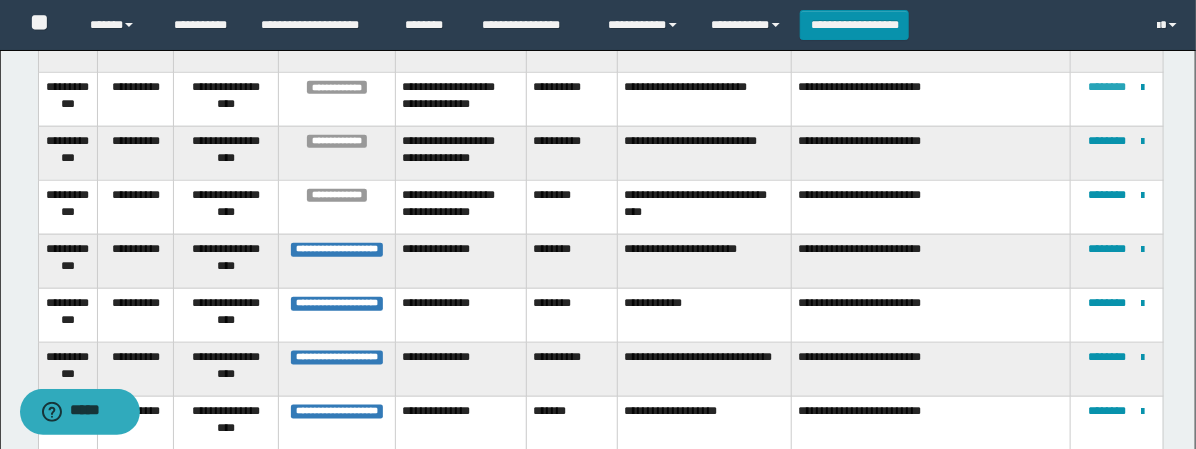 click on "********" at bounding box center (1108, 87) 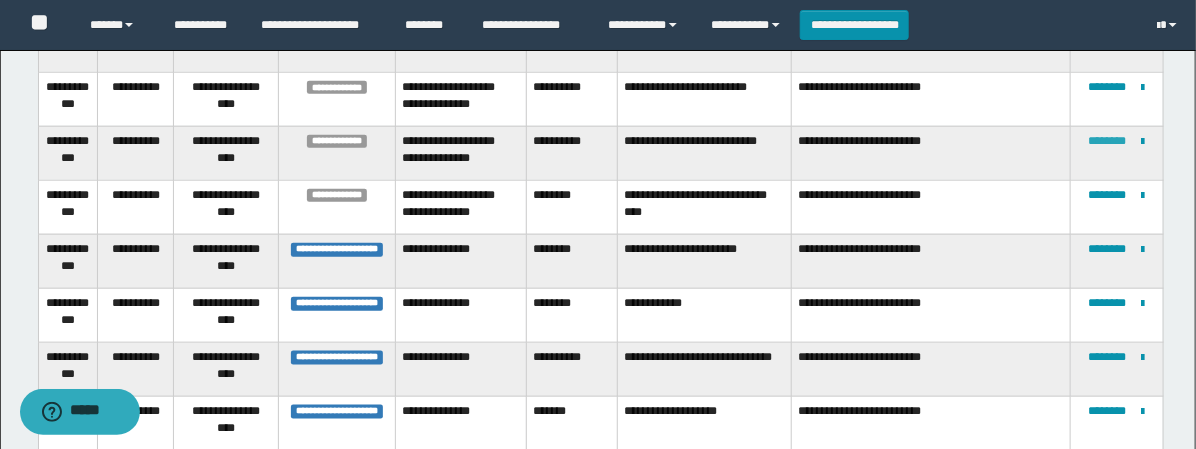 click on "********" at bounding box center [1108, 141] 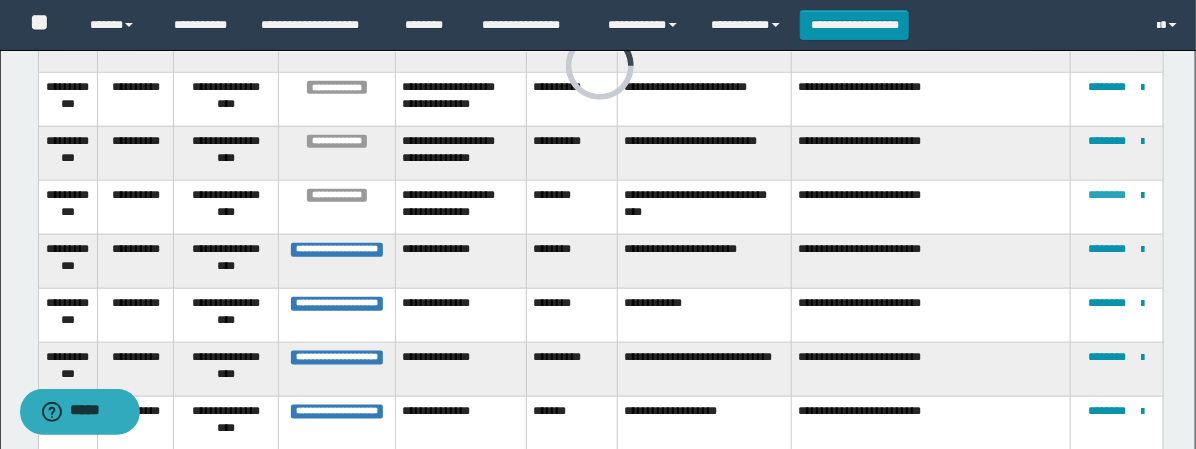 click on "********" at bounding box center [1108, 195] 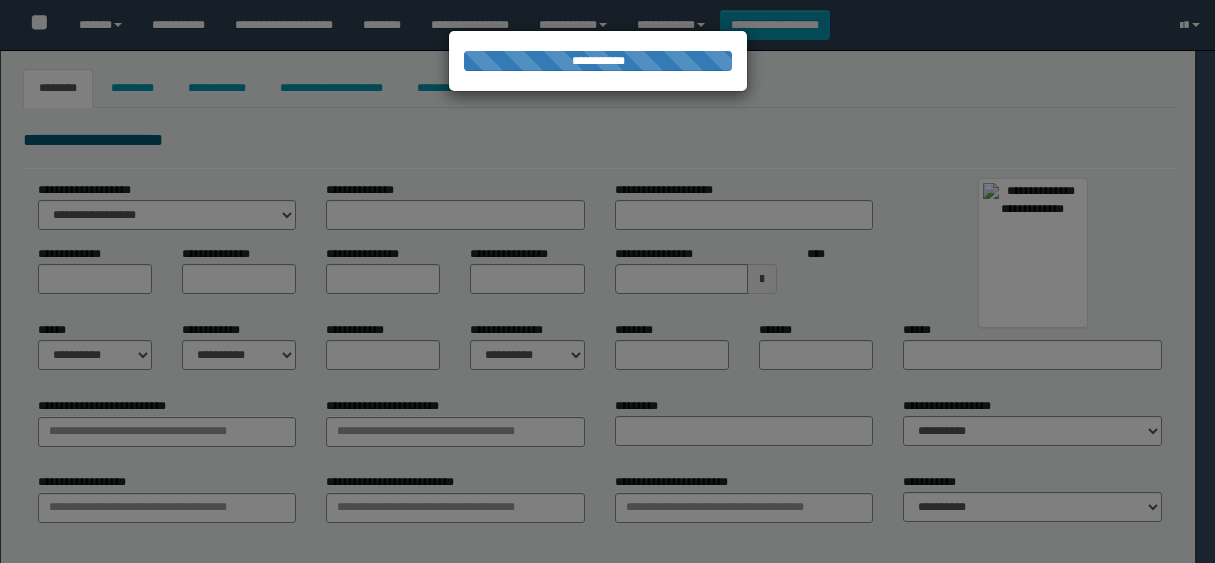 type on "*******" 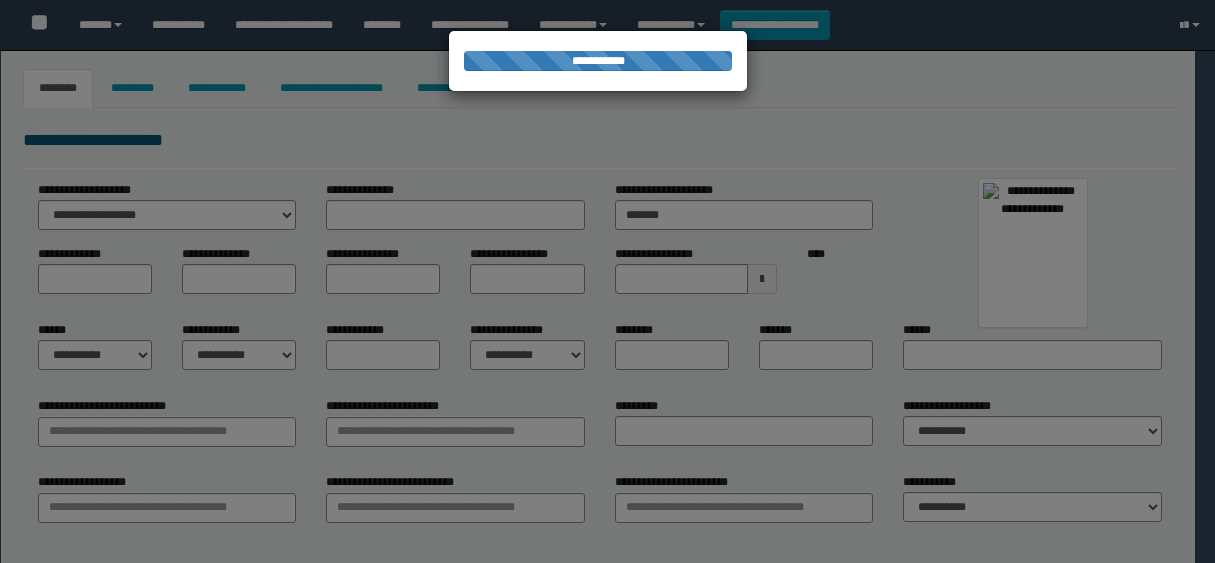 type on "*****" 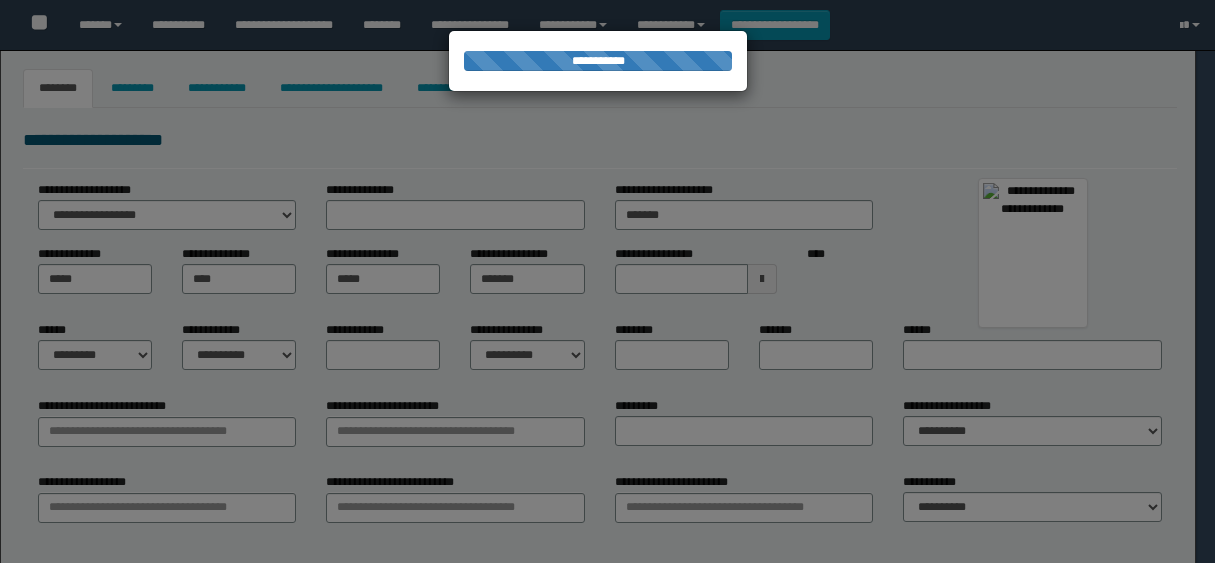 select on "*" 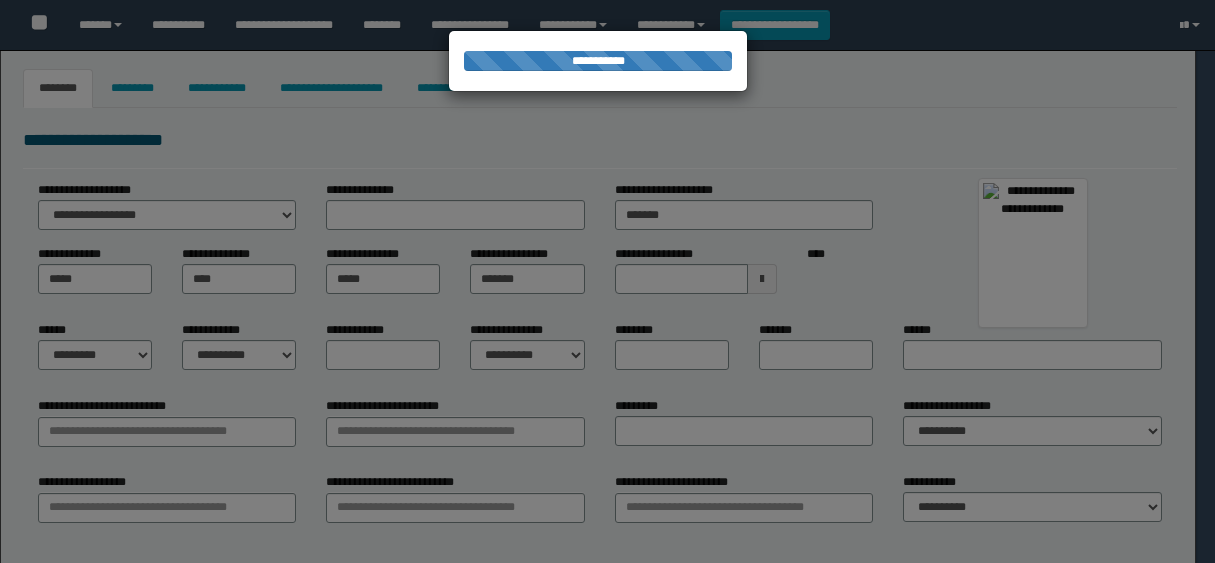 select on "*" 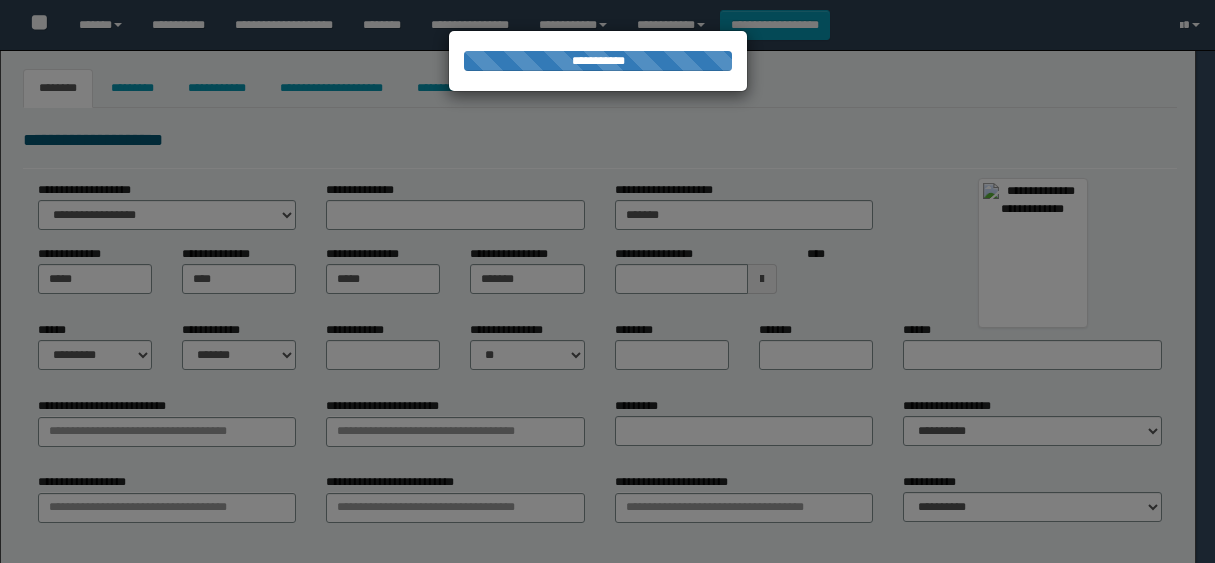 type on "******" 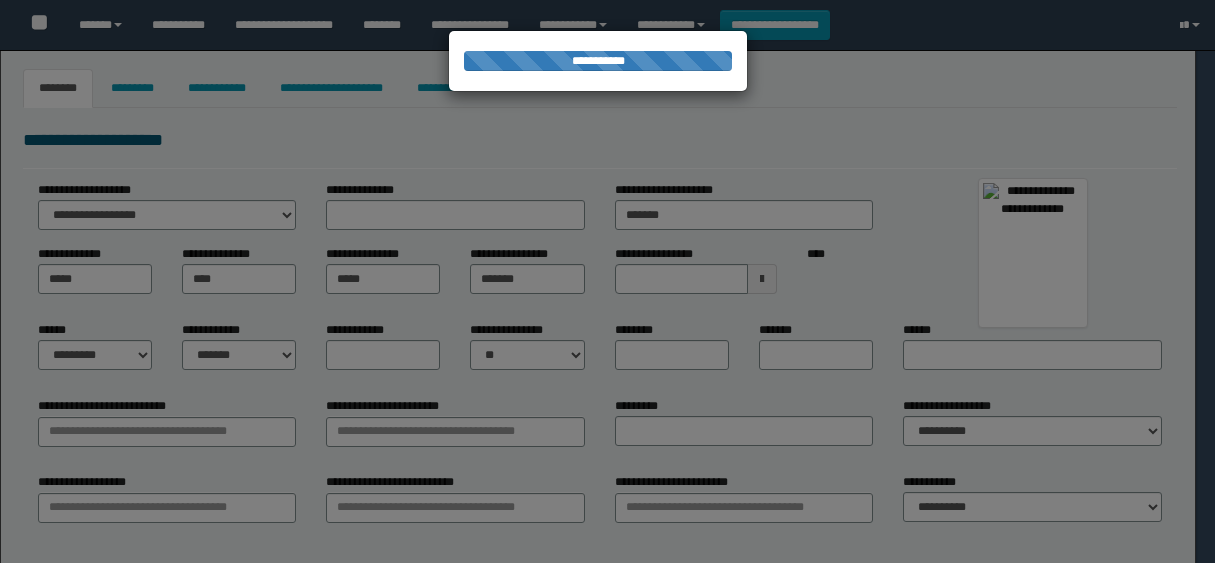 type on "**********" 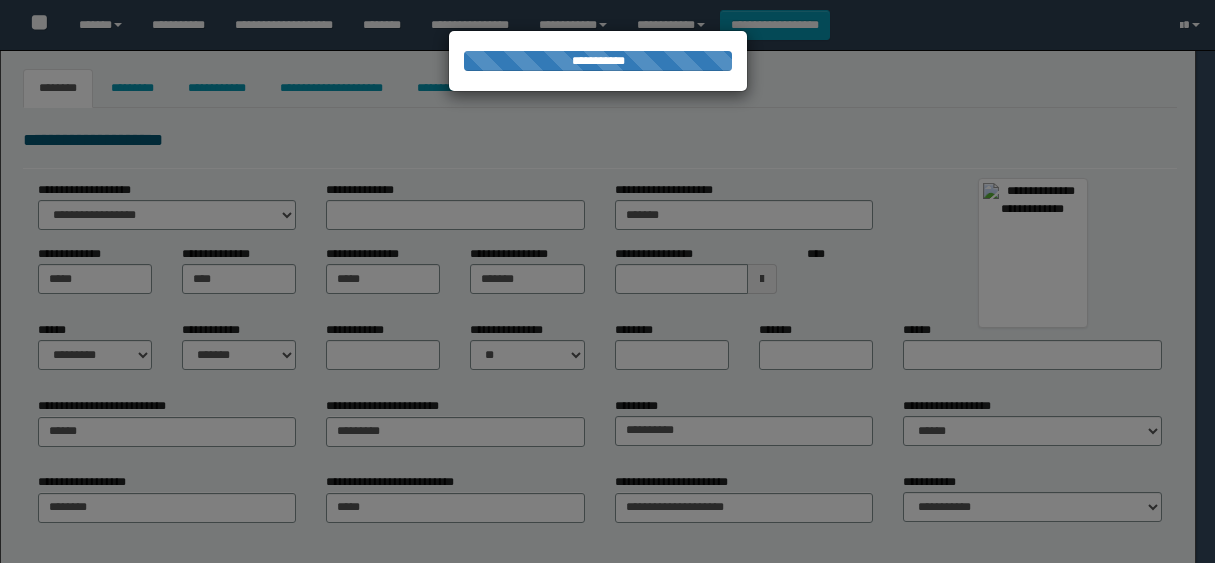 type on "*********" 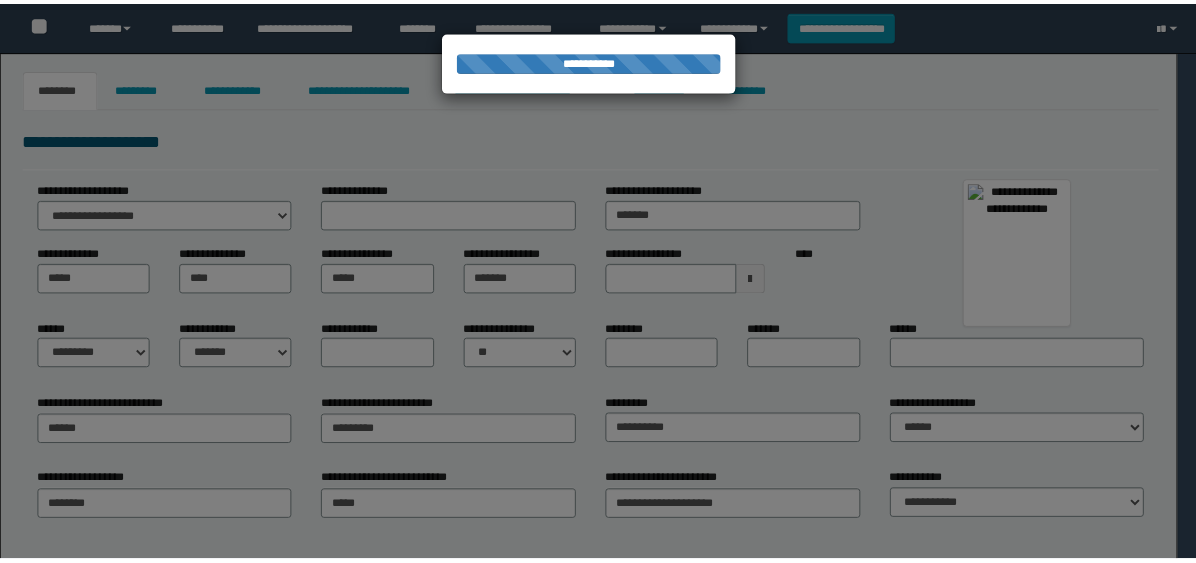 scroll, scrollTop: 0, scrollLeft: 0, axis: both 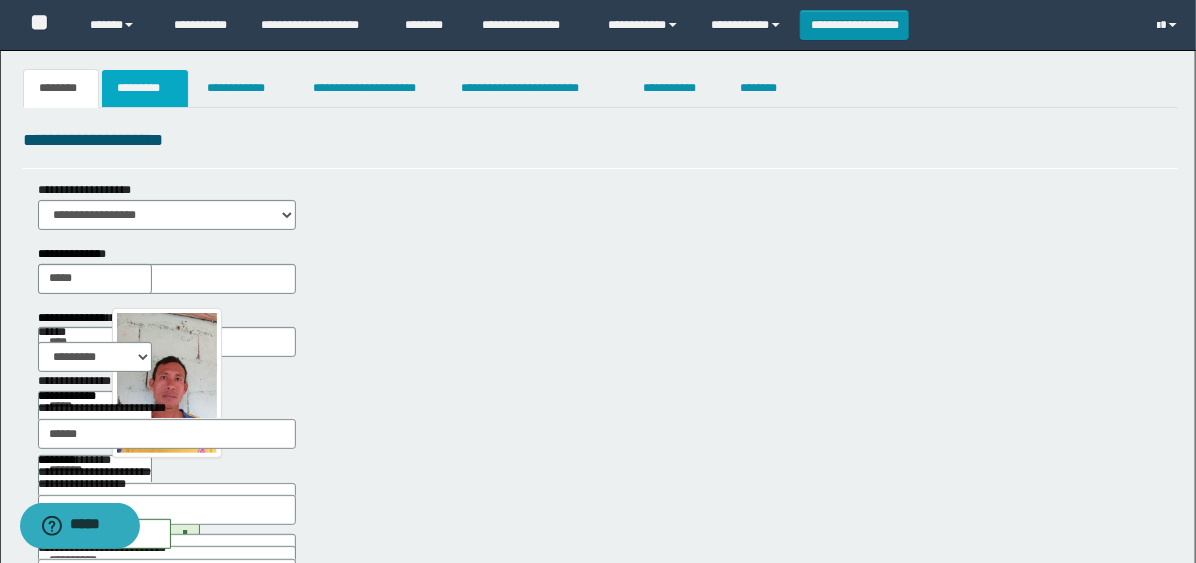 click on "*********" at bounding box center (145, 88) 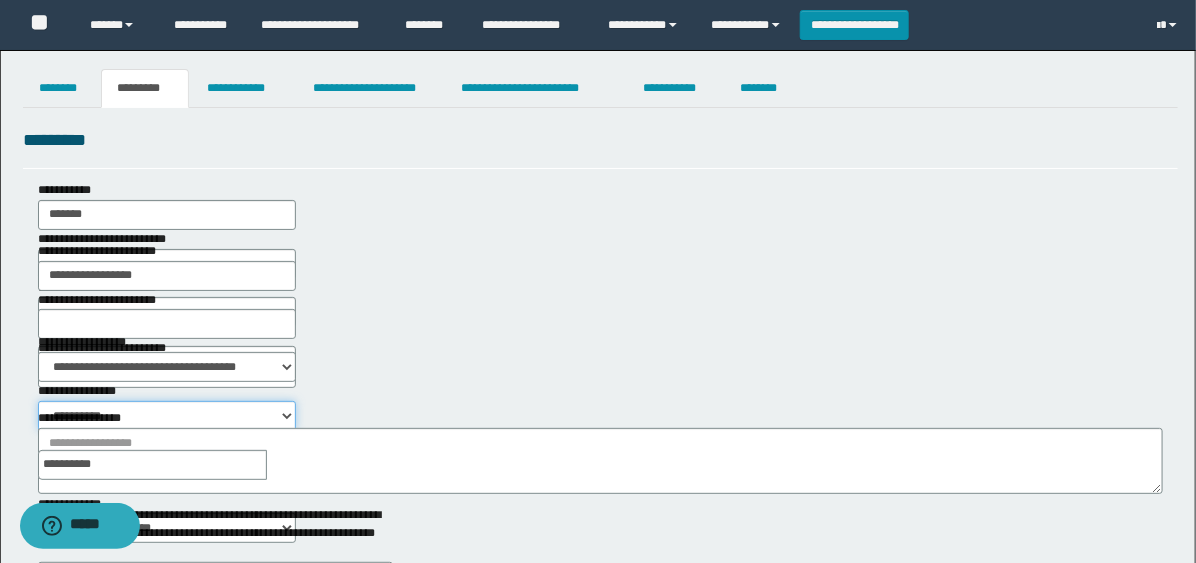 click on "**********" at bounding box center (167, 416) 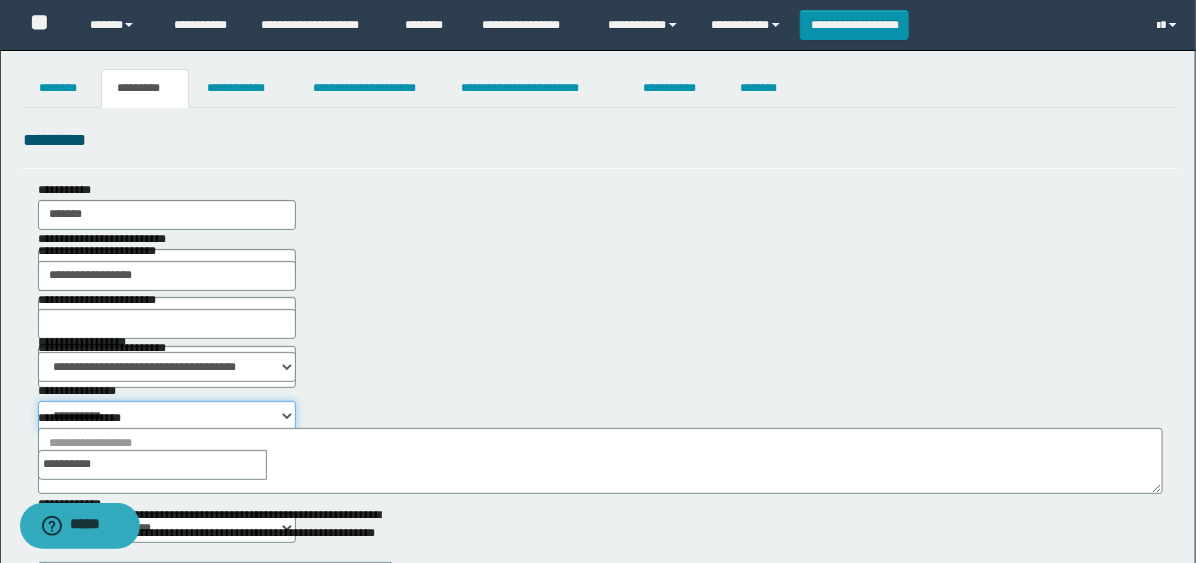 select on "****" 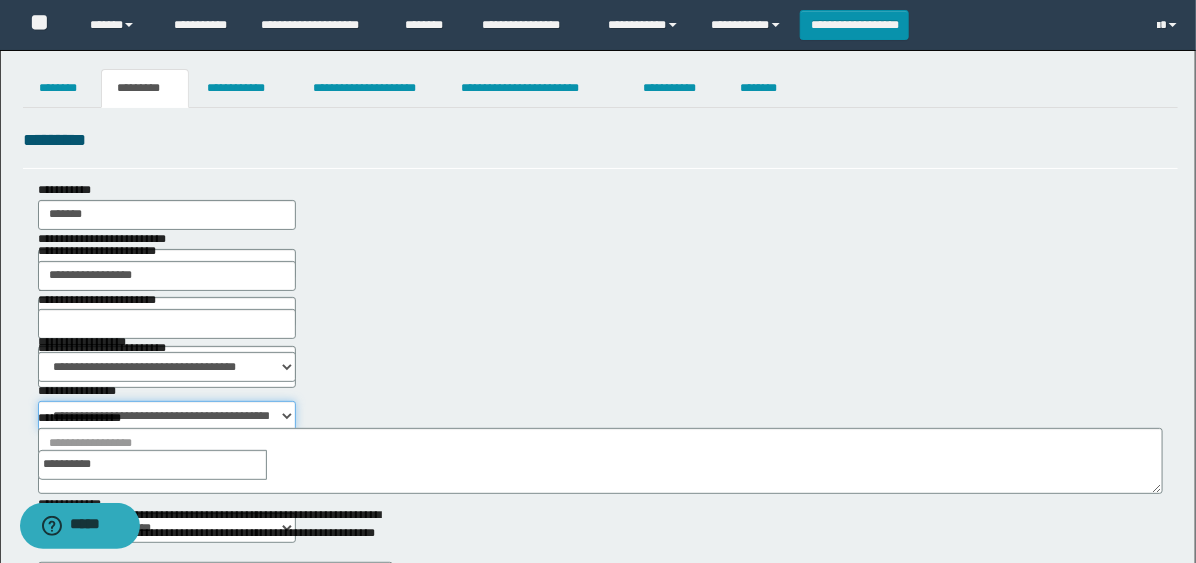 click on "**********" at bounding box center [167, 416] 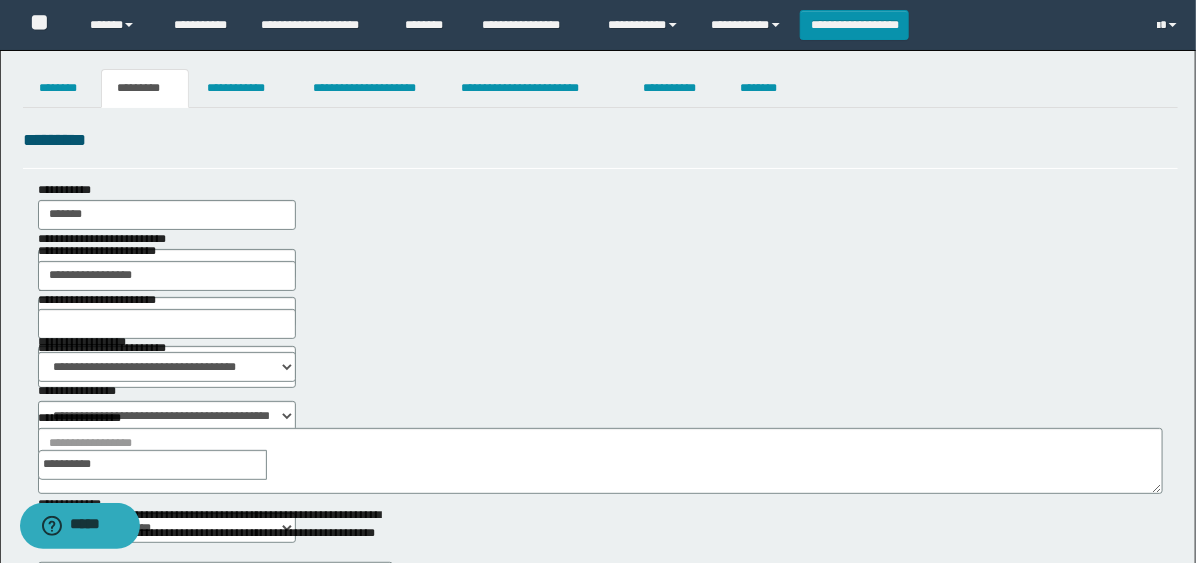 click at bounding box center [281, 465] 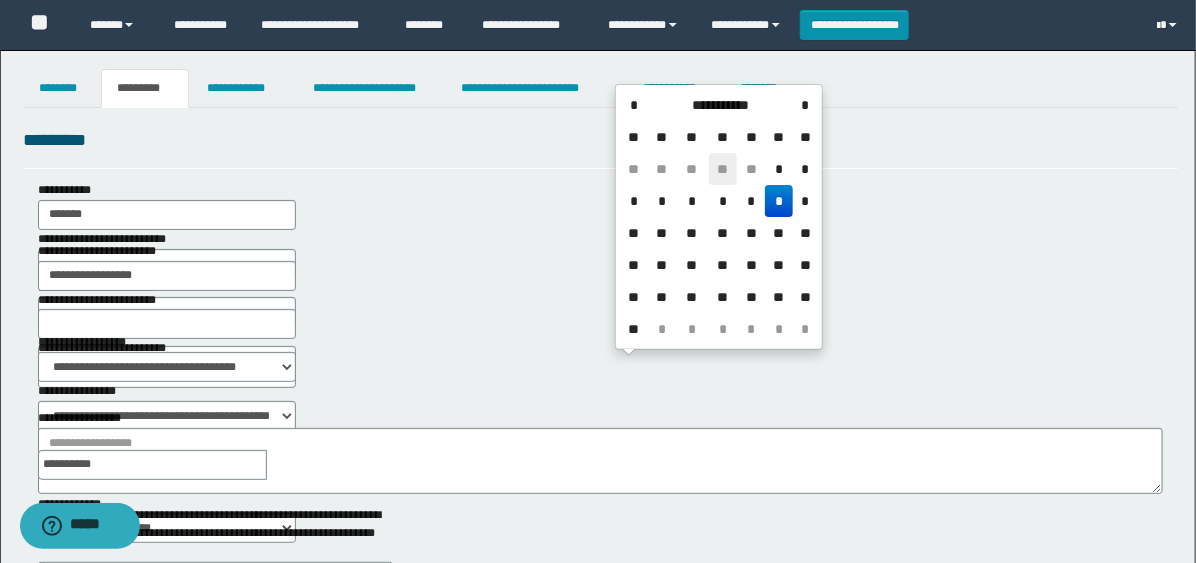 click on "**" at bounding box center [723, 169] 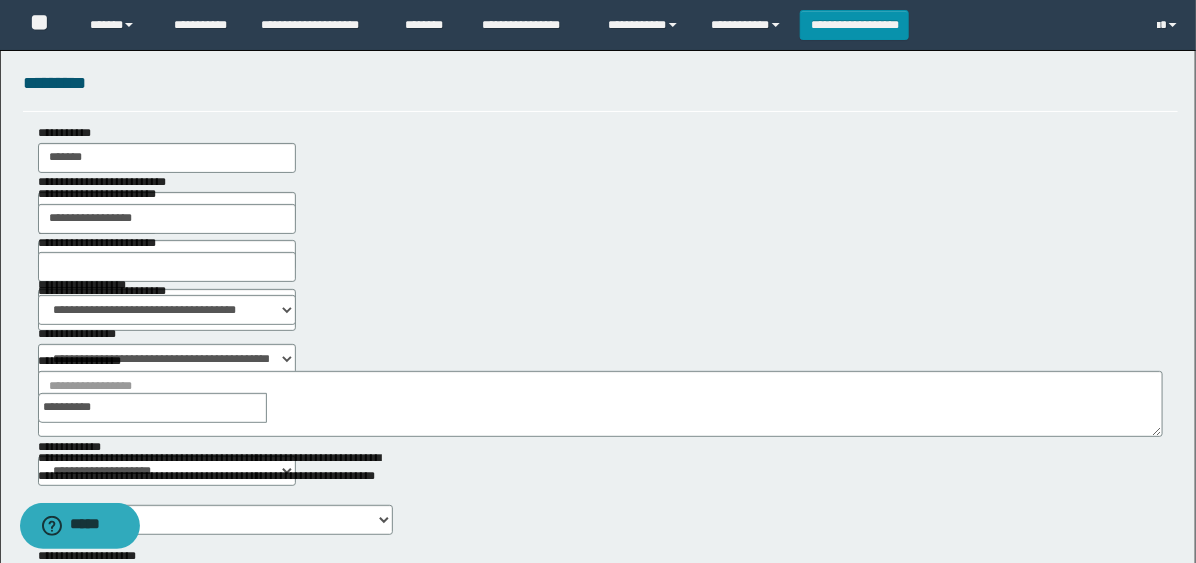 scroll, scrollTop: 111, scrollLeft: 0, axis: vertical 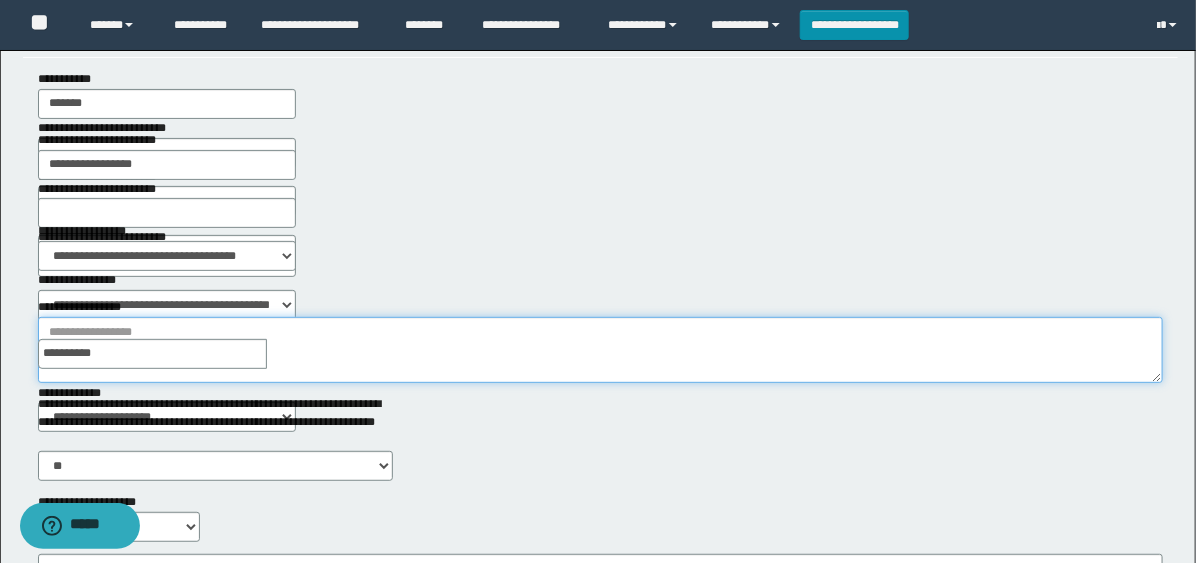 click on "**********" at bounding box center (600, 350) 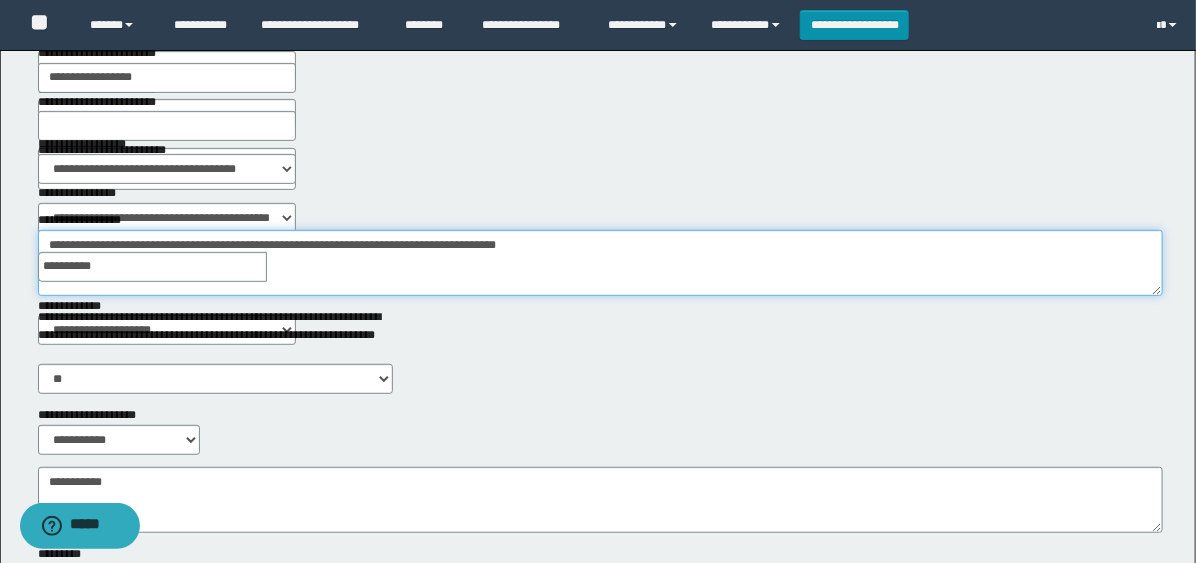 scroll, scrollTop: 333, scrollLeft: 0, axis: vertical 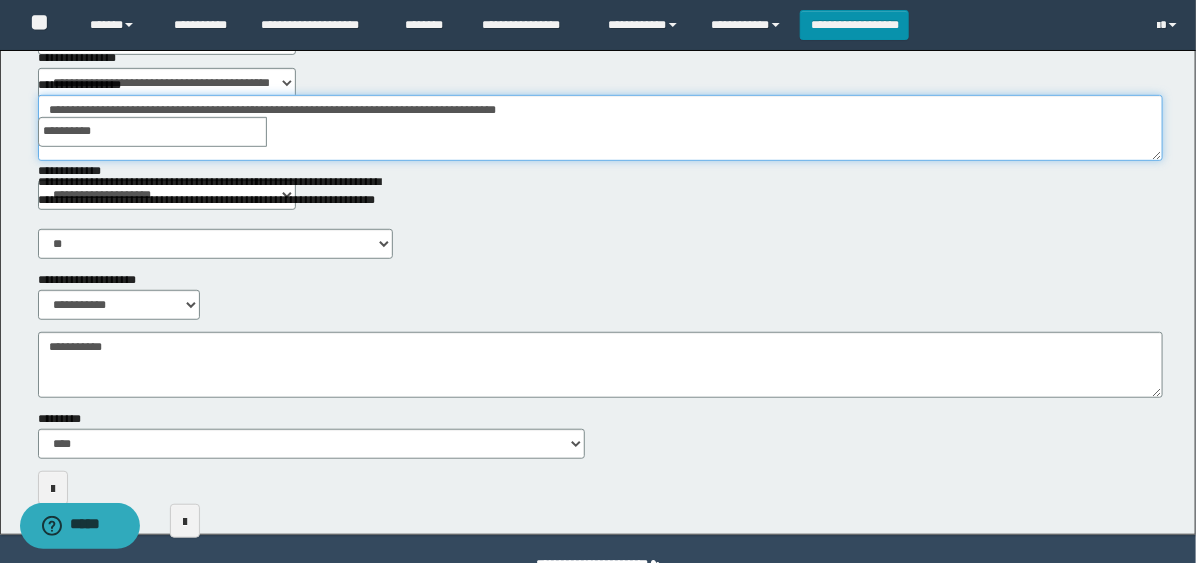 type on "**********" 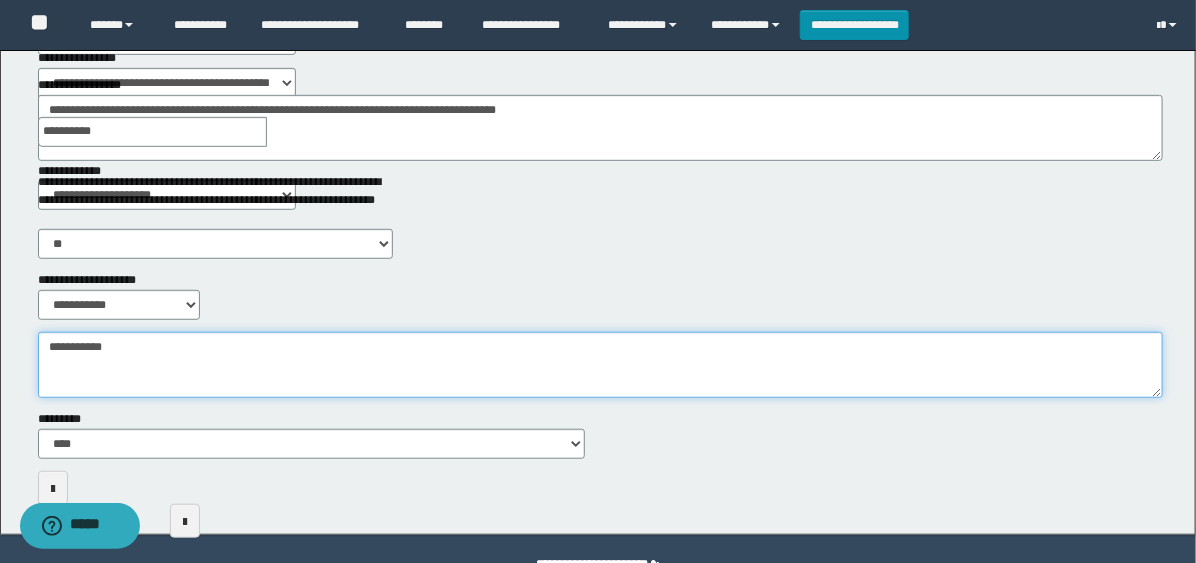 click on "**********" at bounding box center (600, 365) 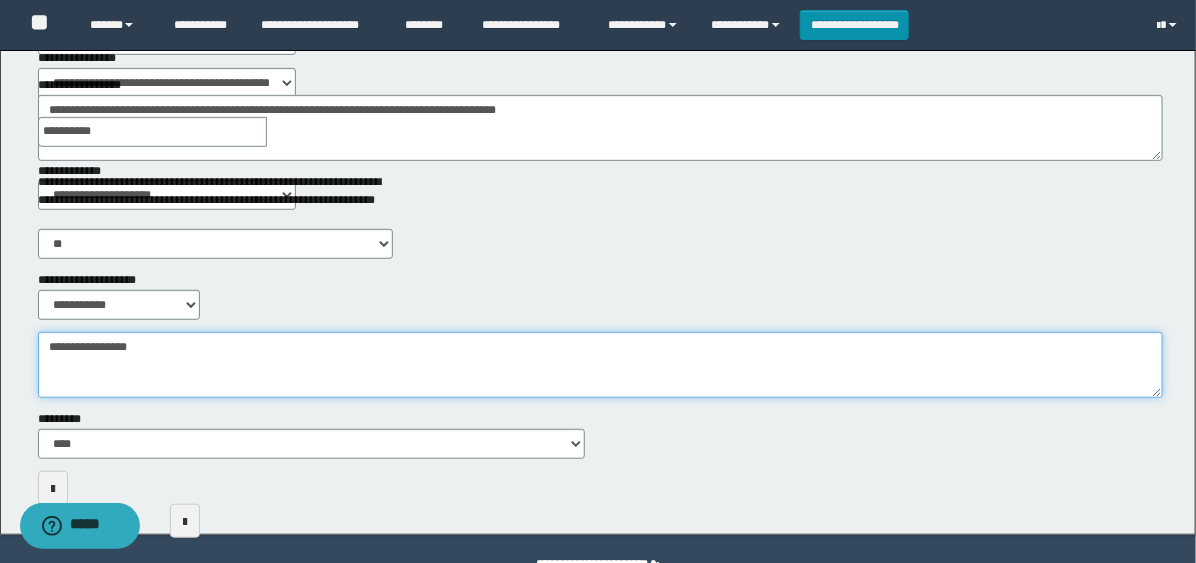type on "**********" 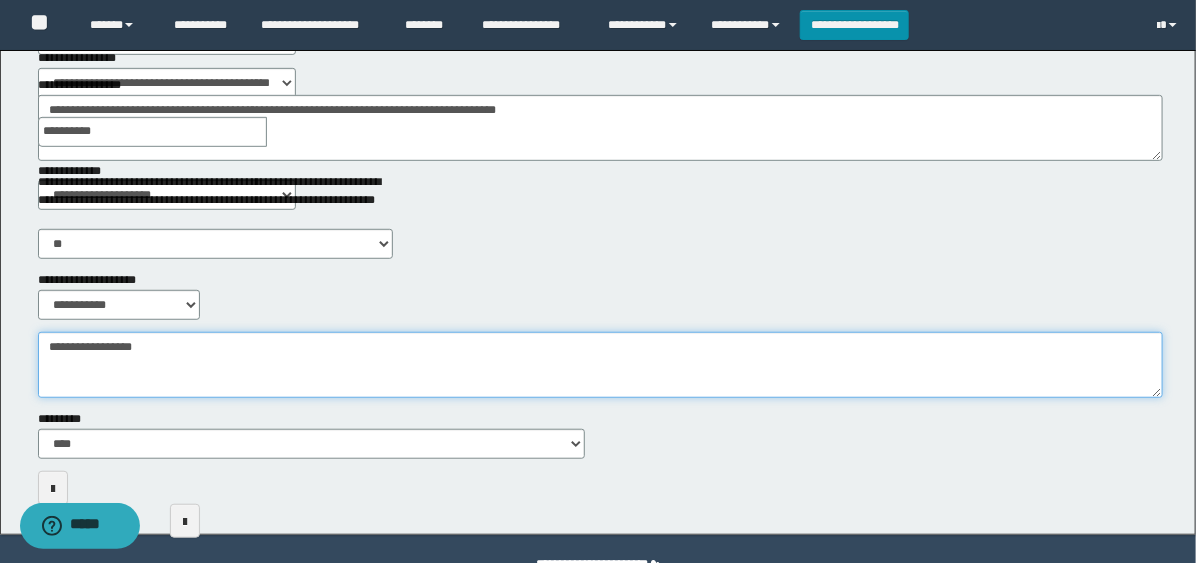 scroll, scrollTop: 0, scrollLeft: 0, axis: both 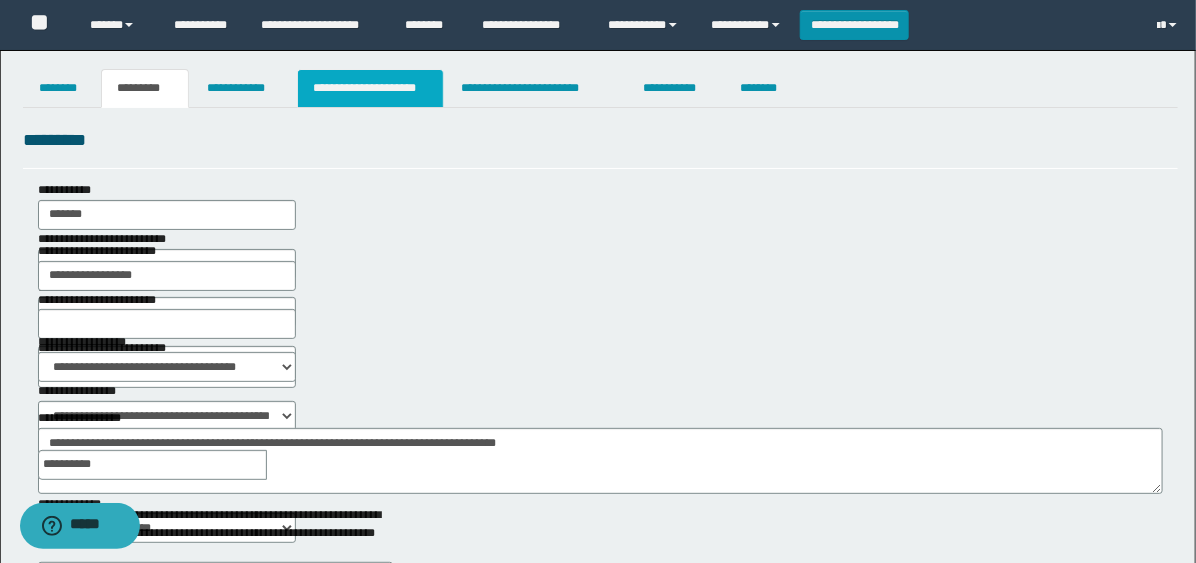 click on "**********" at bounding box center (370, 88) 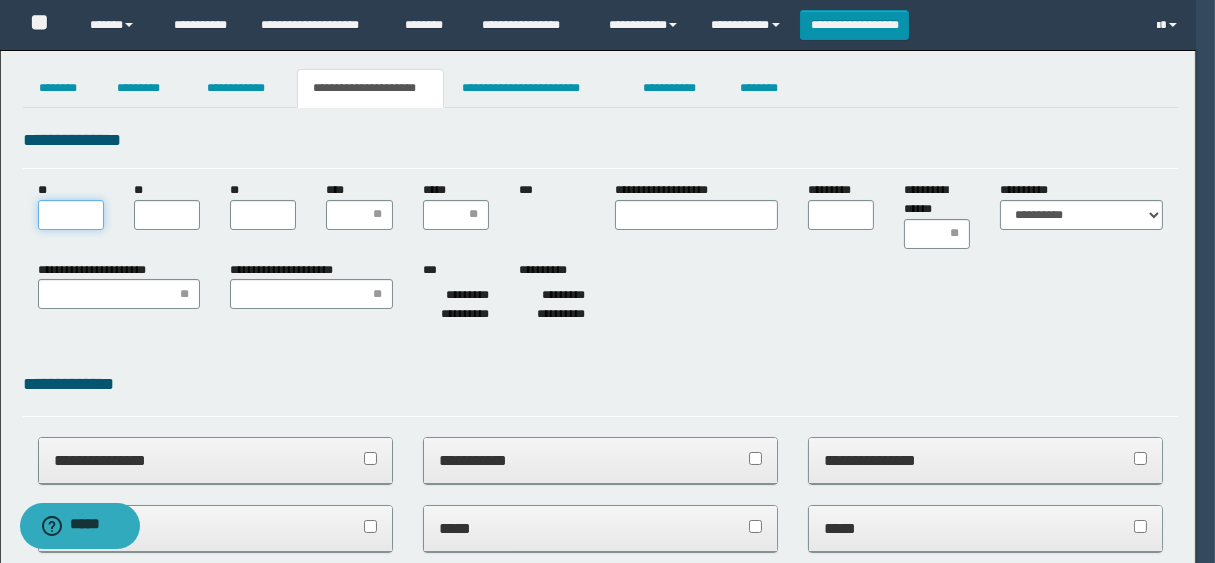 click on "**" at bounding box center [71, 215] 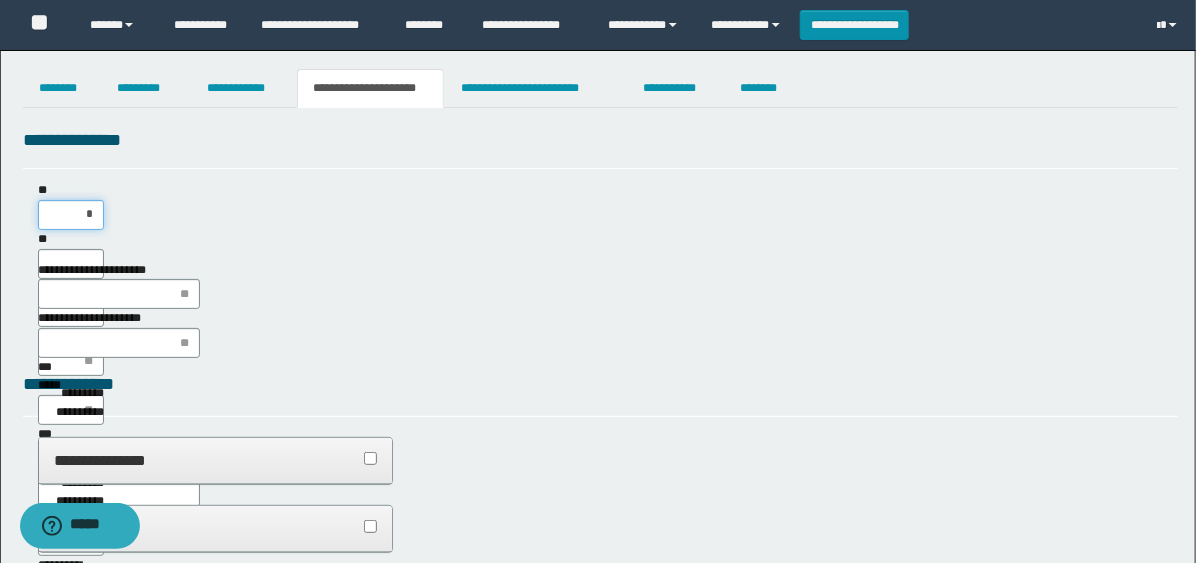 type on "**" 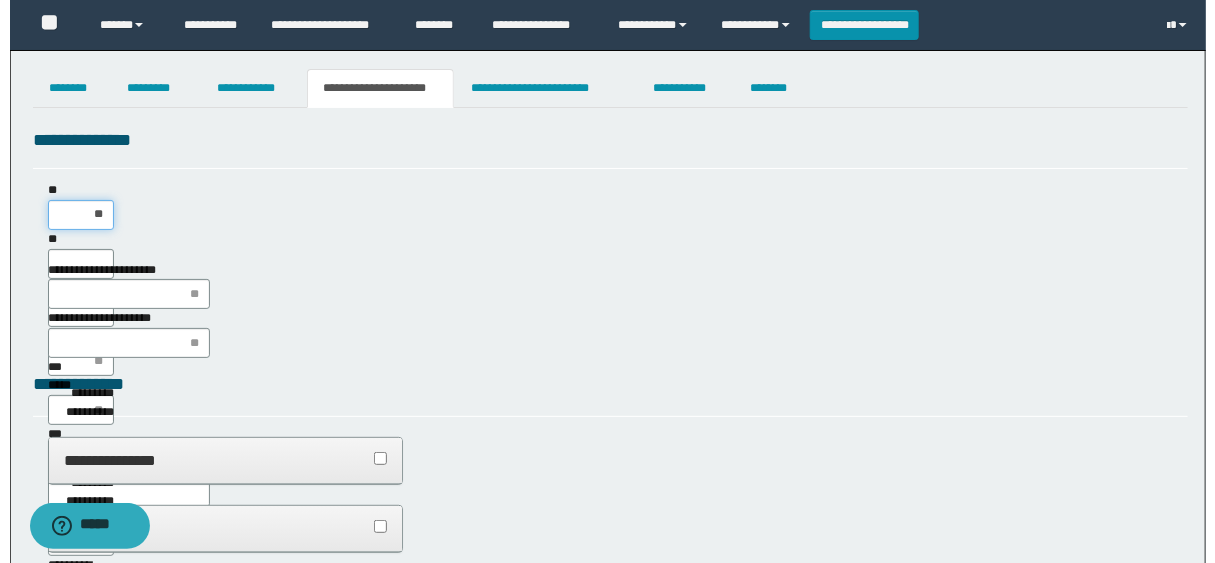 scroll, scrollTop: 0, scrollLeft: 0, axis: both 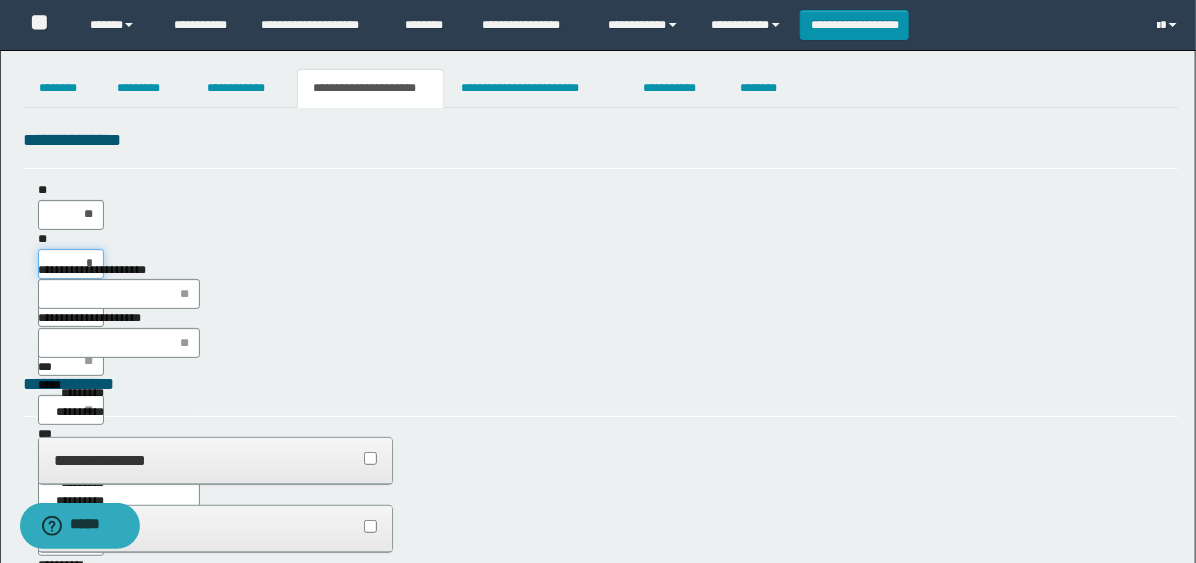 type on "**" 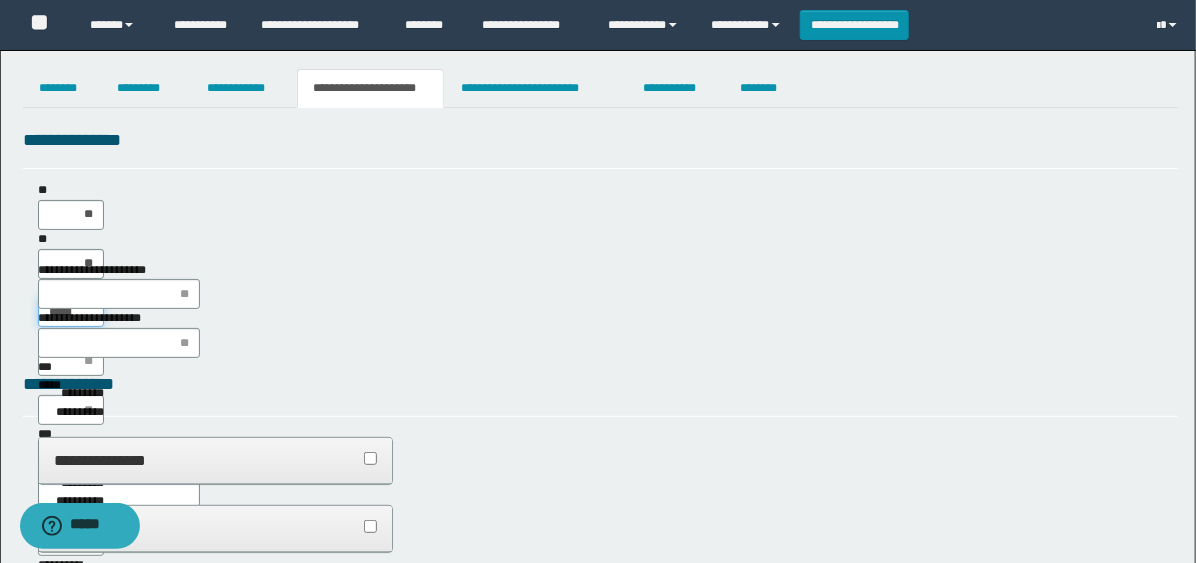type on "******" 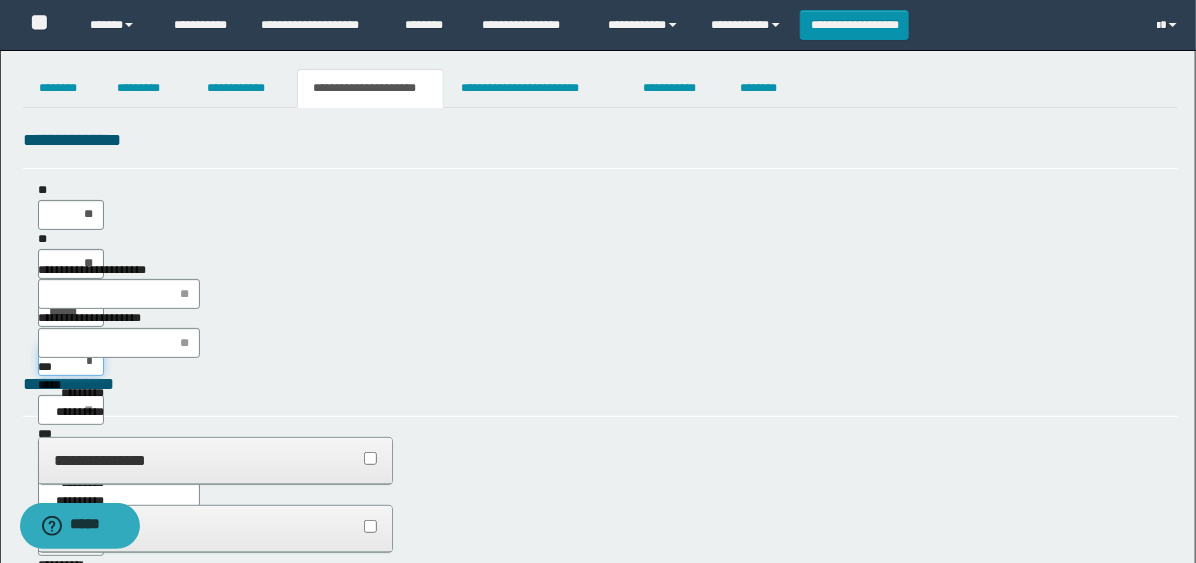 type on "**" 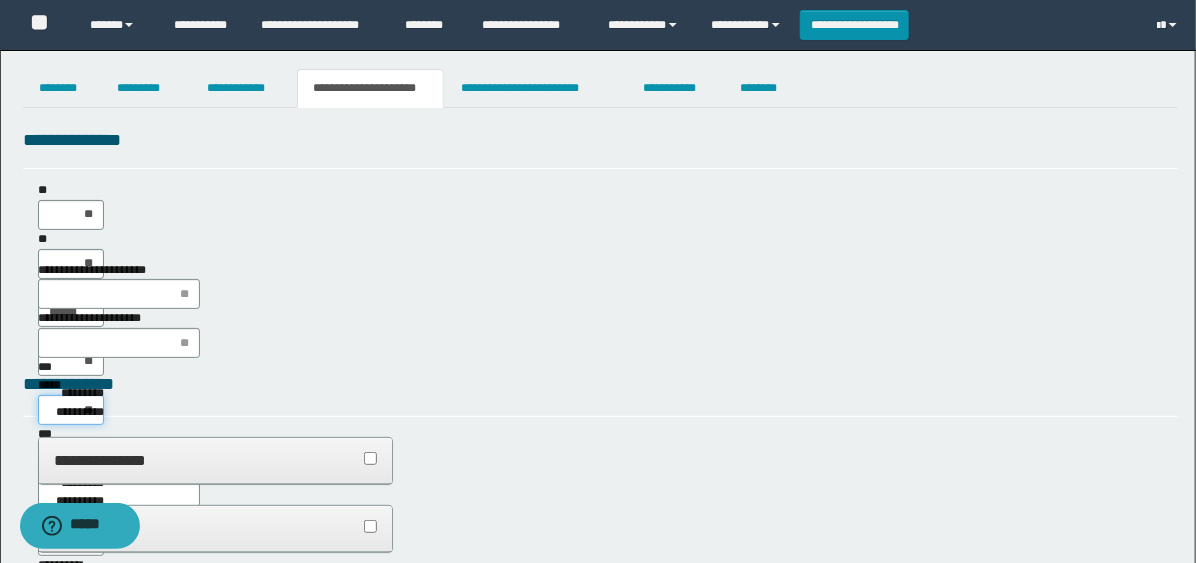 type on "***" 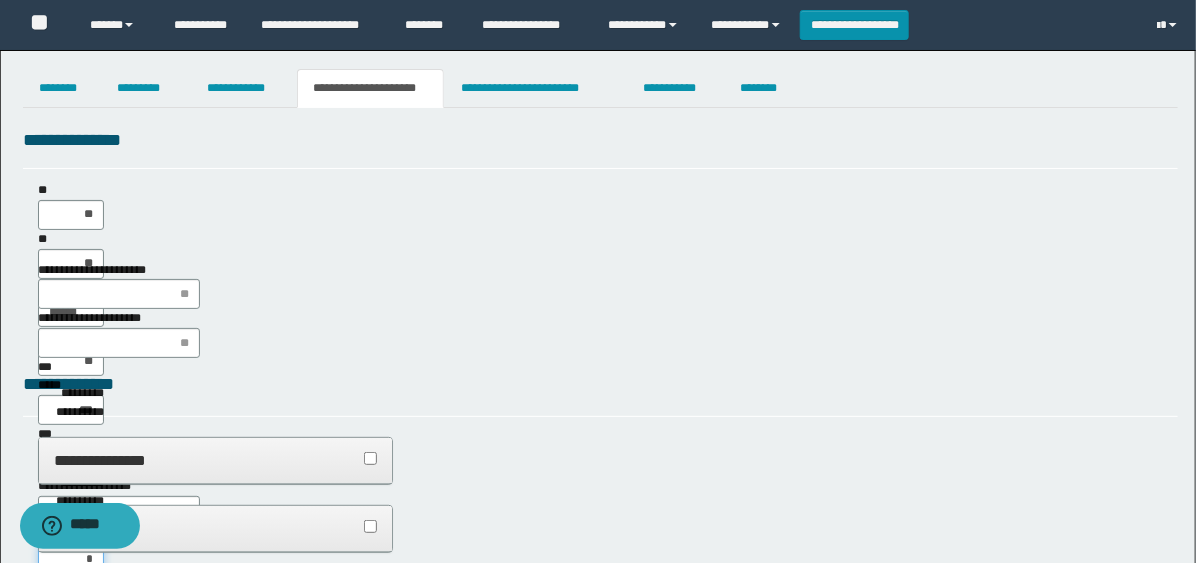 type on "**" 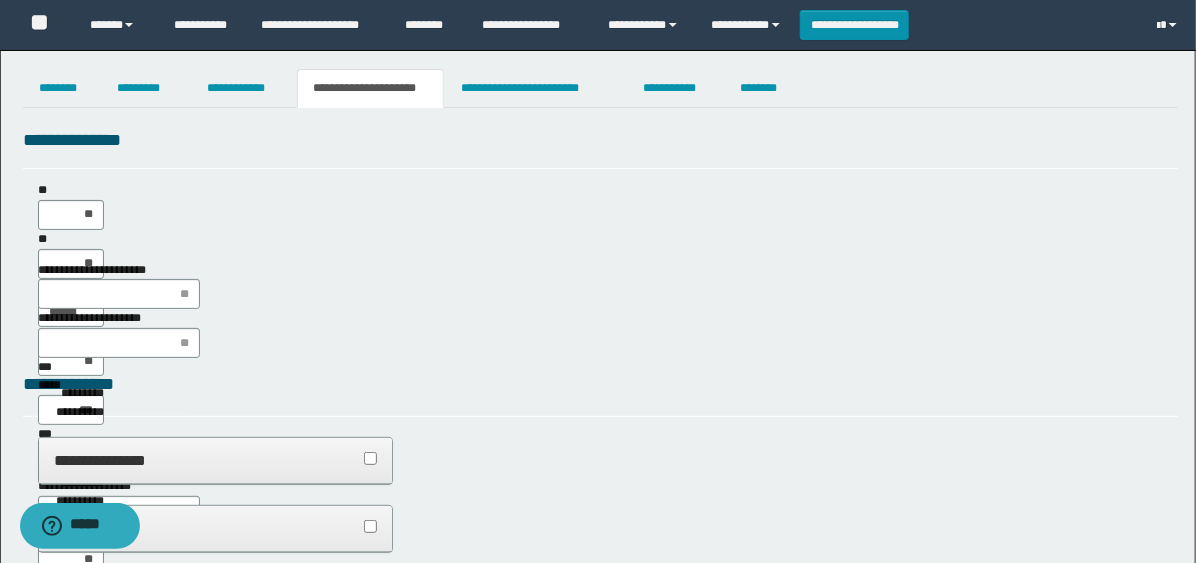 type on "**" 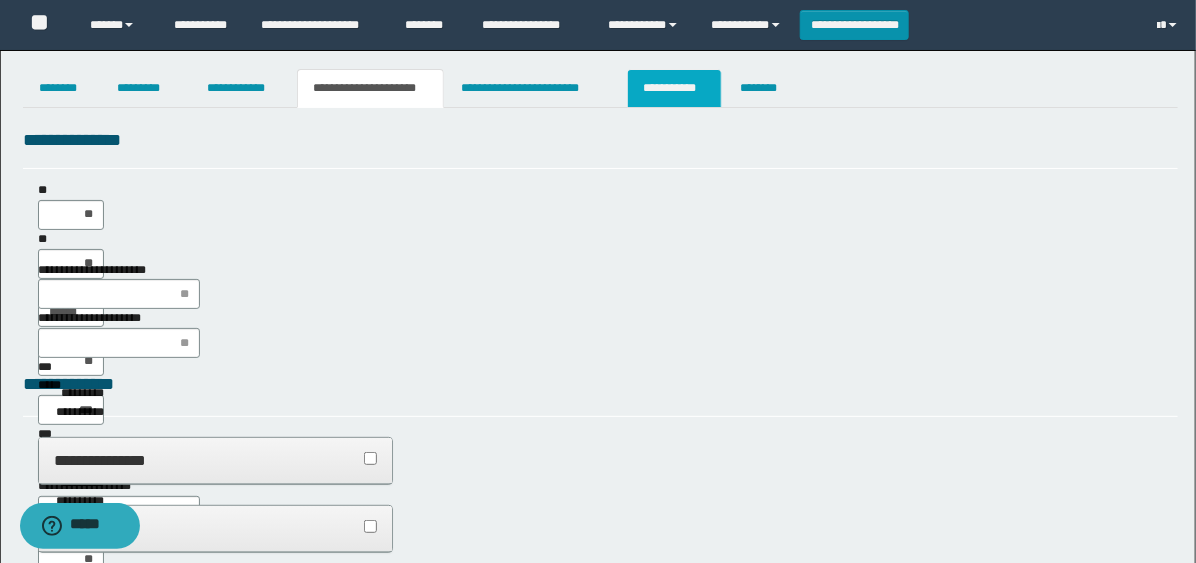 click on "**********" at bounding box center [674, 88] 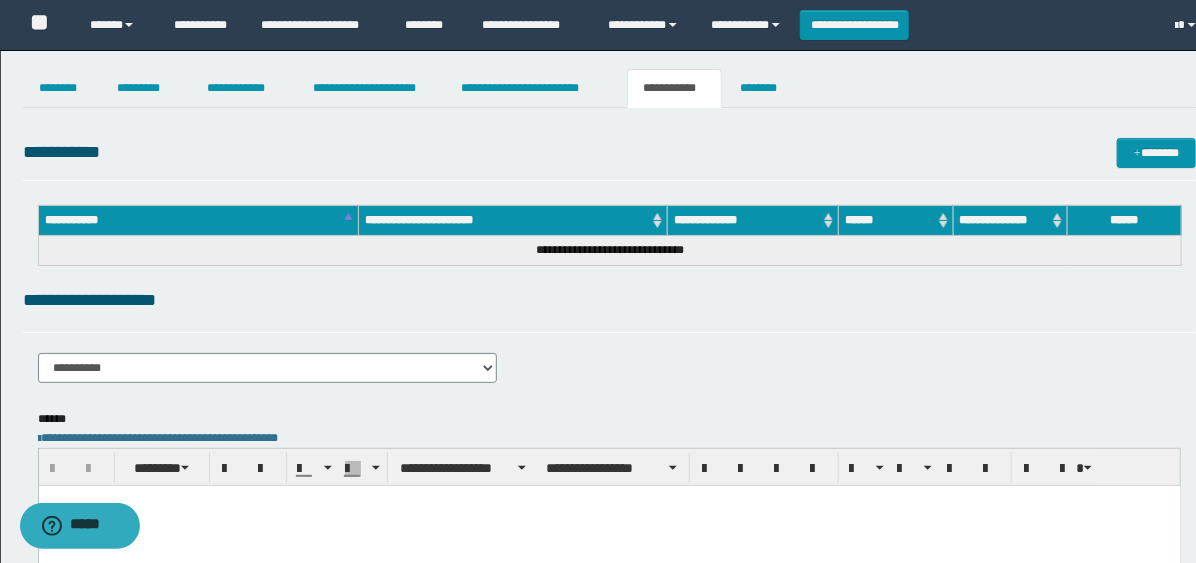 scroll, scrollTop: 0, scrollLeft: 0, axis: both 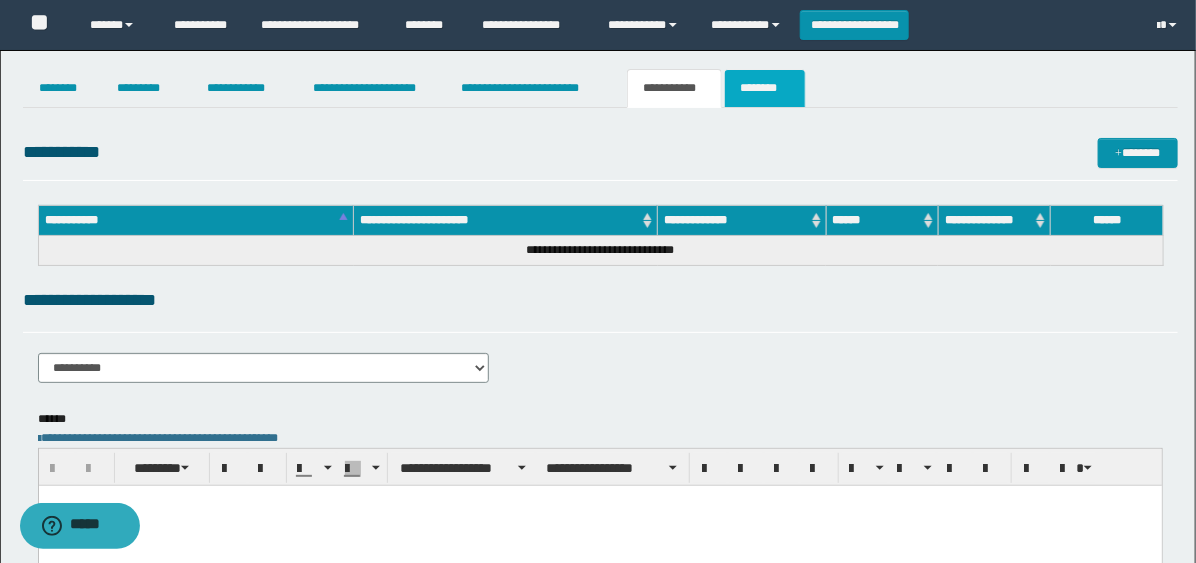 click on "********" at bounding box center (765, 88) 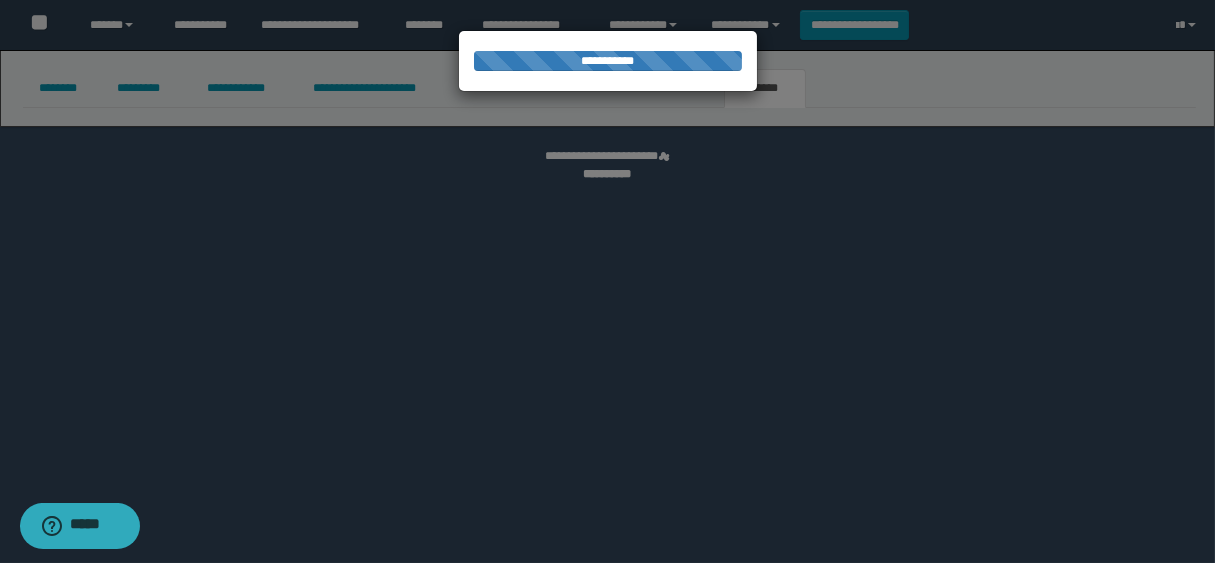 select 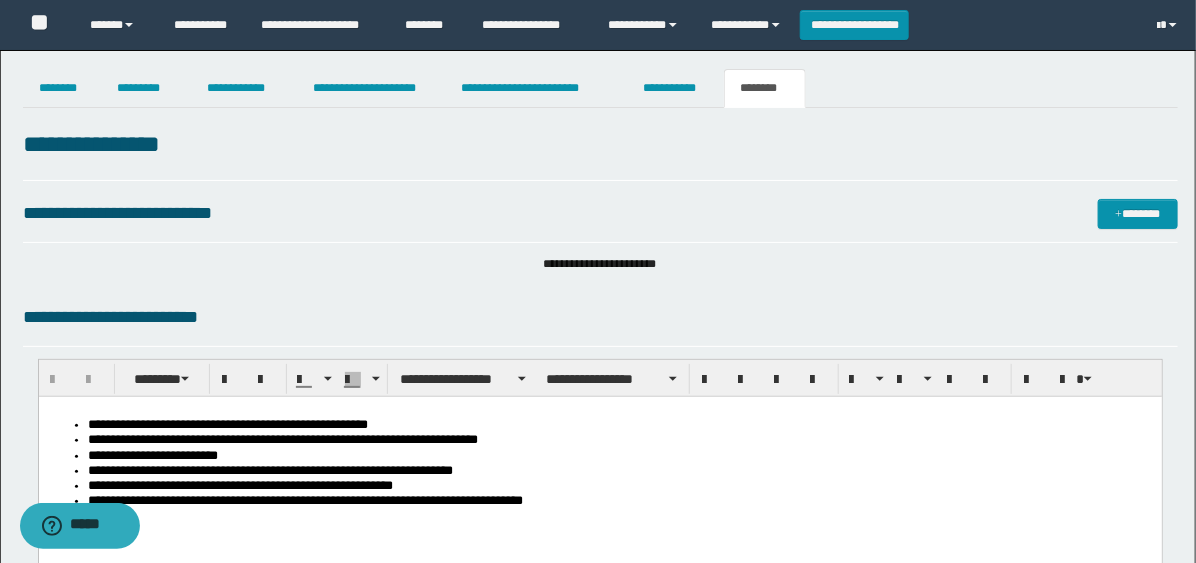 scroll, scrollTop: 111, scrollLeft: 0, axis: vertical 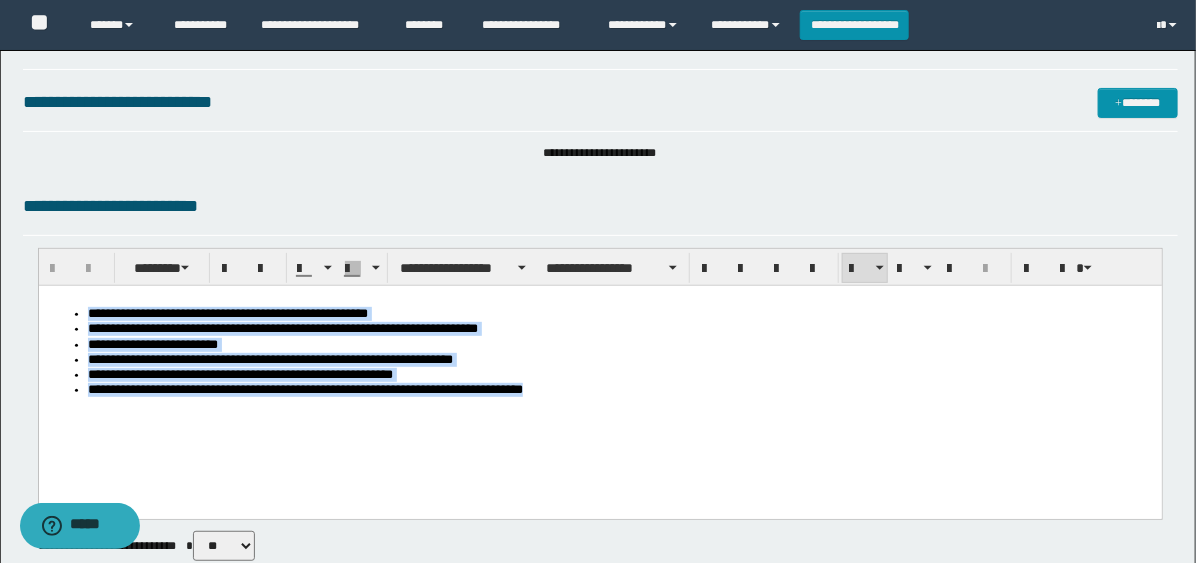 drag, startPoint x: 597, startPoint y: 404, endPoint x: 3, endPoint y: 314, distance: 600.7795 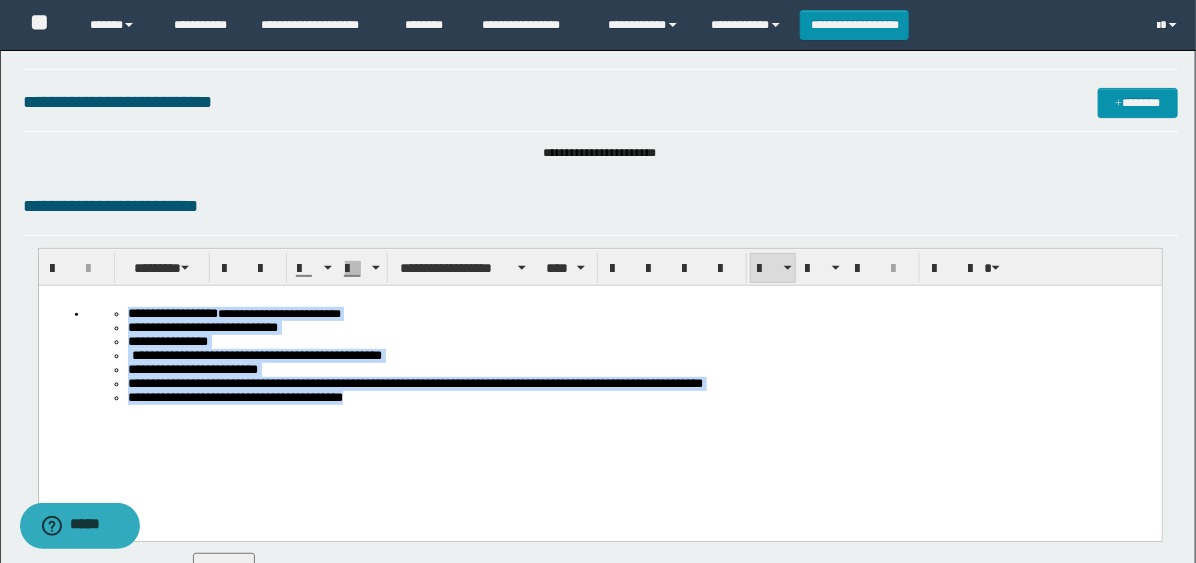 drag, startPoint x: 412, startPoint y: 422, endPoint x: -1, endPoint y: 252, distance: 446.61954 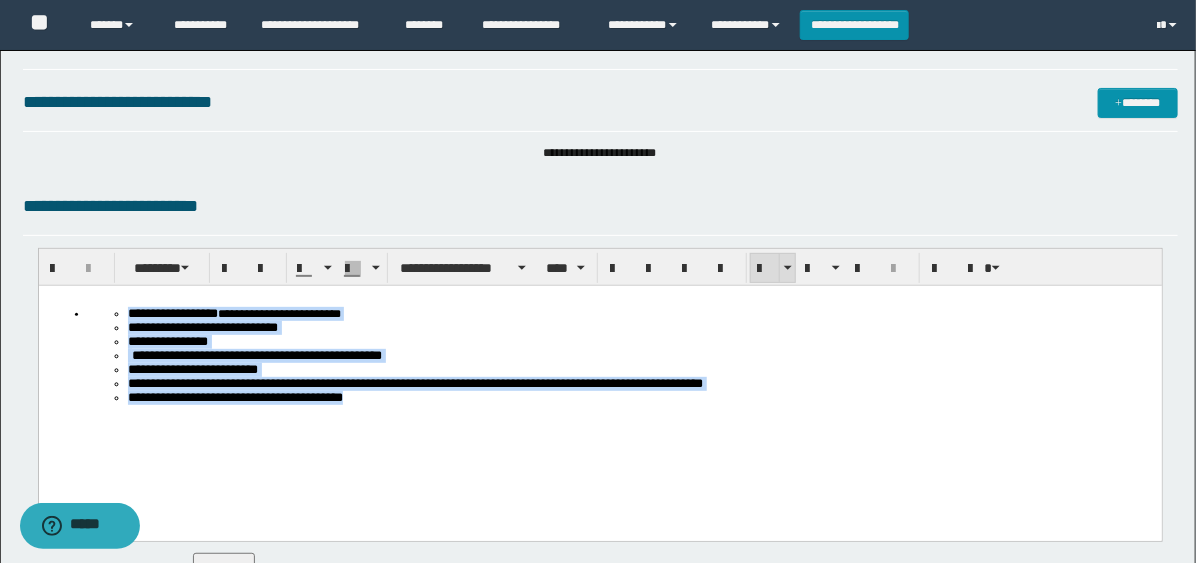 click at bounding box center (765, 269) 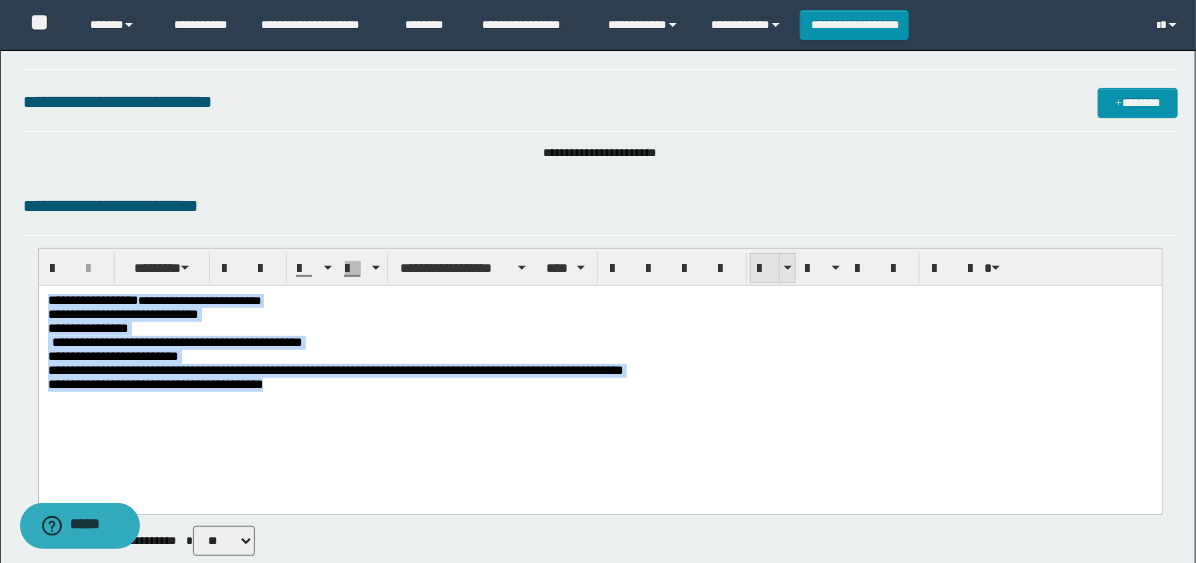 click at bounding box center [765, 269] 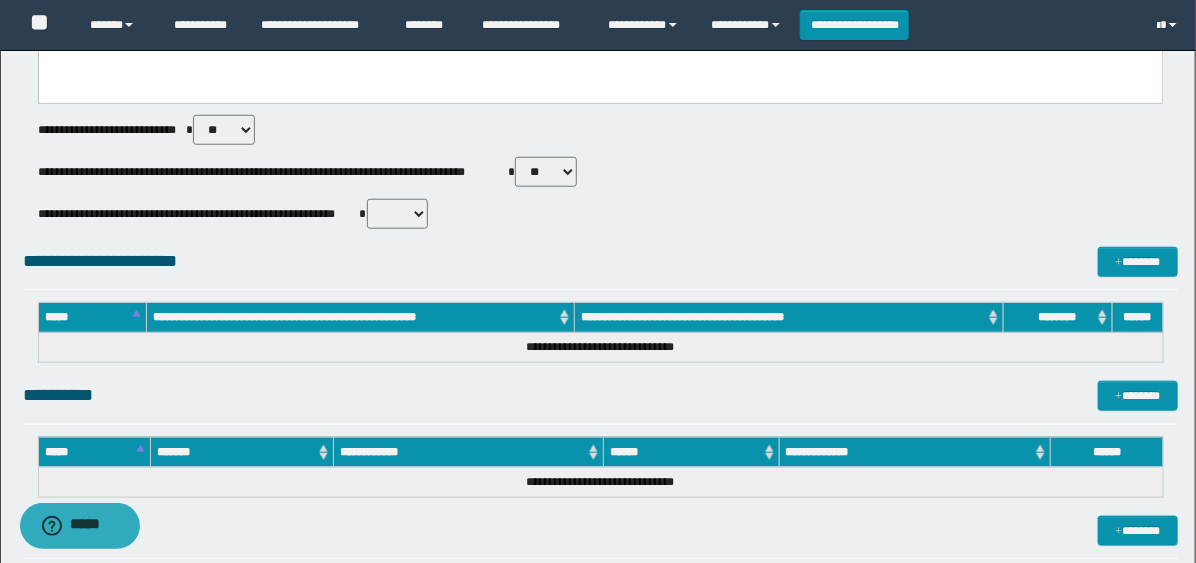 scroll, scrollTop: 555, scrollLeft: 0, axis: vertical 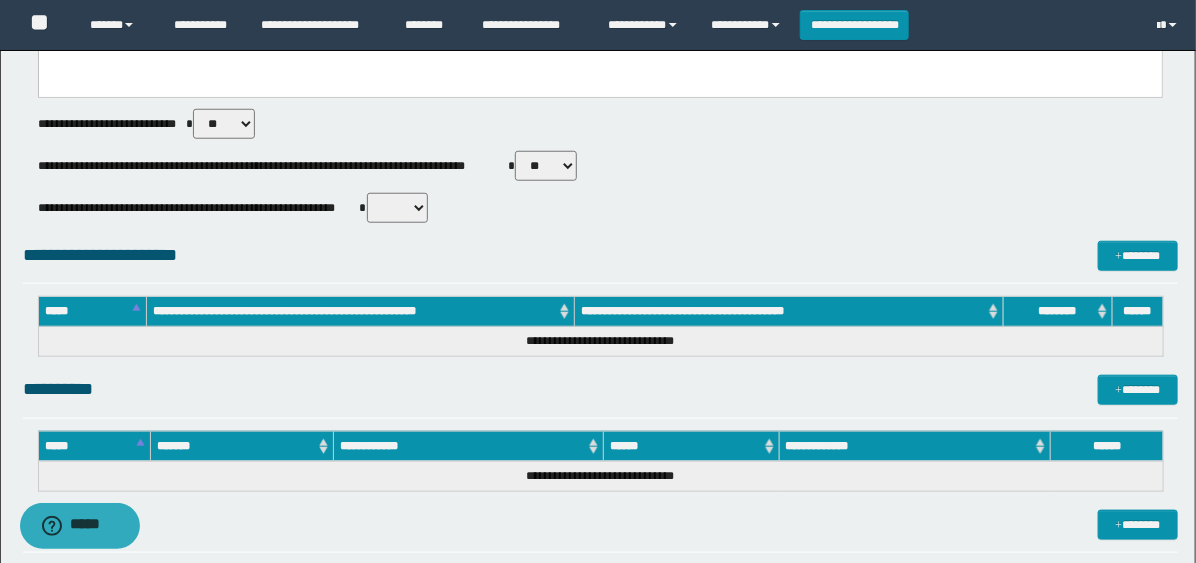 click on "**
**" at bounding box center [546, 166] 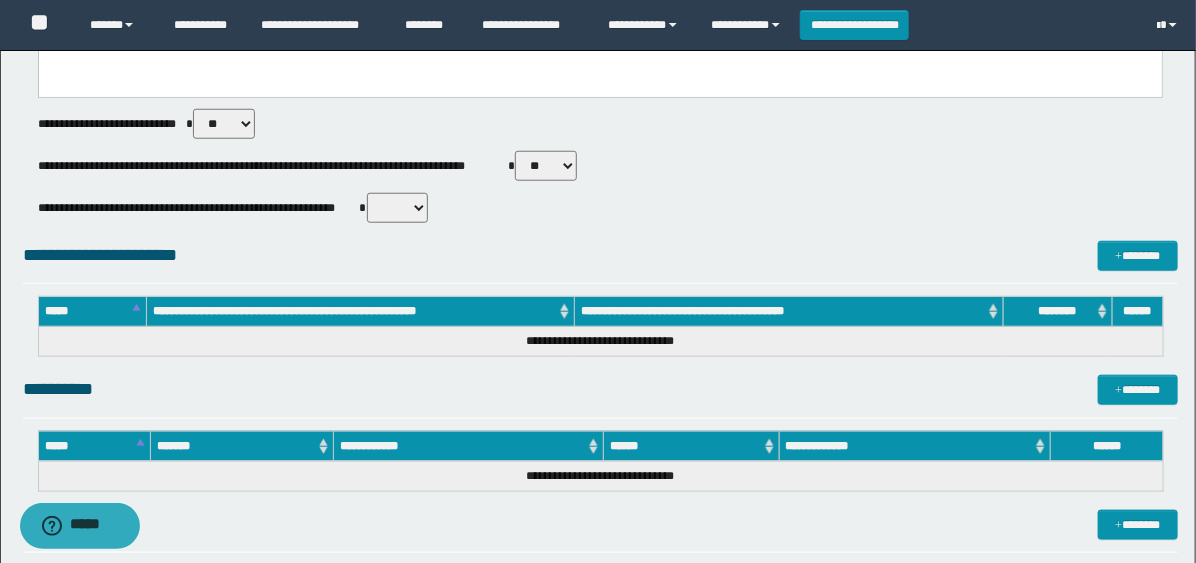 click on "**
**" at bounding box center [546, 166] 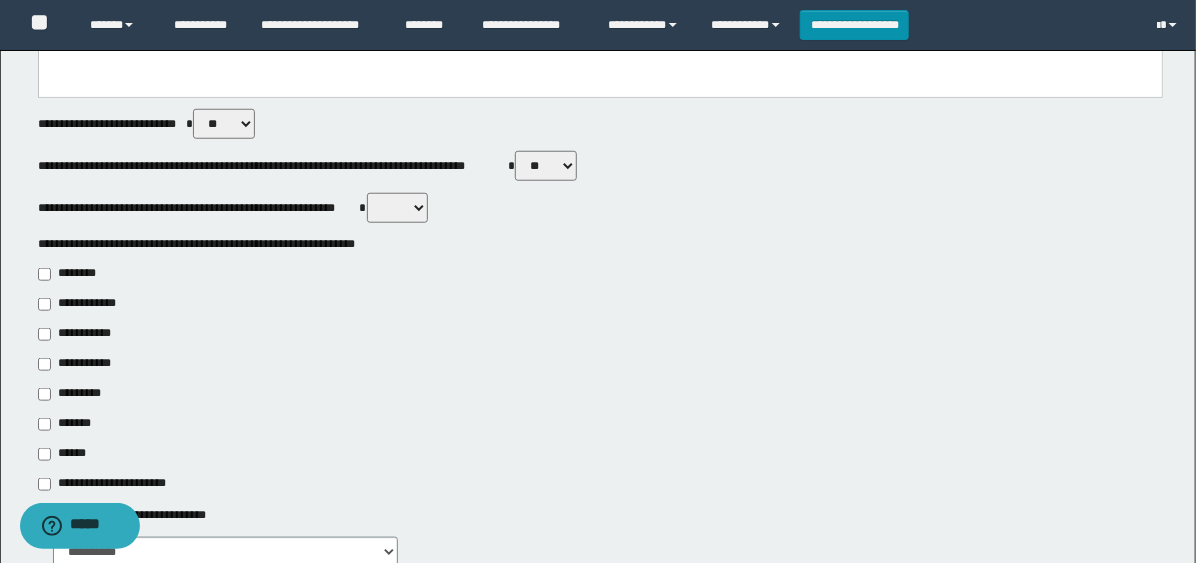 click on "**********" at bounding box center [76, 364] 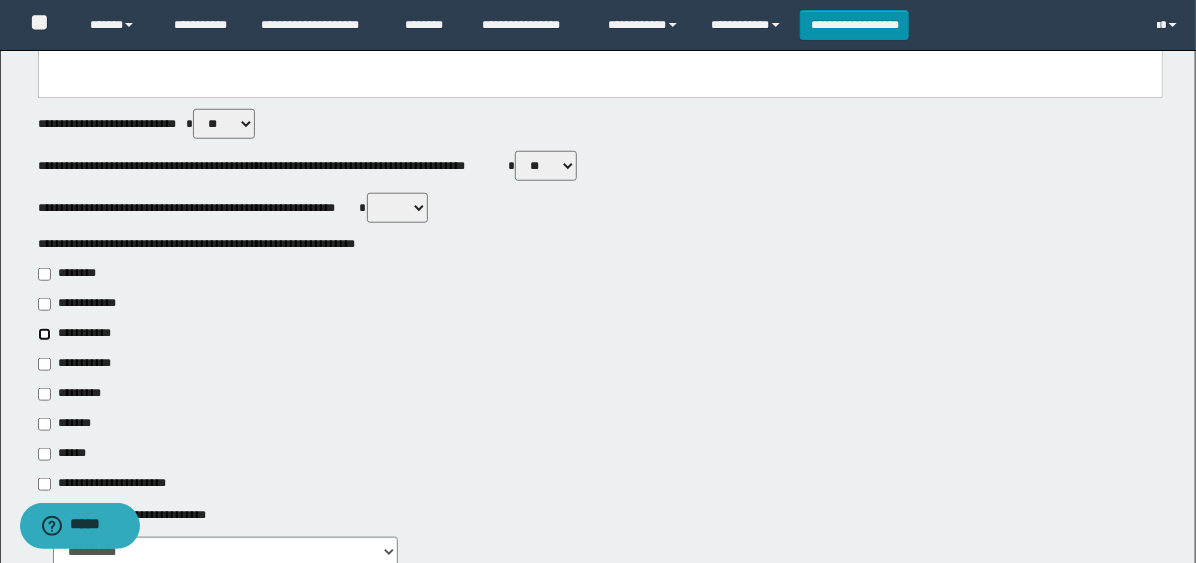 scroll, scrollTop: 777, scrollLeft: 0, axis: vertical 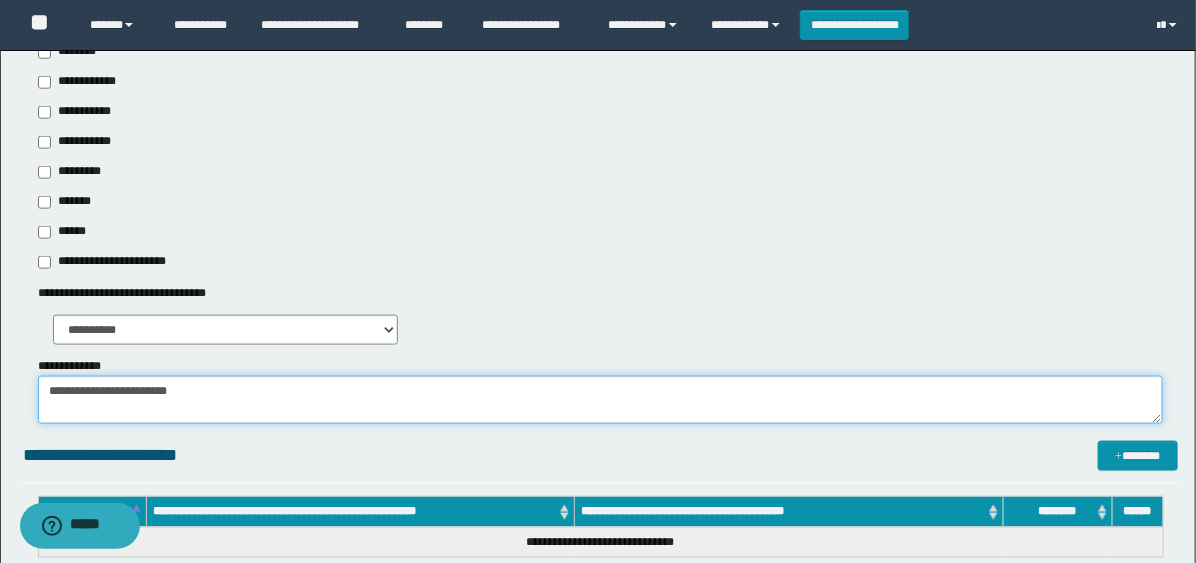 click on "**********" at bounding box center (600, 400) 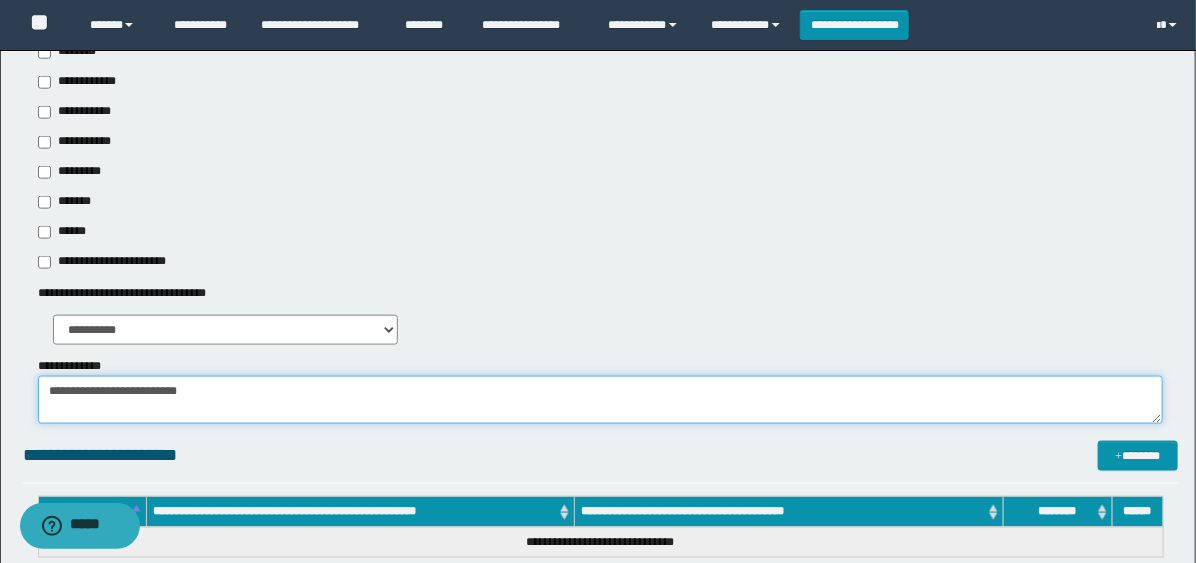paste on "**********" 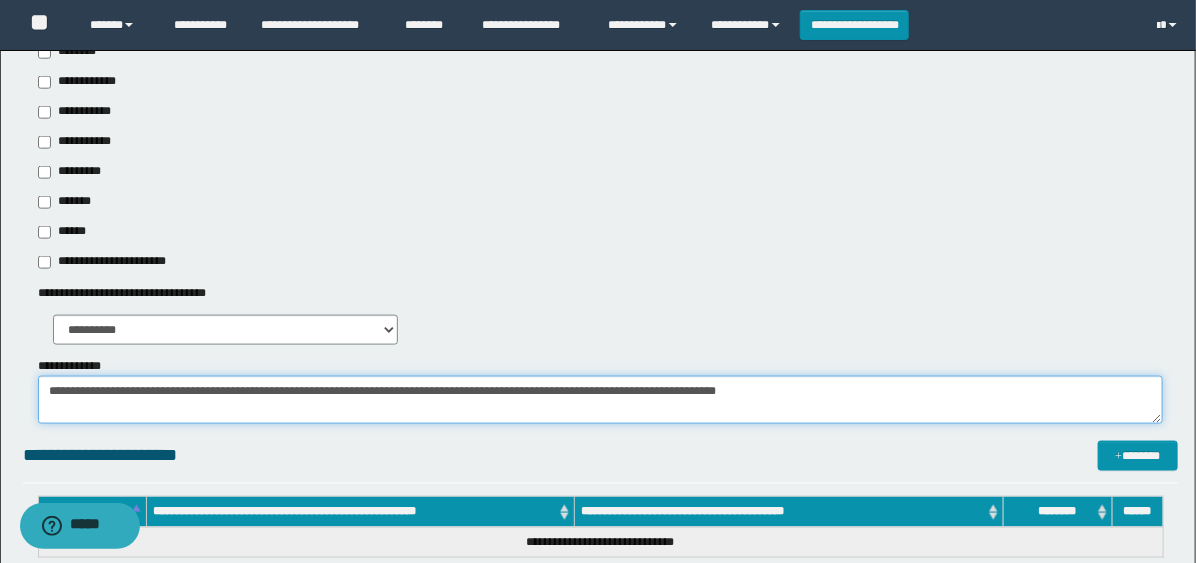 type on "**********" 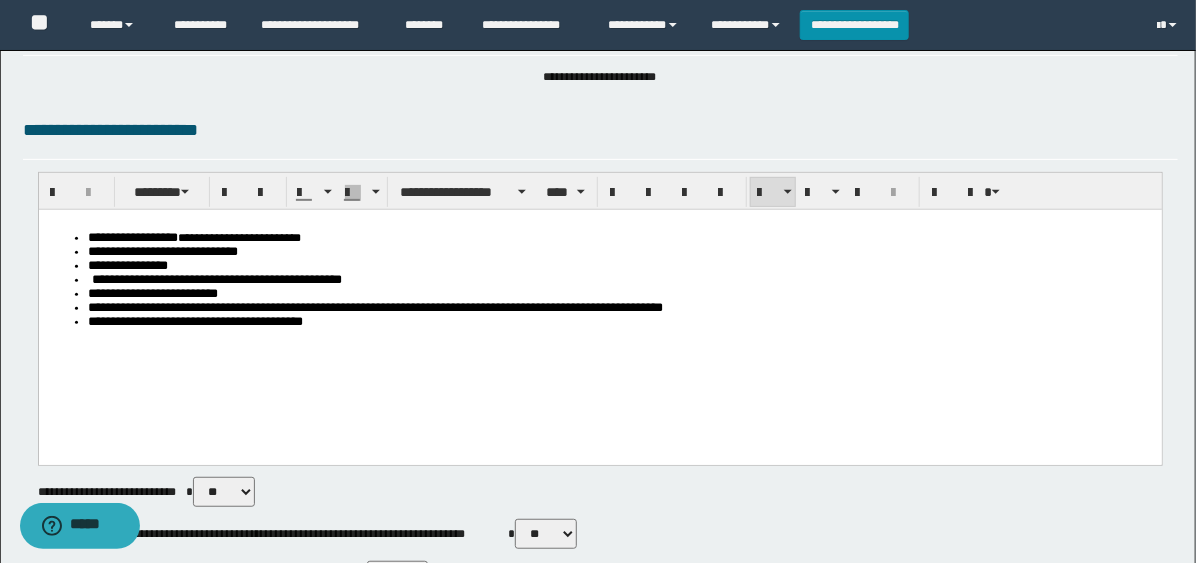 scroll, scrollTop: 0, scrollLeft: 0, axis: both 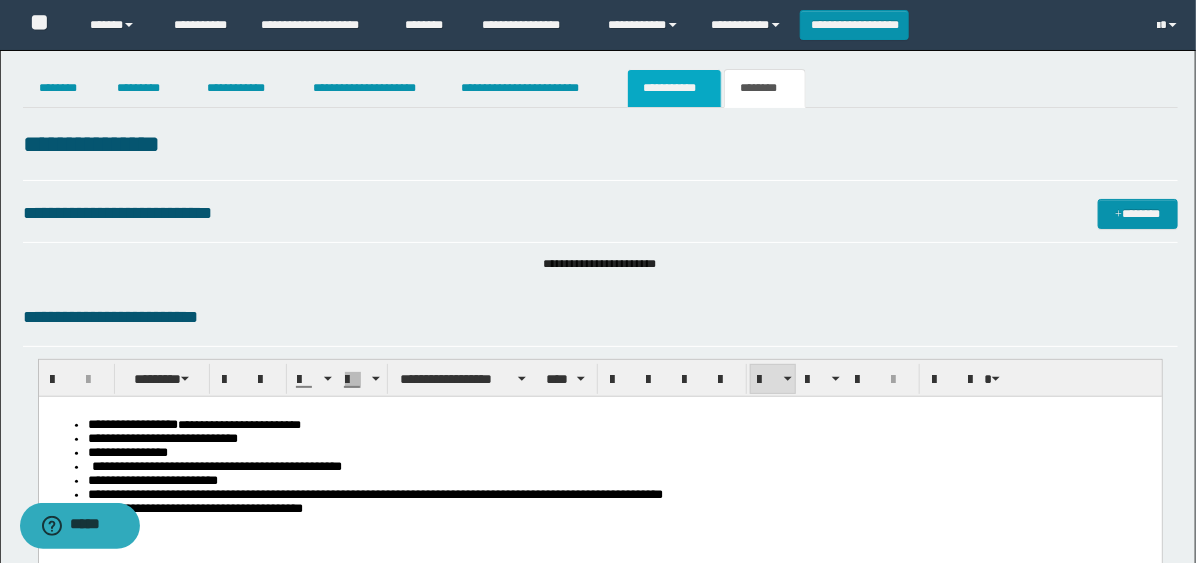 click on "**********" at bounding box center [674, 88] 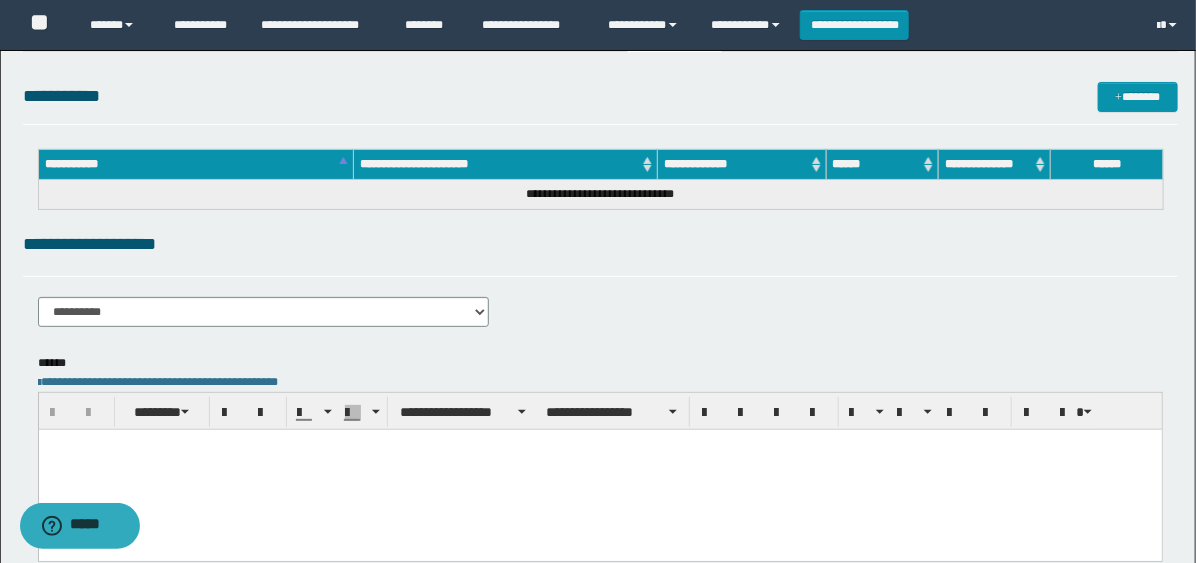 scroll, scrollTop: 111, scrollLeft: 0, axis: vertical 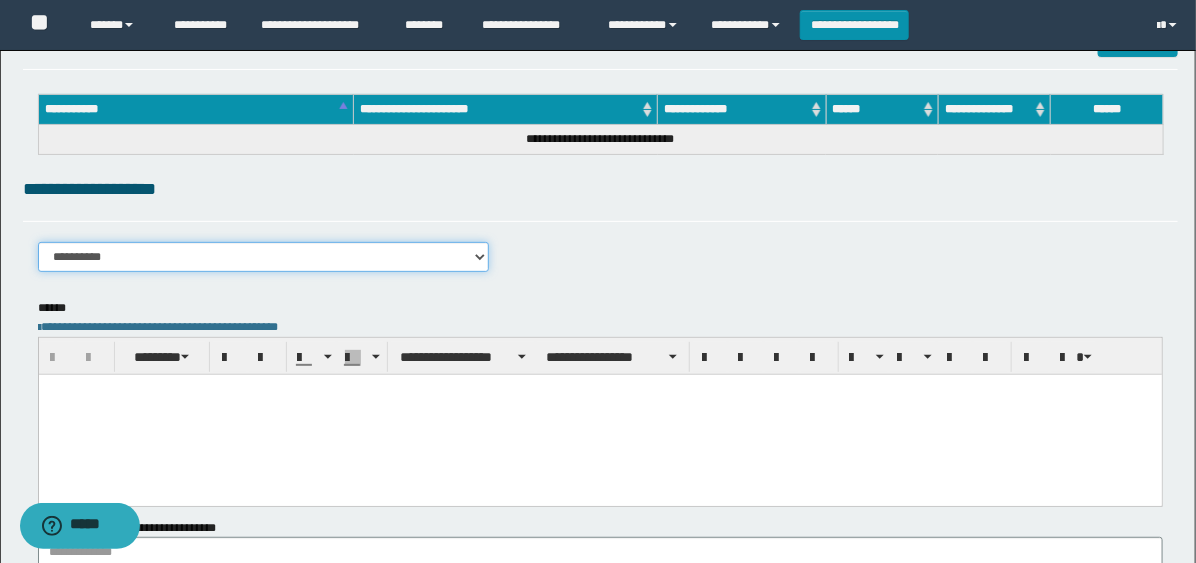 click on "**********" at bounding box center (263, 257) 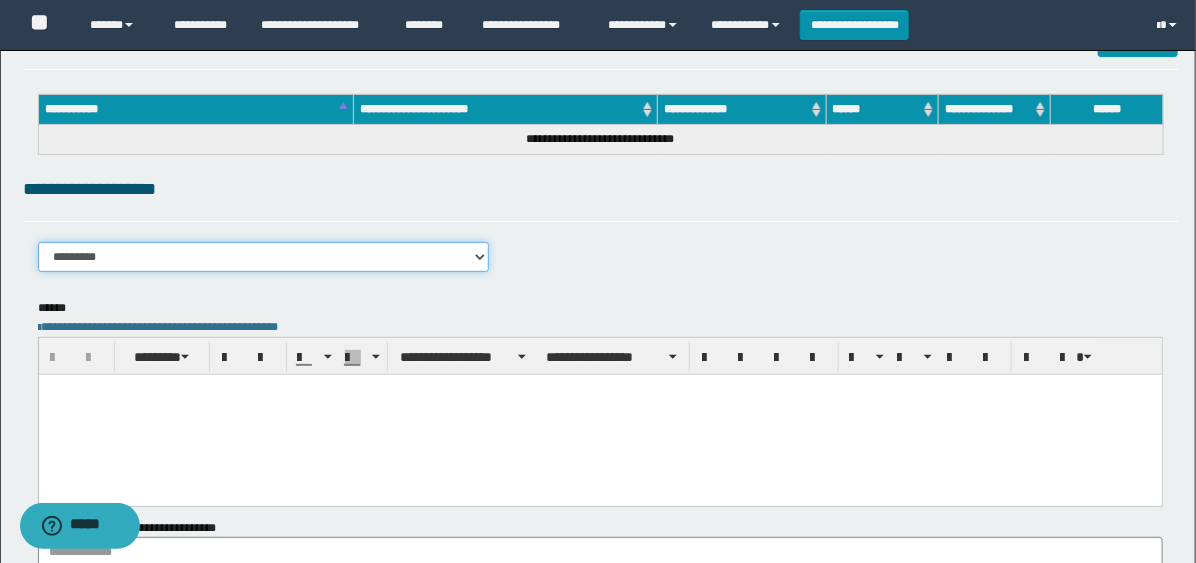 click on "**********" at bounding box center [263, 257] 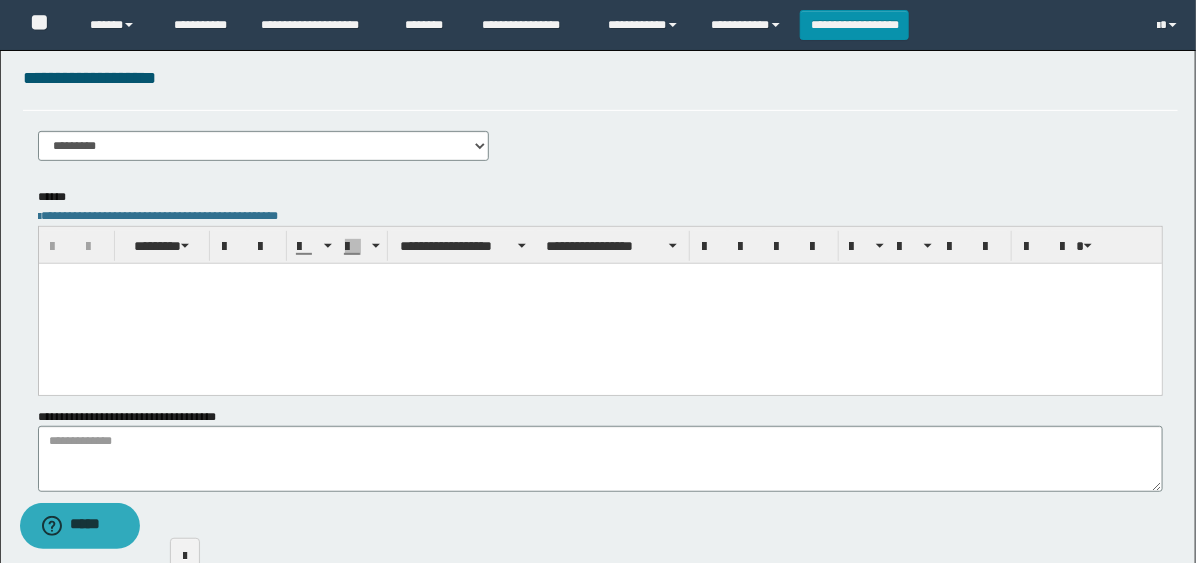 click at bounding box center (599, 303) 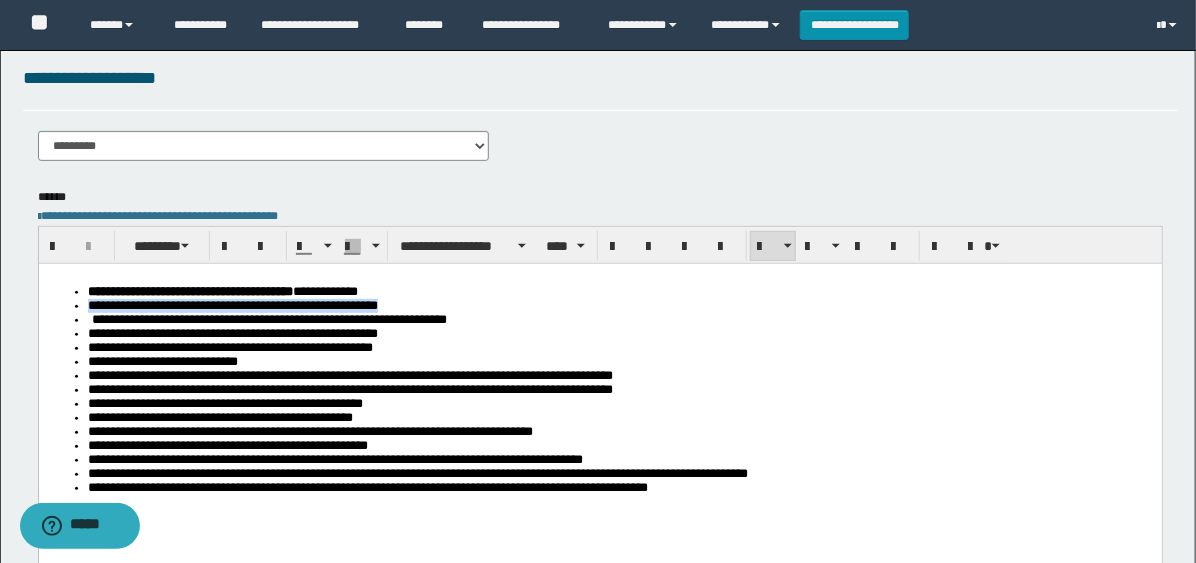 drag, startPoint x: 551, startPoint y: 306, endPoint x: 71, endPoint y: 587, distance: 556.20233 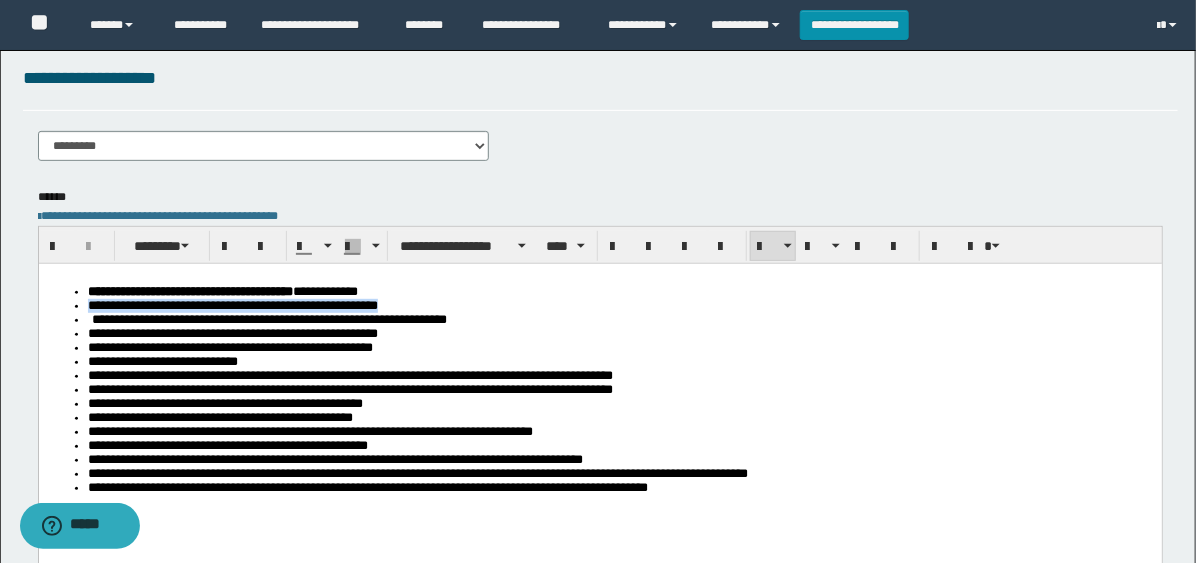 click on "**********" at bounding box center (599, 414) 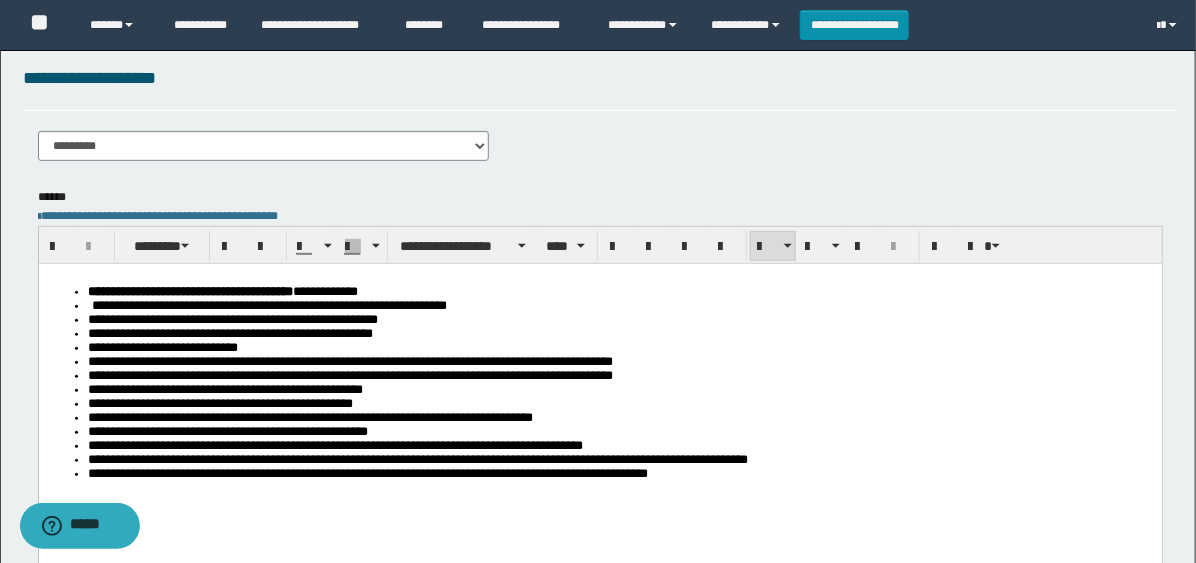 scroll, scrollTop: 0, scrollLeft: 0, axis: both 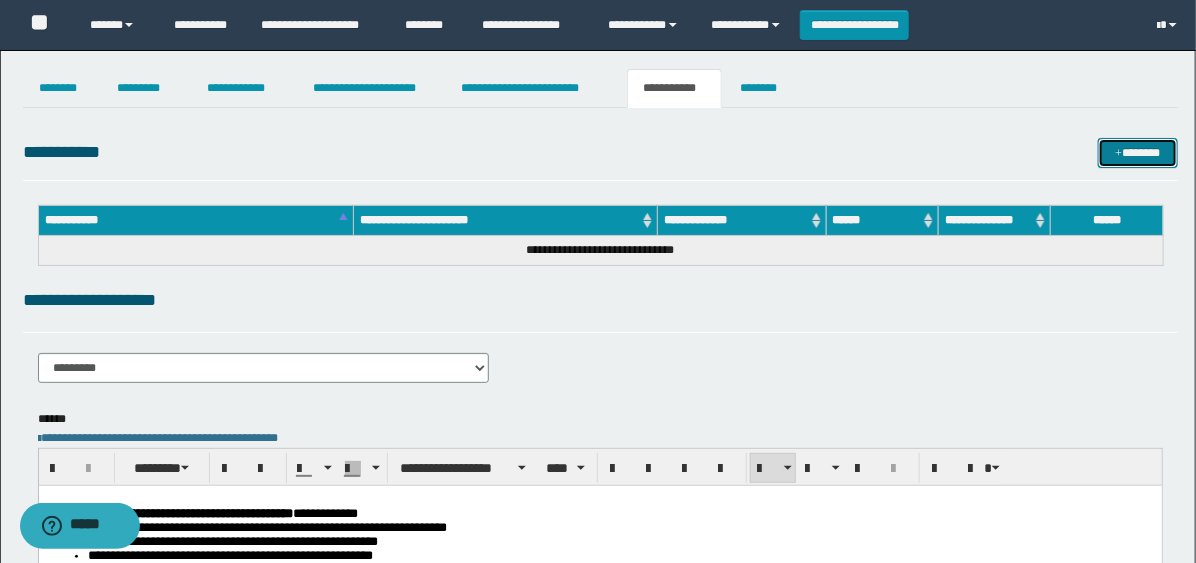 click on "*******" at bounding box center (1138, 153) 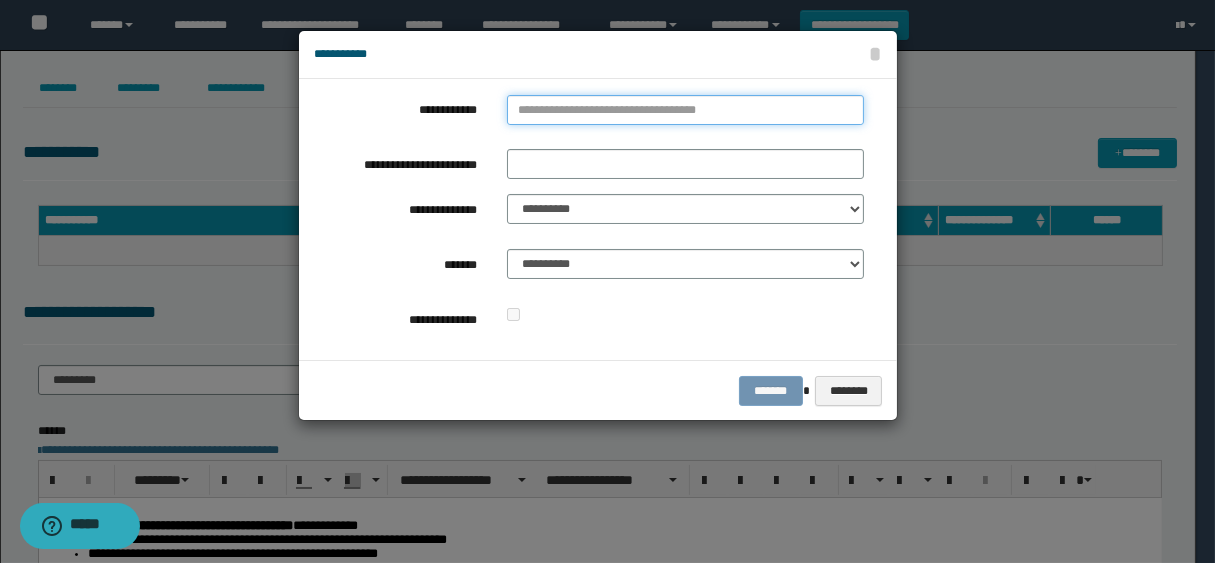 click on "**********" at bounding box center [685, 110] 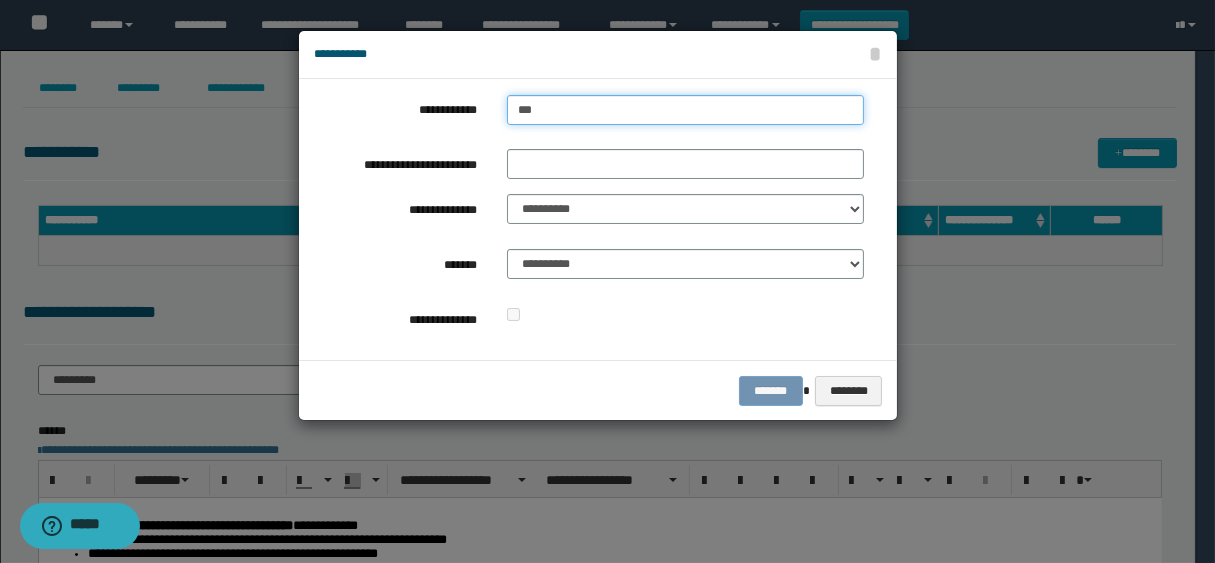 type on "****" 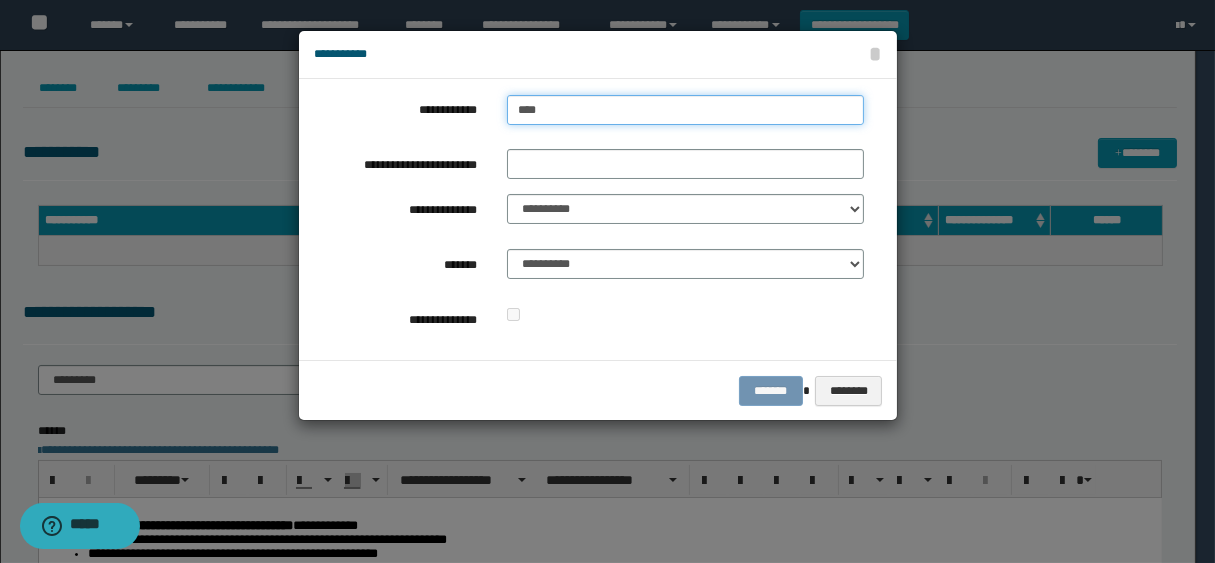 type on "****" 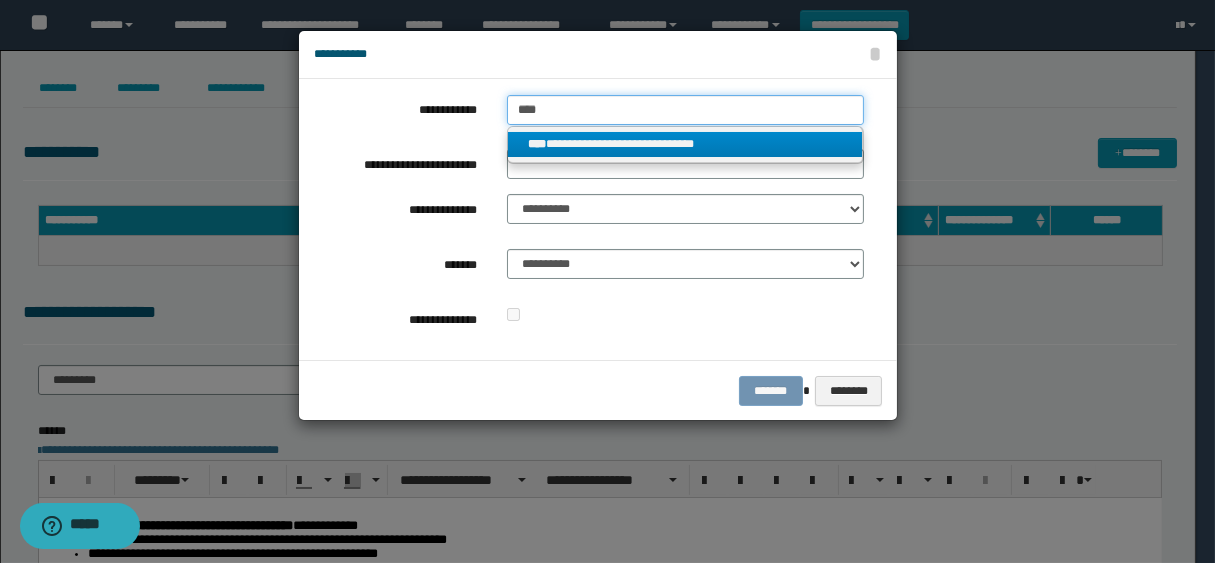 type on "****" 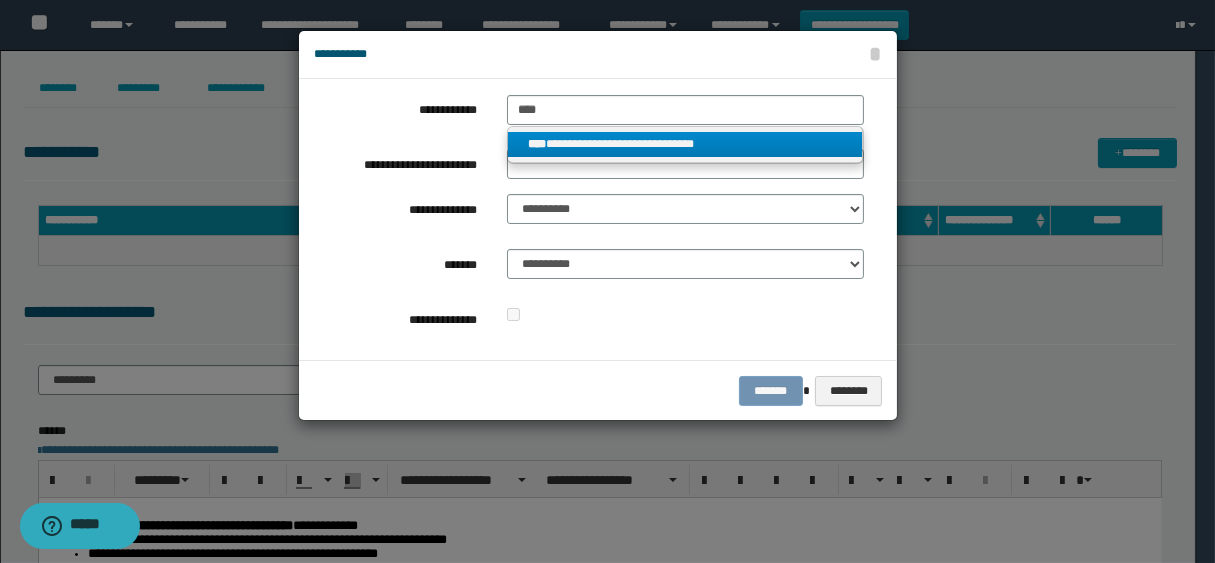 click on "**********" at bounding box center (685, 144) 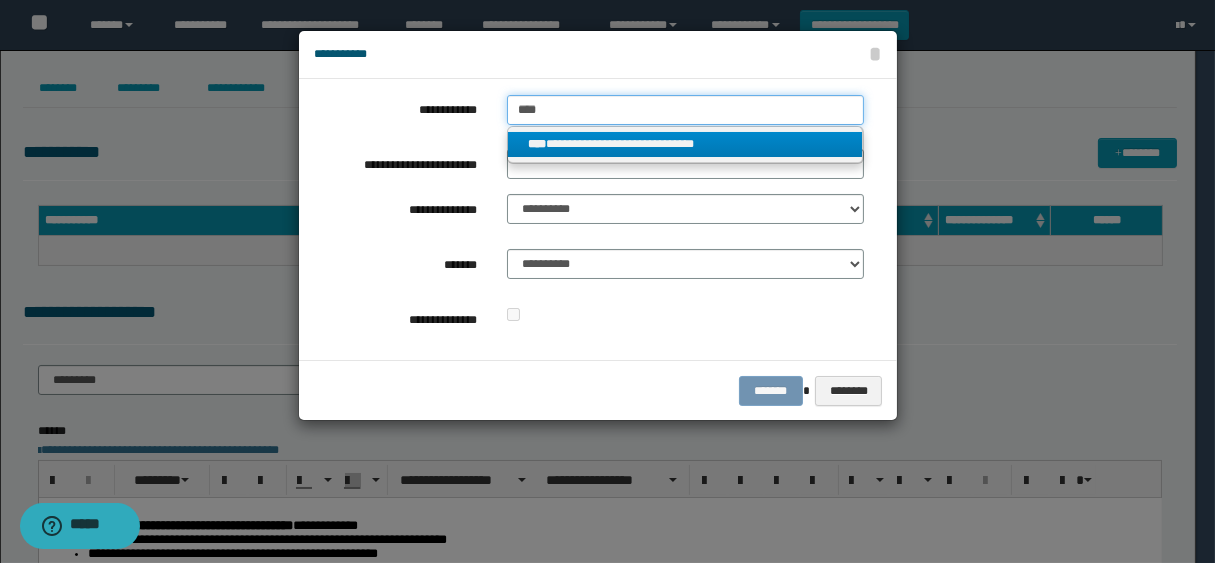 type 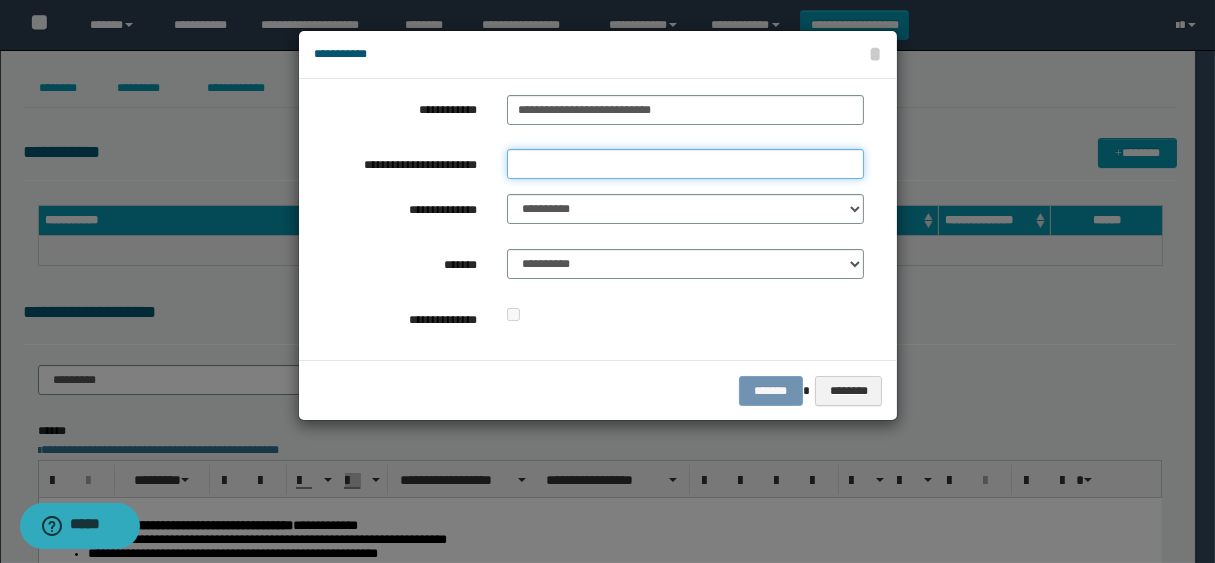 click on "**********" at bounding box center (685, 164) 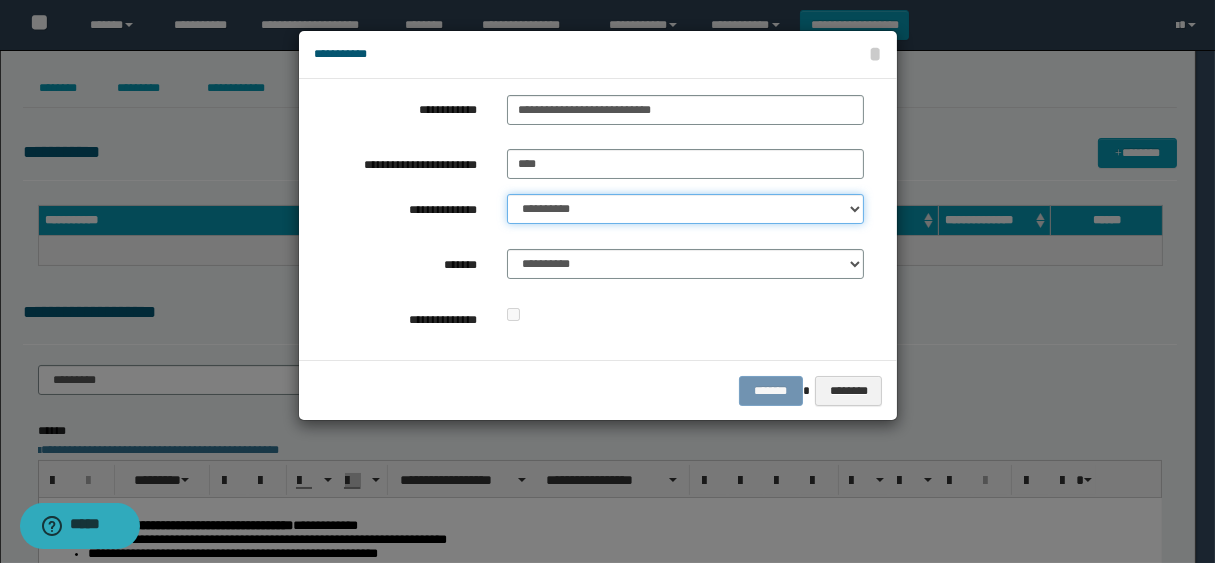 click on "**********" at bounding box center [685, 209] 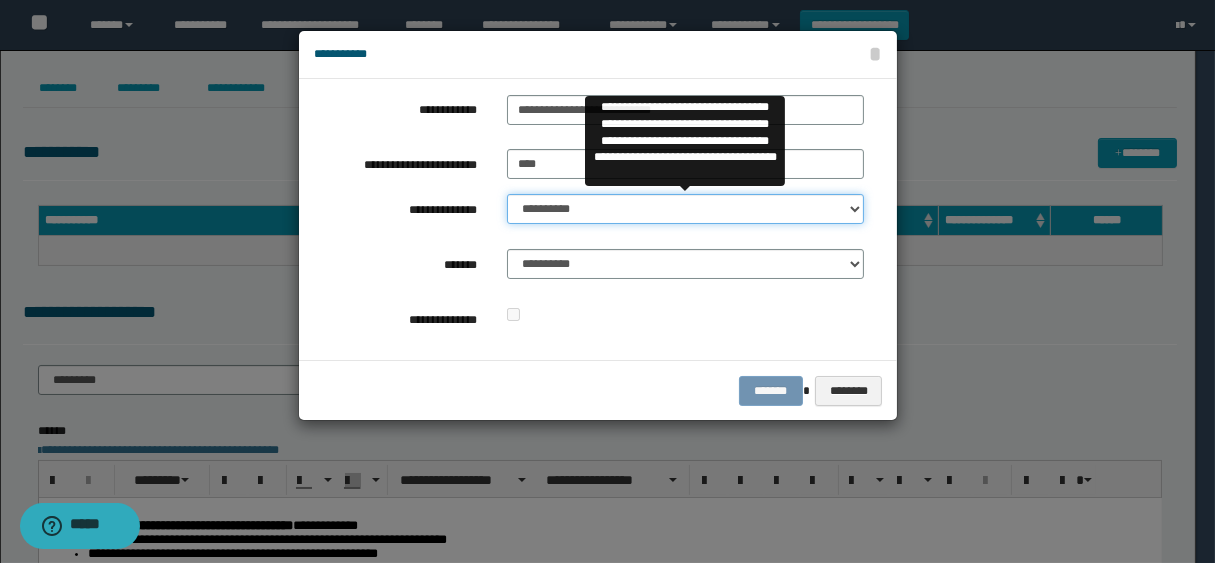 select on "**" 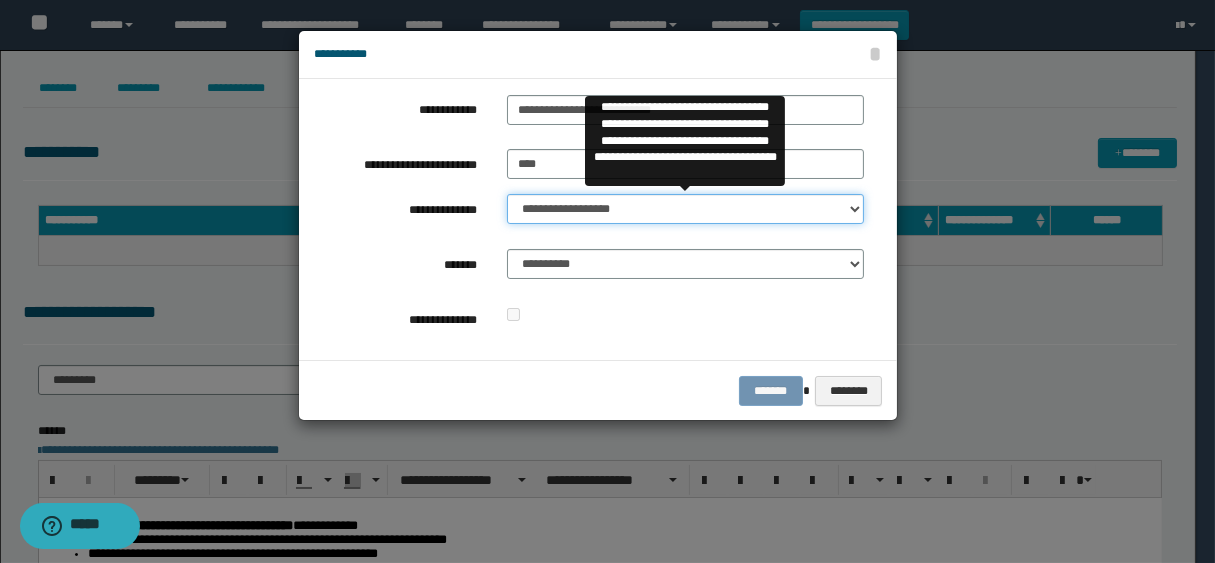 click on "**********" at bounding box center (685, 209) 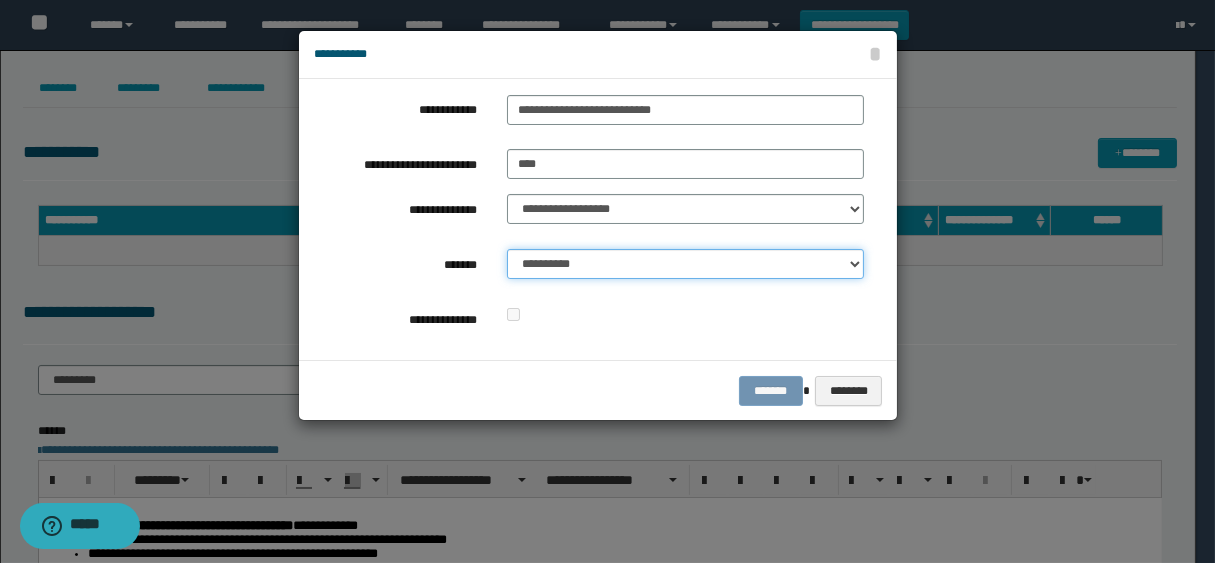 drag, startPoint x: 619, startPoint y: 269, endPoint x: 632, endPoint y: 276, distance: 14.764823 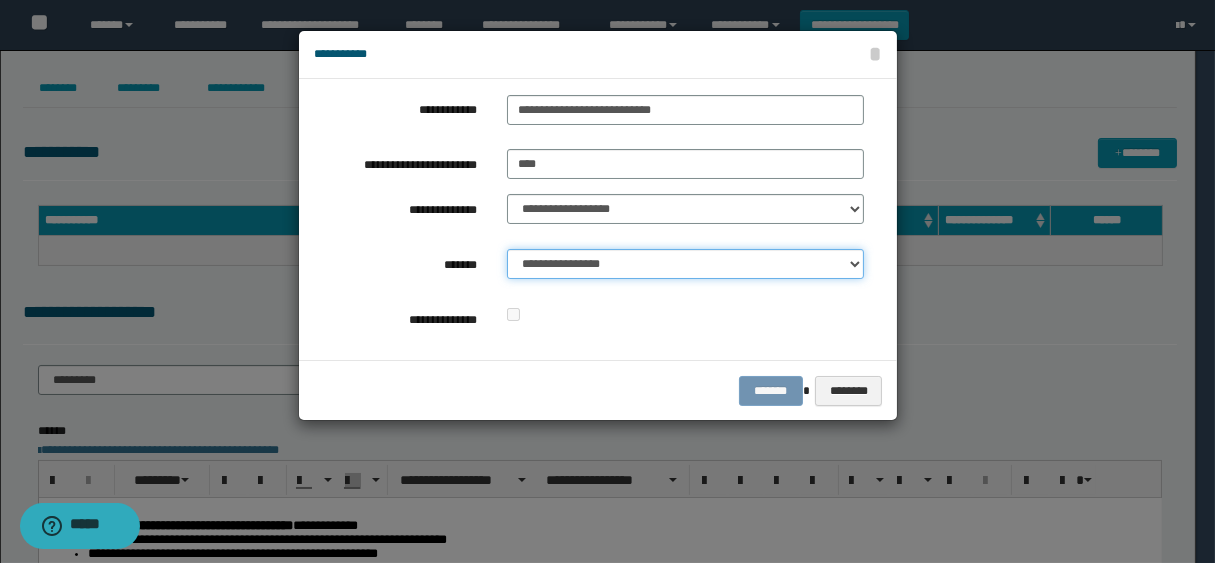 click on "**********" at bounding box center [685, 264] 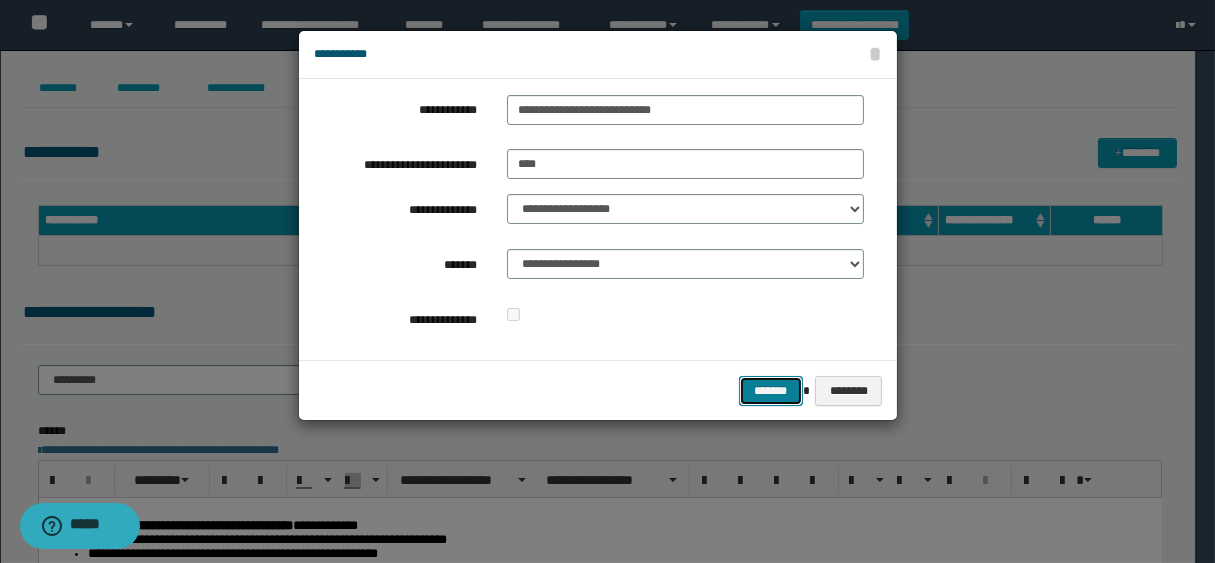 click on "*******" at bounding box center [771, 391] 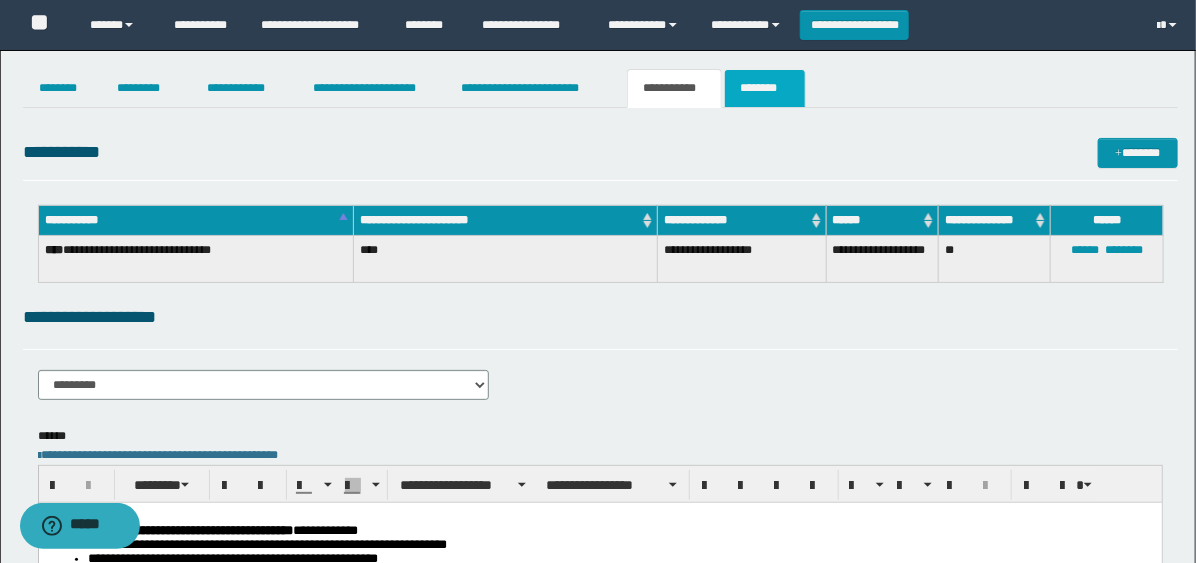 click on "********" at bounding box center [765, 88] 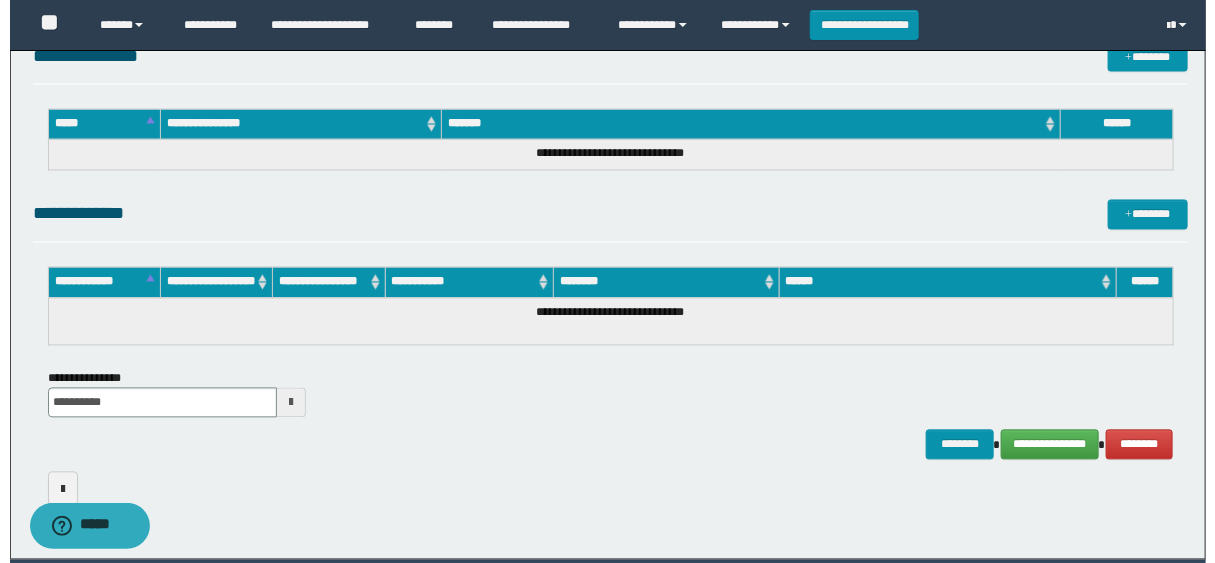 scroll, scrollTop: 1349, scrollLeft: 0, axis: vertical 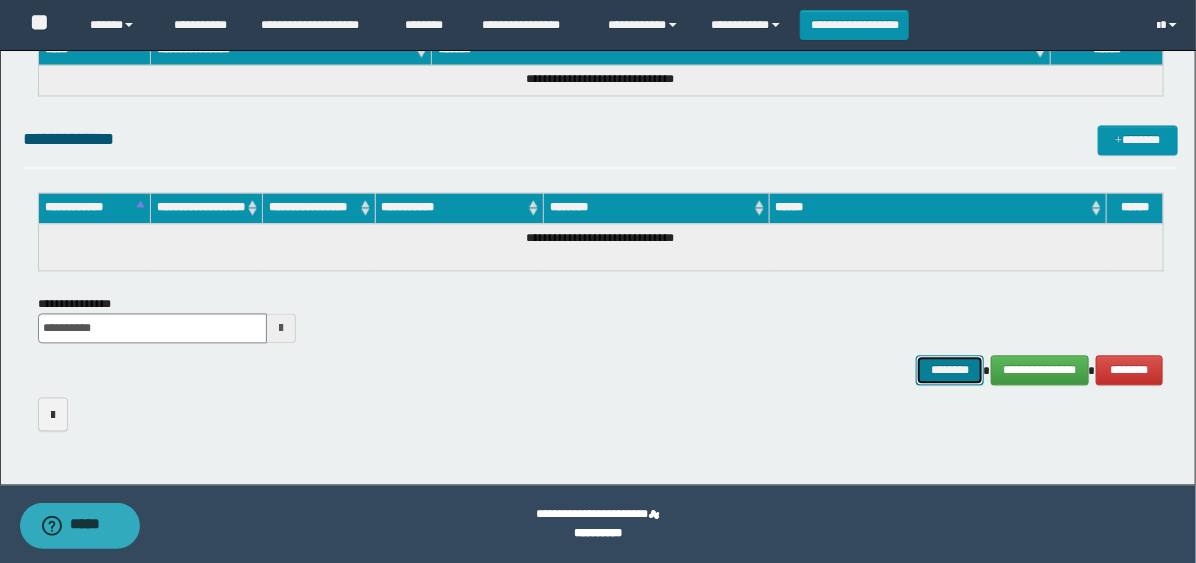 click on "********" at bounding box center (950, 370) 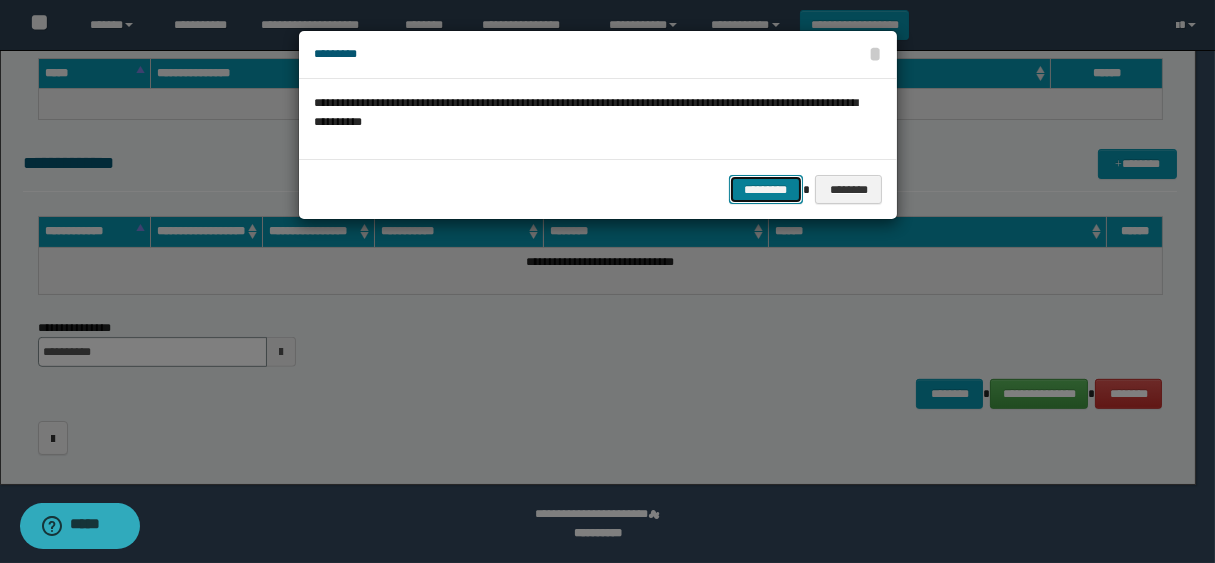 click on "*********" at bounding box center [766, 190] 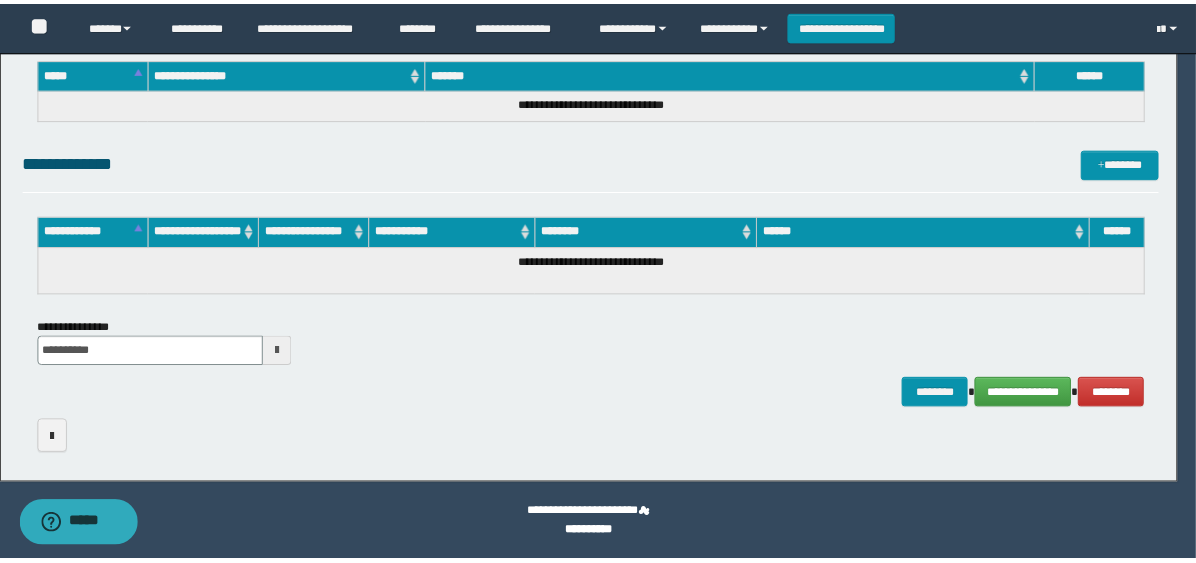 scroll, scrollTop: 1332, scrollLeft: 0, axis: vertical 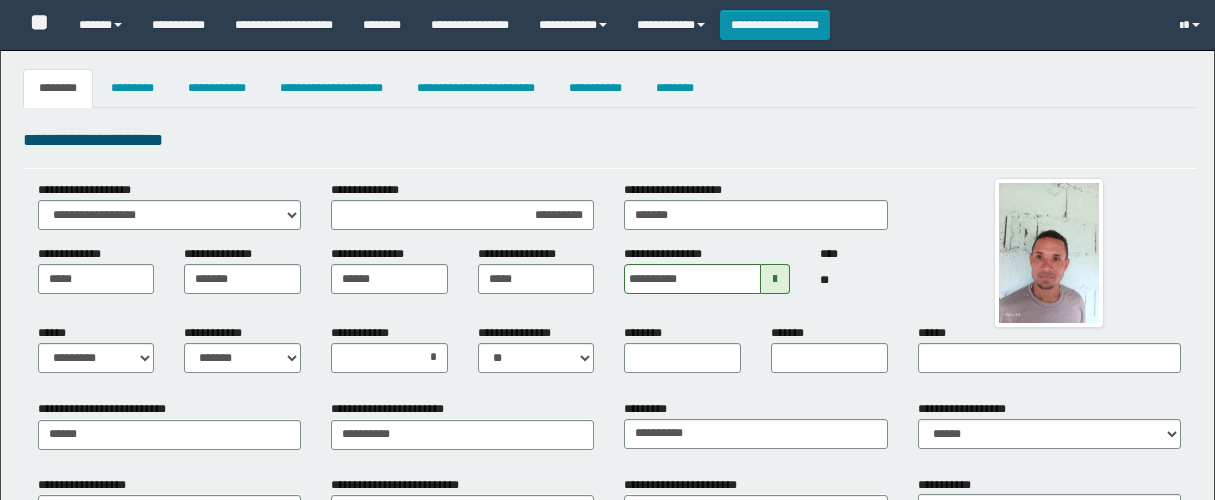 select on "***" 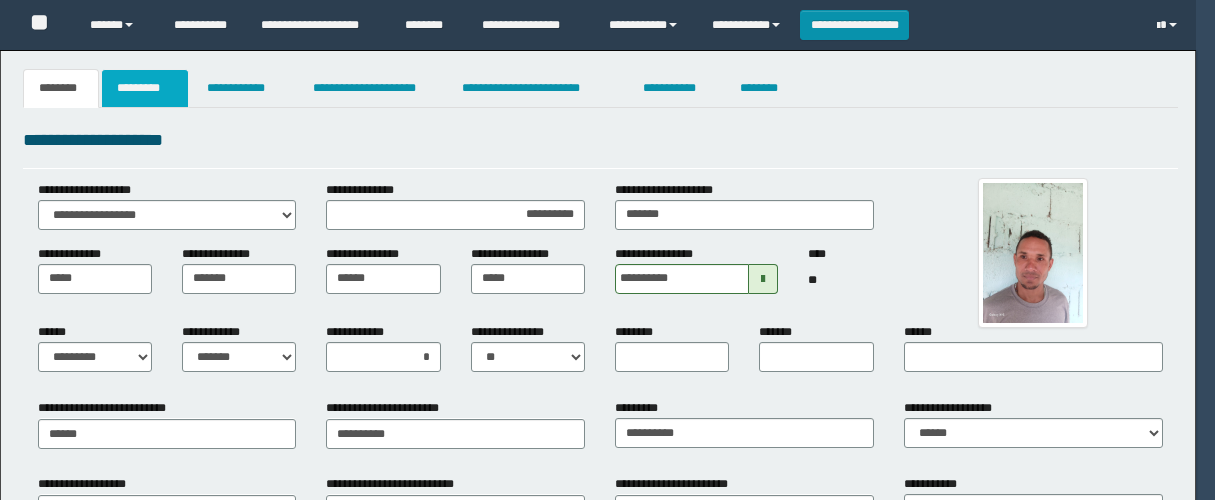 click on "*********" at bounding box center [145, 88] 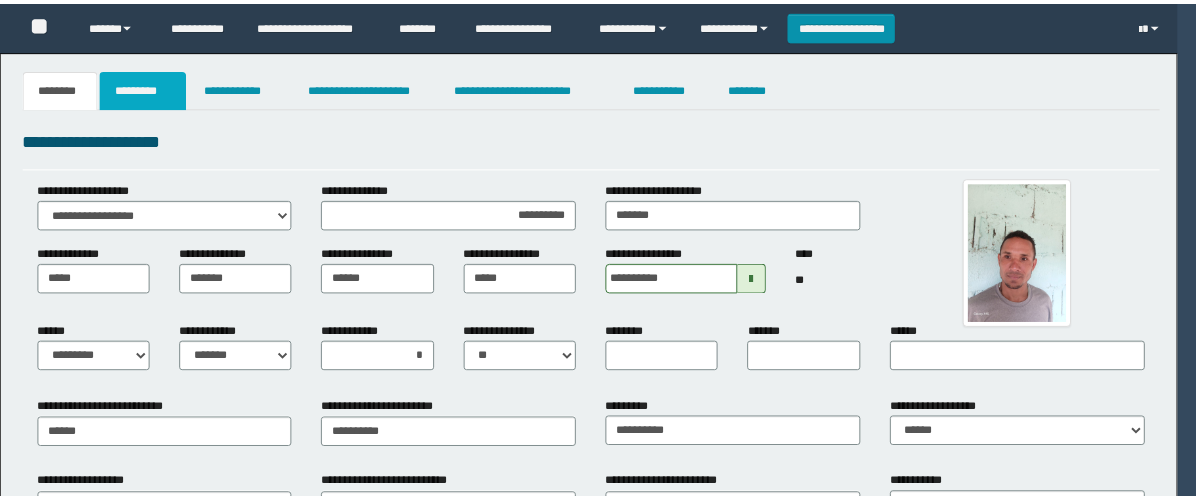 scroll, scrollTop: 0, scrollLeft: 0, axis: both 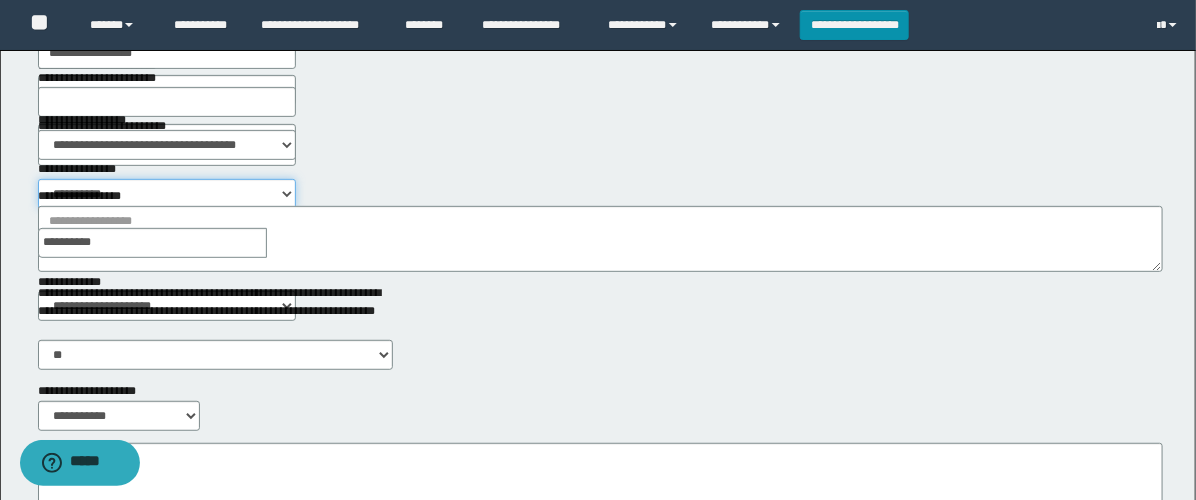 click on "**********" at bounding box center (167, 194) 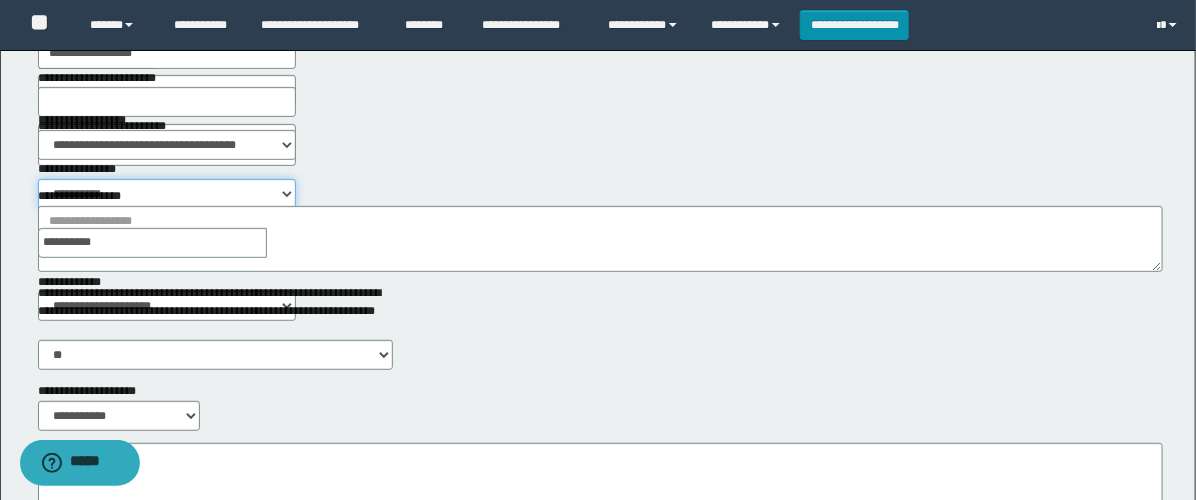 select on "****" 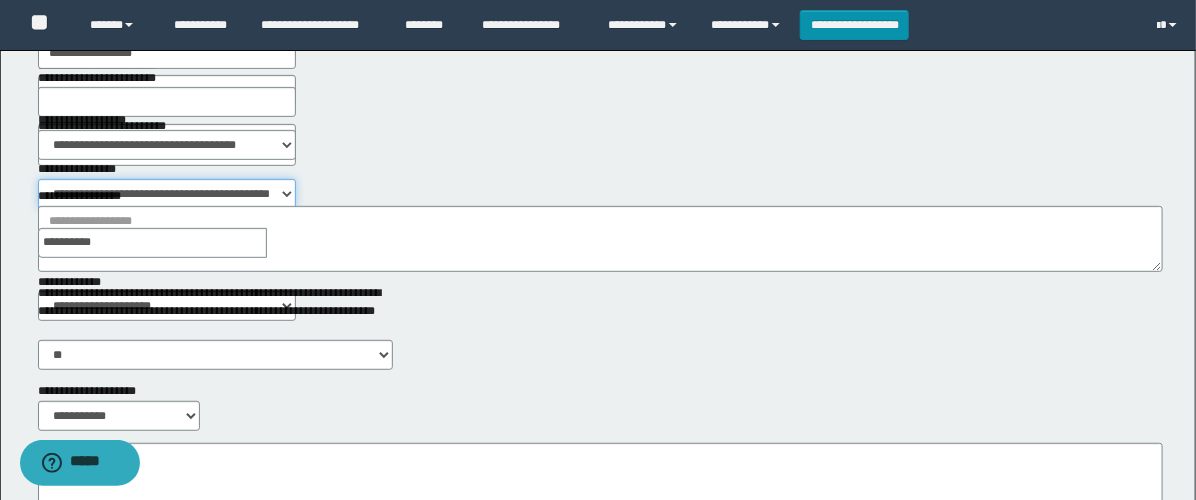 click on "**********" at bounding box center [167, 194] 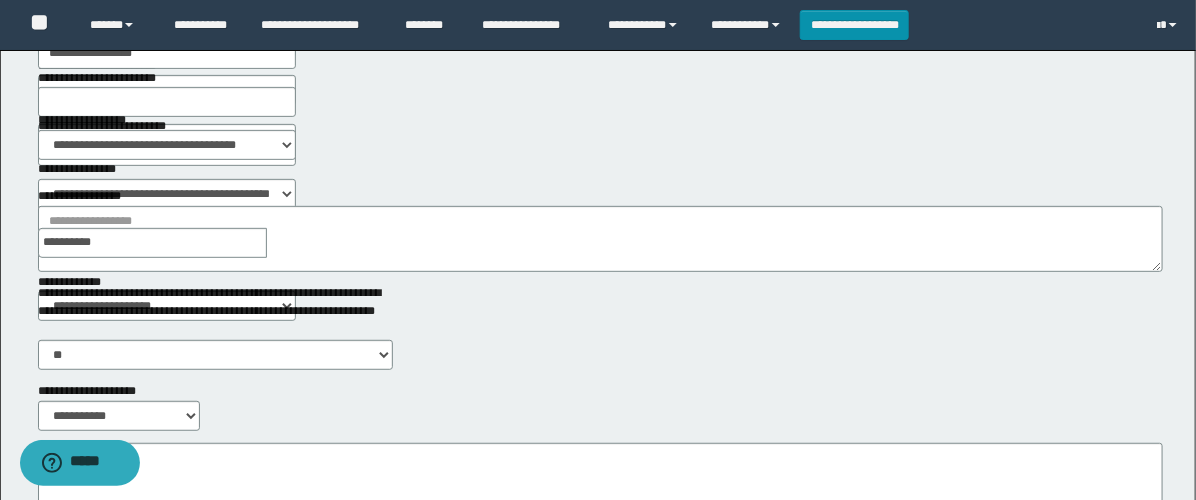 click at bounding box center [281, 243] 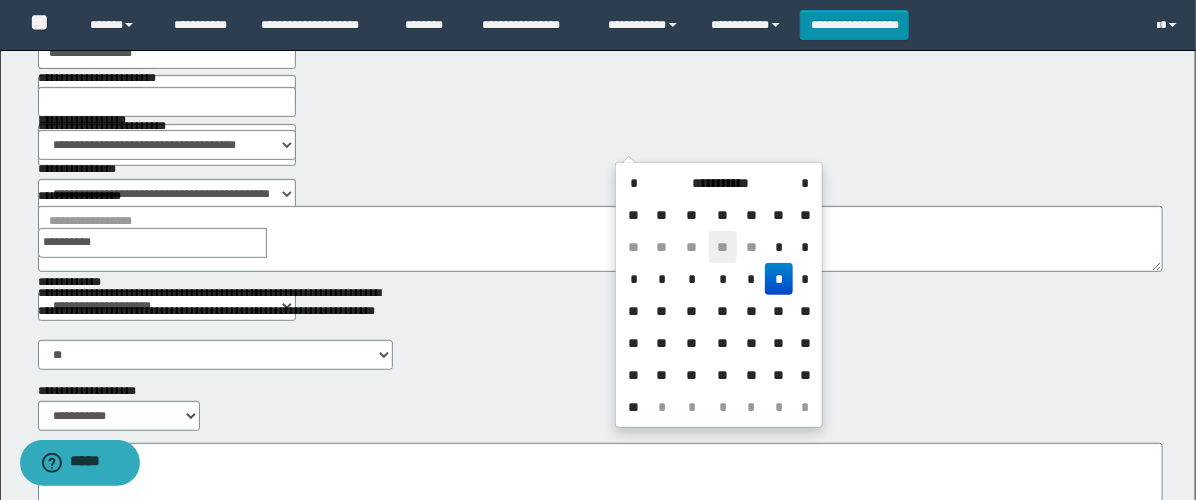 click on "**" at bounding box center [723, 247] 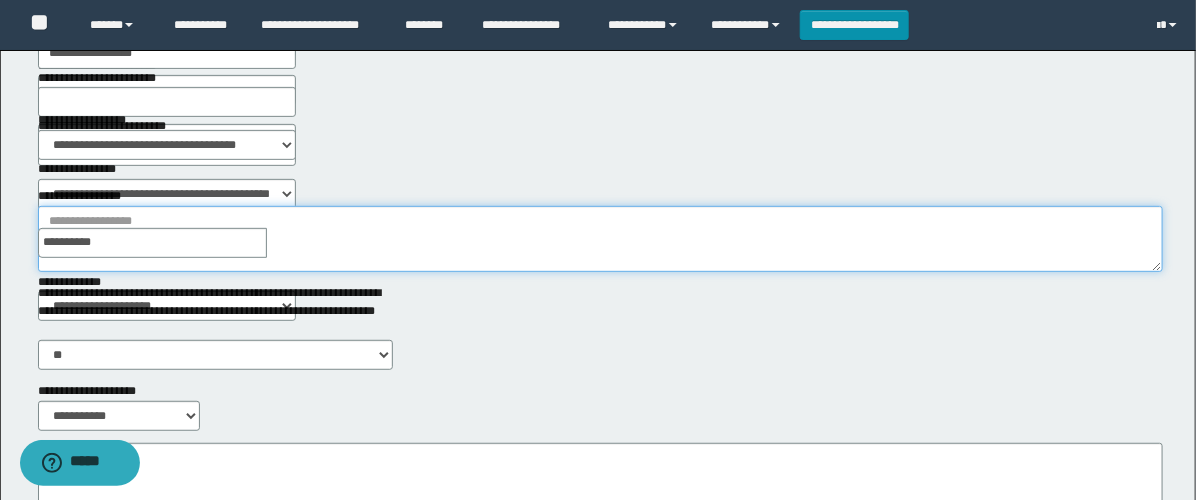 click on "**********" at bounding box center [600, 239] 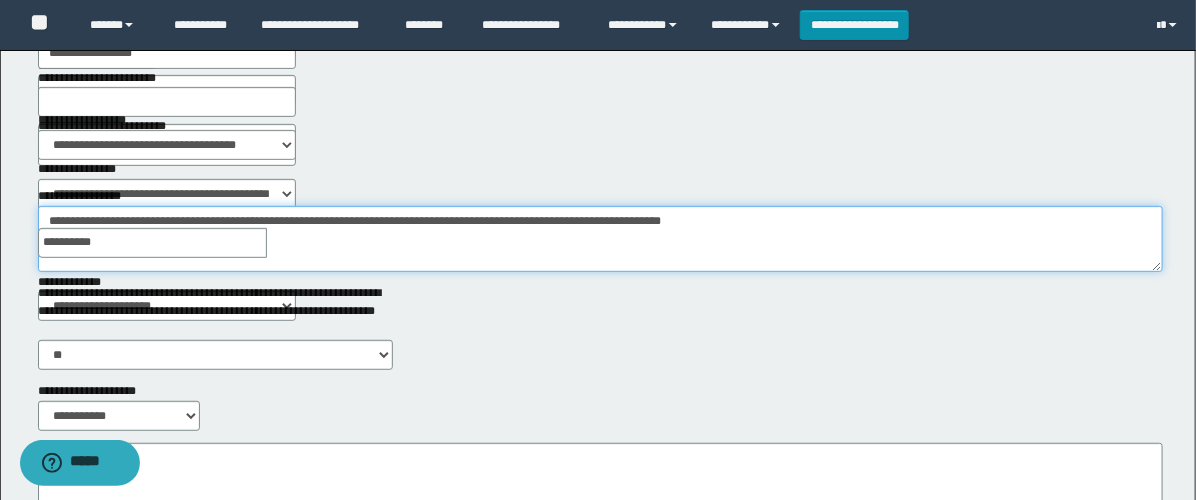 scroll, scrollTop: 444, scrollLeft: 0, axis: vertical 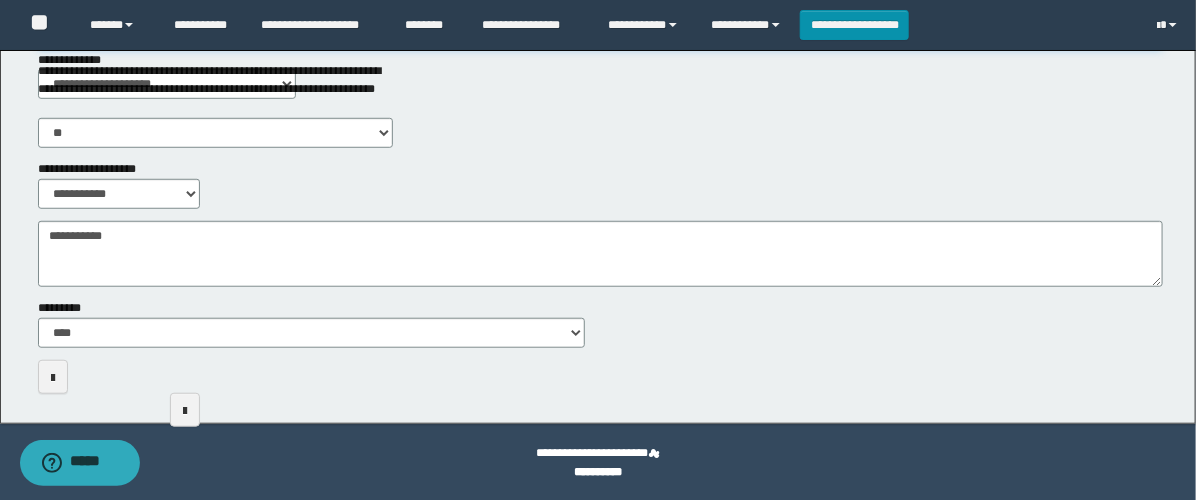 type on "**********" 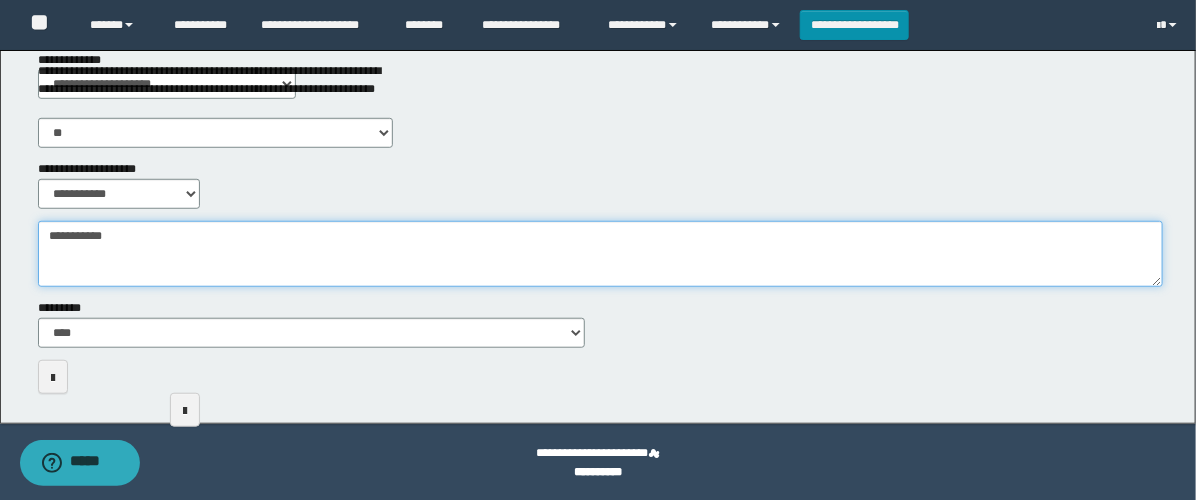 click on "**********" at bounding box center [600, 254] 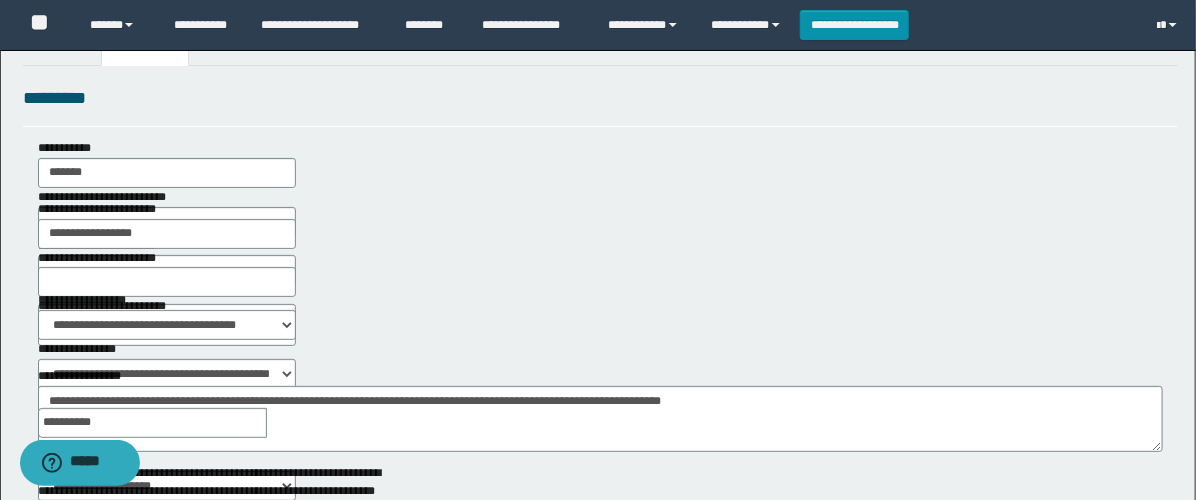 scroll, scrollTop: 0, scrollLeft: 0, axis: both 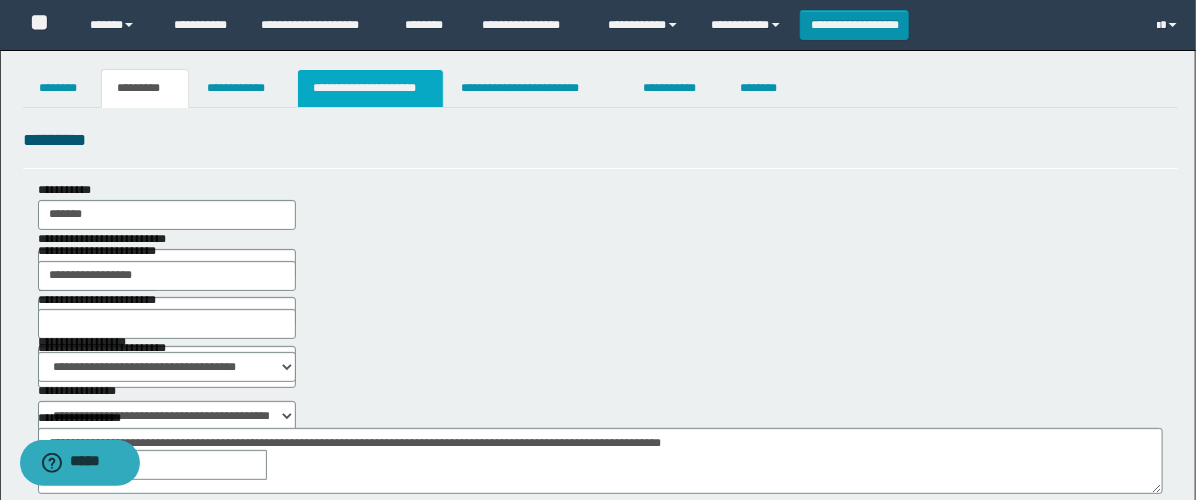 type on "**********" 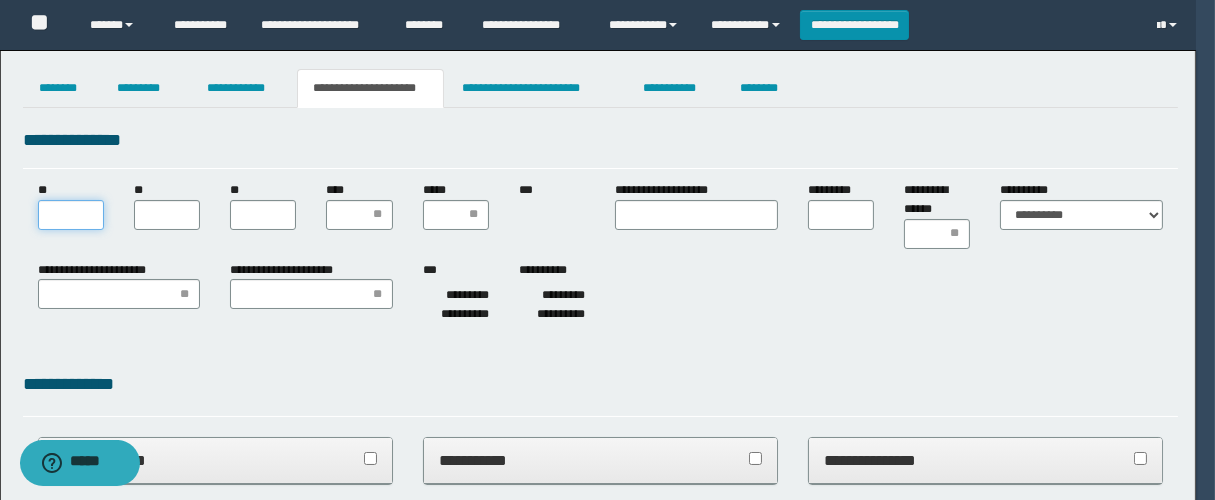 click on "**" at bounding box center [71, 215] 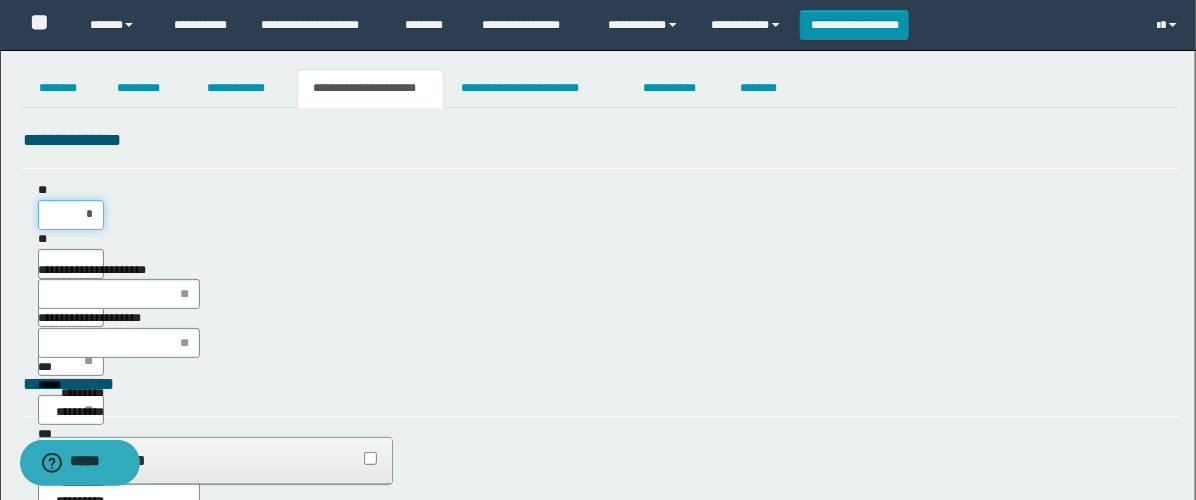 type on "**" 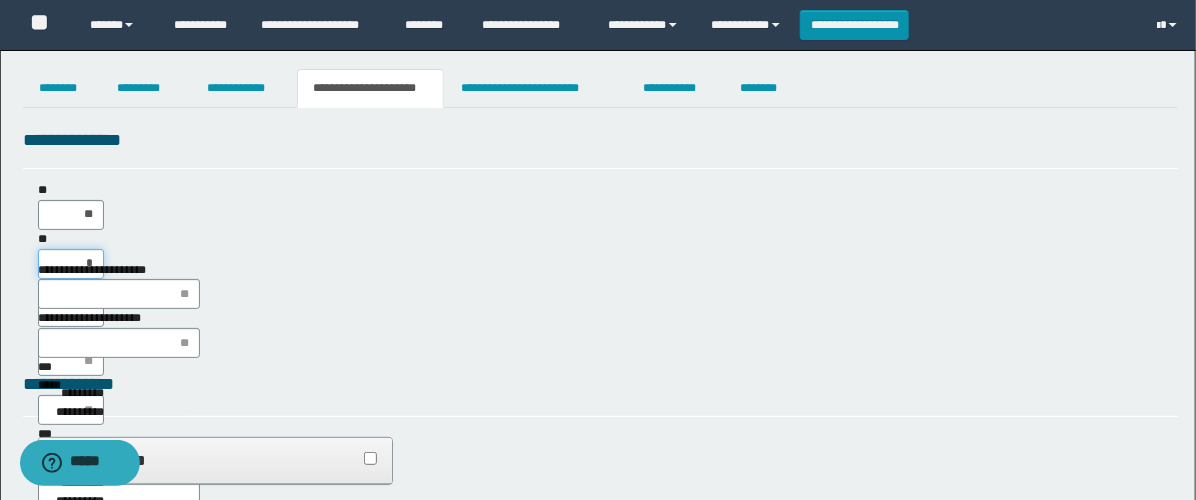 scroll, scrollTop: 0, scrollLeft: 0, axis: both 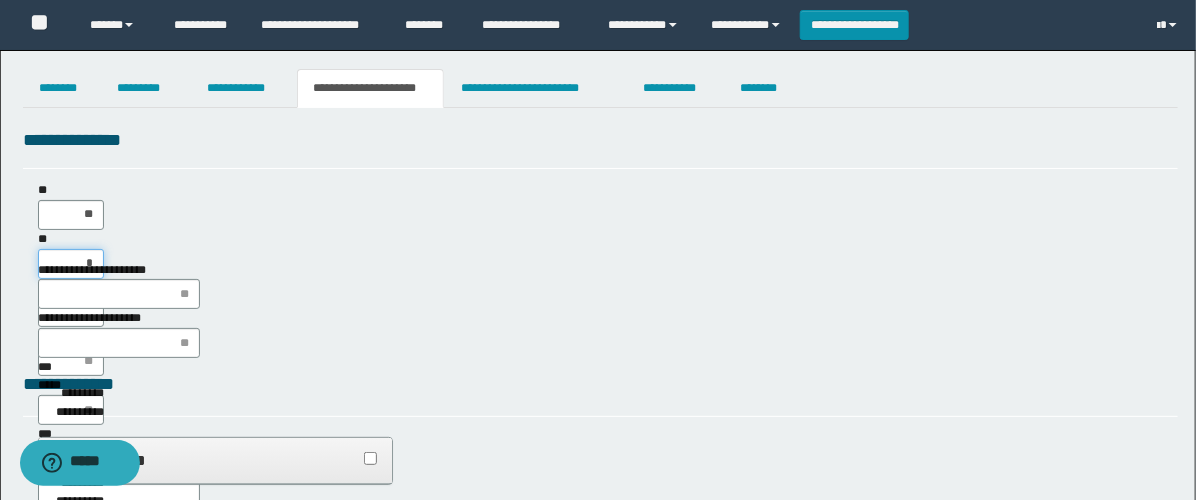 type on "**" 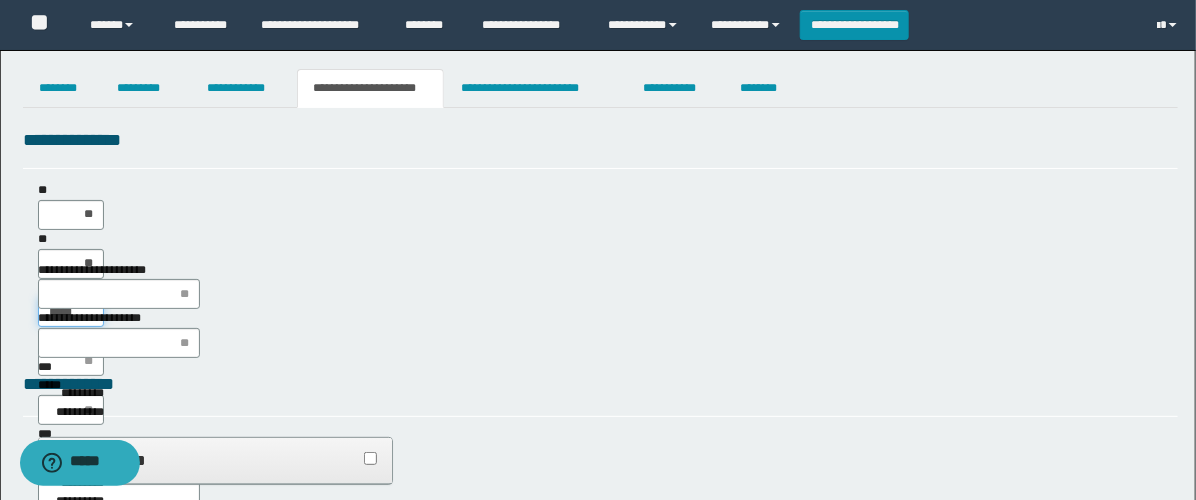 type on "******" 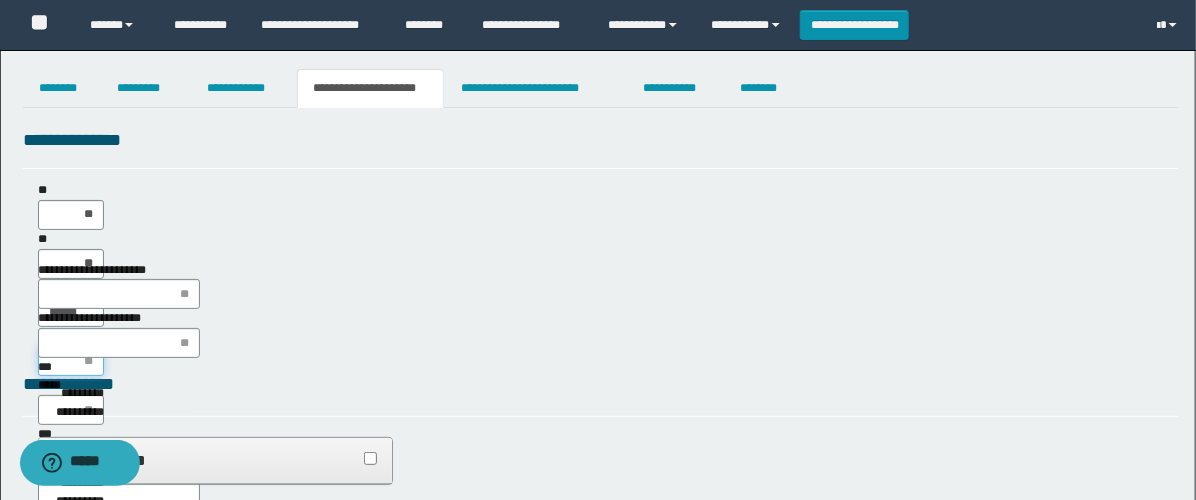 type on "*" 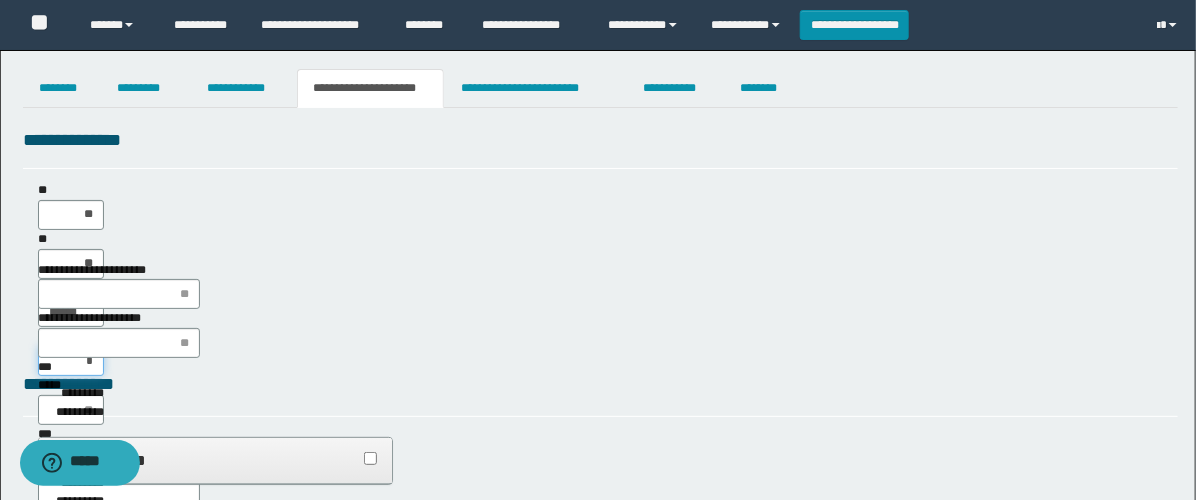type on "**" 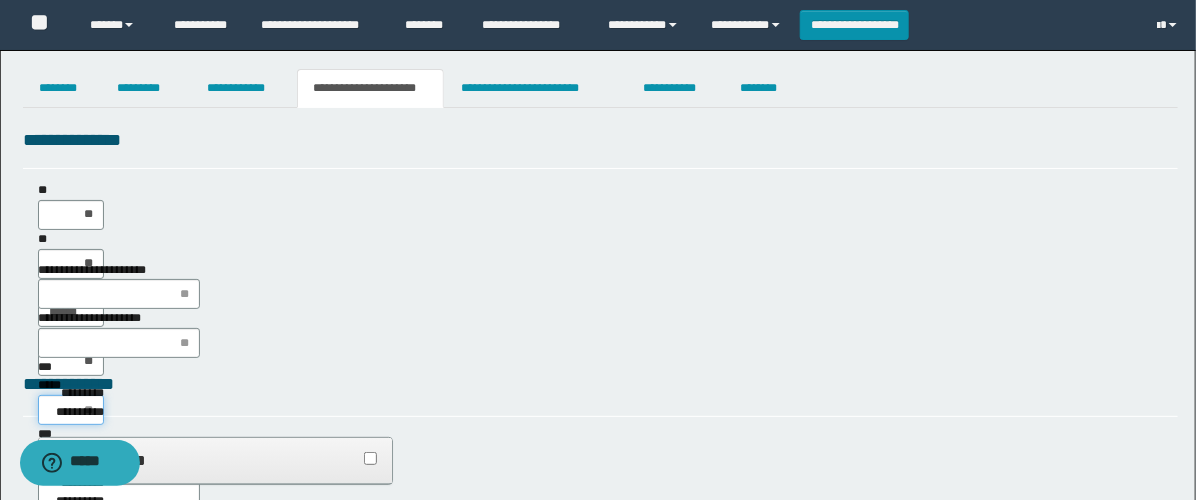 click on "*****" at bounding box center [71, 410] 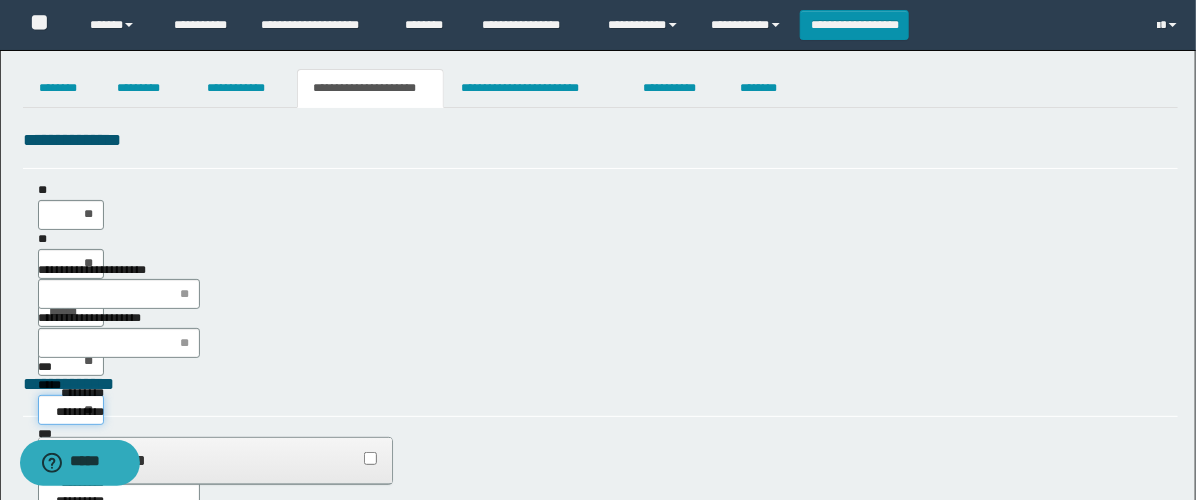 type on "***" 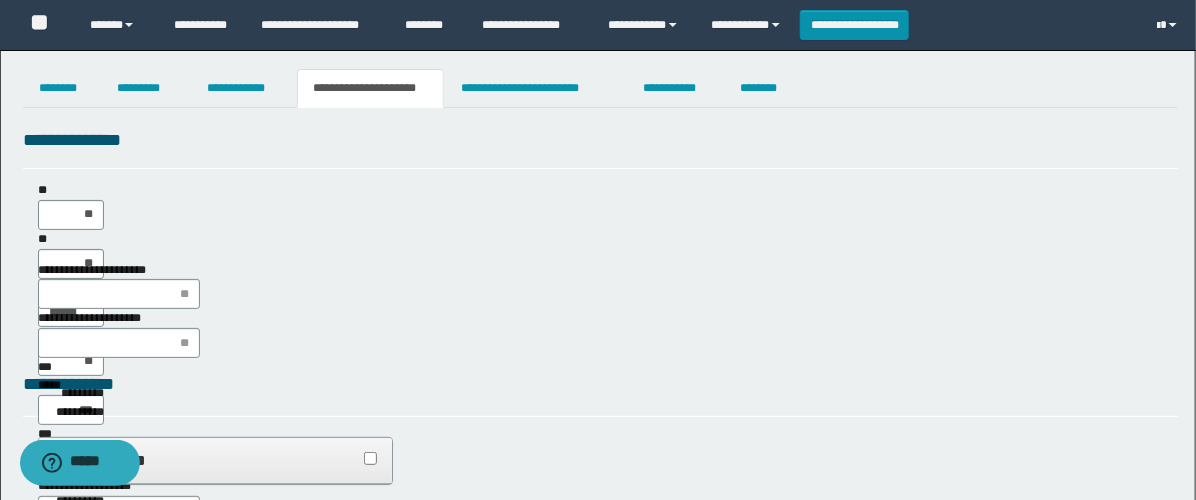 type on "**" 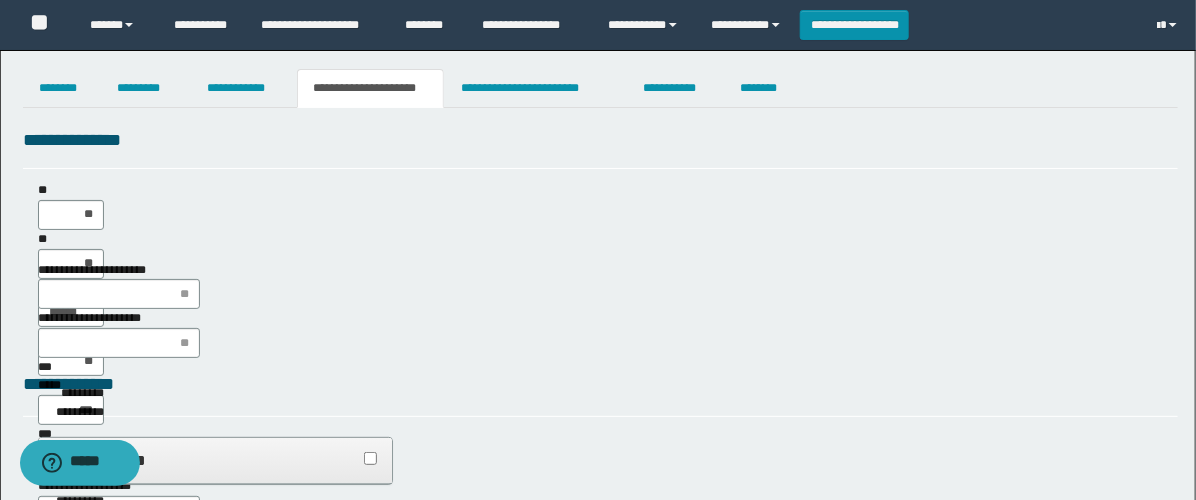 type on "**" 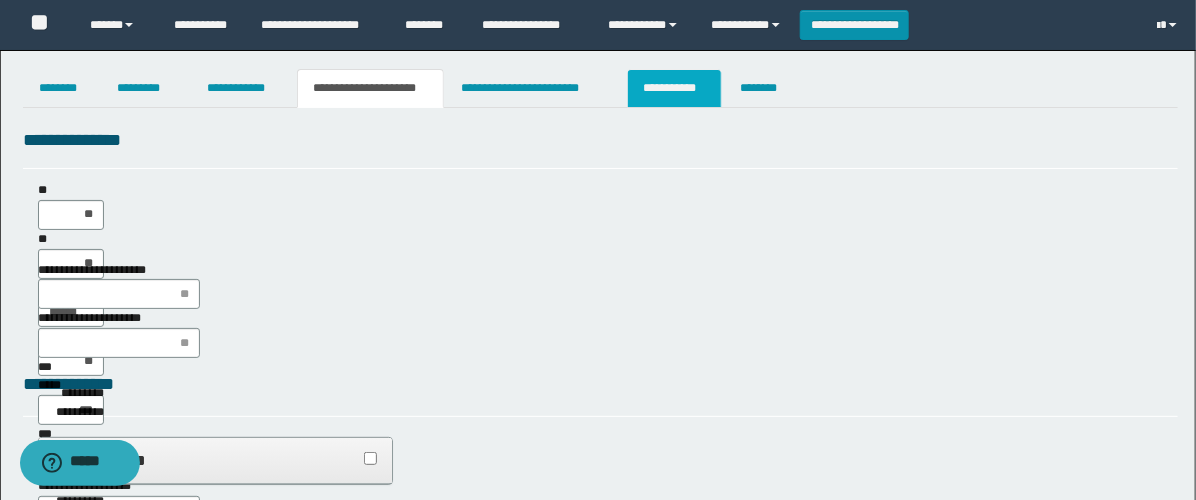 click on "**********" at bounding box center (674, 88) 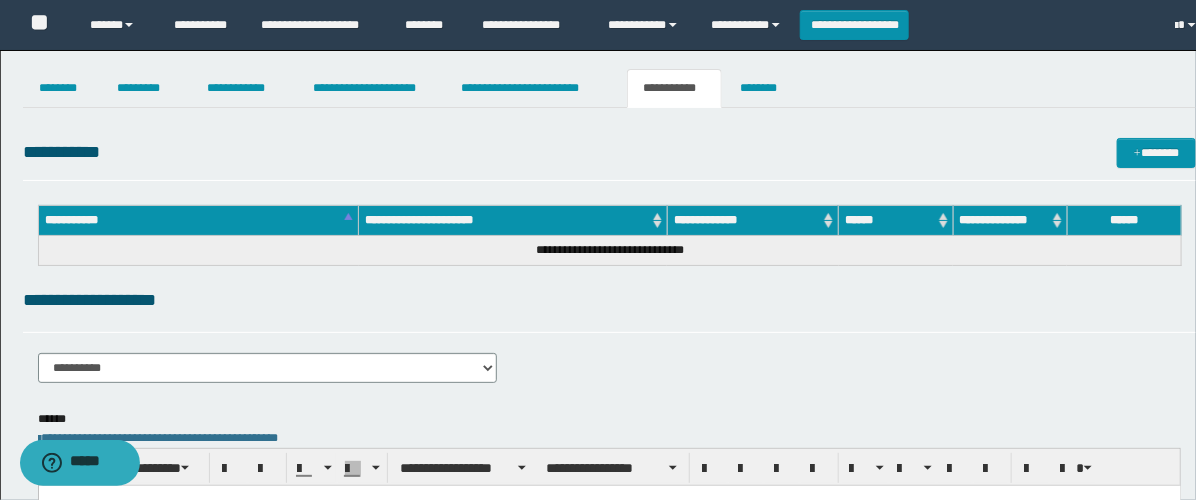 scroll, scrollTop: 0, scrollLeft: 0, axis: both 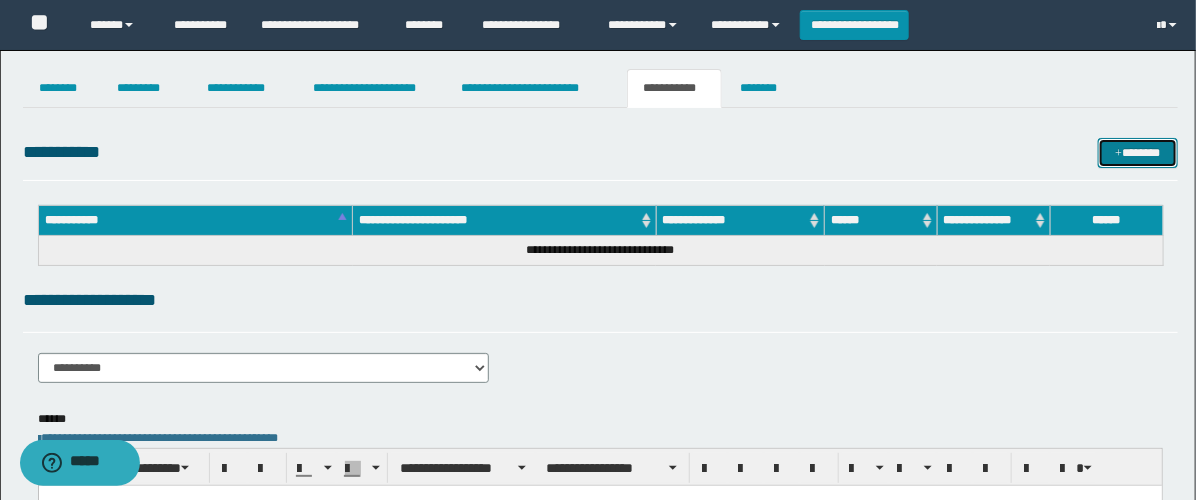 click on "*******" at bounding box center (1138, 153) 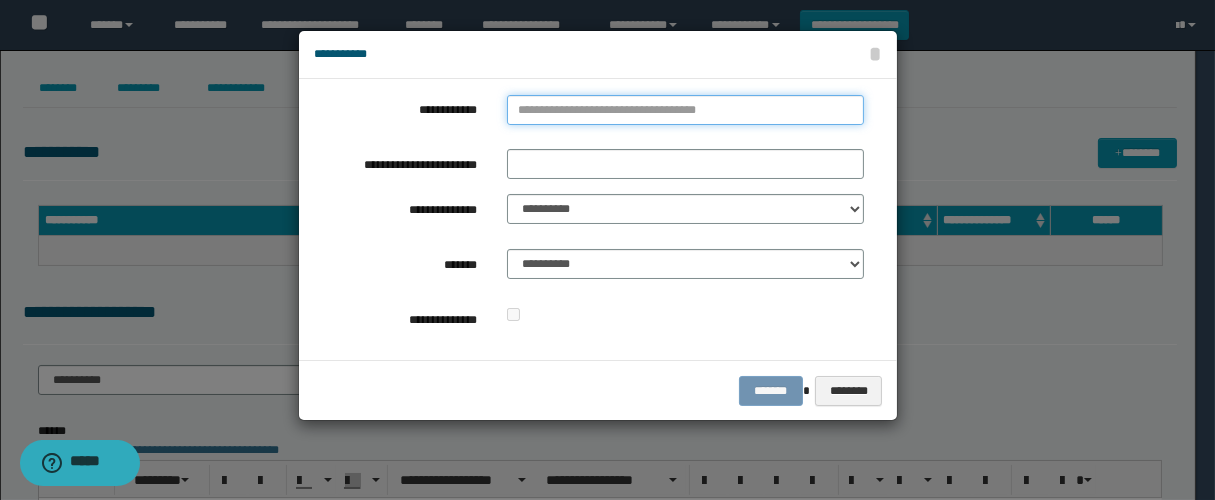 click on "**********" at bounding box center [685, 110] 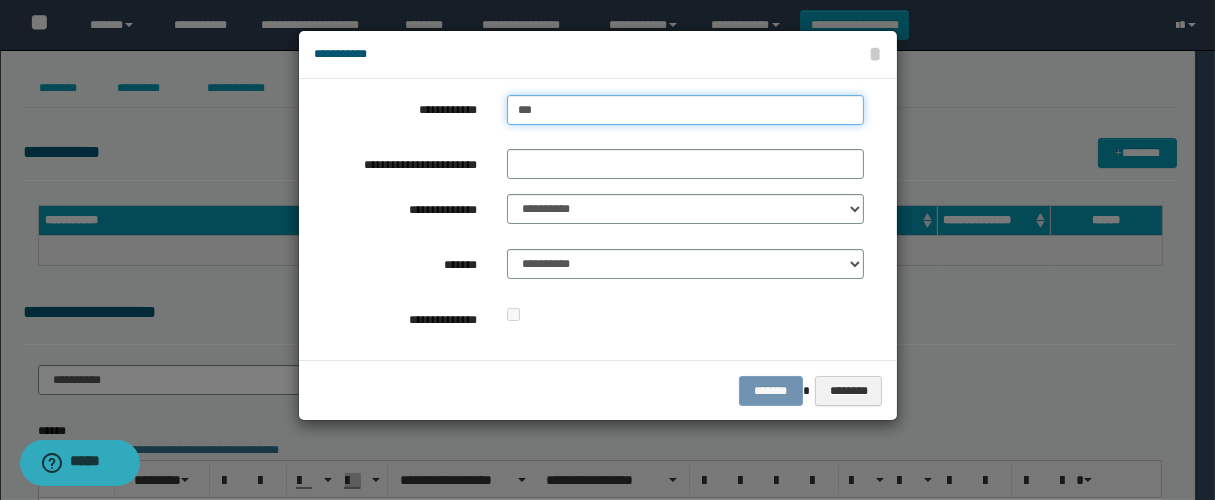 type on "****" 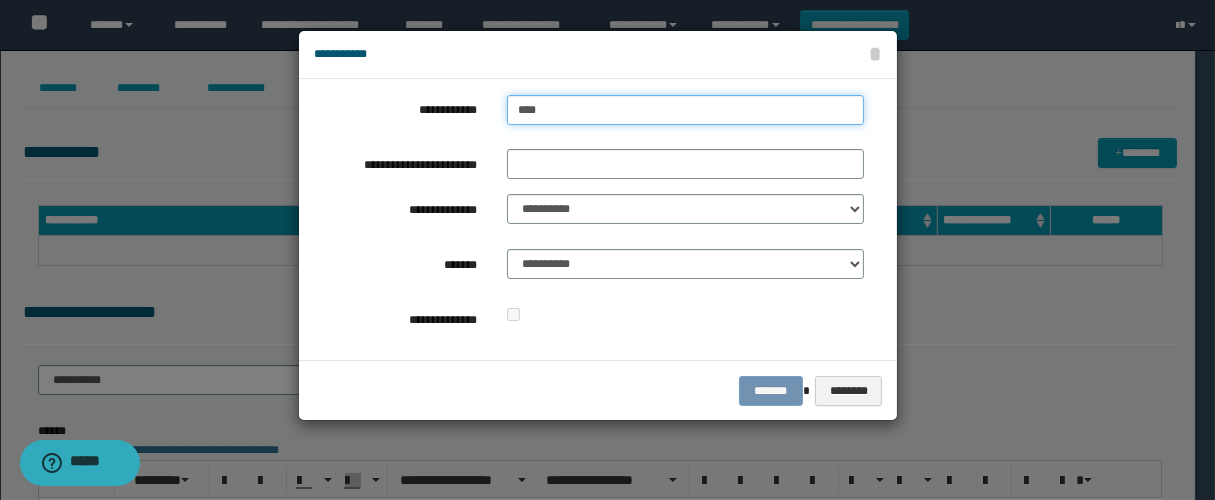 type on "****" 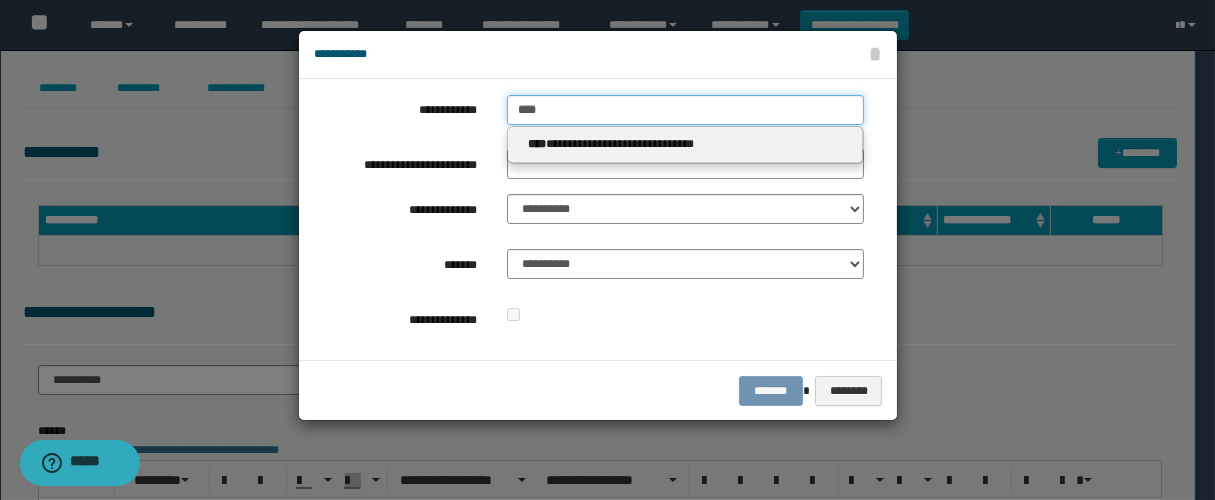 type on "****" 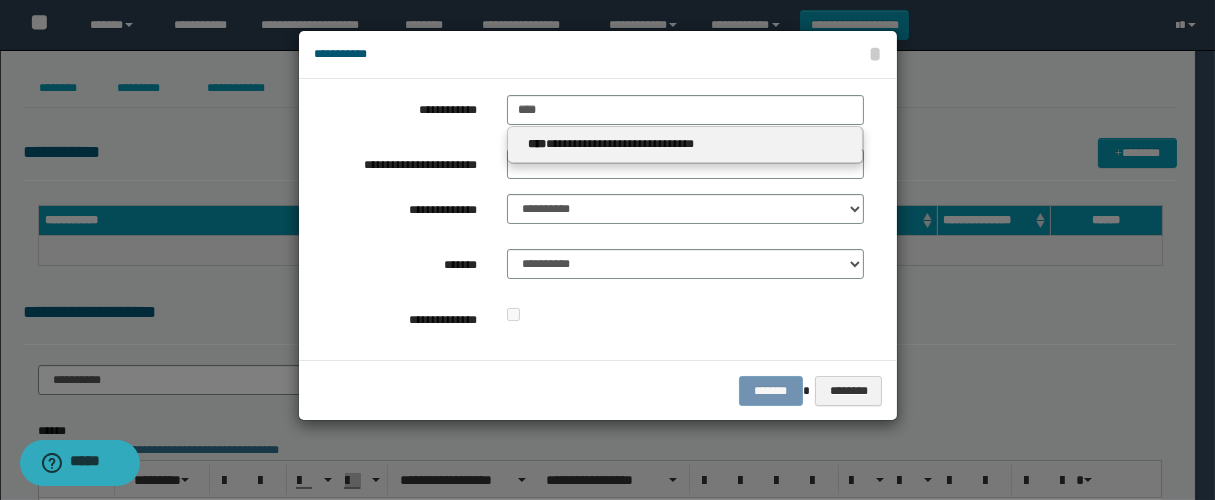click on "**********" at bounding box center [685, 145] 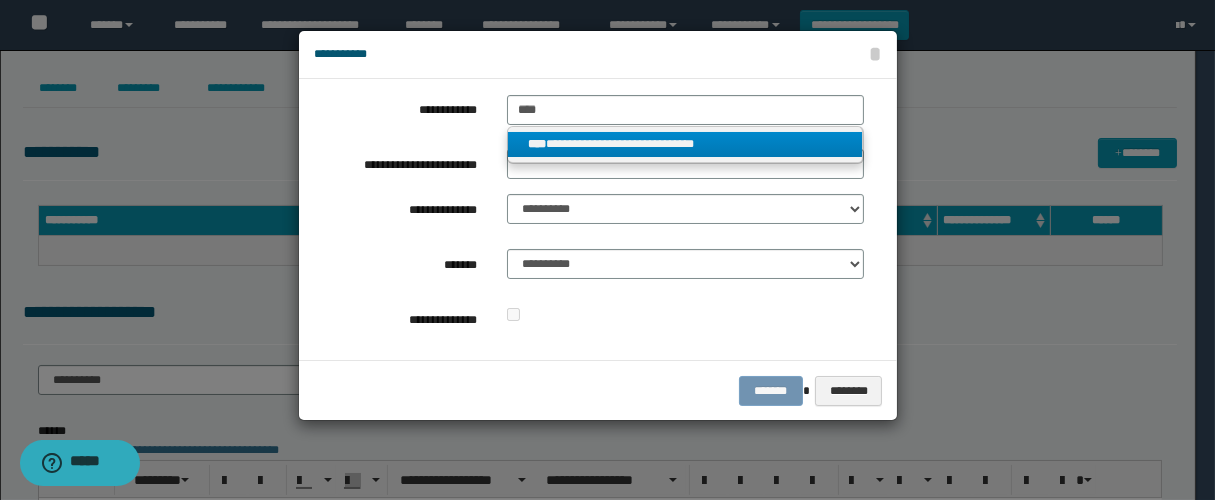 click on "**********" at bounding box center (685, 144) 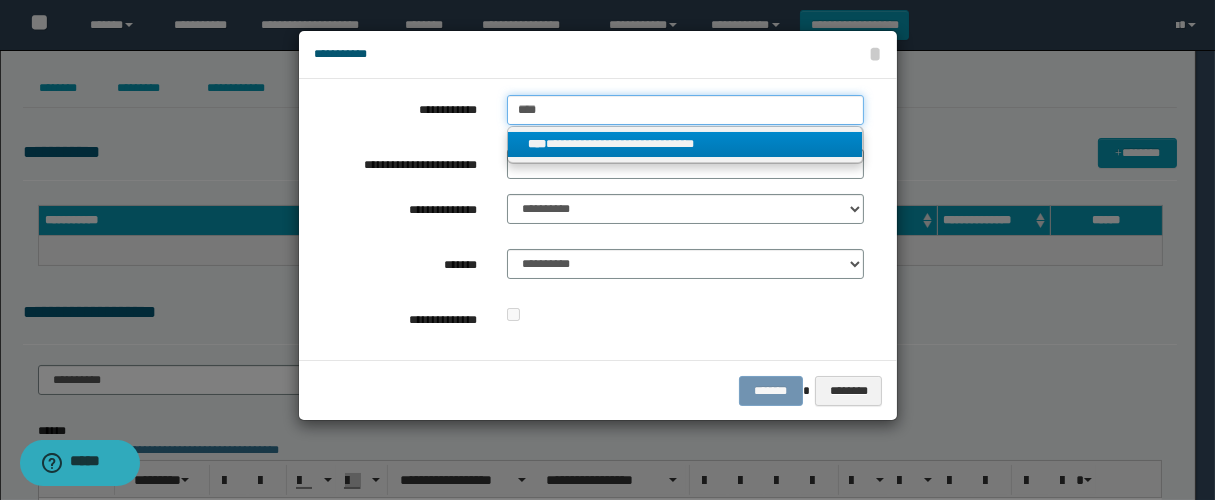type 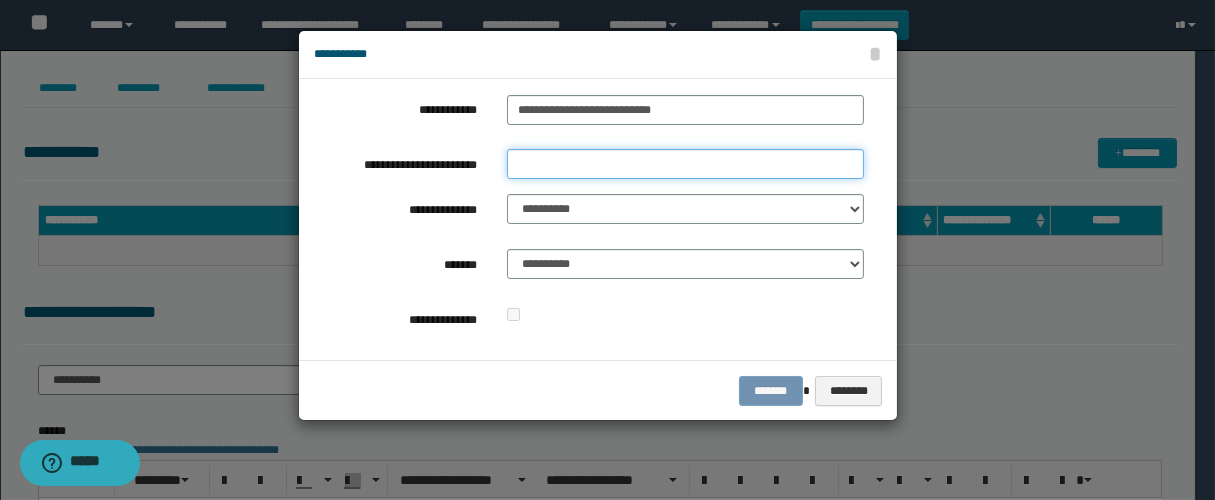click on "**********" at bounding box center (685, 164) 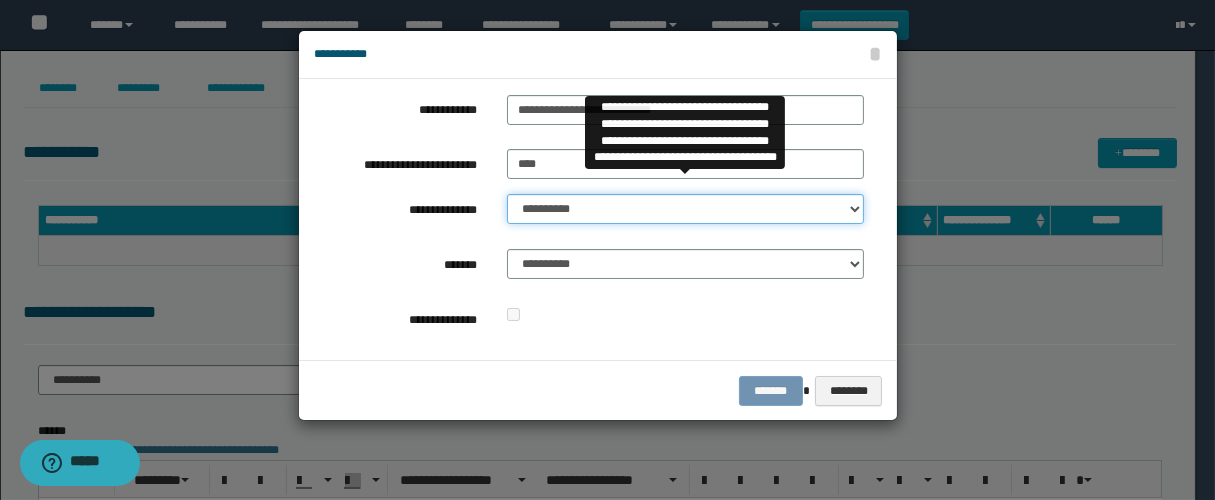 click on "**********" at bounding box center (685, 209) 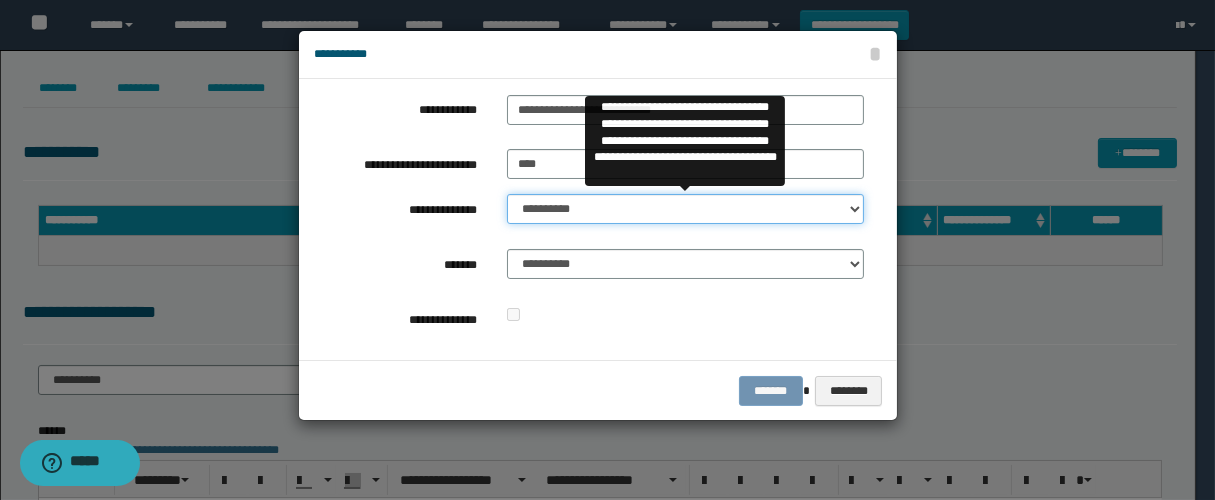 select on "**" 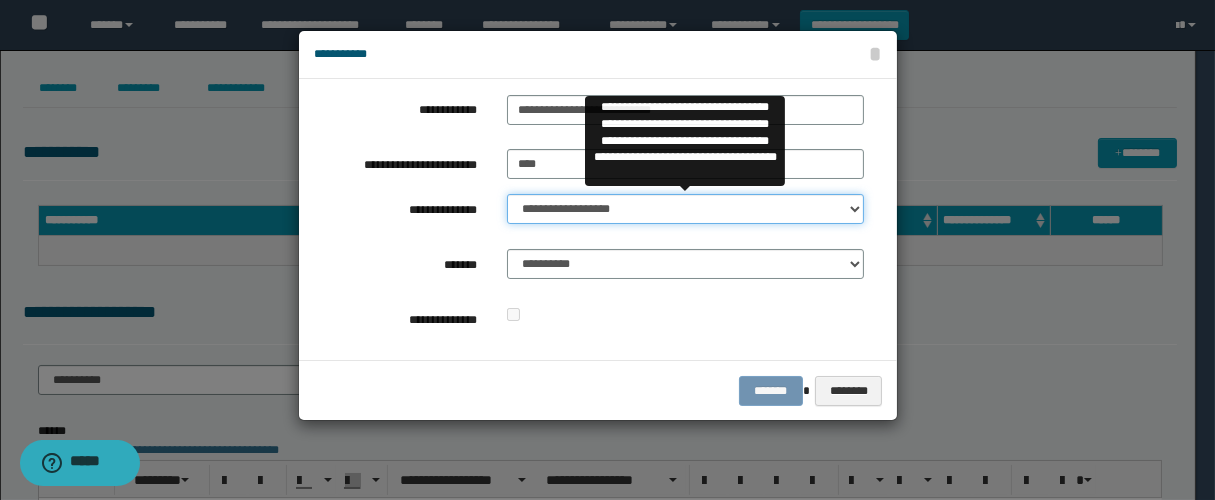 click on "**********" at bounding box center (685, 209) 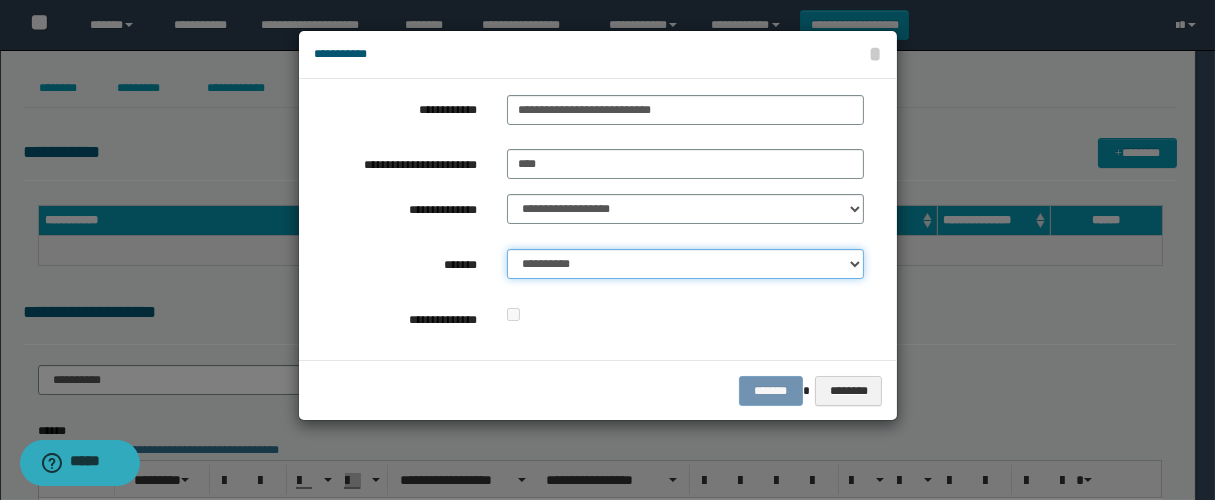 click on "**********" at bounding box center [685, 264] 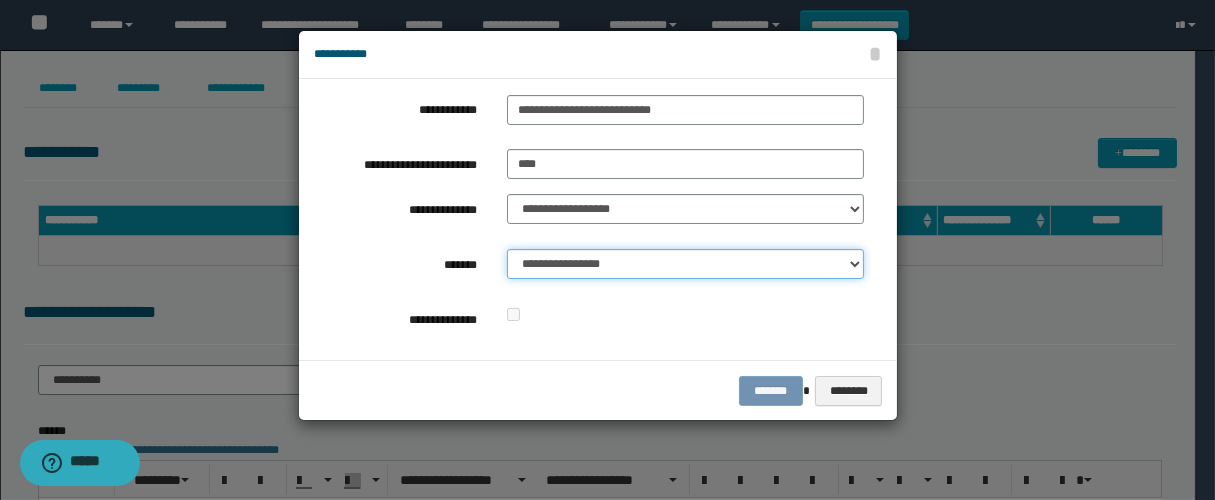 click on "**********" at bounding box center (685, 264) 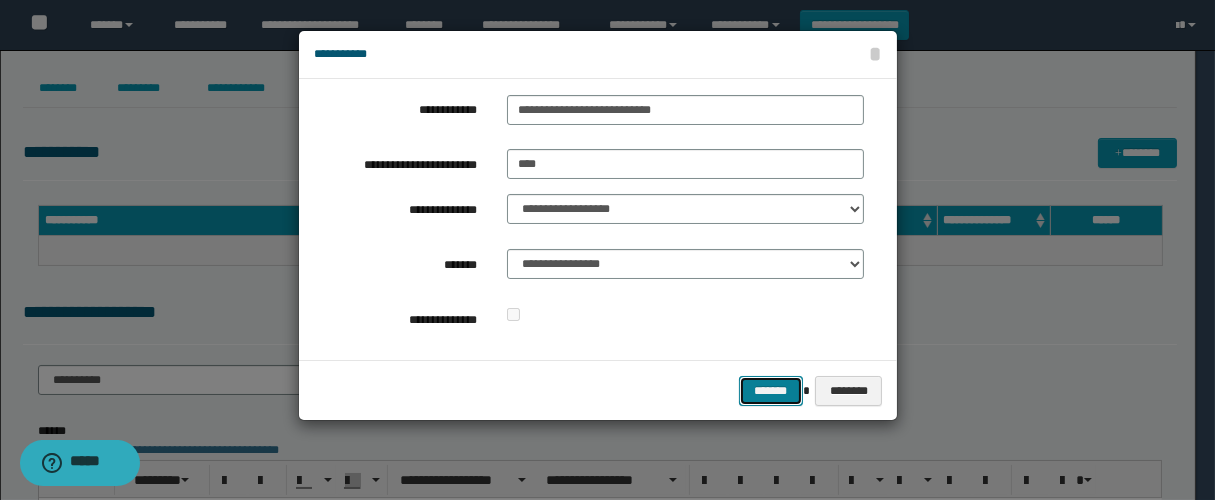 click on "*******" at bounding box center (771, 391) 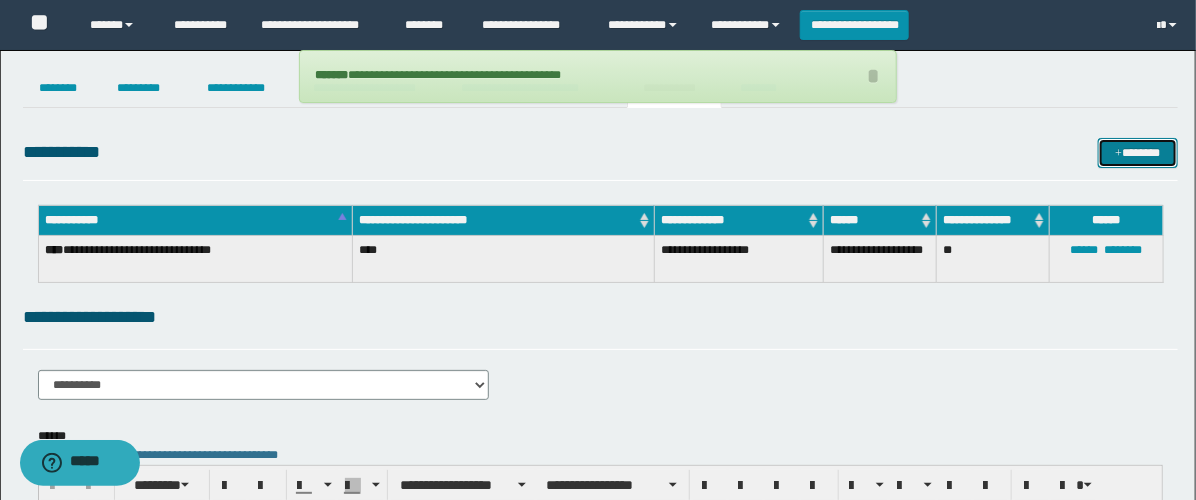 scroll, scrollTop: 111, scrollLeft: 0, axis: vertical 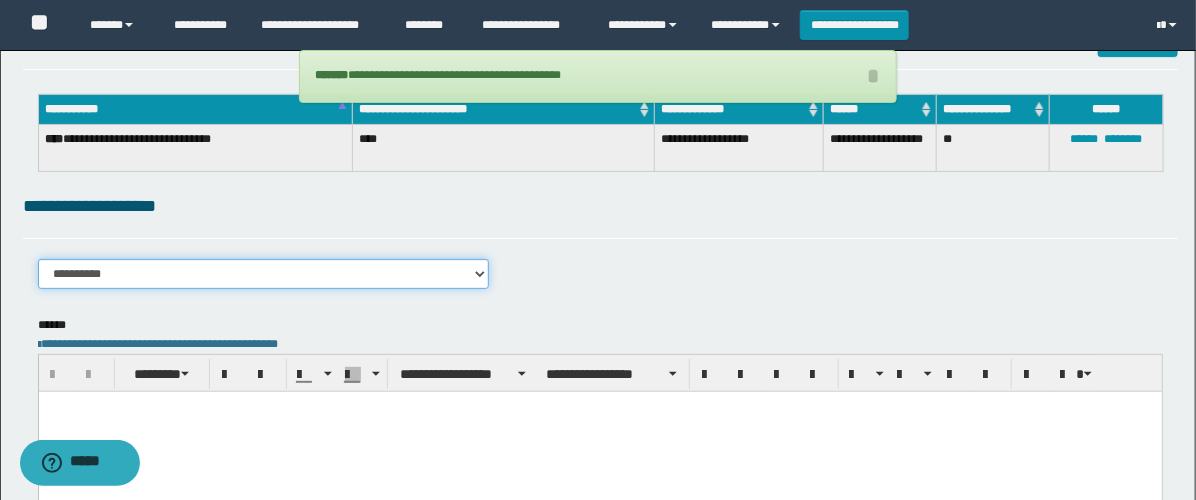 click on "**********" at bounding box center (263, 274) 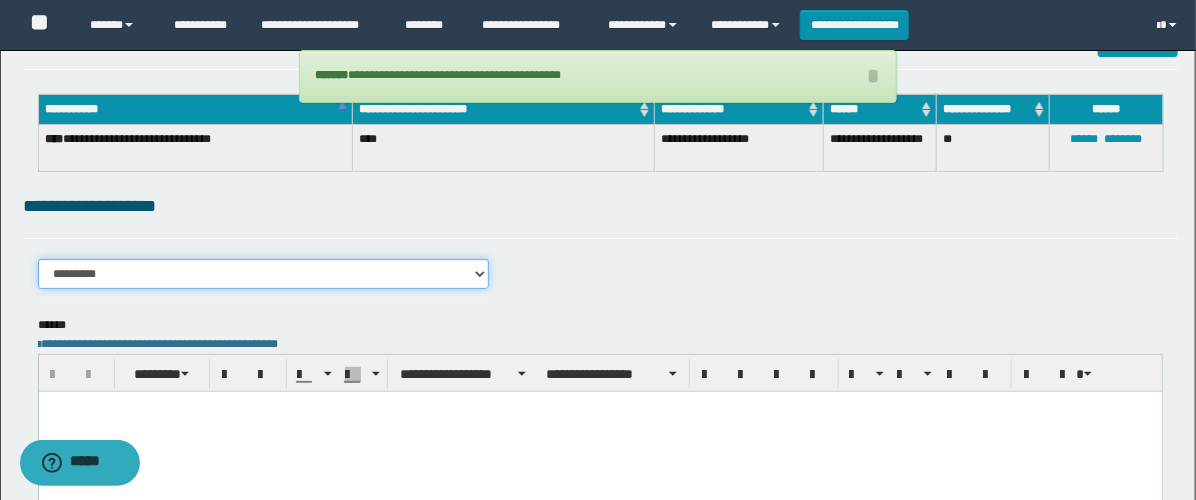 click on "**********" at bounding box center [263, 274] 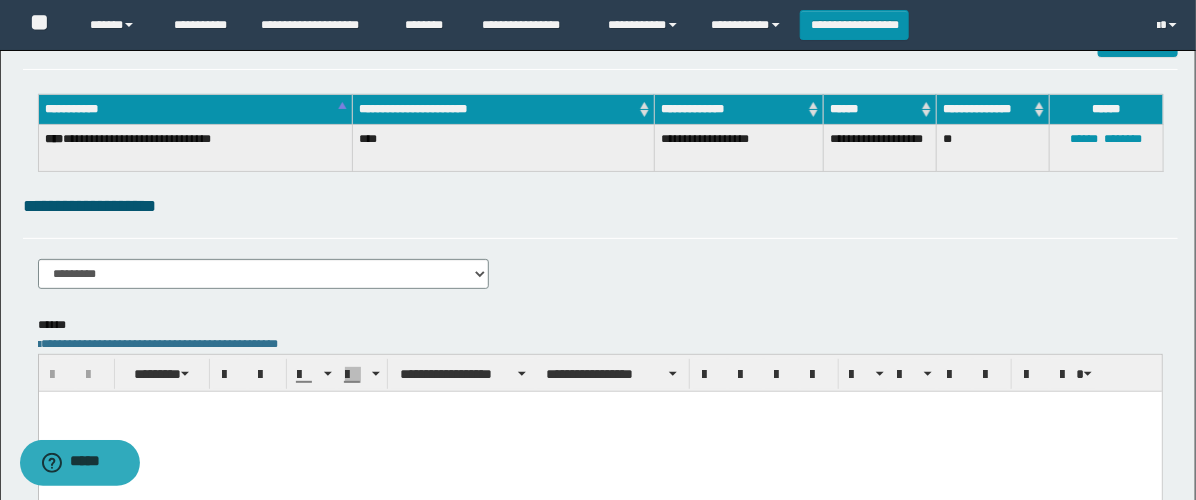 click at bounding box center [599, 431] 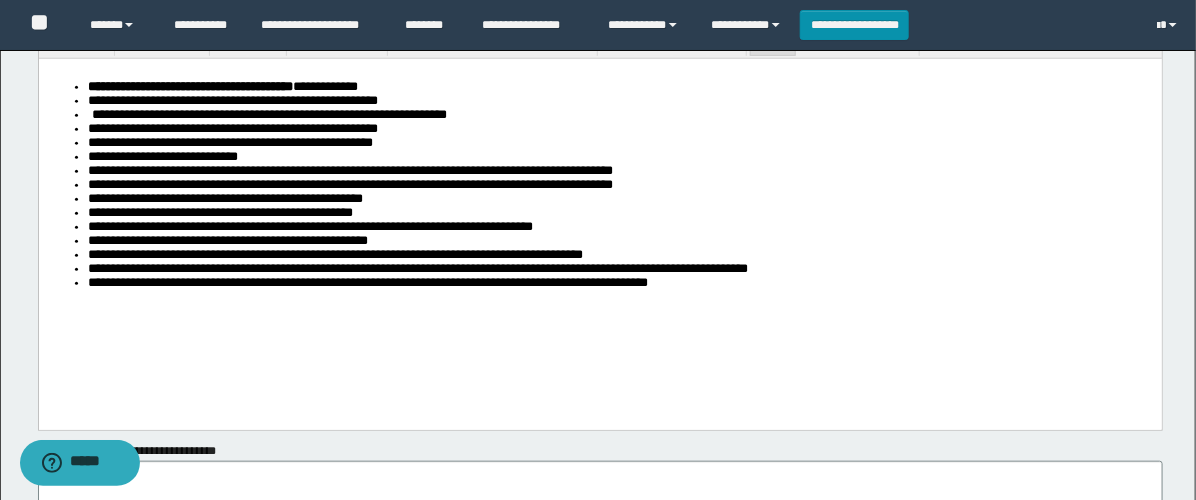 scroll, scrollTop: 222, scrollLeft: 0, axis: vertical 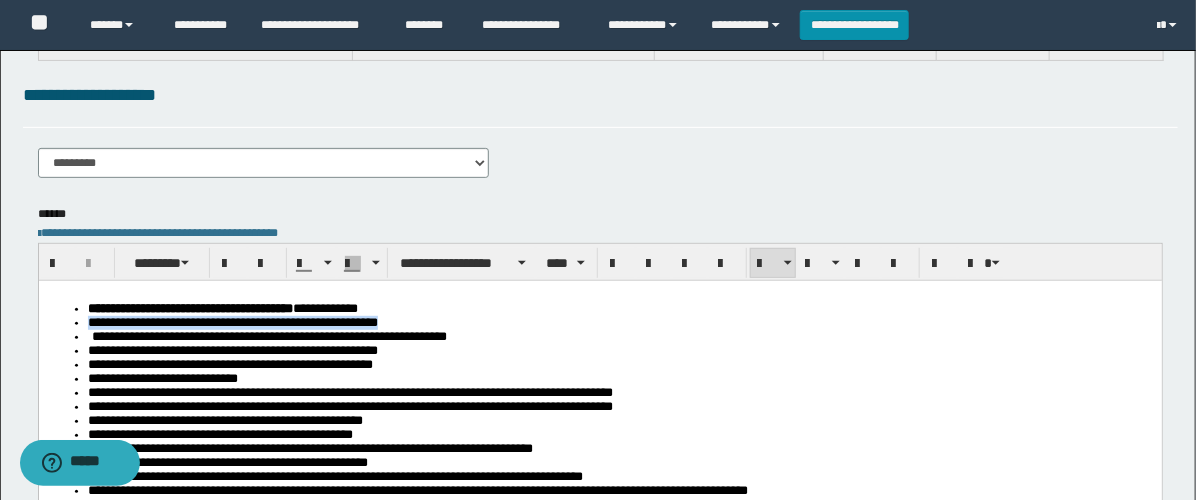 drag, startPoint x: 558, startPoint y: 324, endPoint x: 58, endPoint y: 320, distance: 500.016 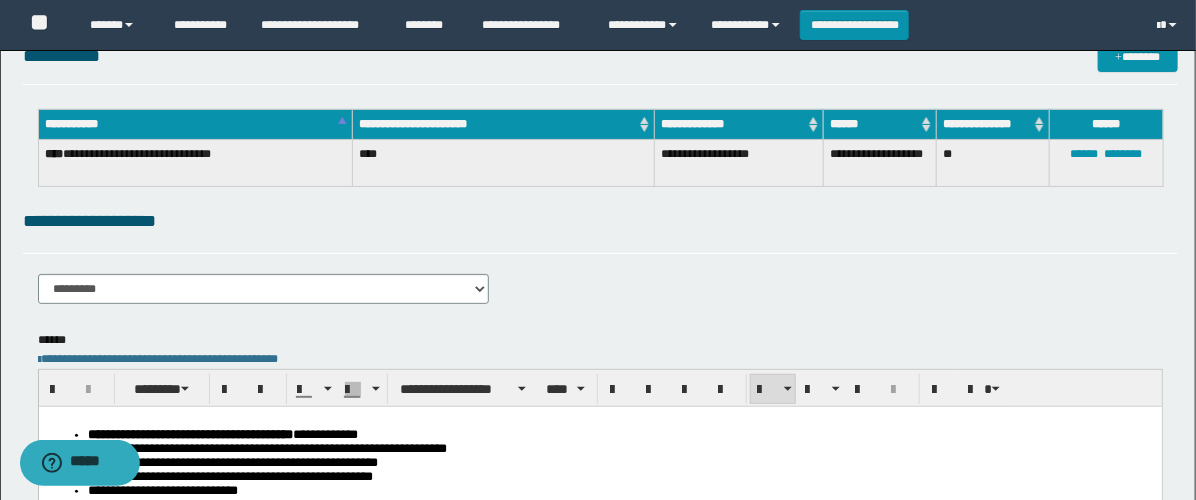 scroll, scrollTop: 0, scrollLeft: 0, axis: both 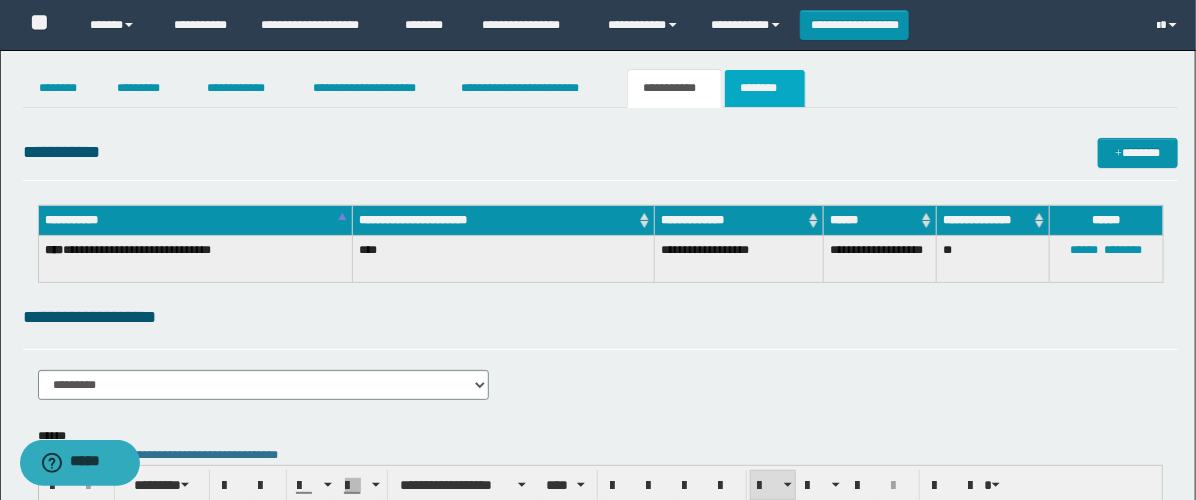 click on "********" at bounding box center (765, 88) 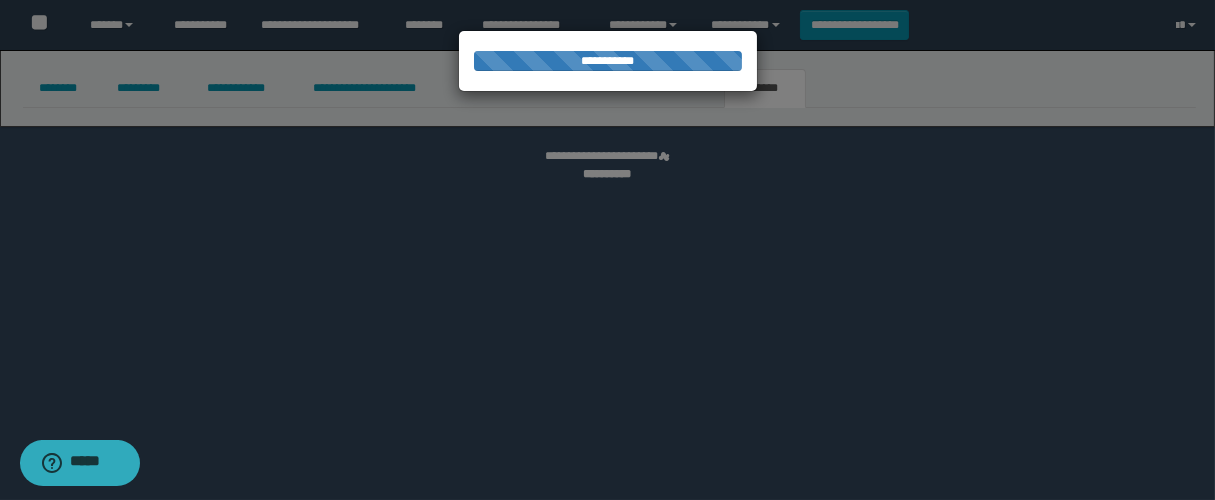 select 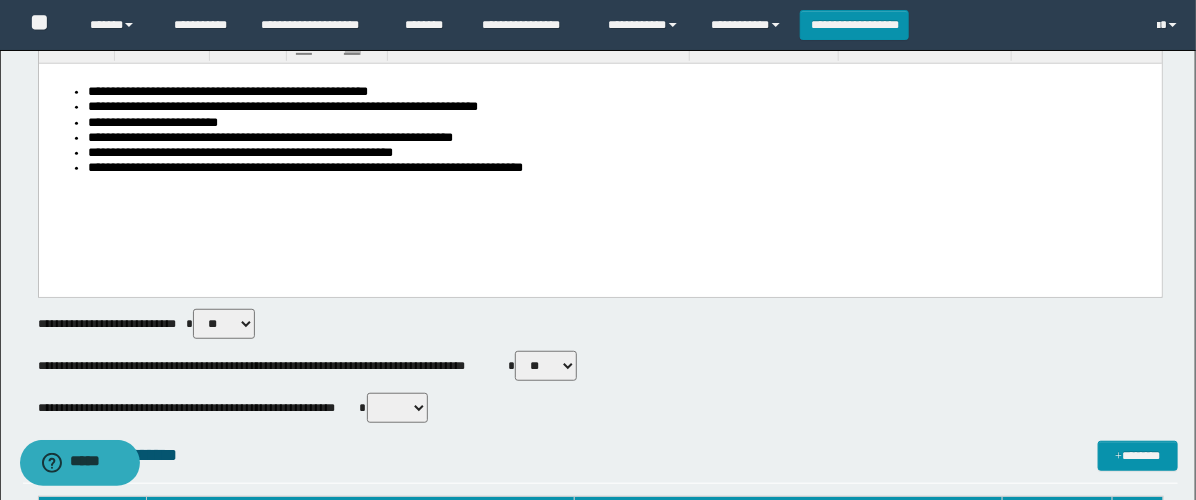 scroll, scrollTop: 555, scrollLeft: 0, axis: vertical 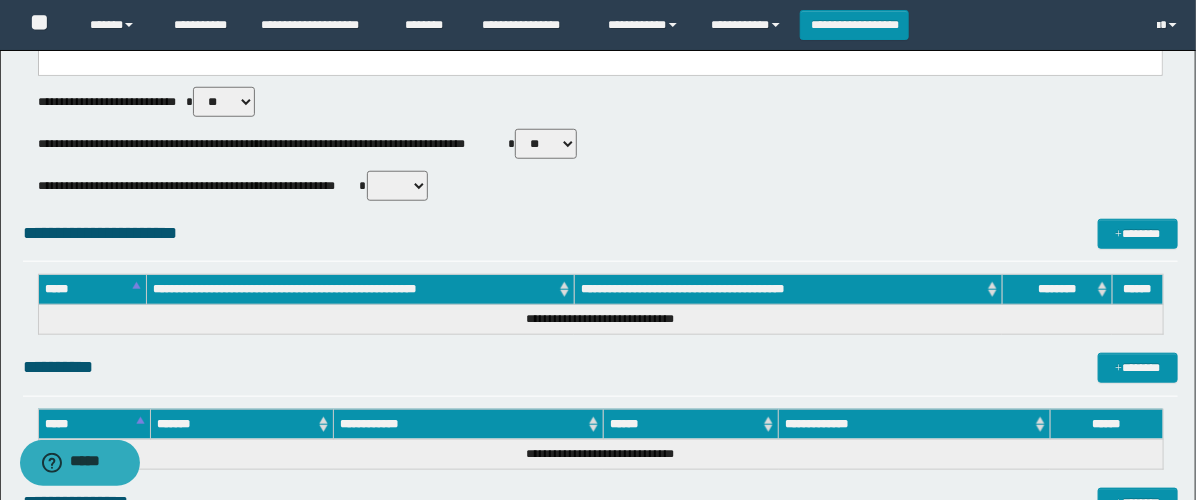 drag, startPoint x: 528, startPoint y: 152, endPoint x: 545, endPoint y: 156, distance: 17.464249 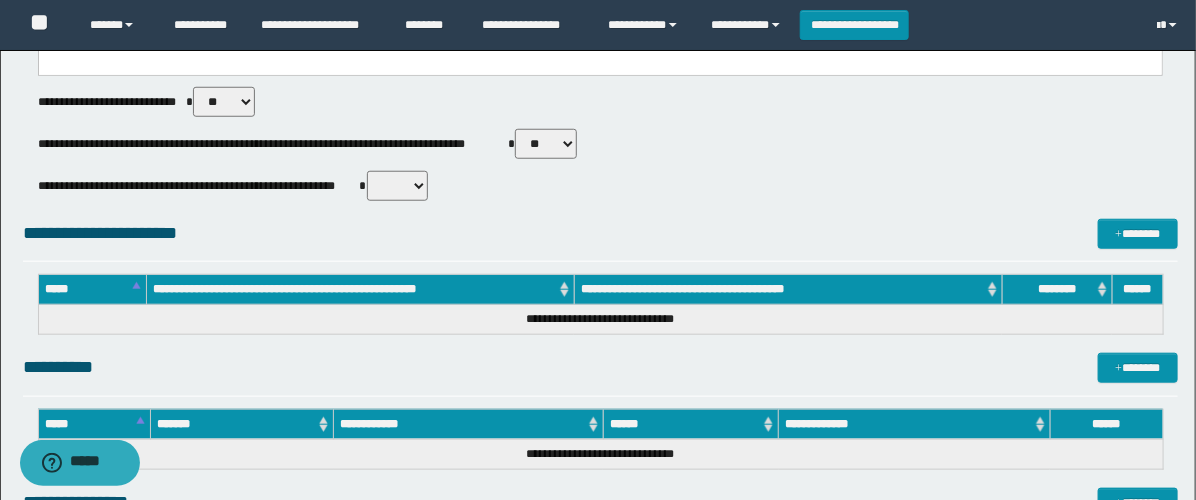 click on "**
**" at bounding box center [546, 144] 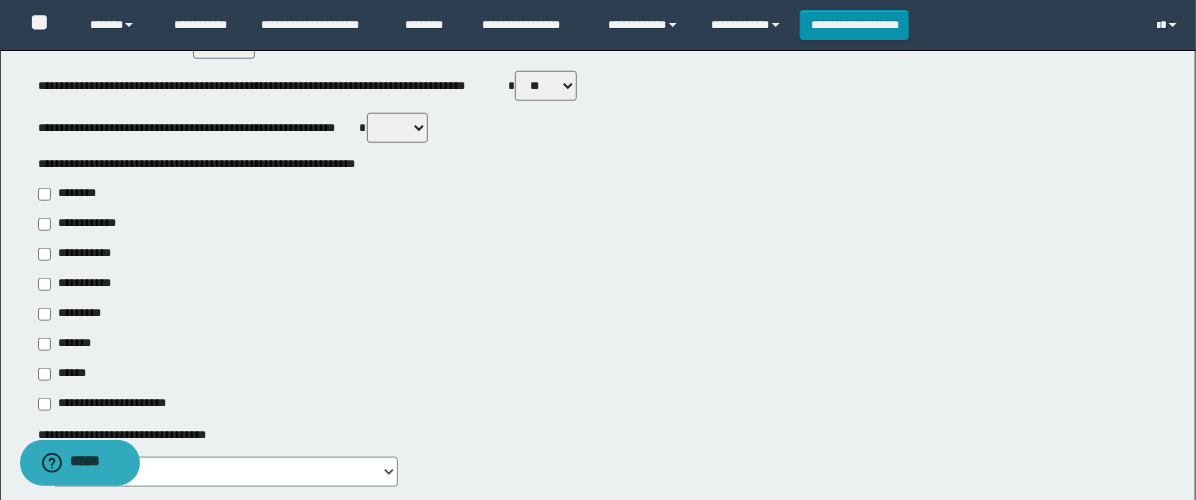scroll, scrollTop: 666, scrollLeft: 0, axis: vertical 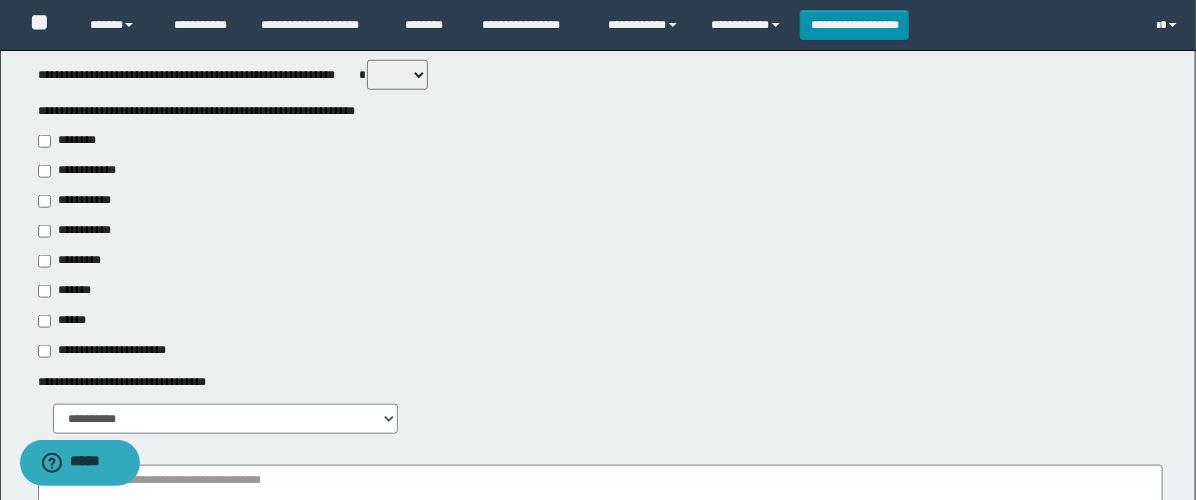 click on "**********" at bounding box center [76, 231] 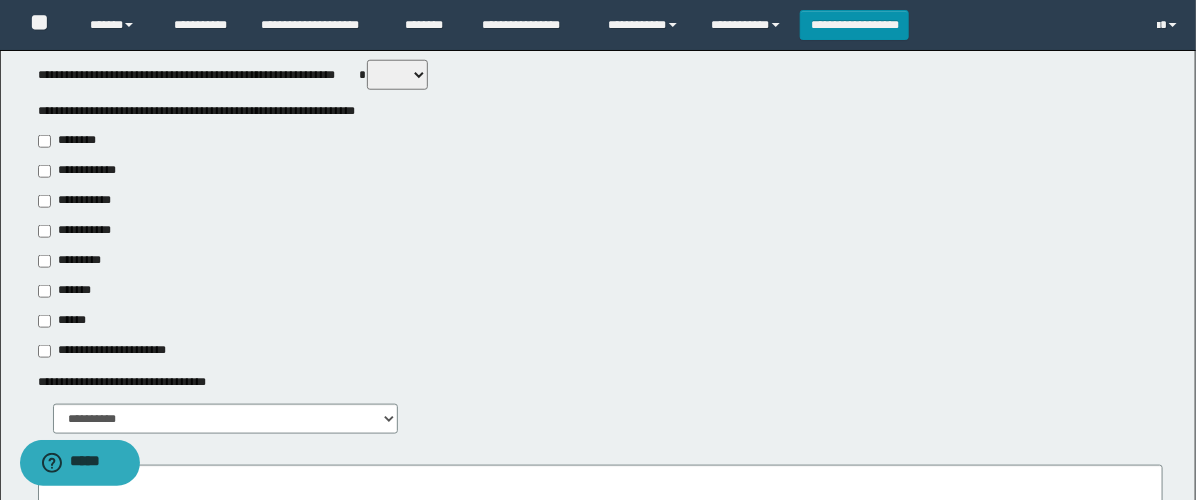click on "**********" at bounding box center [81, 201] 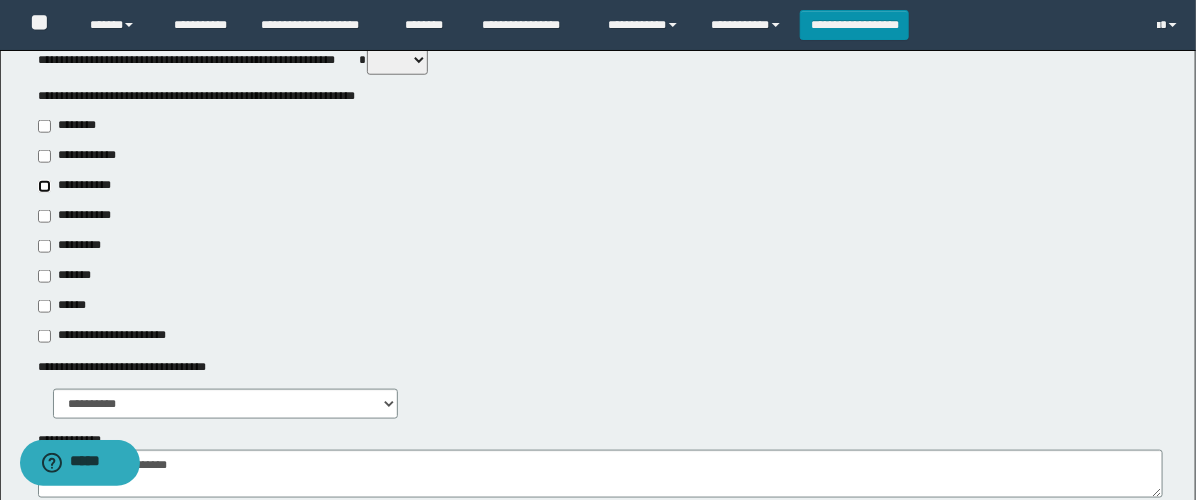 scroll, scrollTop: 777, scrollLeft: 0, axis: vertical 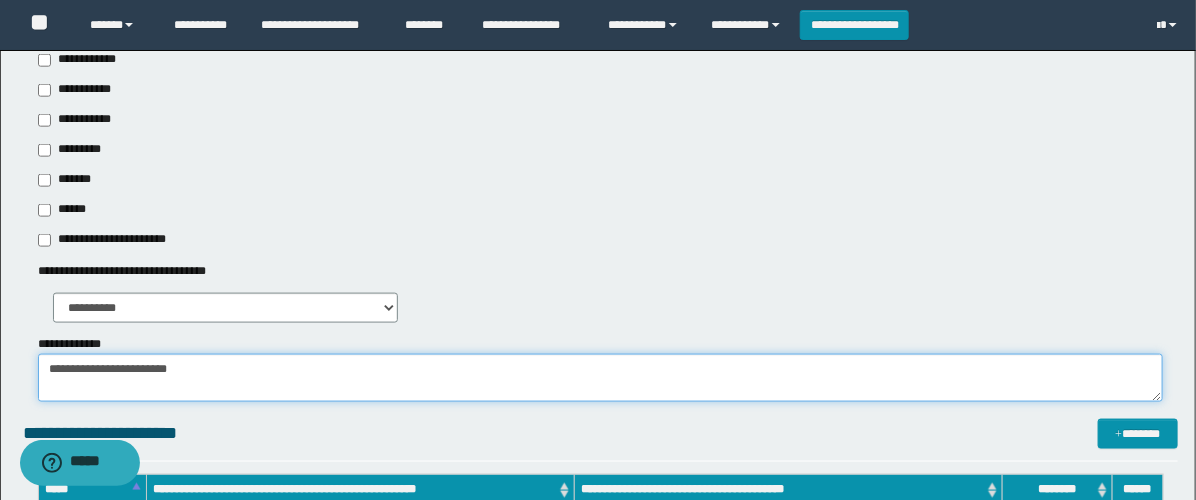 click on "**********" at bounding box center [600, 378] 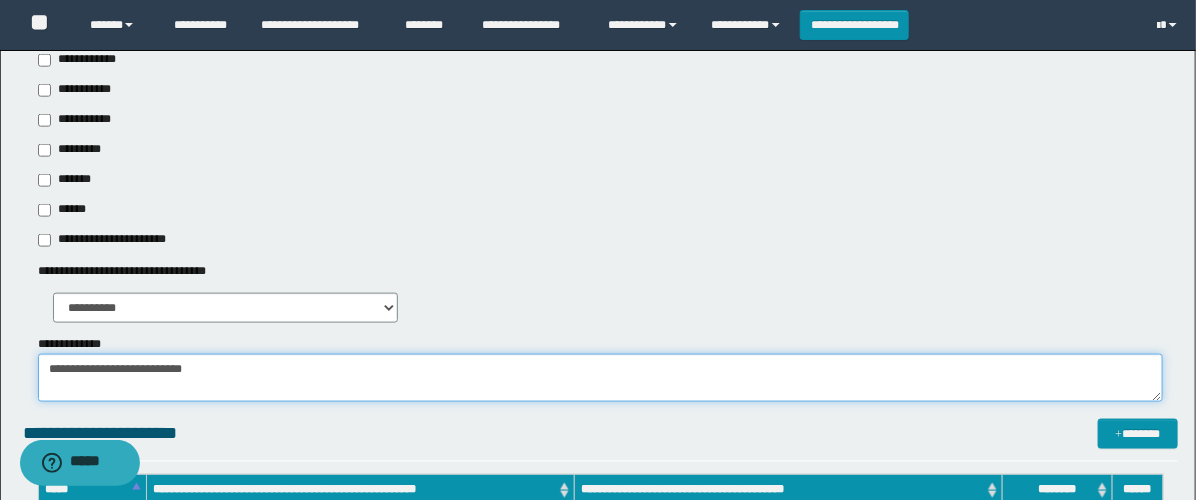 paste on "**********" 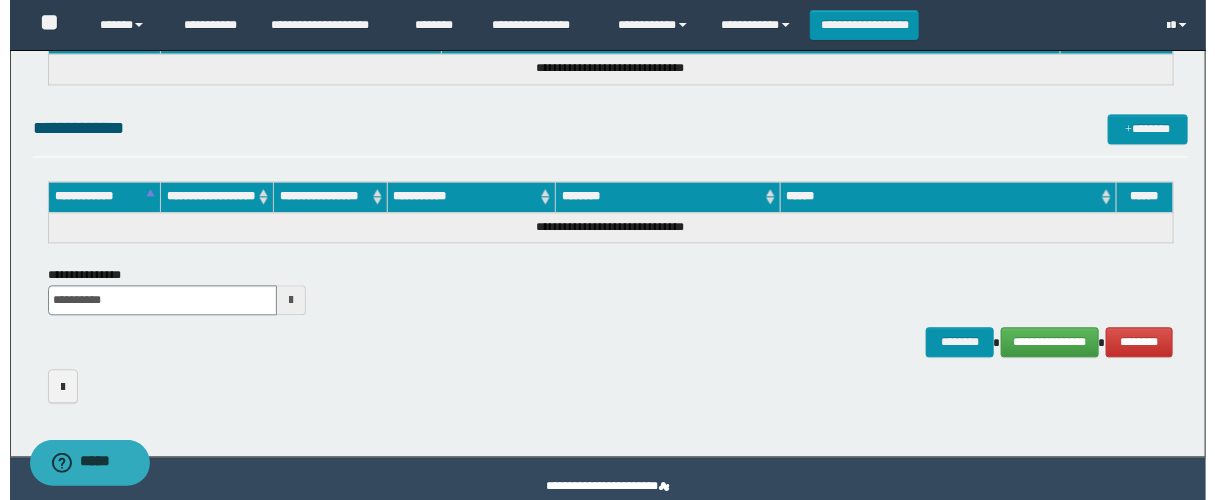 scroll, scrollTop: 1544, scrollLeft: 0, axis: vertical 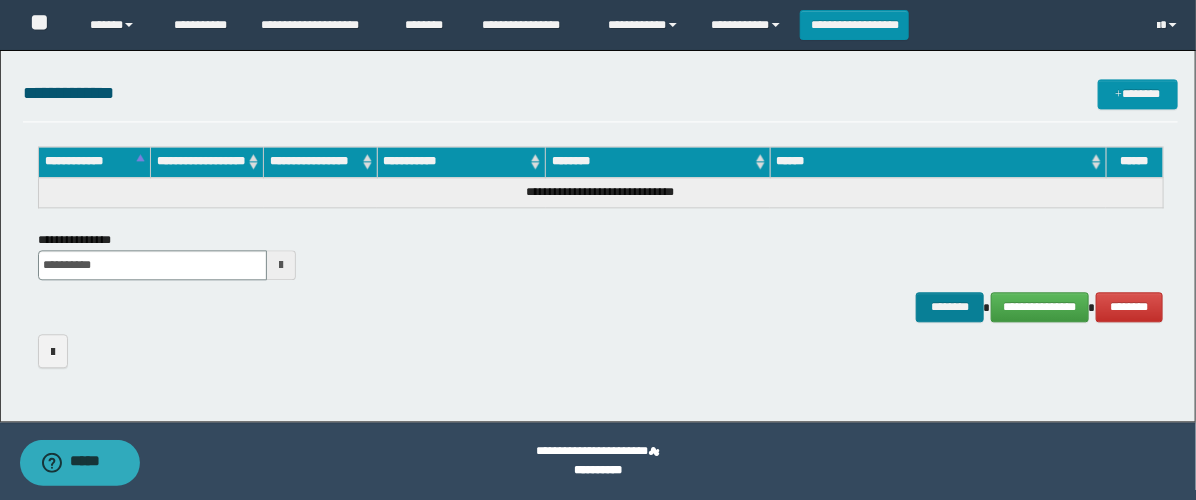 type on "**********" 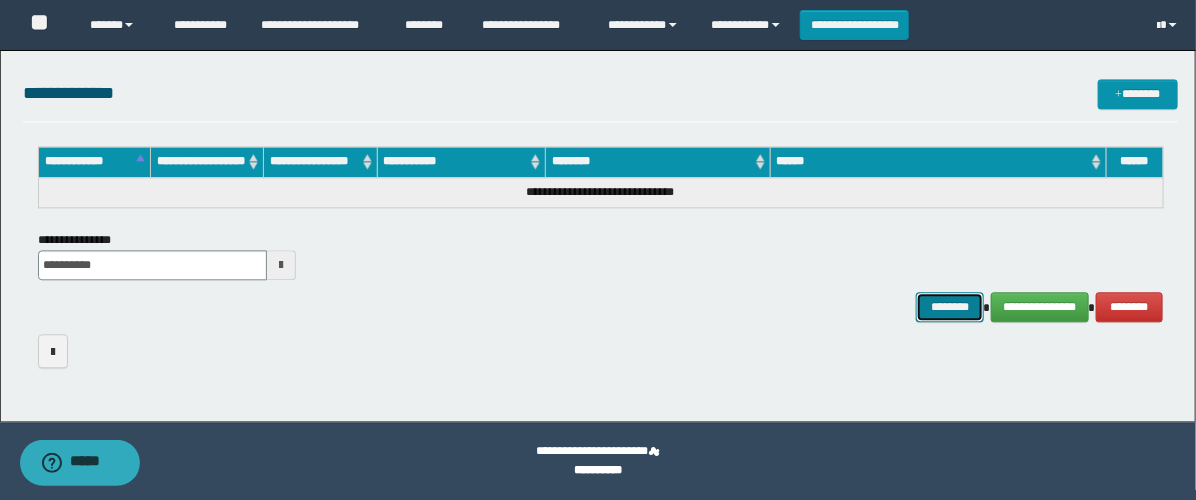 click on "********" at bounding box center [950, 307] 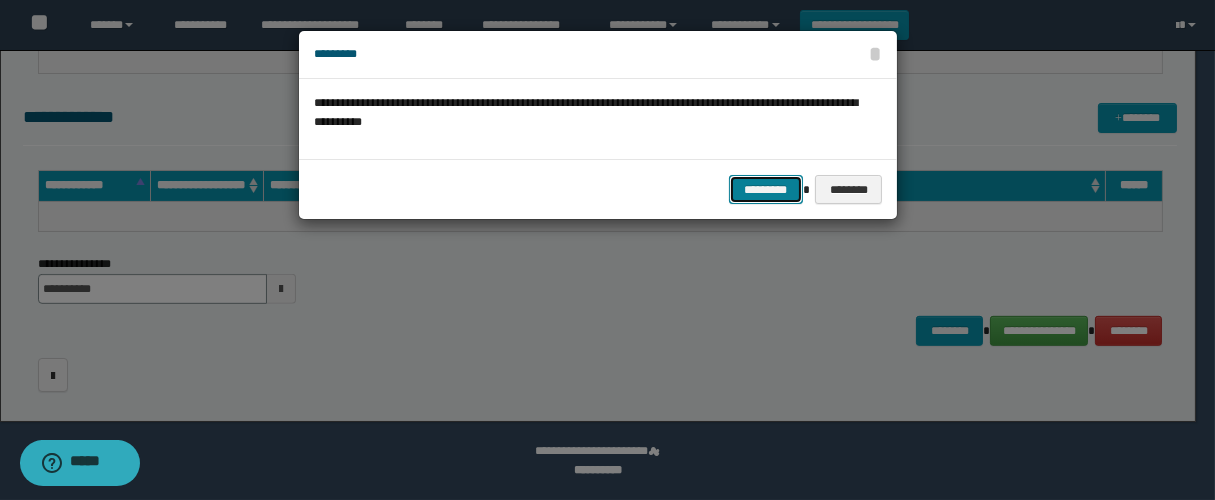 click on "*********" at bounding box center (766, 190) 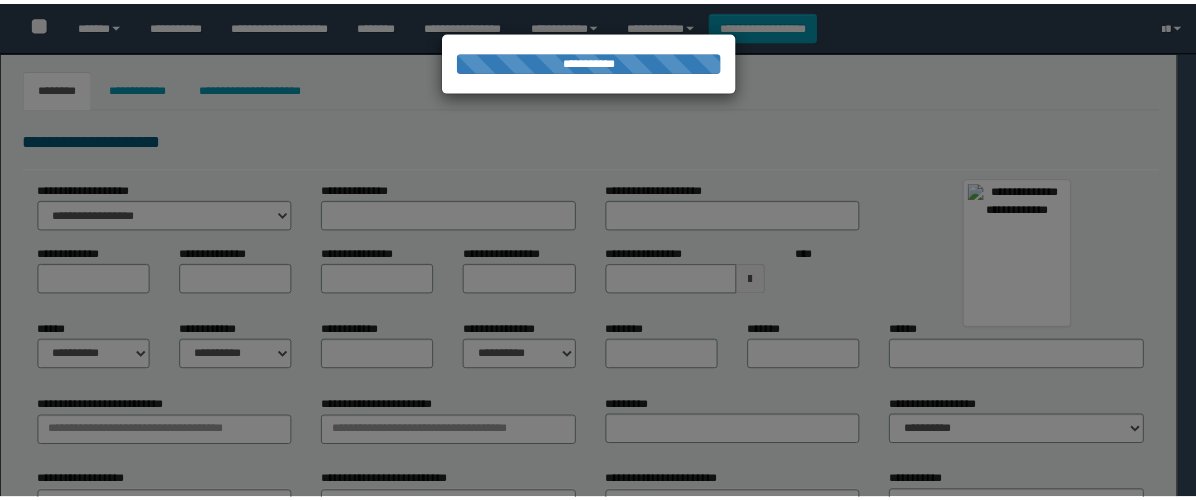 scroll, scrollTop: 0, scrollLeft: 0, axis: both 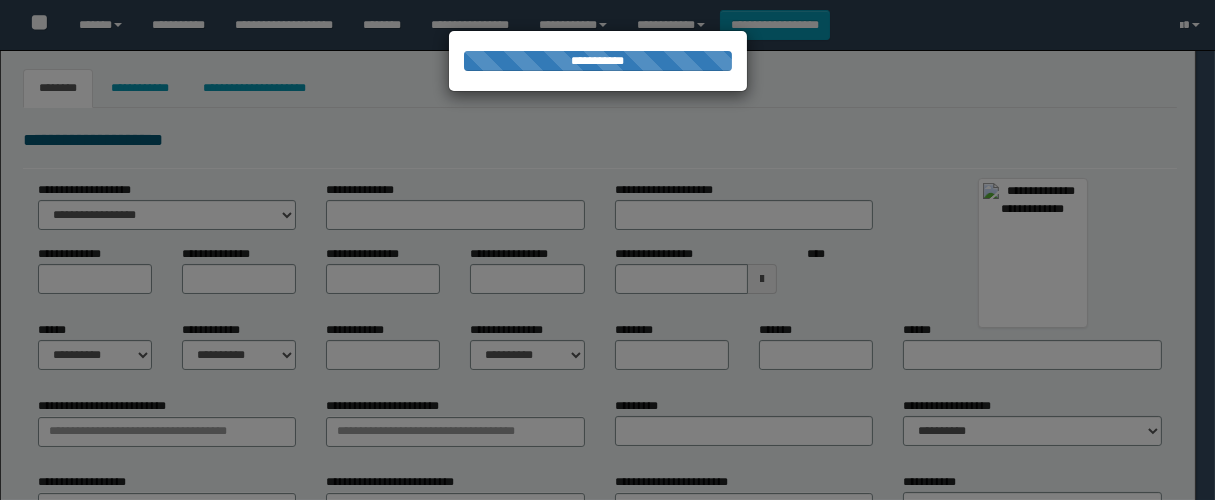 select on "***" 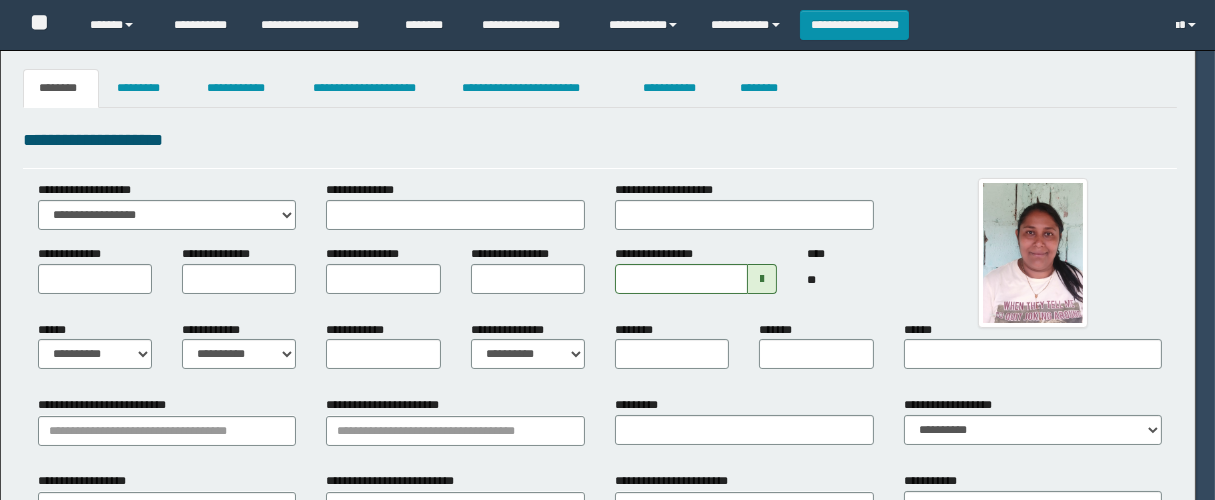 type on "*******" 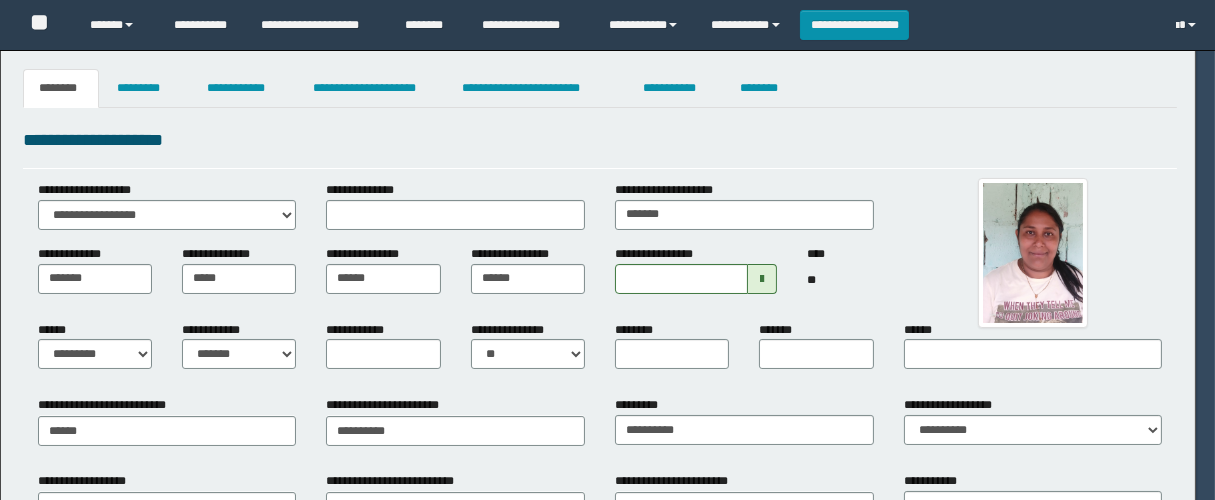 select on "*" 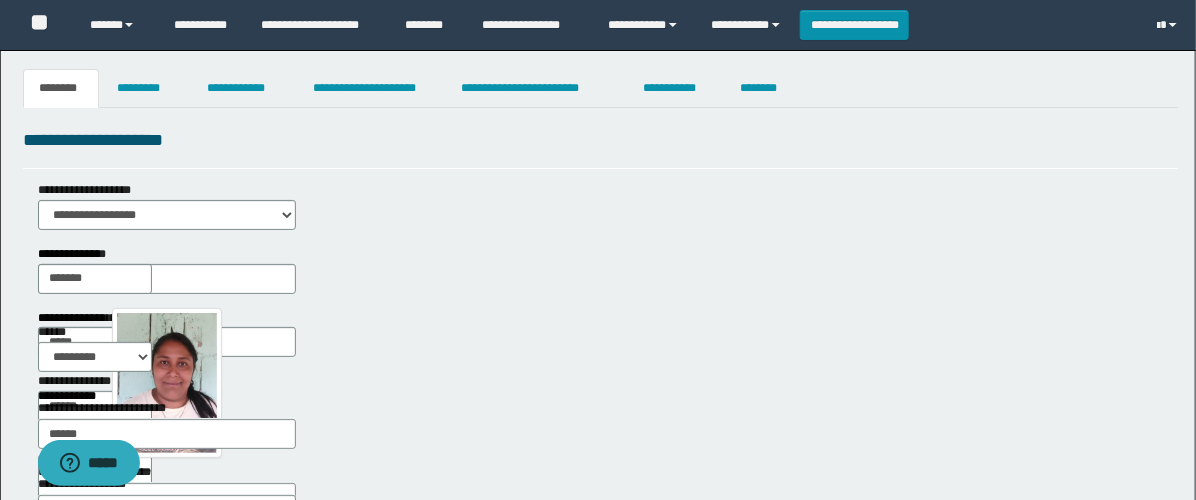 scroll, scrollTop: 0, scrollLeft: 0, axis: both 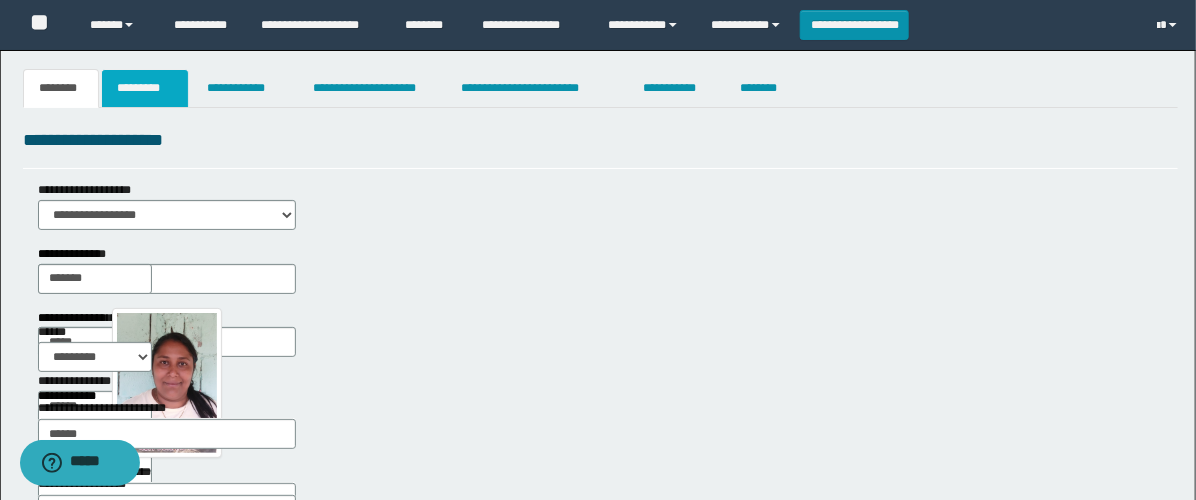 click on "*********" at bounding box center [145, 88] 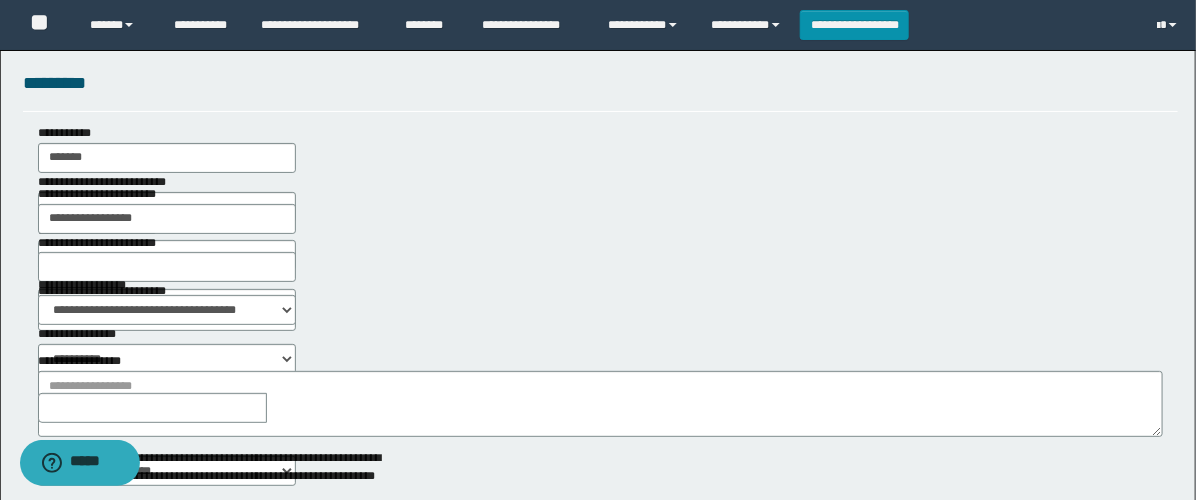 scroll, scrollTop: 111, scrollLeft: 0, axis: vertical 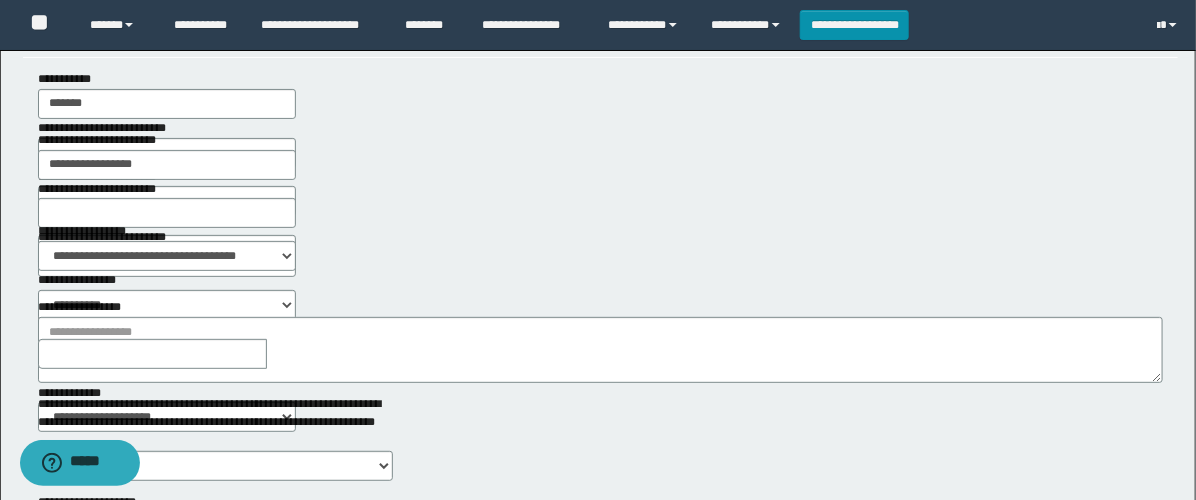 click on "**********" at bounding box center (600, 254) 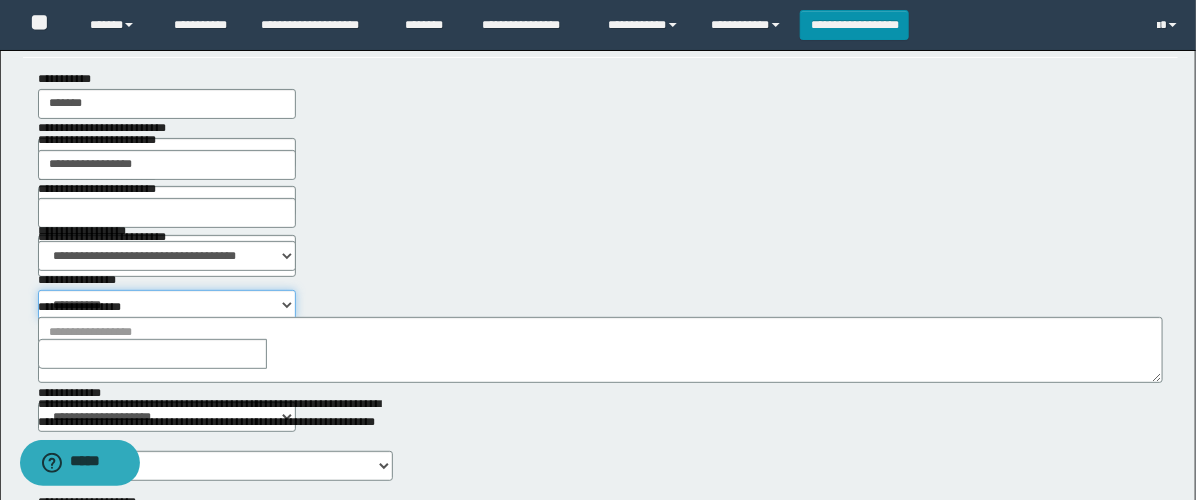 drag, startPoint x: 541, startPoint y: 262, endPoint x: 574, endPoint y: 267, distance: 33.37664 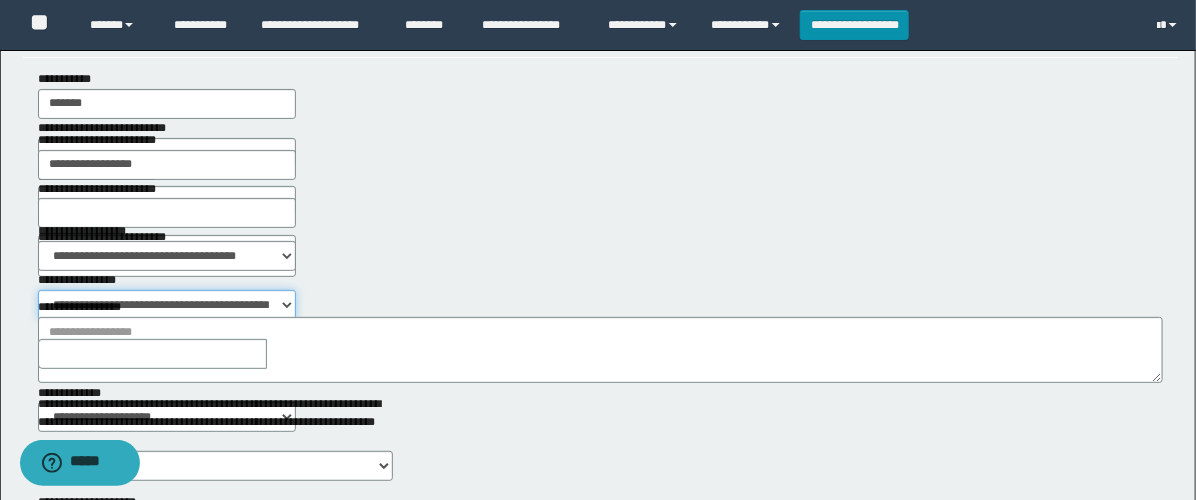 click on "**********" at bounding box center (167, 305) 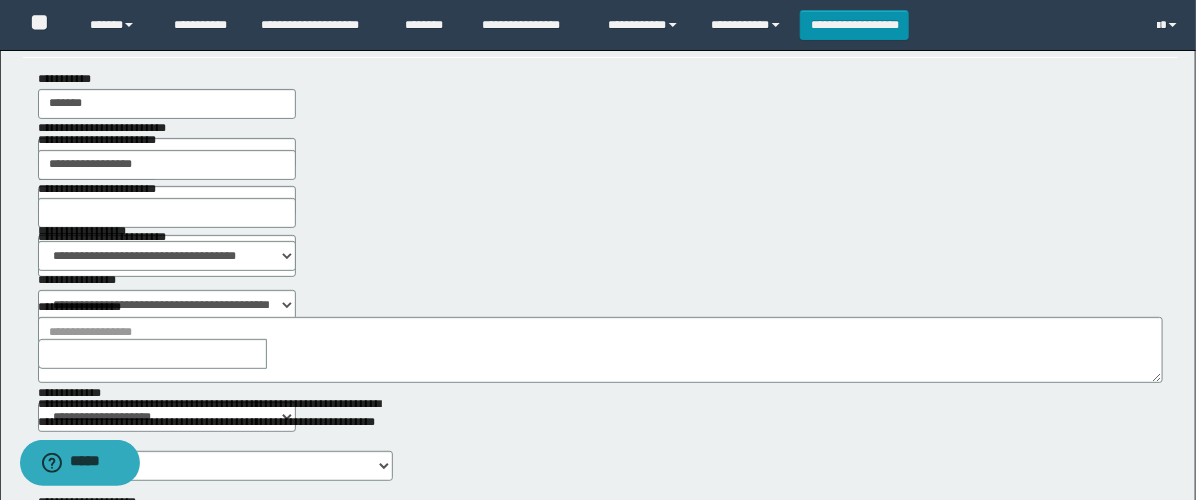 click at bounding box center [281, 354] 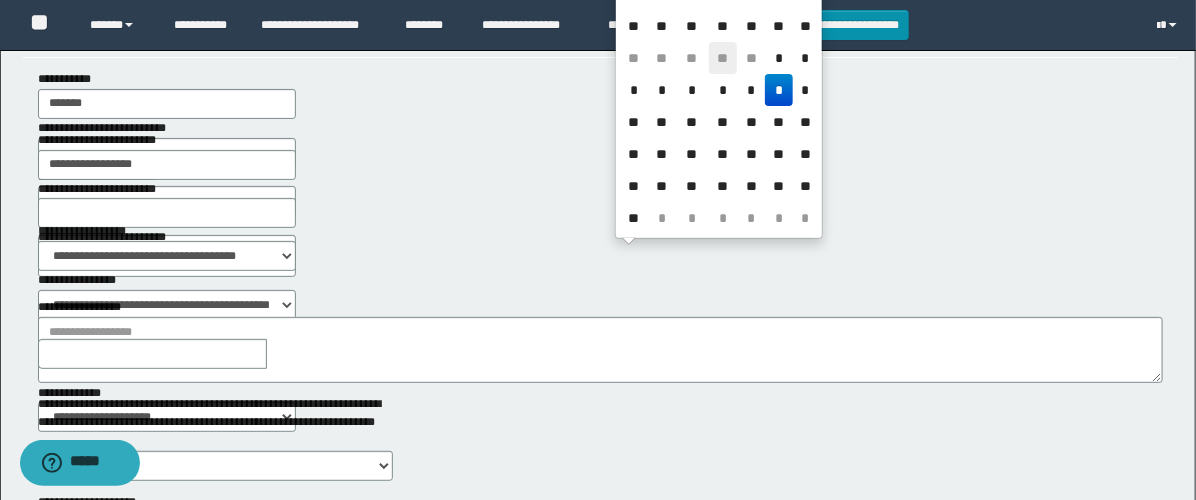 click on "**" at bounding box center (723, 58) 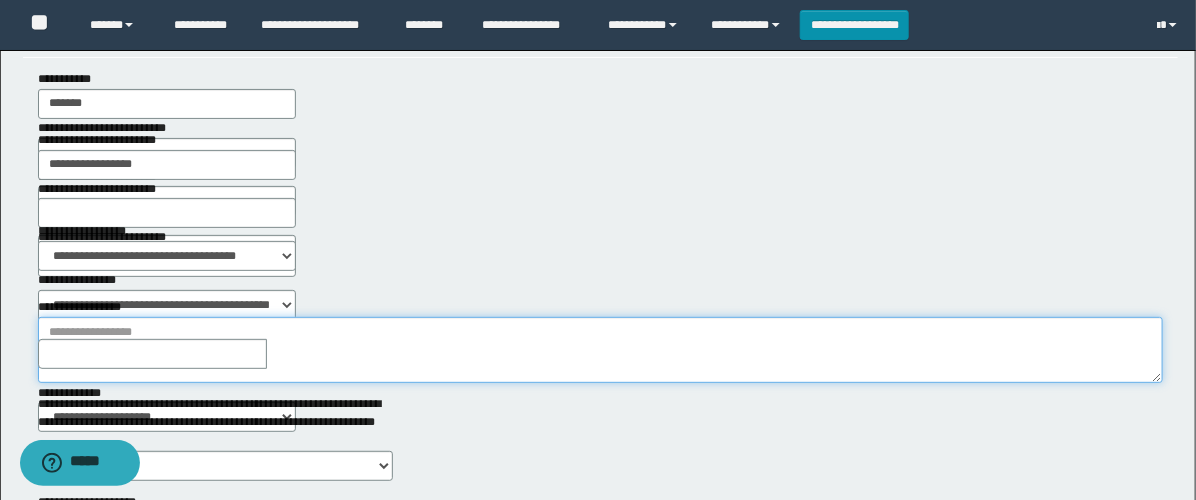 click on "**********" at bounding box center [600, 350] 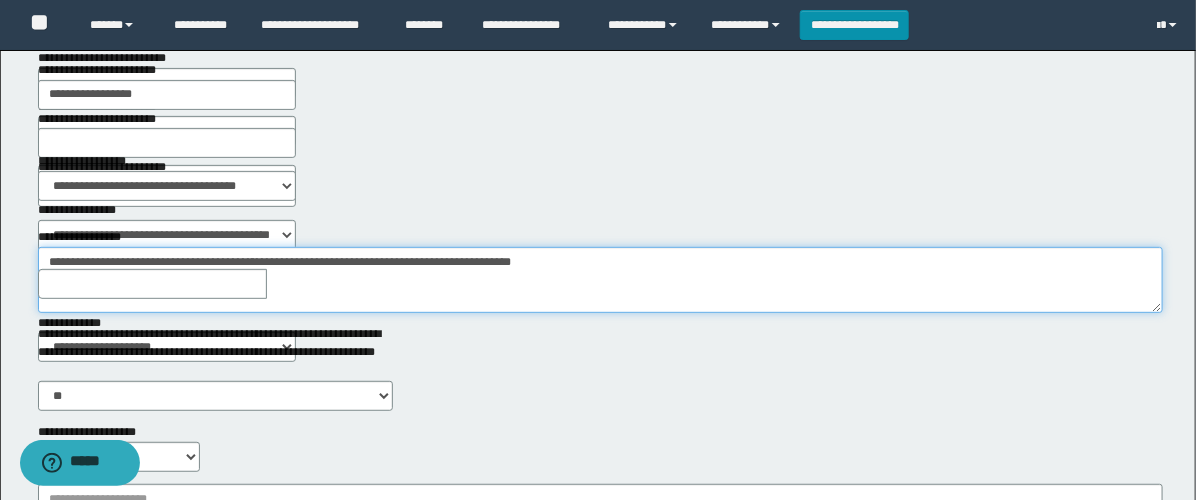 scroll, scrollTop: 333, scrollLeft: 0, axis: vertical 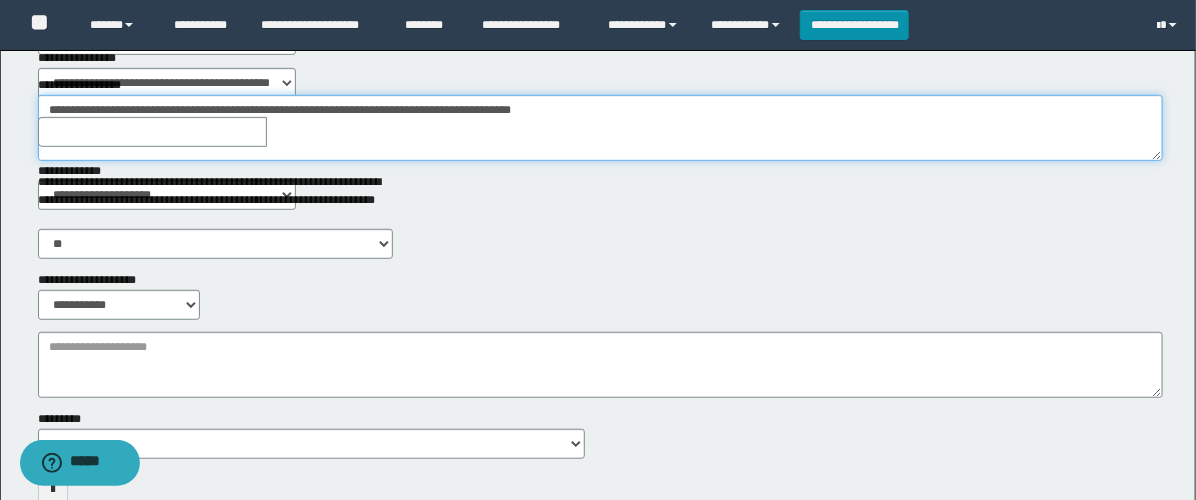type on "**********" 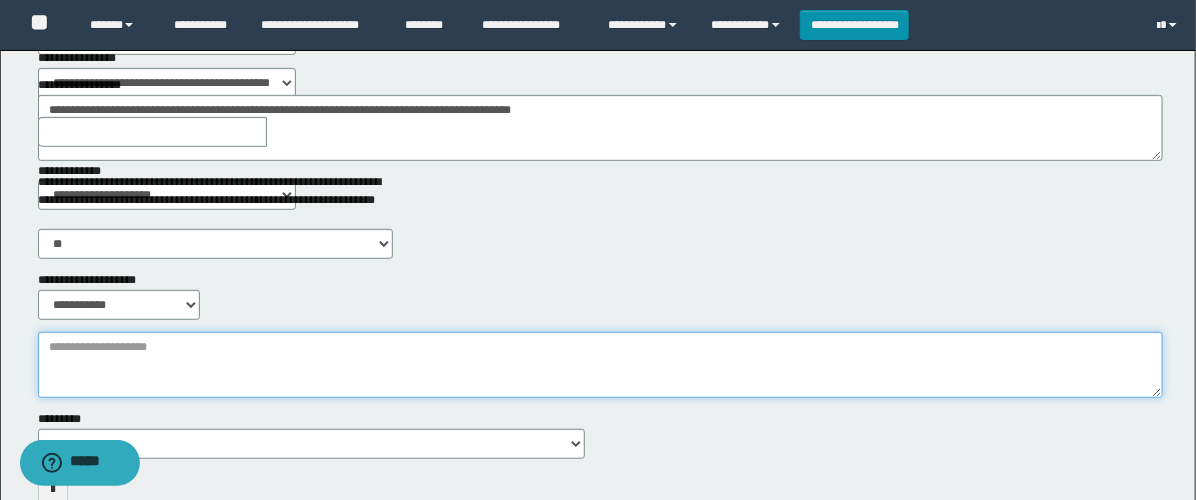 click on "**********" at bounding box center [600, 365] 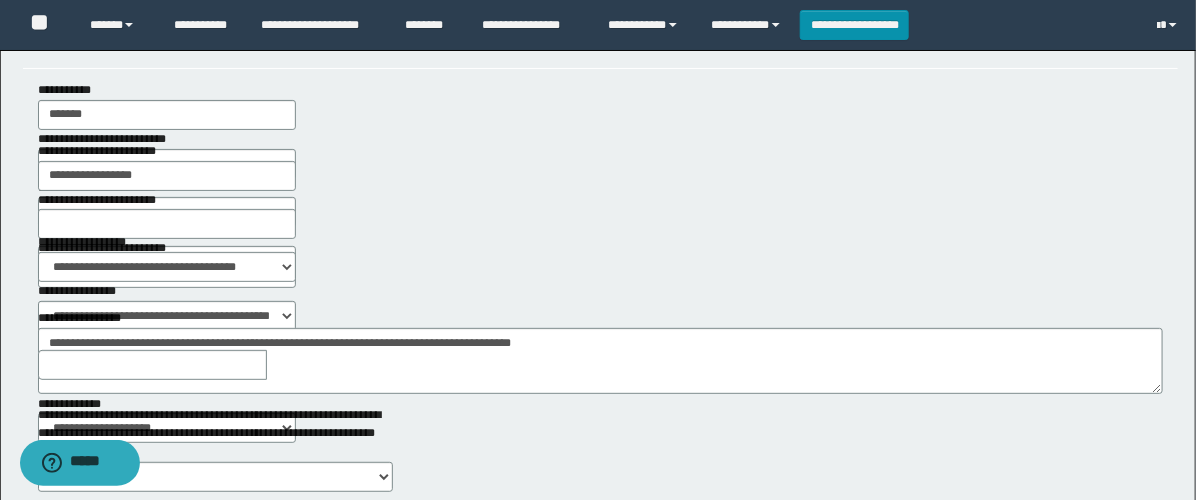 scroll, scrollTop: 0, scrollLeft: 0, axis: both 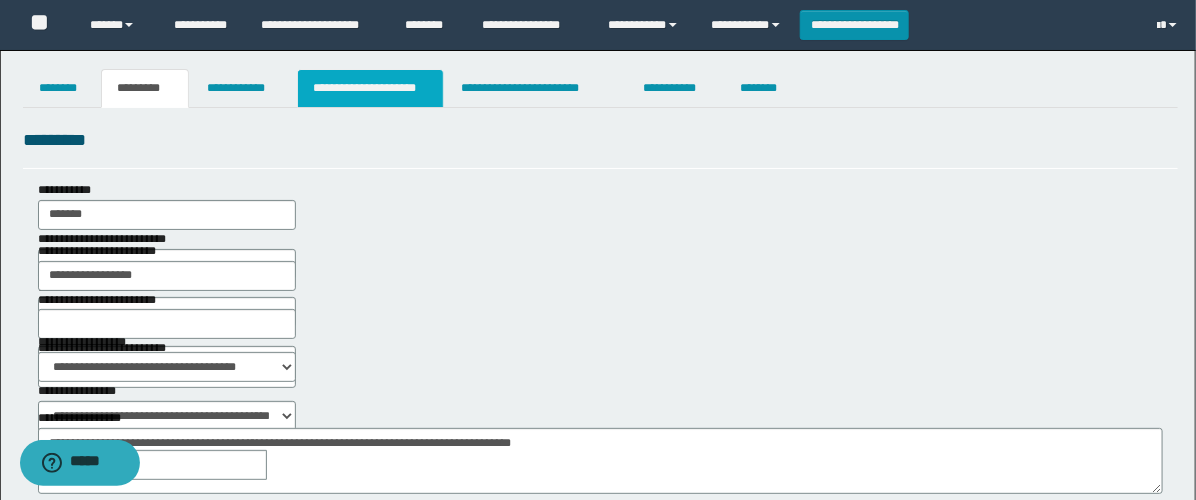 type on "**********" 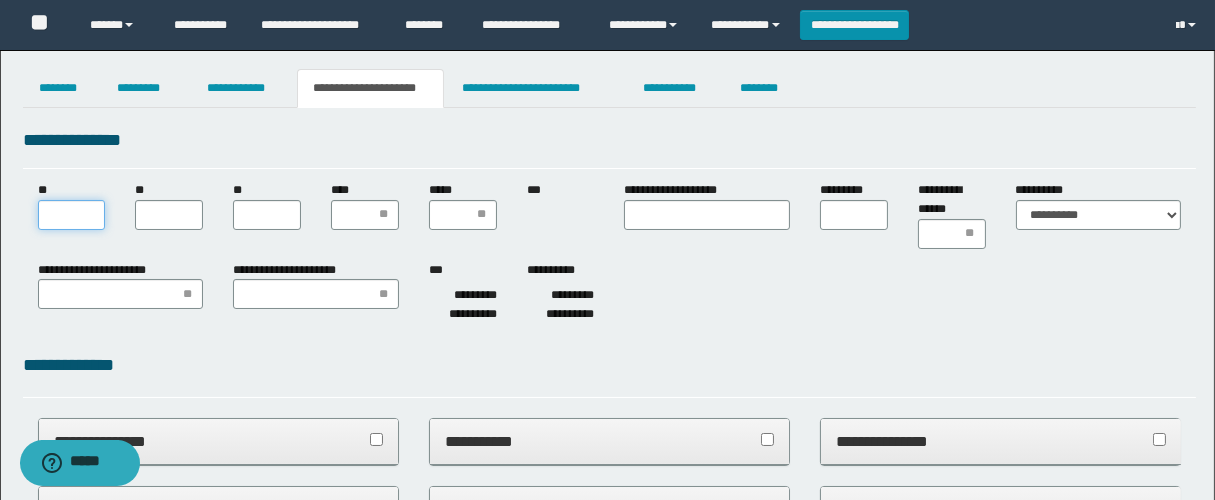 click on "**" at bounding box center [72, 215] 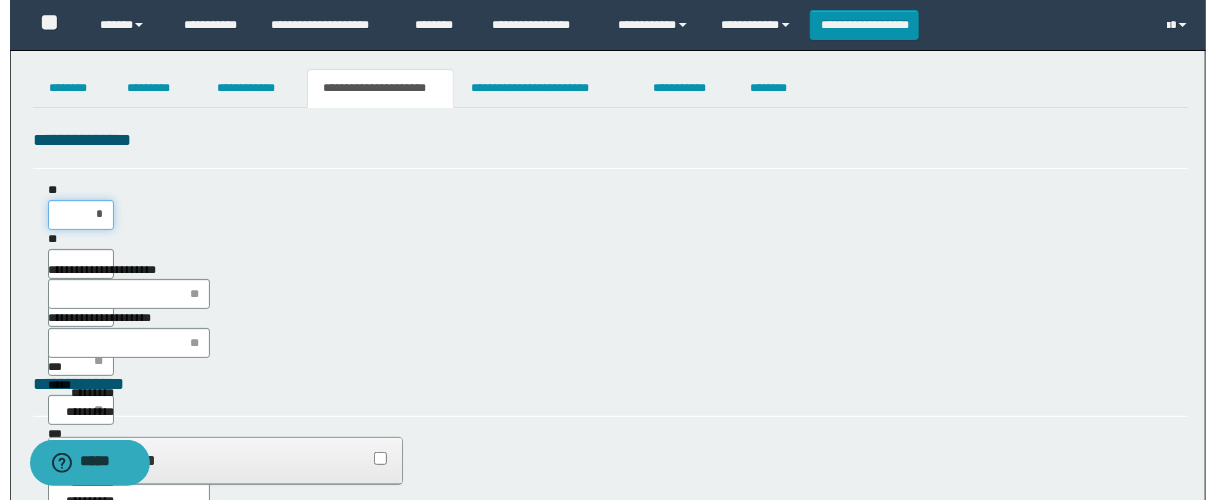 scroll, scrollTop: 0, scrollLeft: 0, axis: both 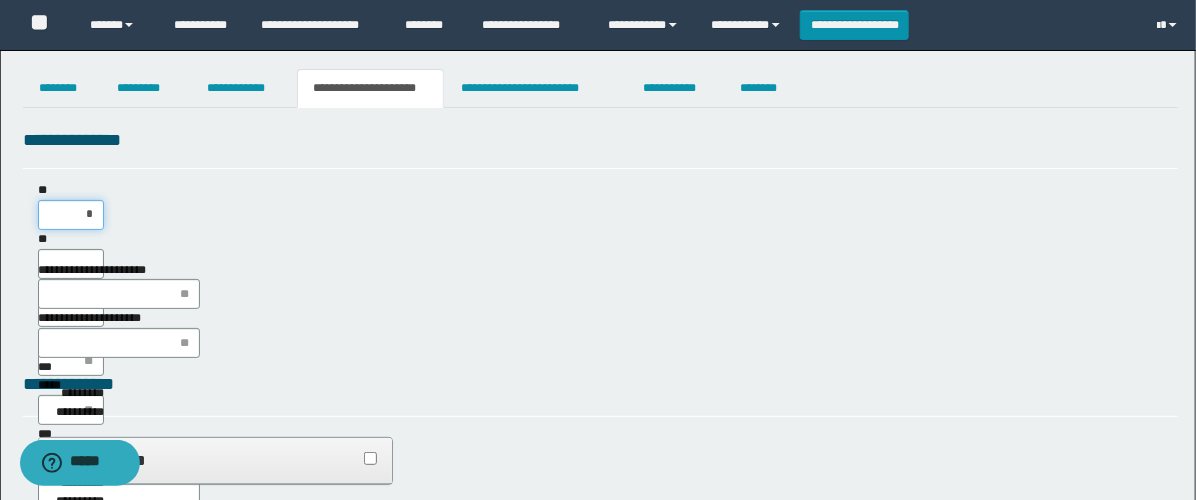 click on "*" at bounding box center (71, 215) 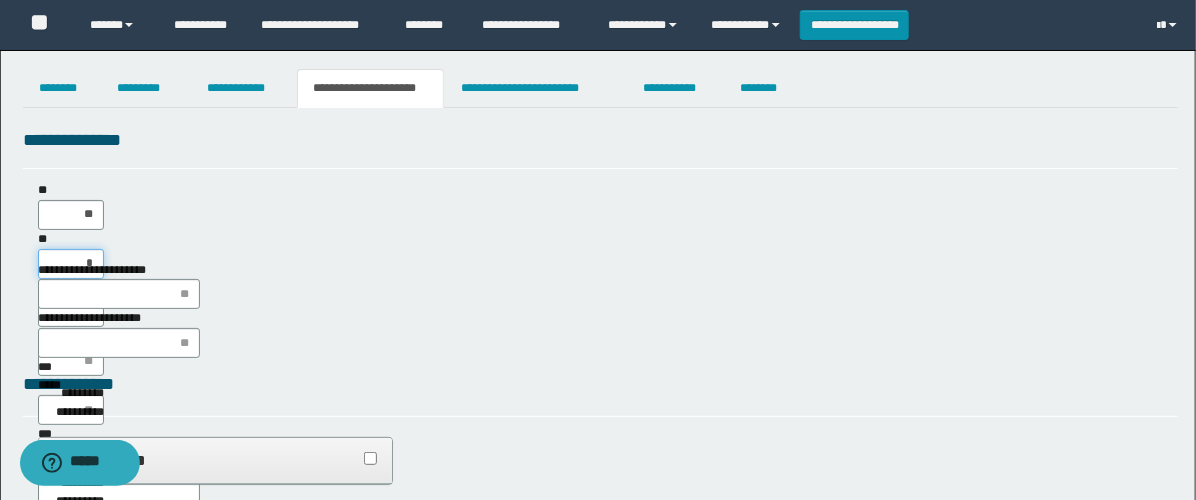 type on "**" 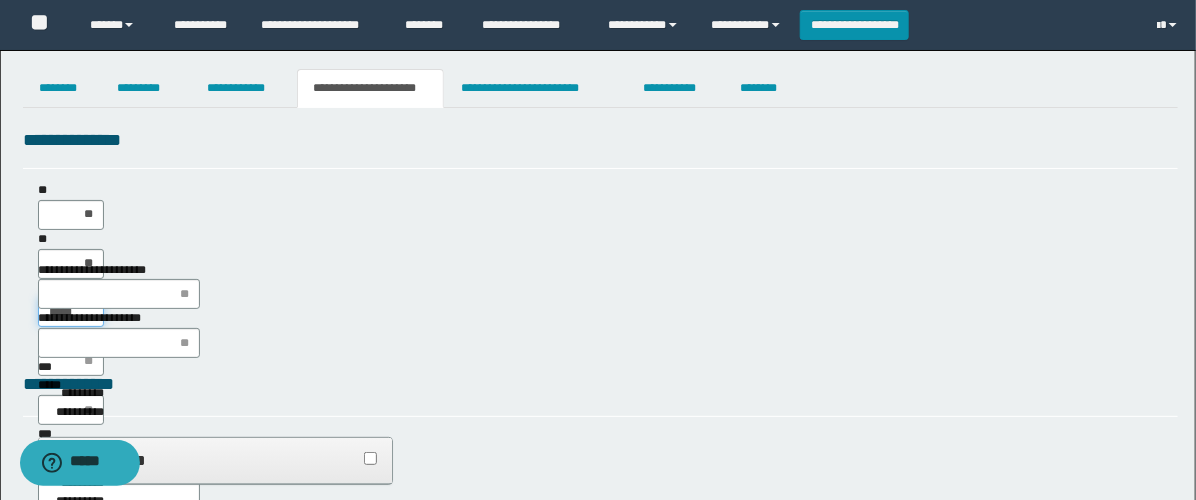 type on "******" 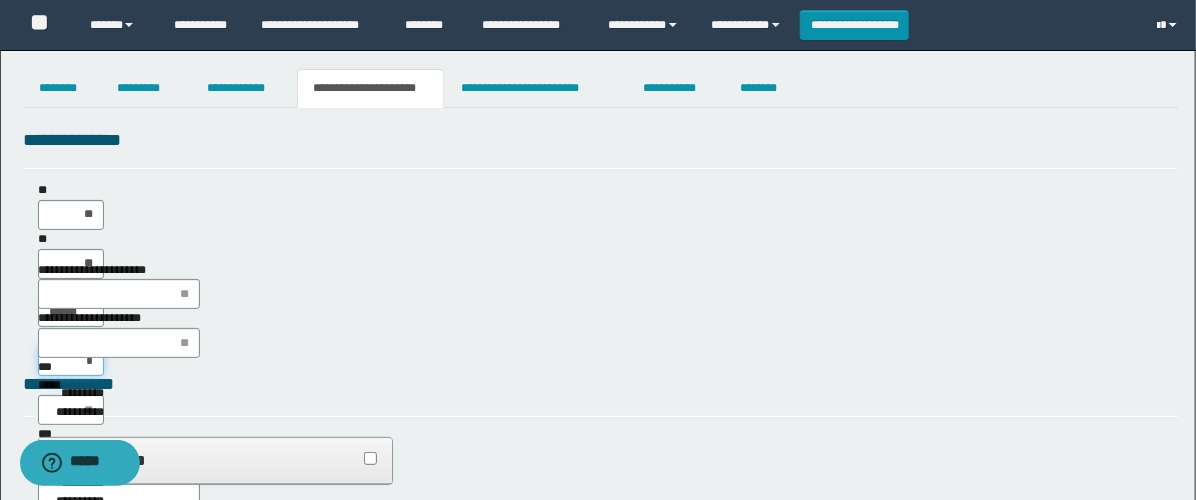 type on "**" 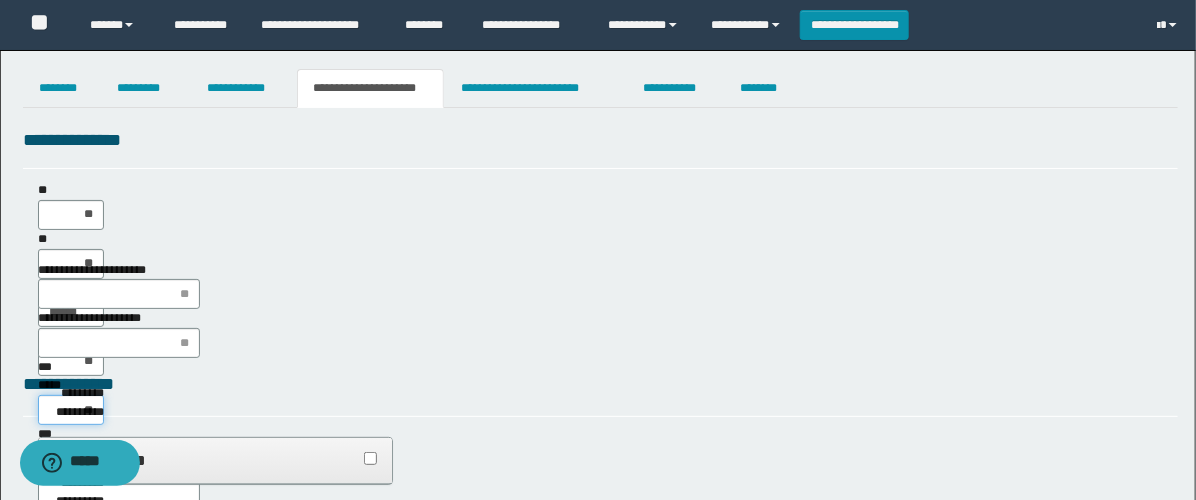 type on "***" 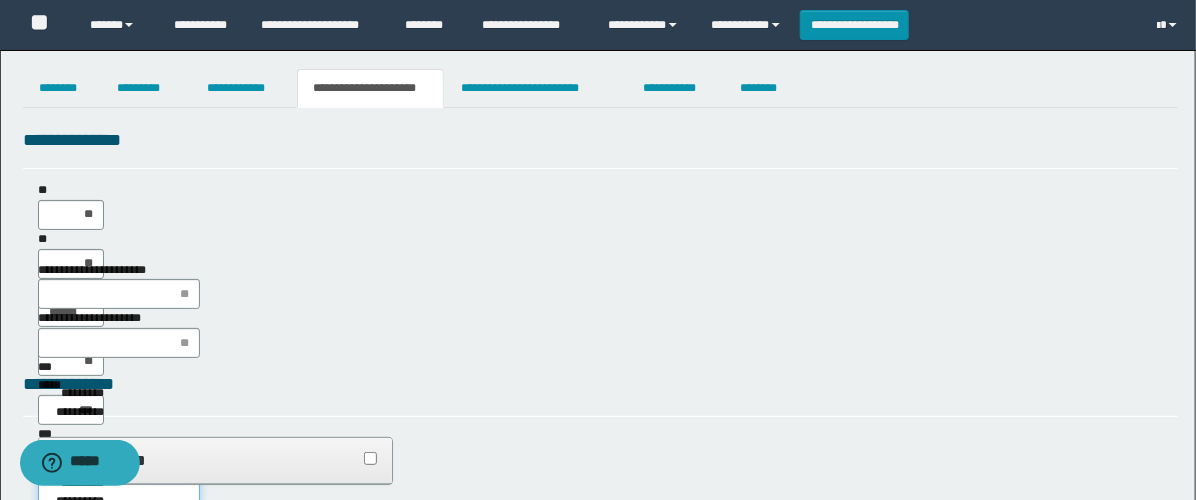 type on "*" 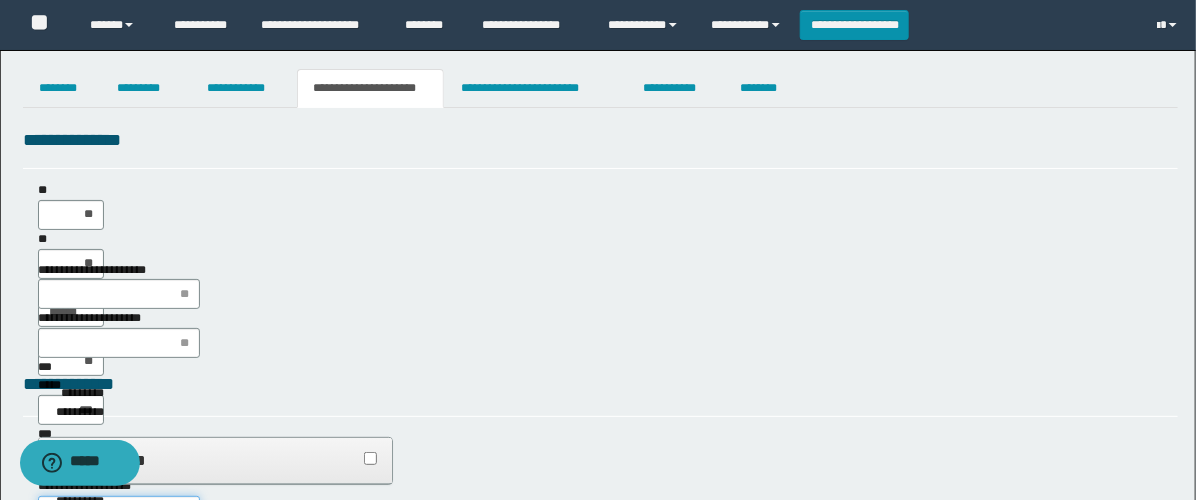 type 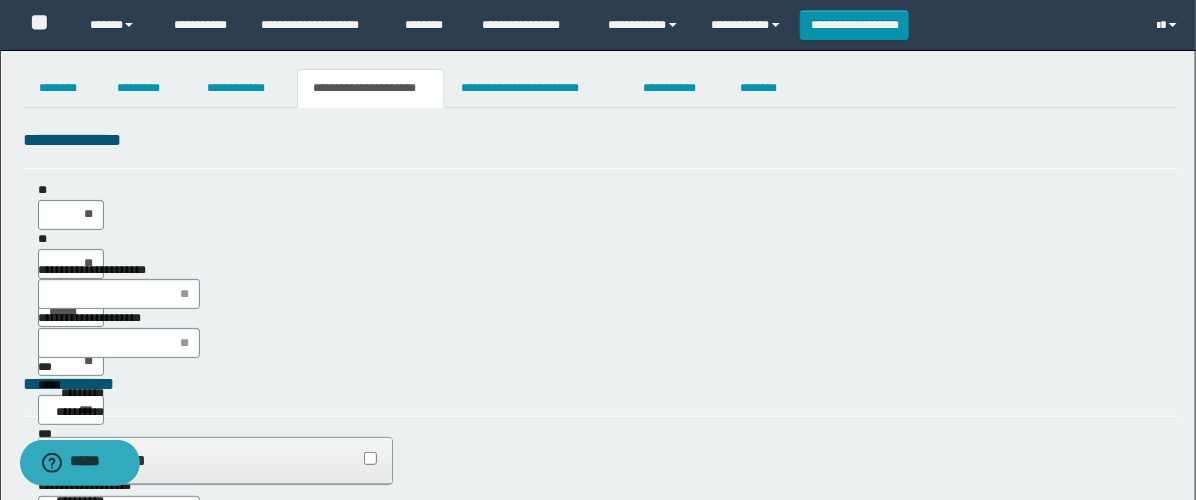 type on "**" 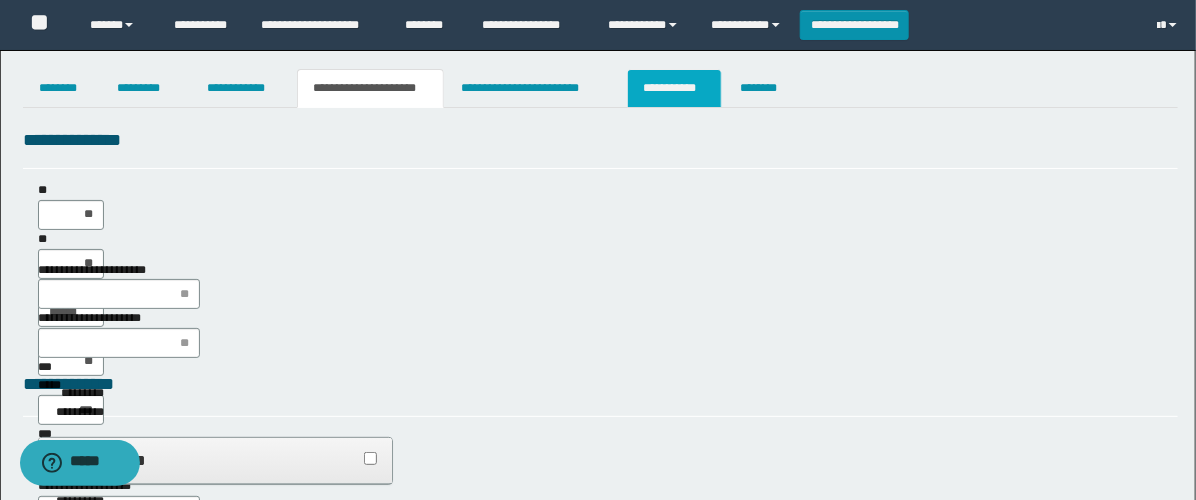 click on "**********" at bounding box center (674, 88) 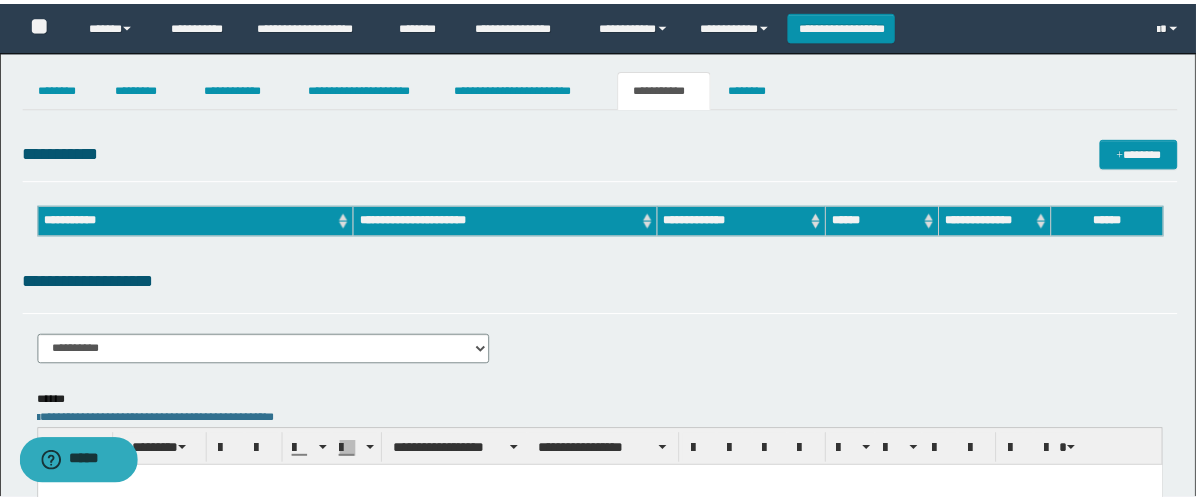scroll, scrollTop: 0, scrollLeft: 0, axis: both 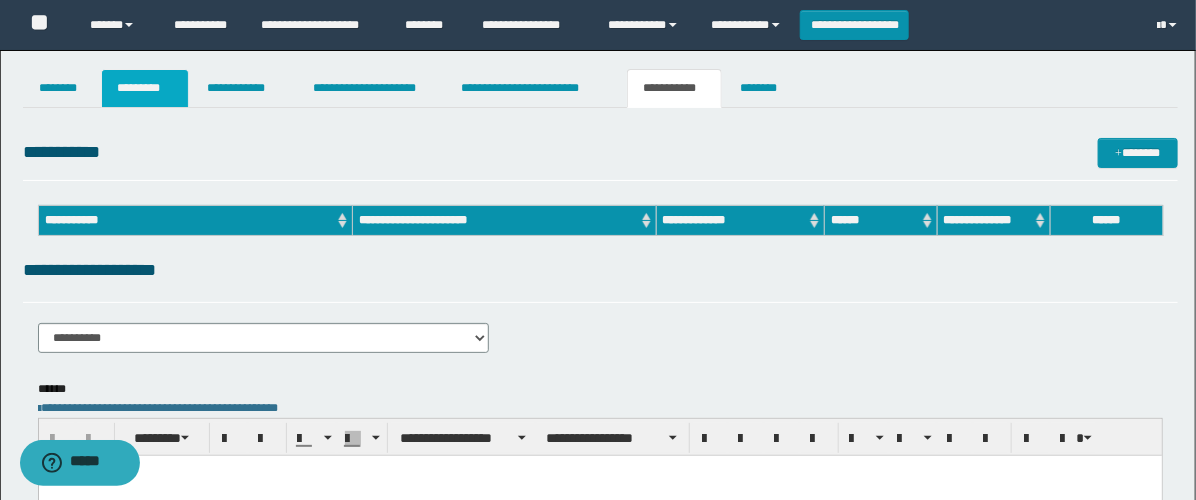 click on "*********" at bounding box center (145, 88) 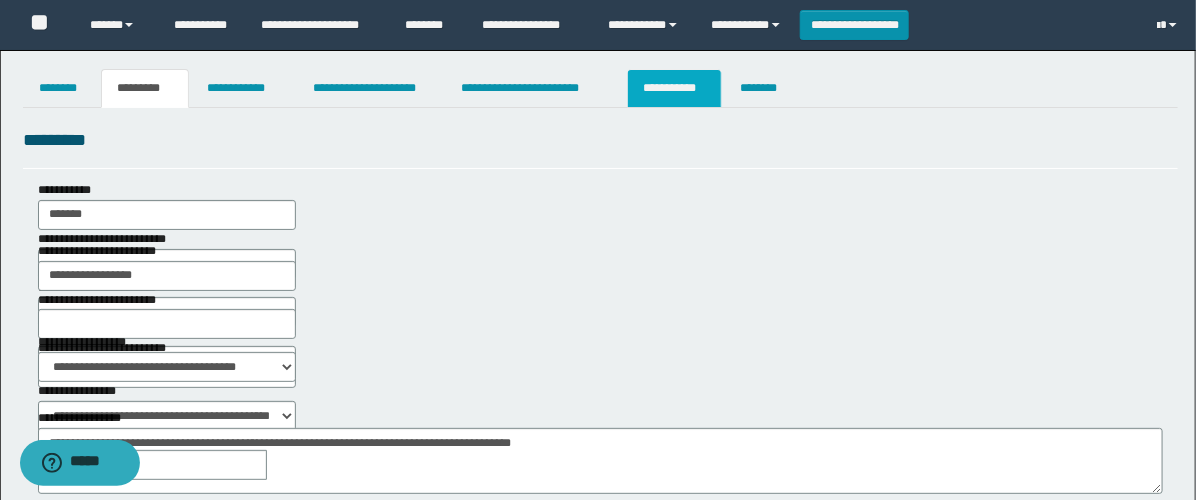 click on "**********" at bounding box center (674, 88) 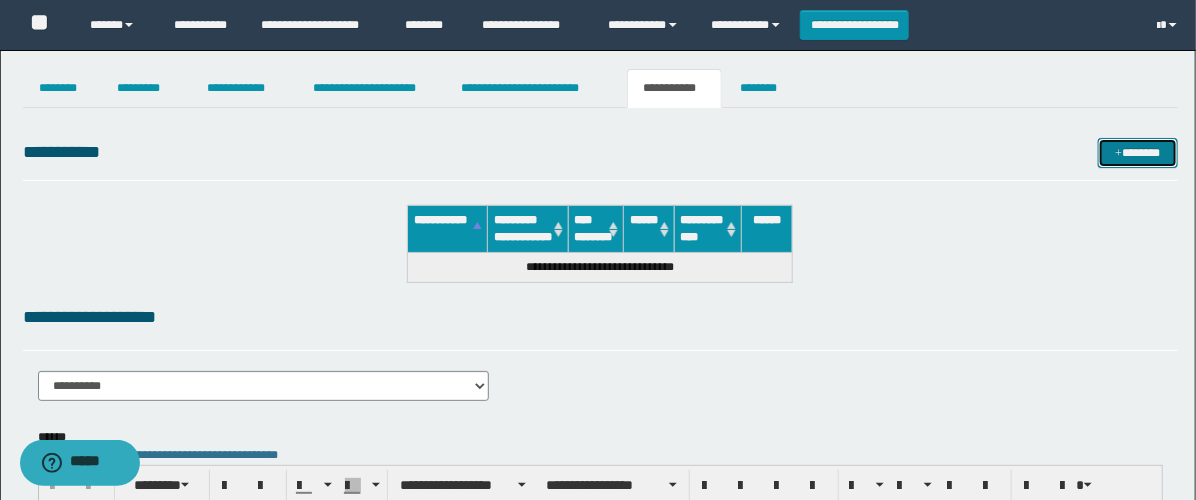 click on "*******" at bounding box center [1138, 153] 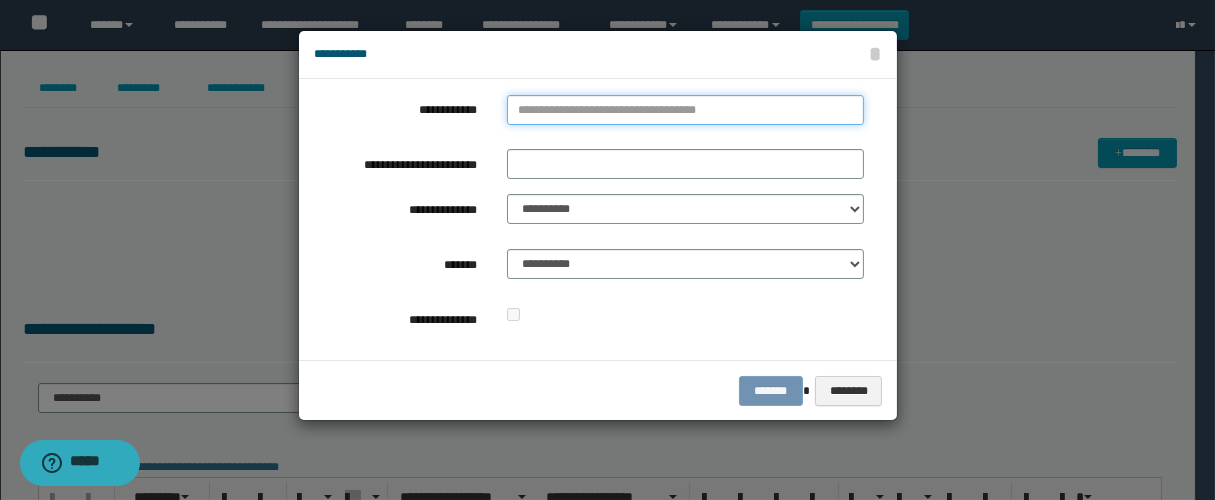 click on "**********" at bounding box center [685, 110] 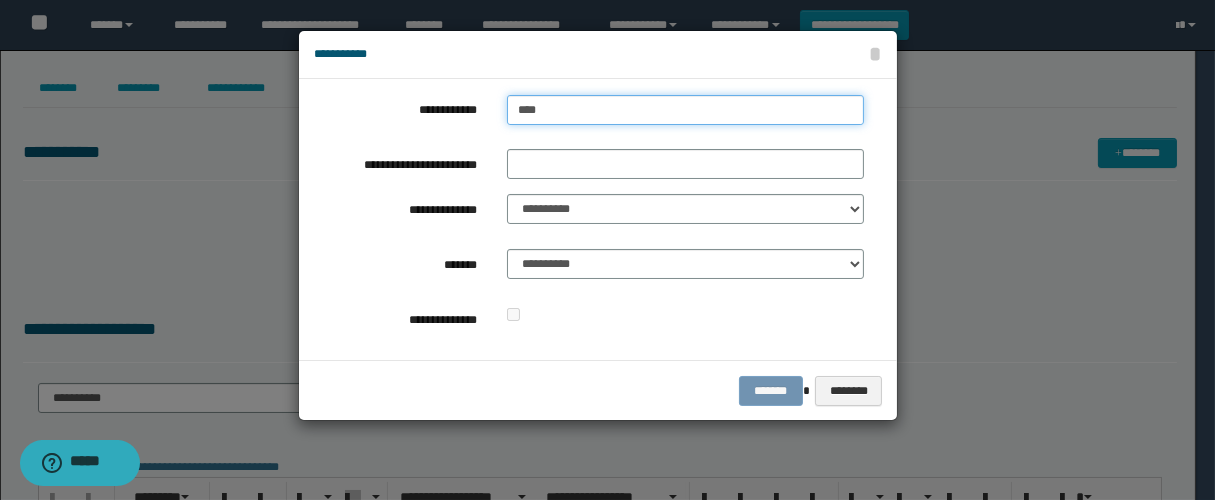 type on "****" 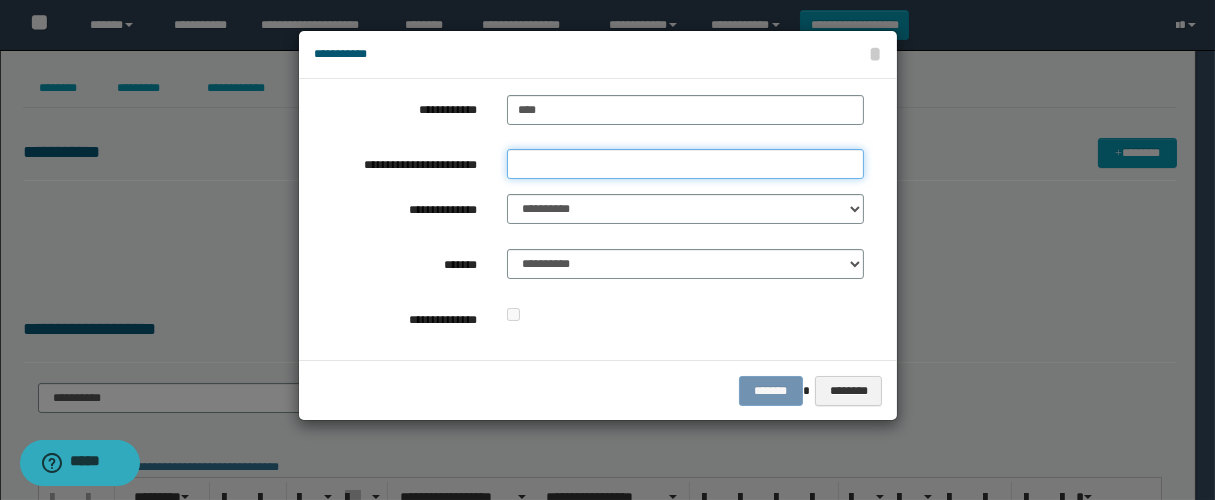 click on "**********" at bounding box center (685, 164) 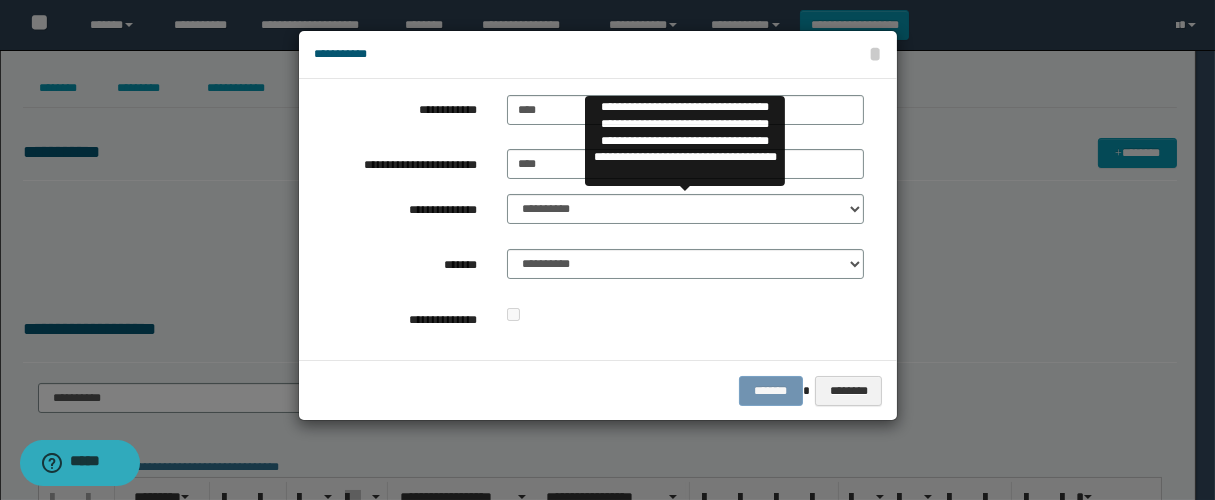 click on "**********" at bounding box center (685, 214) 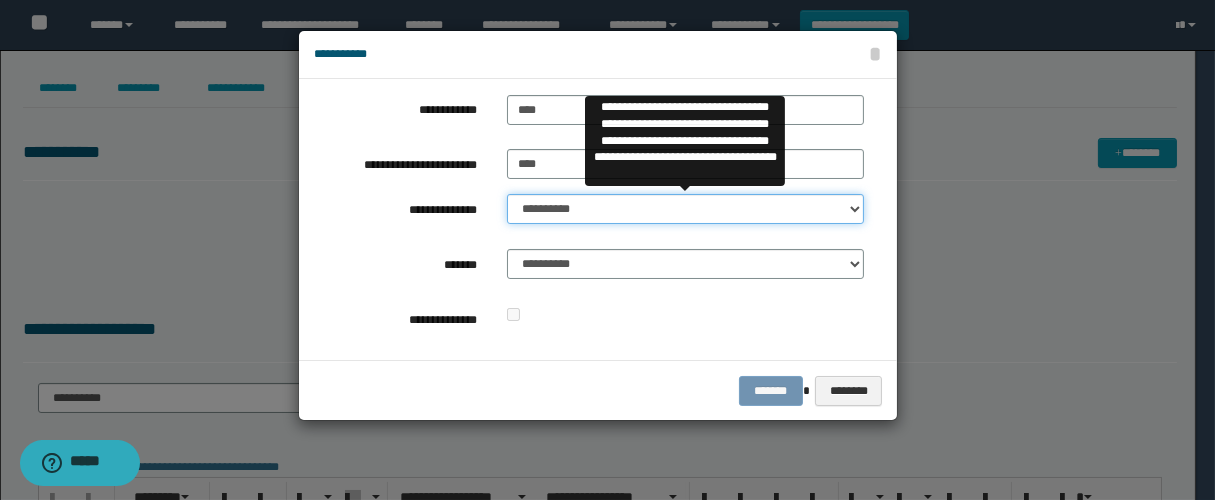 click on "**********" at bounding box center [685, 209] 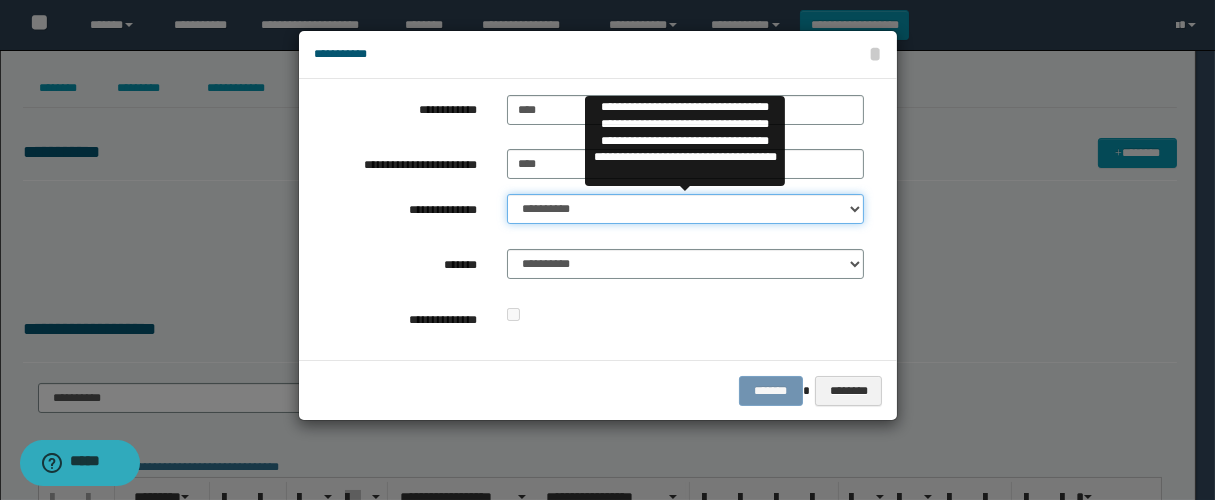 select on "**" 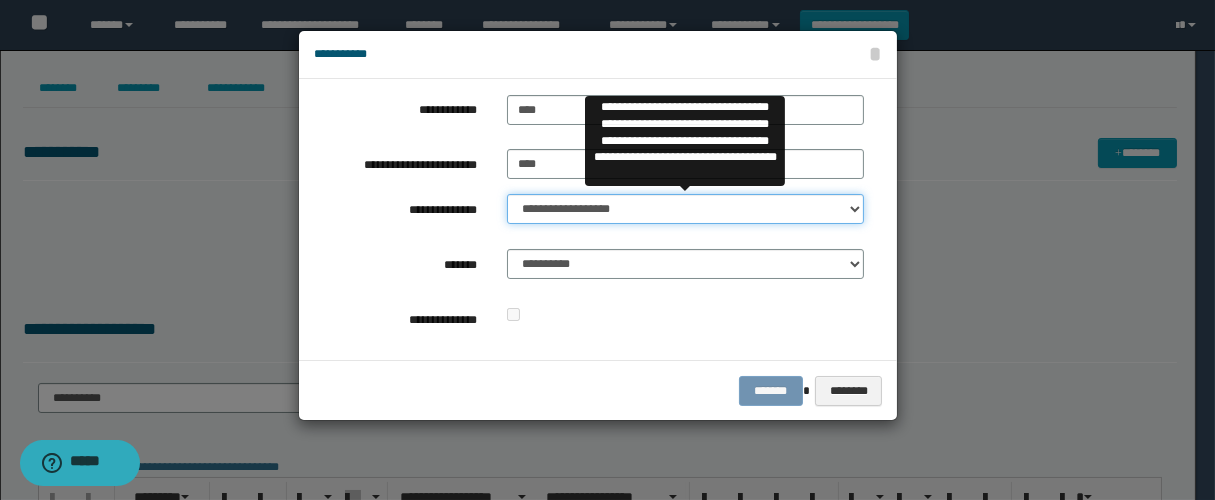 click on "**********" at bounding box center [685, 209] 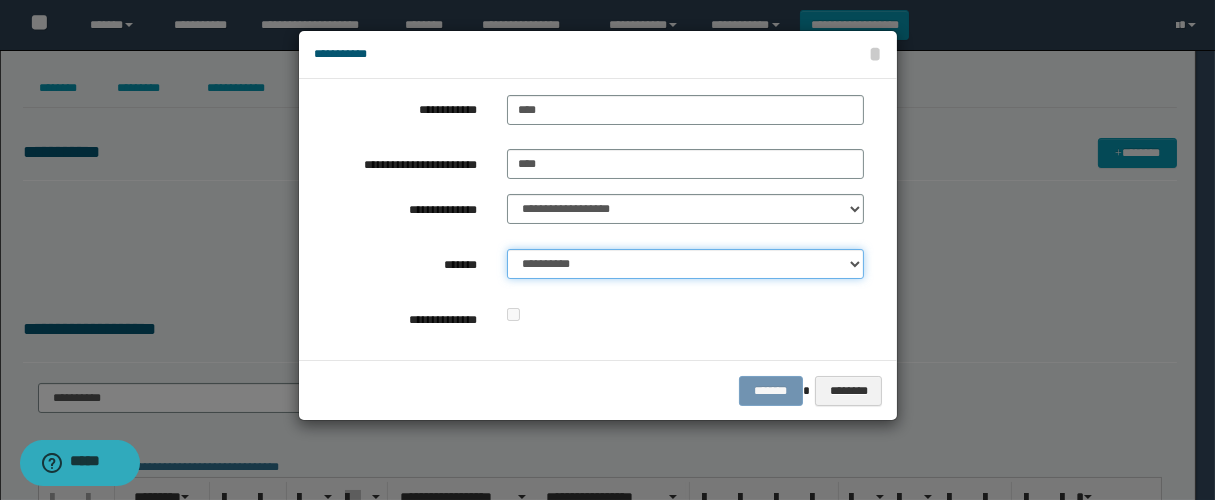 drag, startPoint x: 578, startPoint y: 260, endPoint x: 618, endPoint y: 275, distance: 42.72002 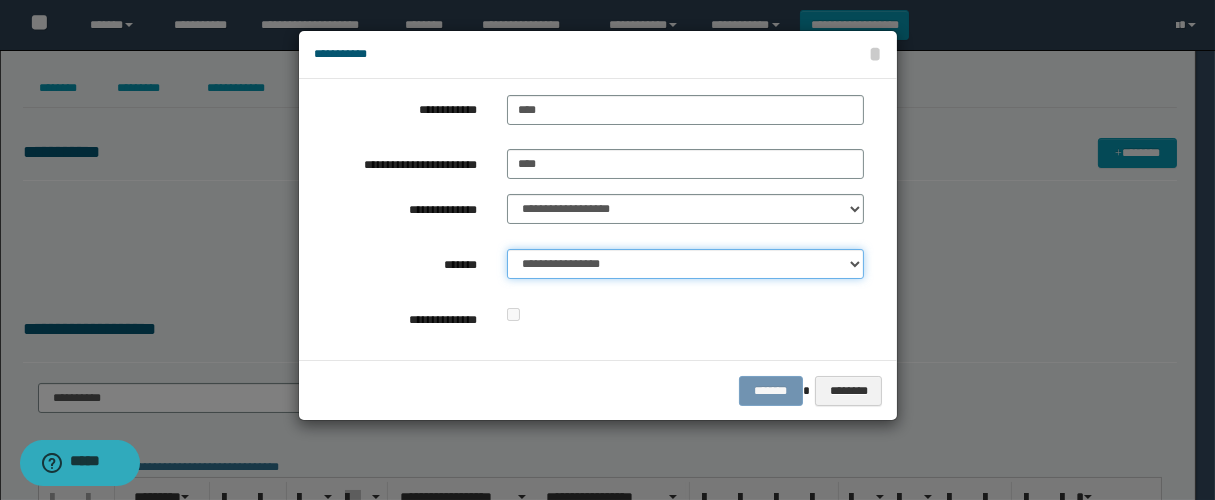 click on "**********" at bounding box center [685, 264] 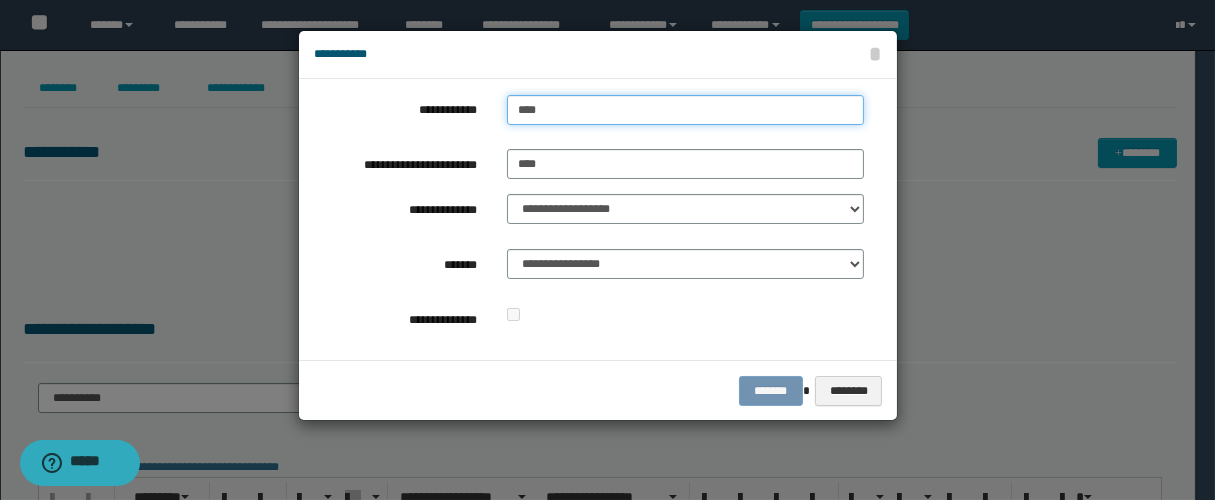 type on "****" 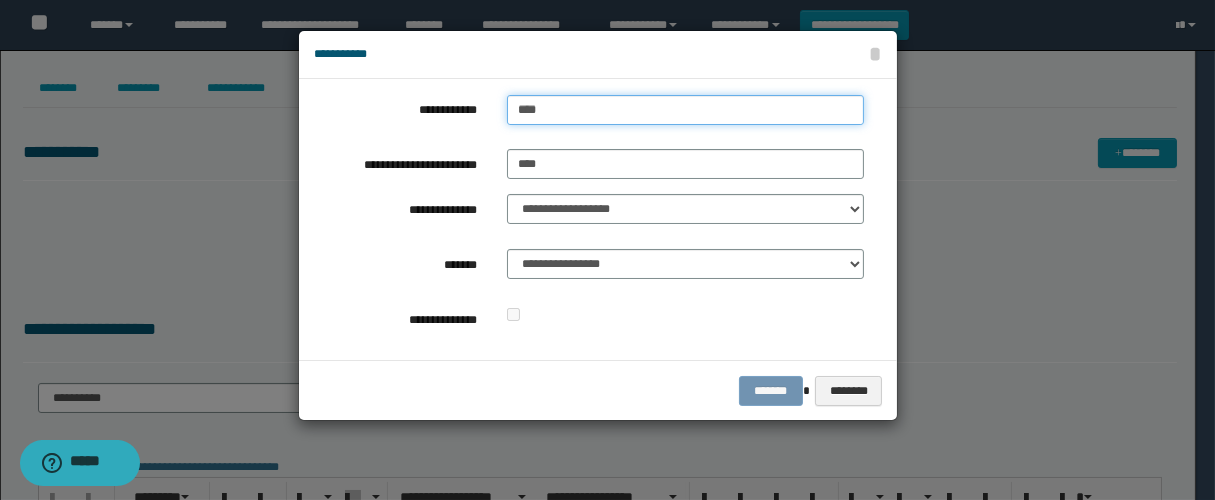 click on "****" at bounding box center (685, 110) 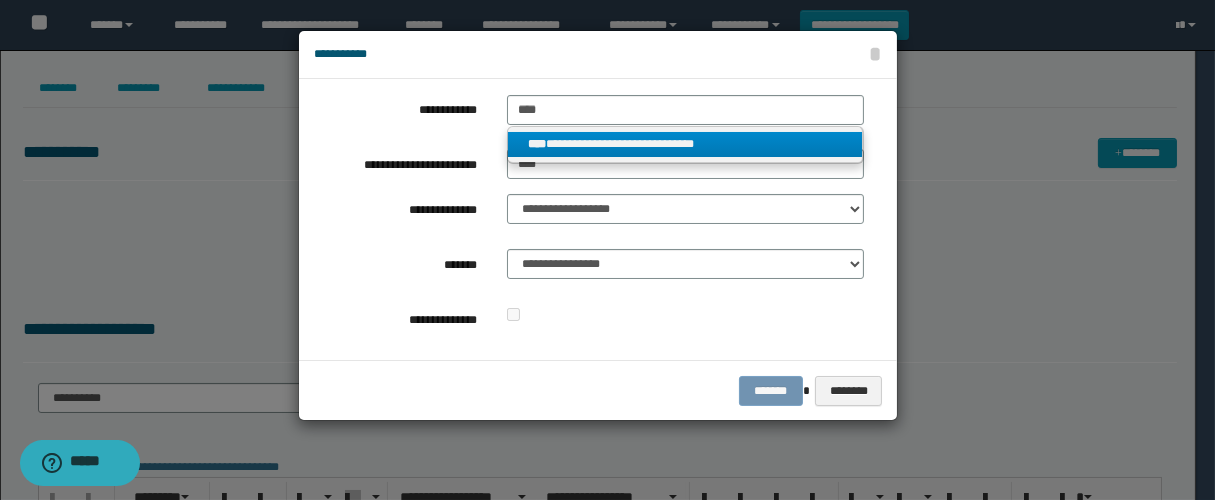 click on "**********" at bounding box center (685, 144) 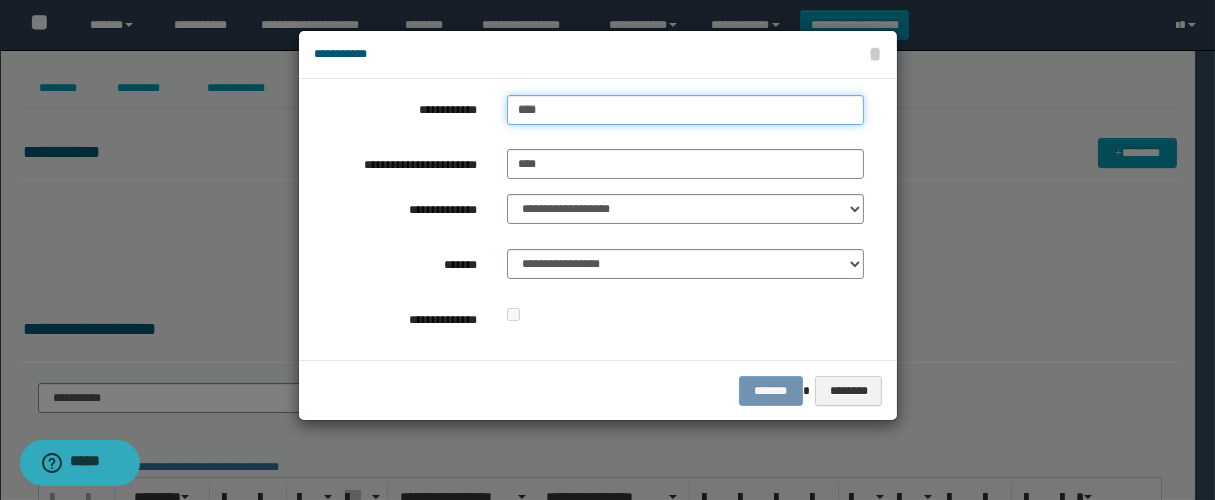 type 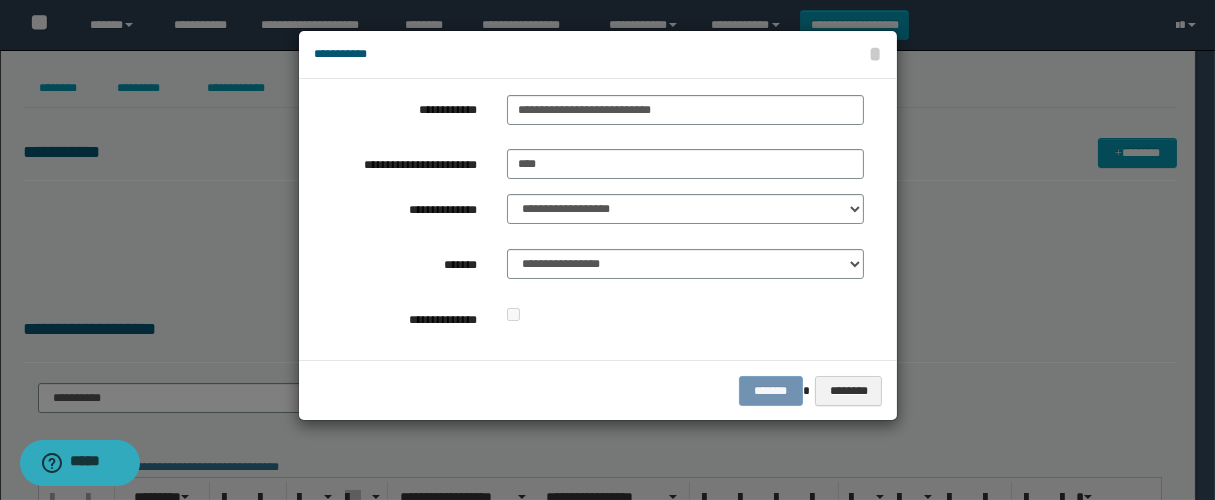 click on "*******
********" at bounding box center (598, 390) 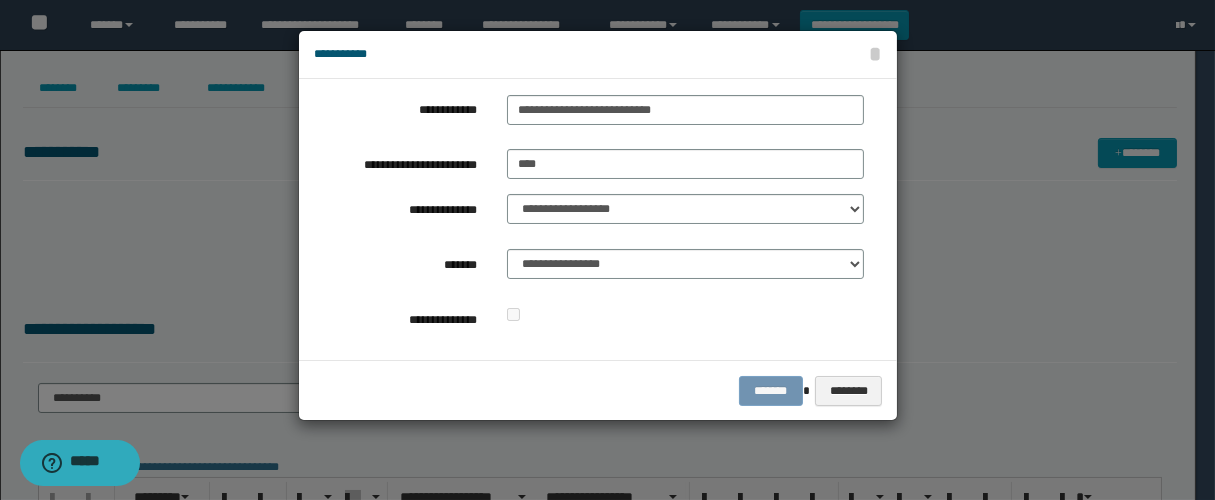 click on "*******
********" at bounding box center (598, 390) 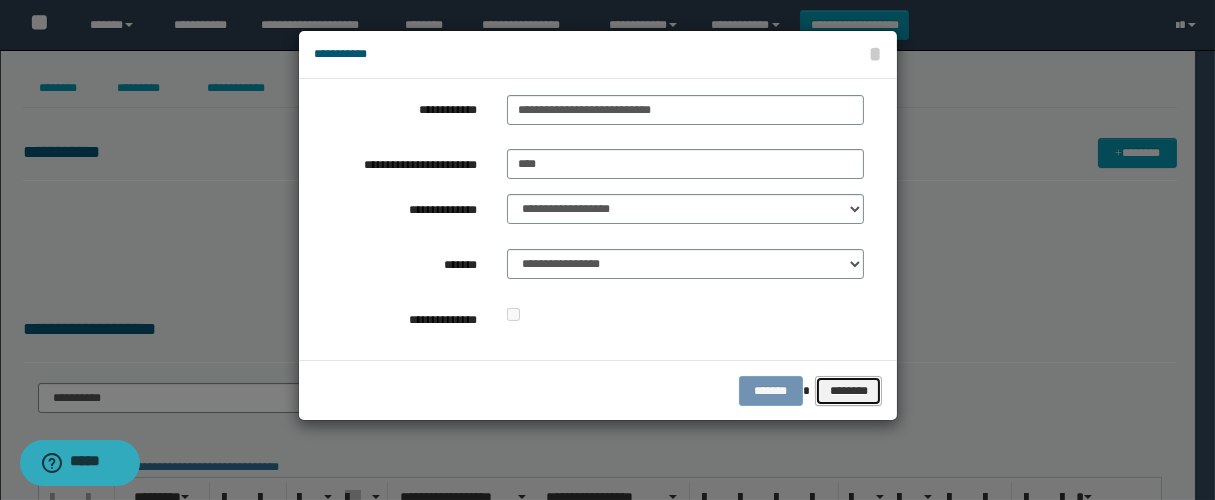 click on "********" at bounding box center (848, 391) 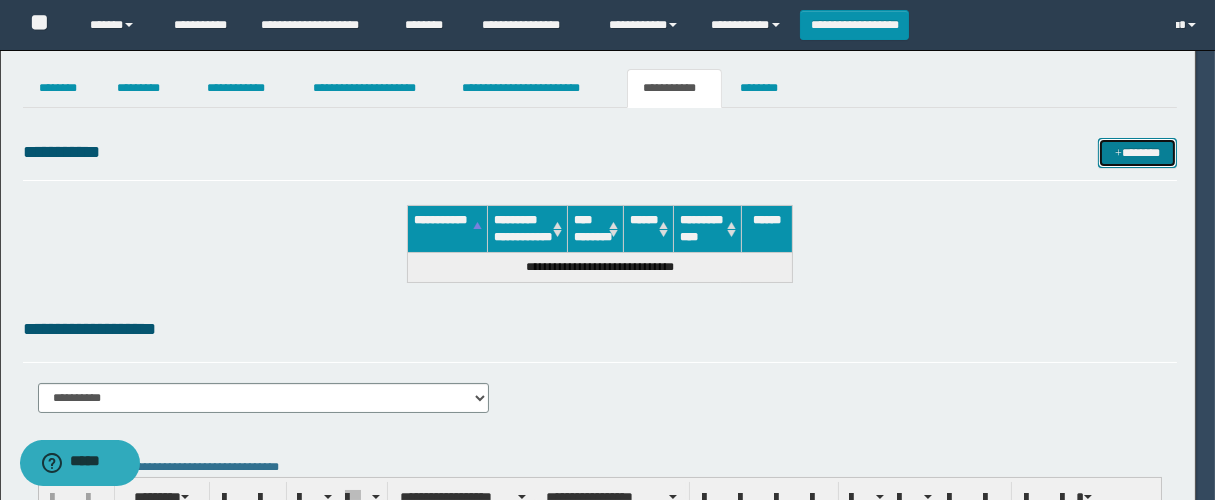 type 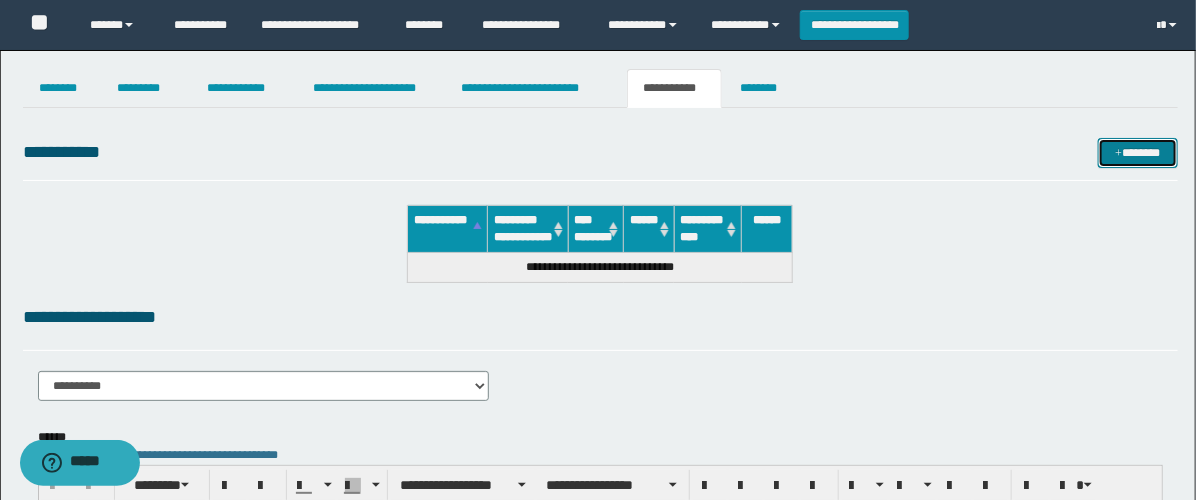 click on "*******" at bounding box center (1138, 153) 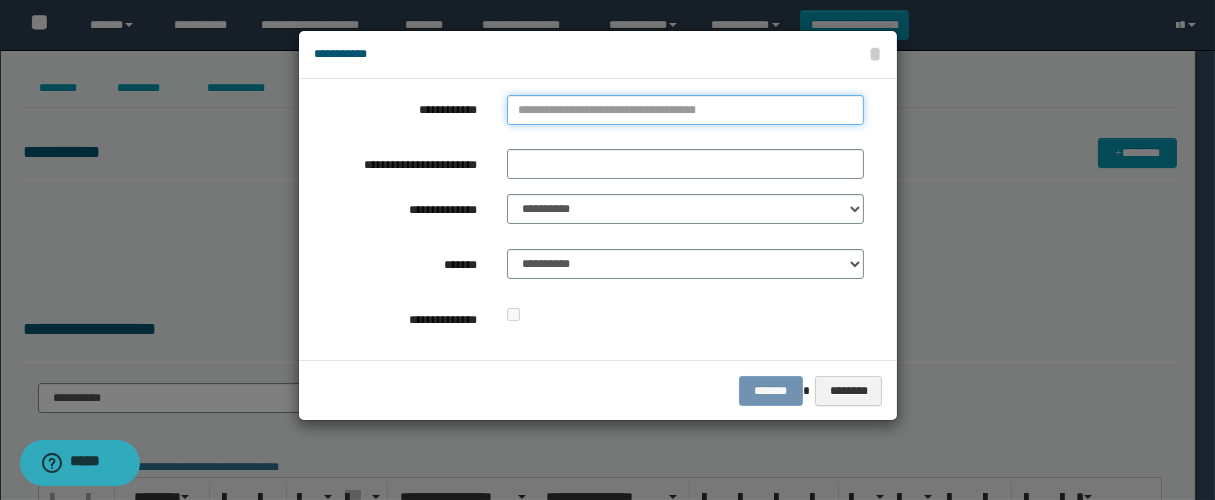 type on "**********" 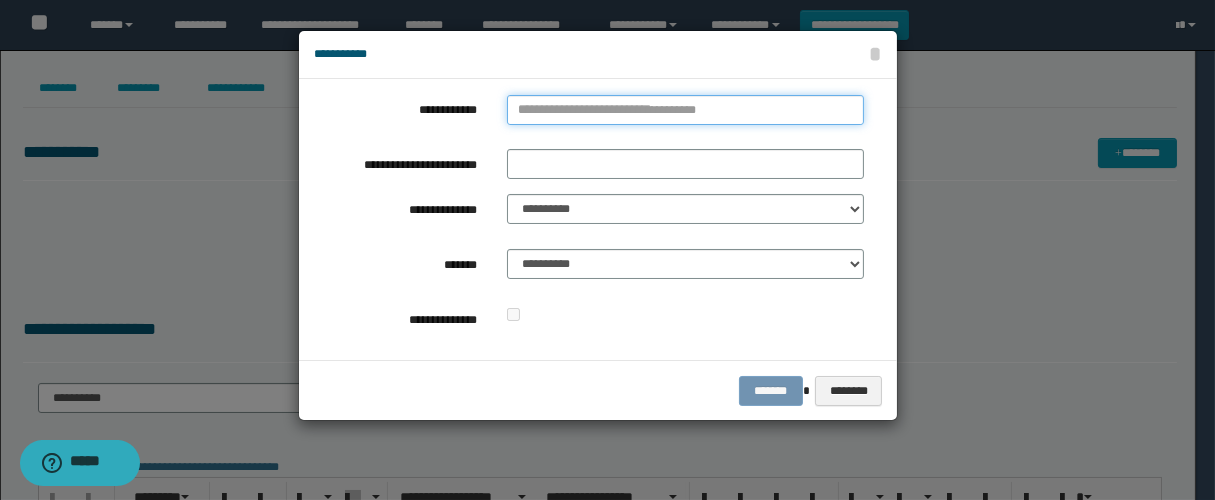 click on "**********" at bounding box center [685, 110] 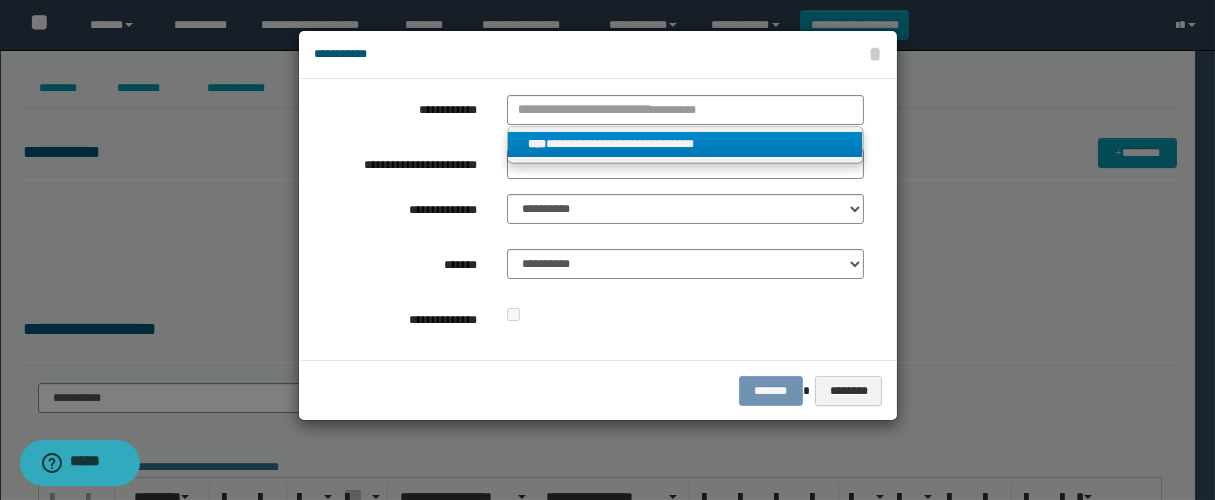 type on "**********" 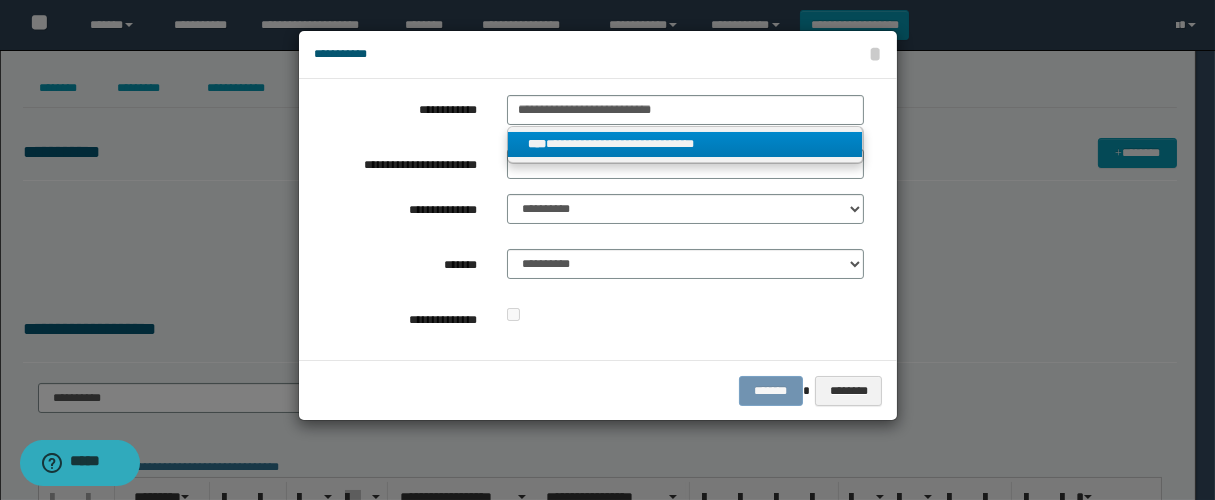 click on "**********" at bounding box center [685, 144] 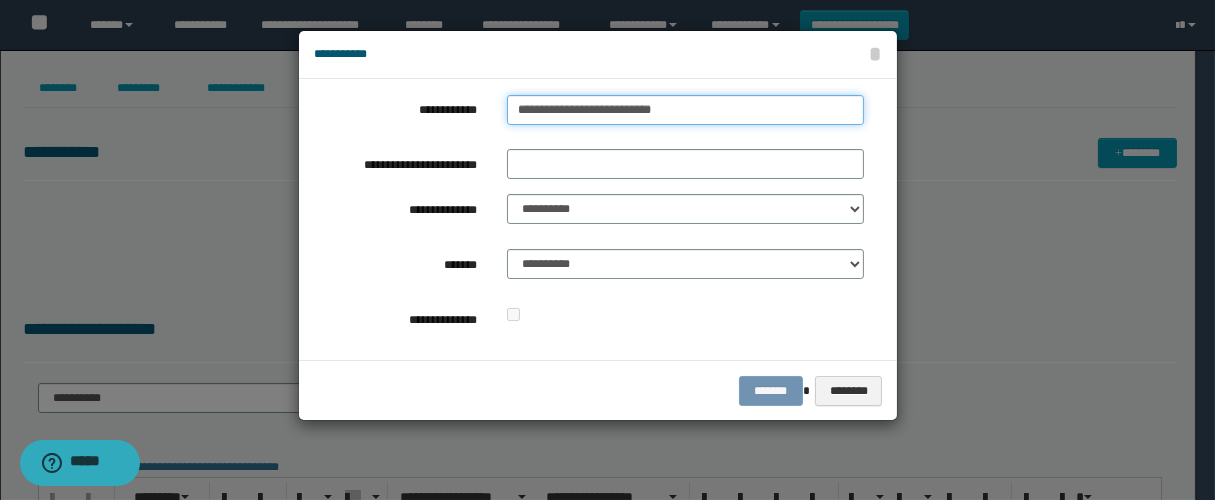 type 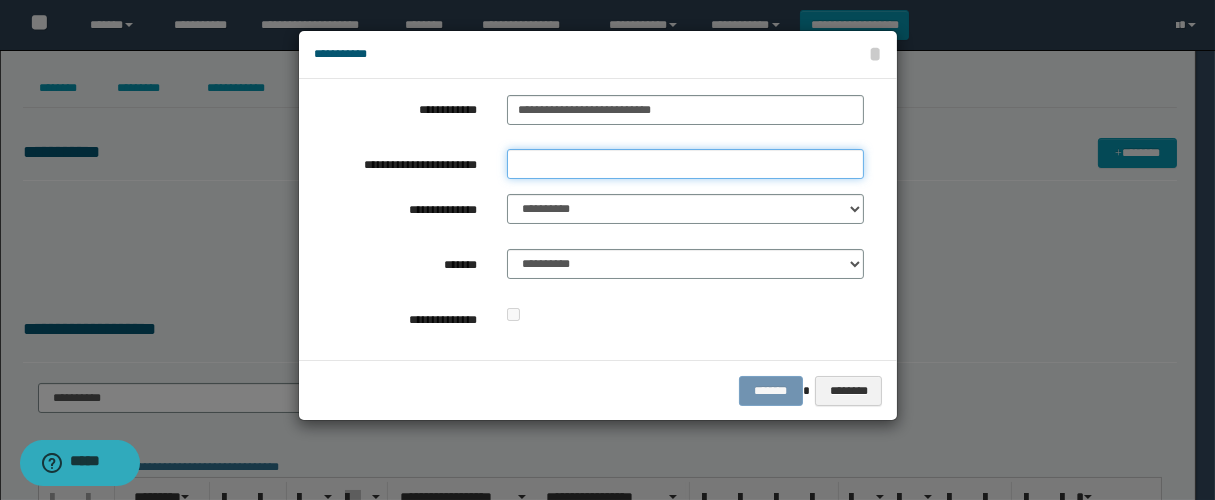 click on "**********" at bounding box center (685, 164) 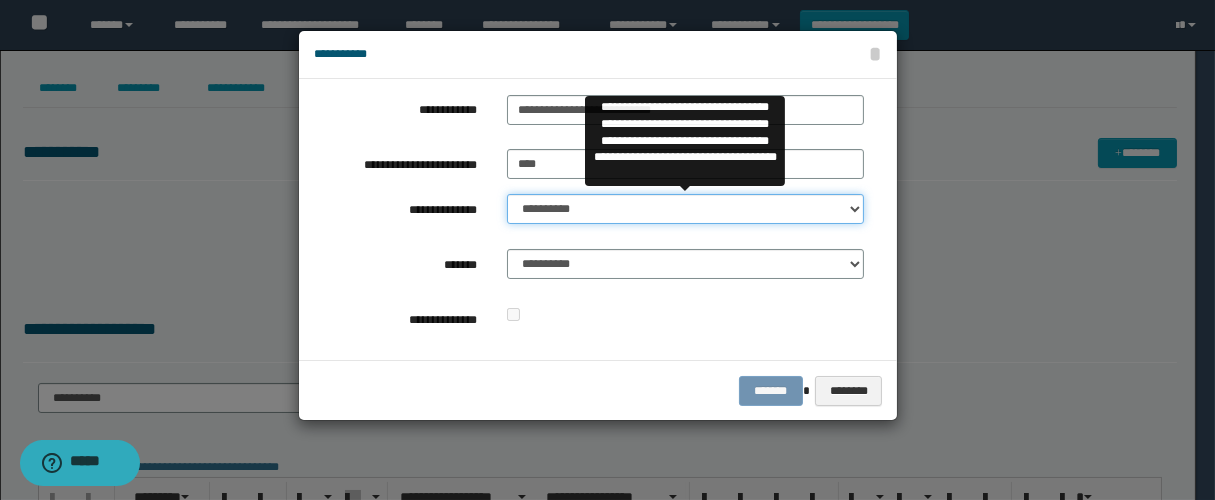 click on "**********" at bounding box center [685, 209] 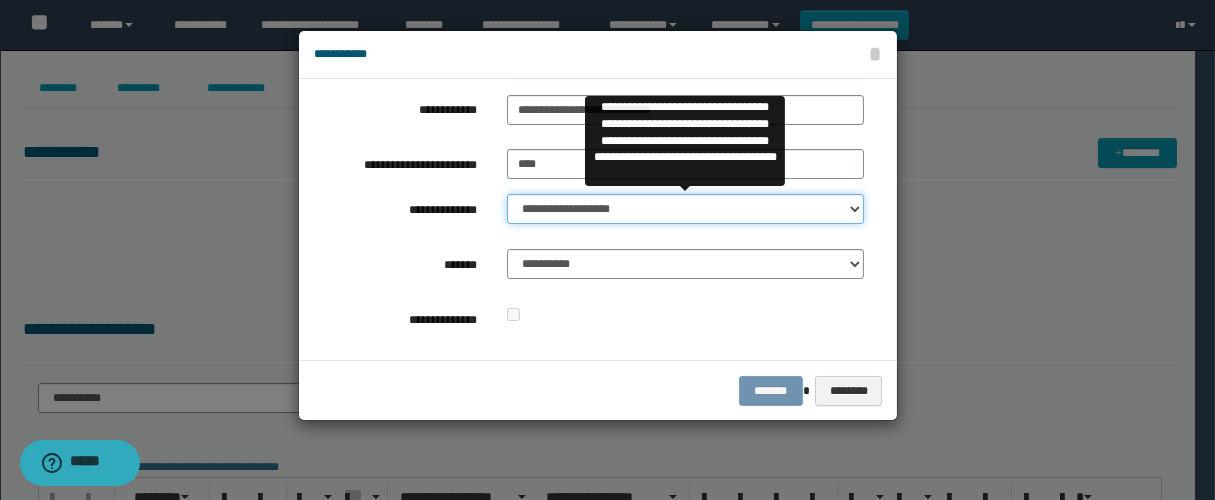click on "**********" at bounding box center [685, 209] 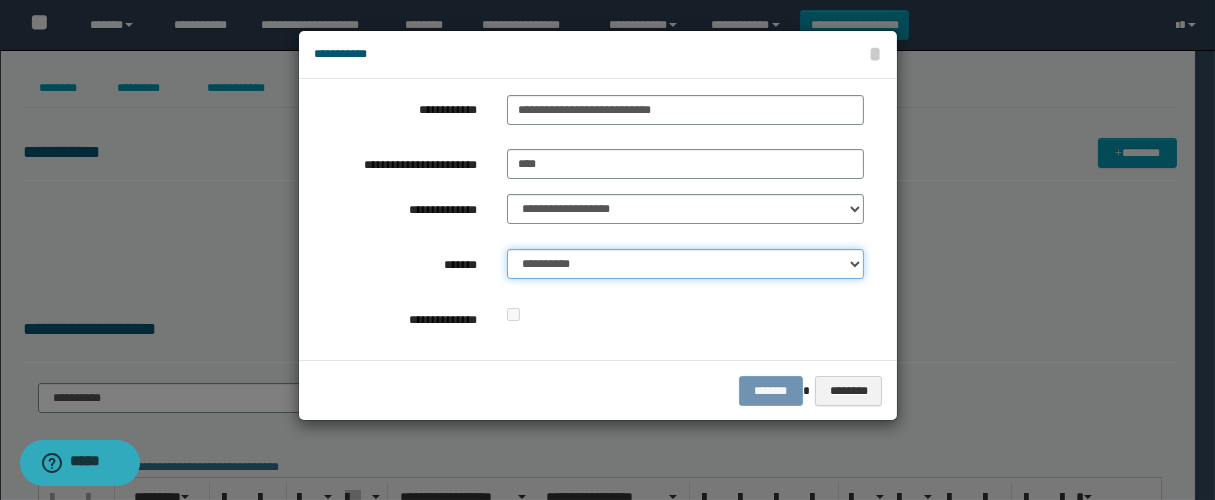drag, startPoint x: 578, startPoint y: 249, endPoint x: 604, endPoint y: 273, distance: 35.383614 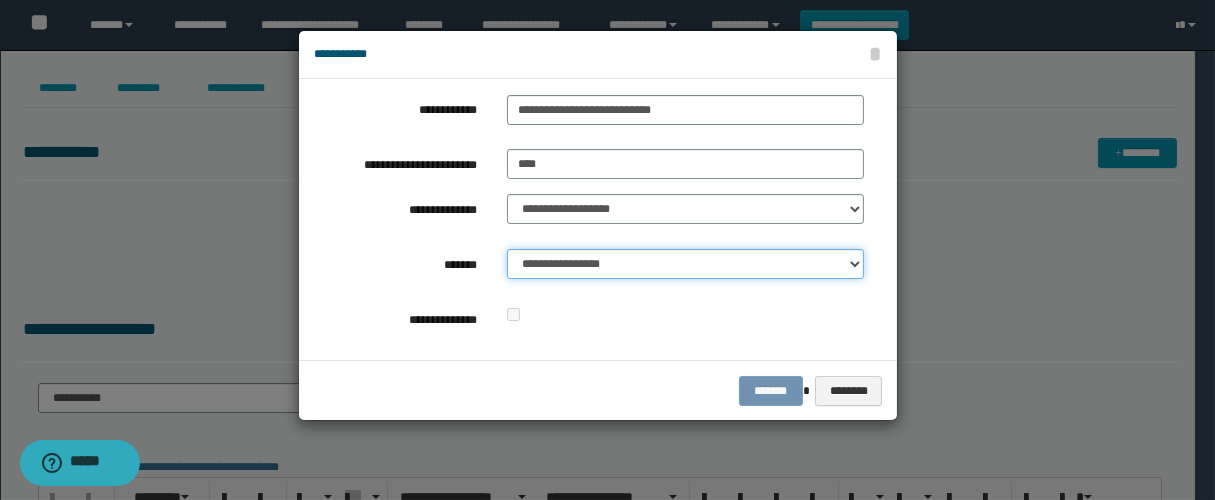 click on "**********" at bounding box center (685, 264) 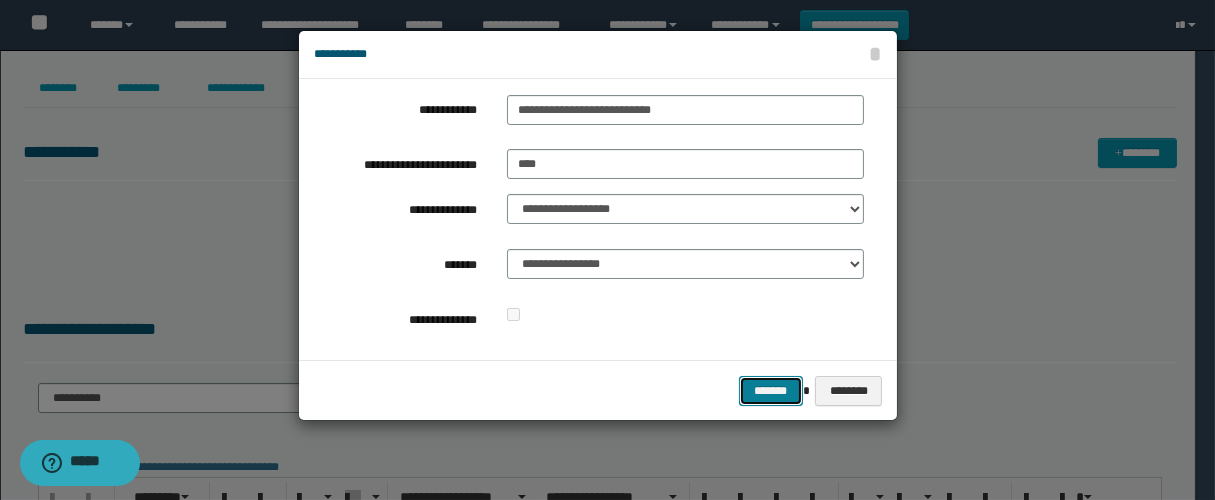 click on "*******" at bounding box center (771, 391) 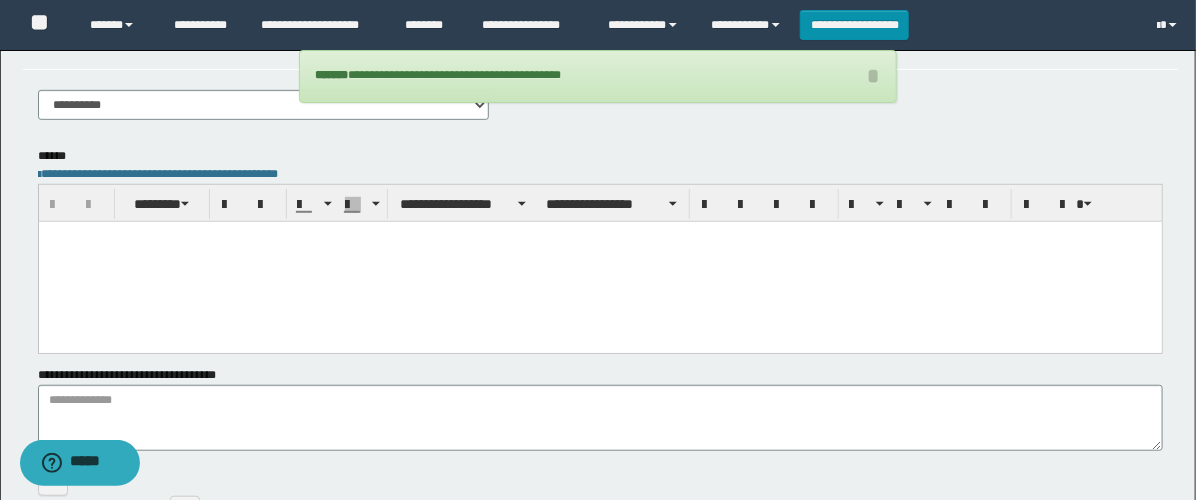 scroll, scrollTop: 333, scrollLeft: 0, axis: vertical 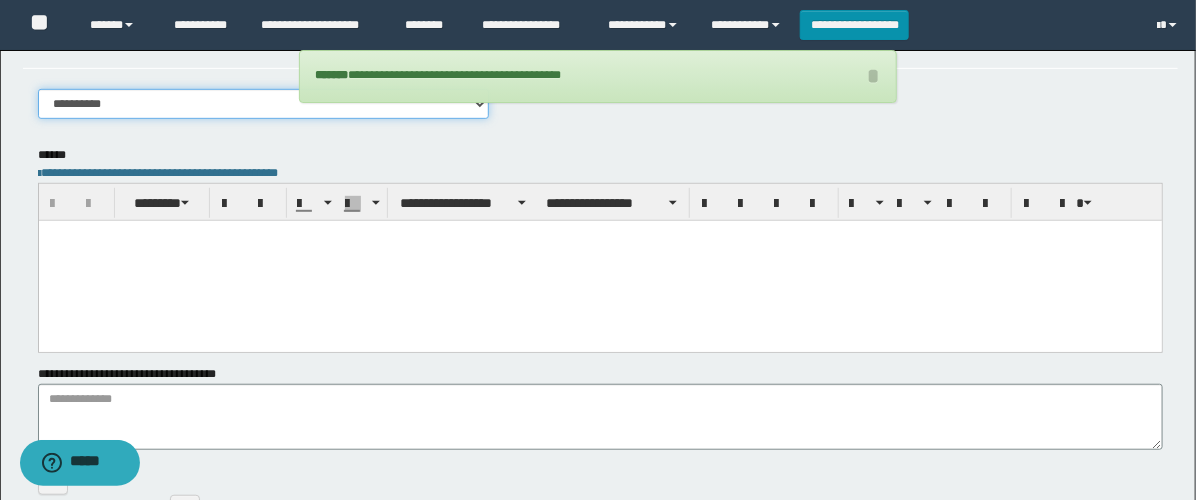 click on "**********" at bounding box center [263, 104] 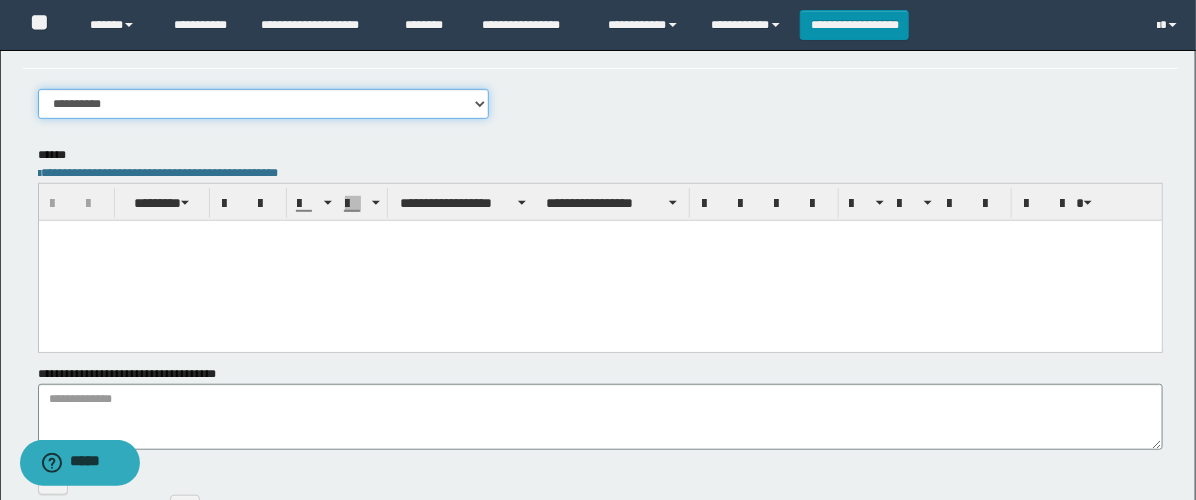 select on "****" 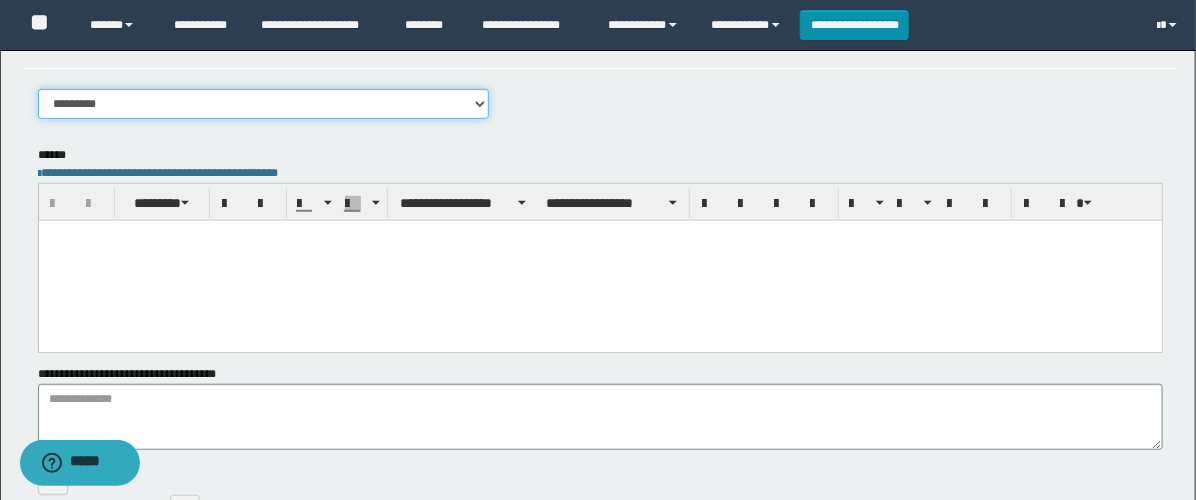click on "**********" at bounding box center (263, 104) 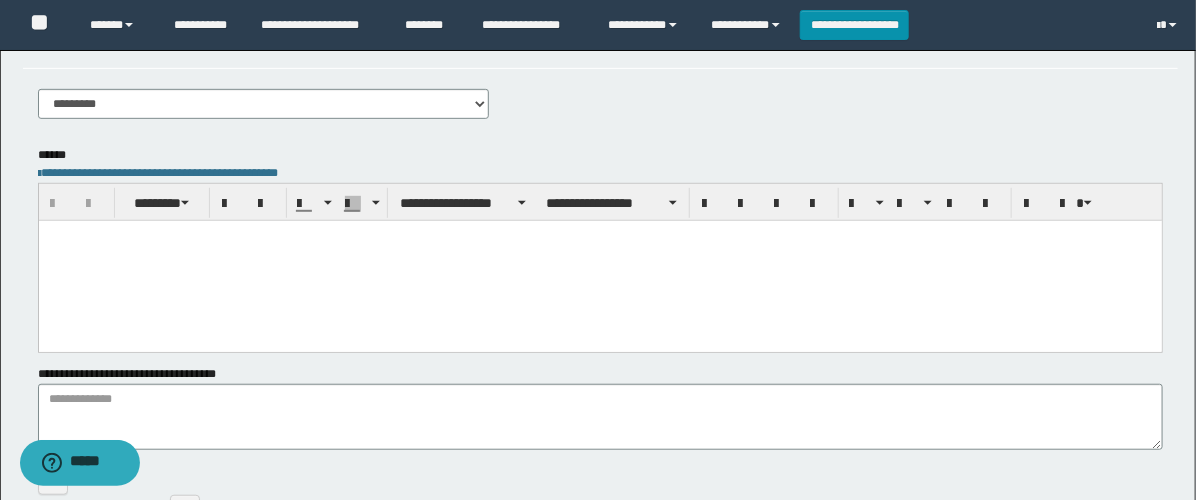 click at bounding box center [599, 261] 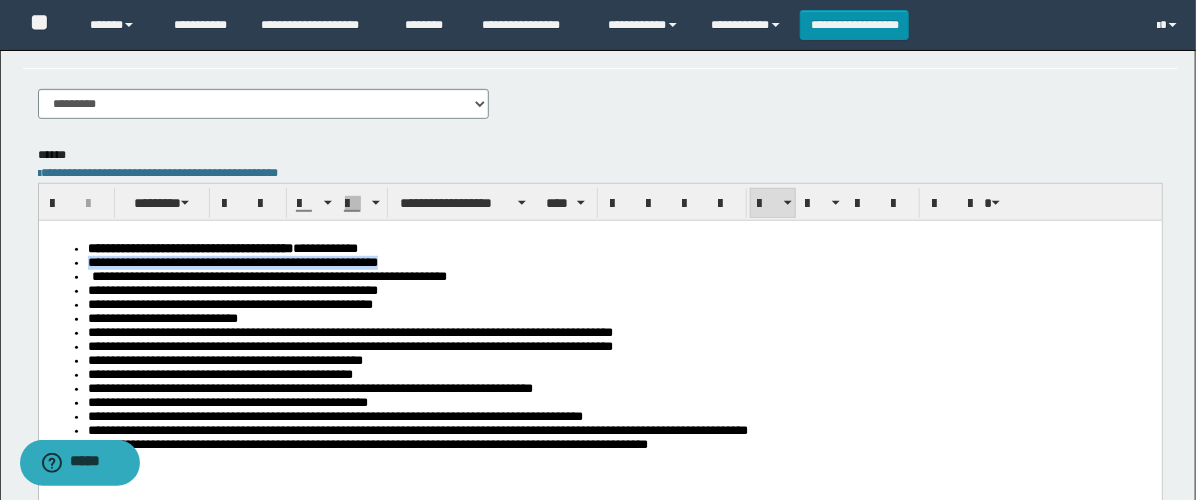 drag, startPoint x: 572, startPoint y: 263, endPoint x: 44, endPoint y: 263, distance: 528 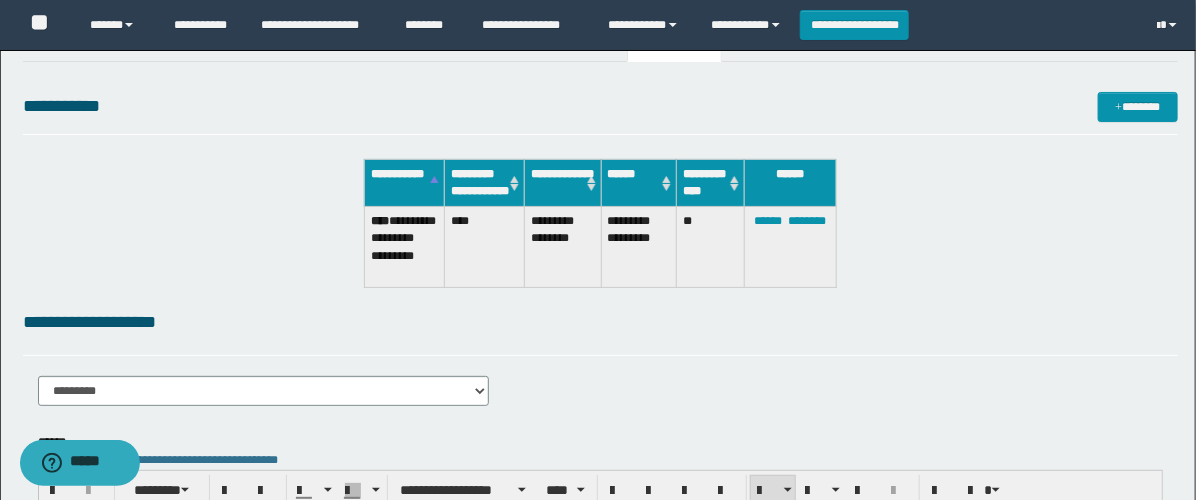 scroll, scrollTop: 0, scrollLeft: 0, axis: both 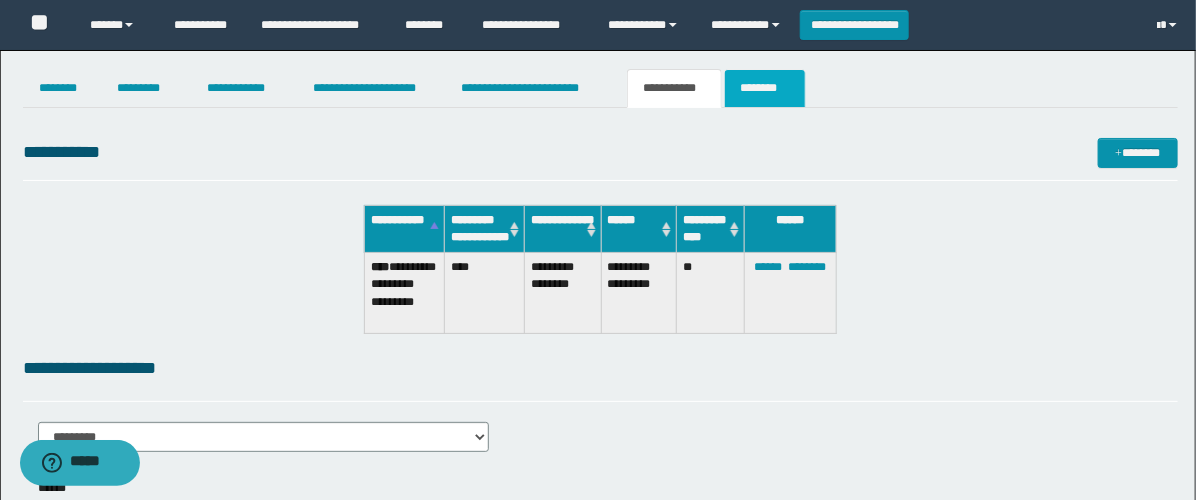 click on "********" at bounding box center (765, 88) 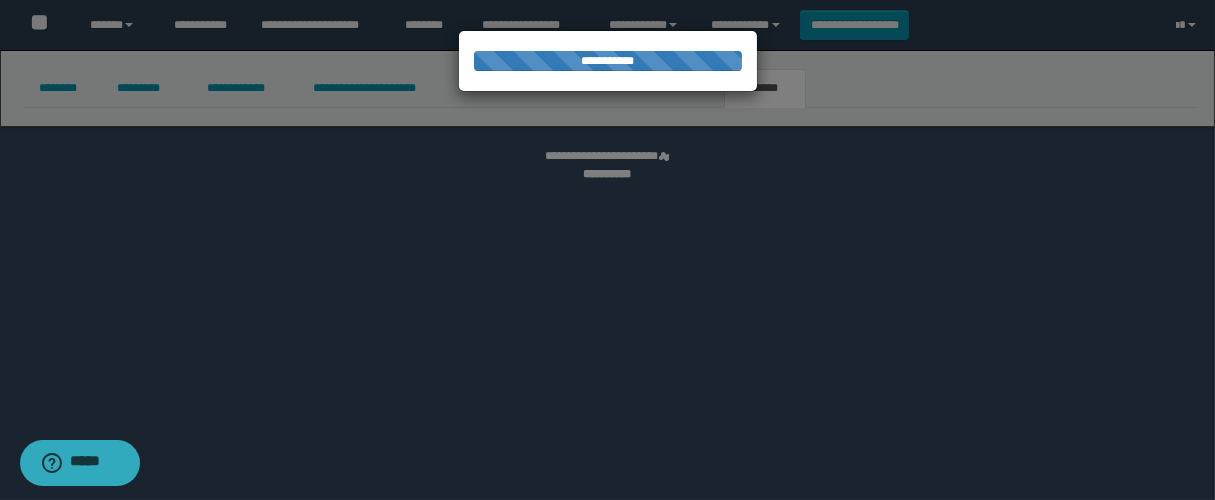 select 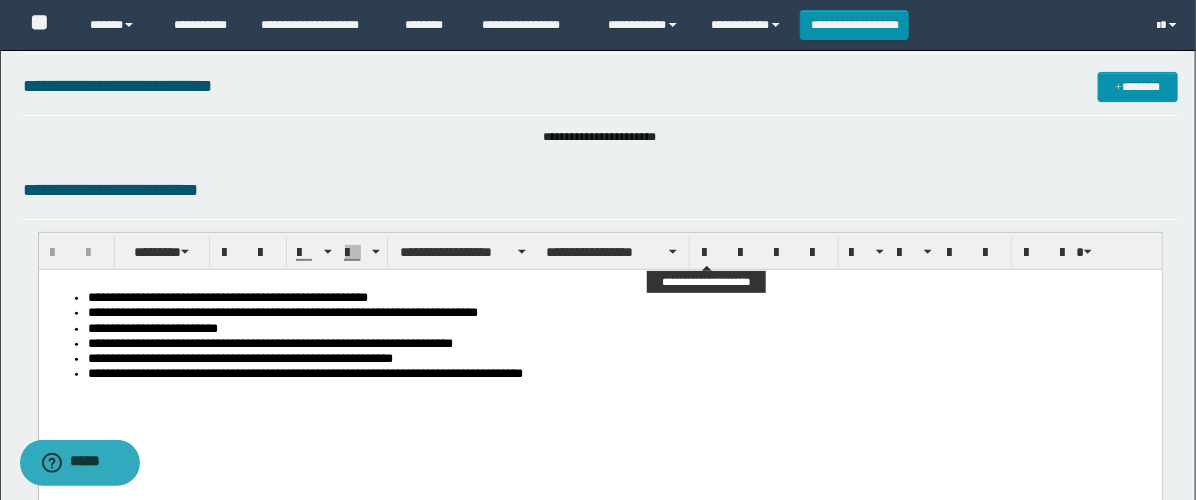 scroll, scrollTop: 333, scrollLeft: 0, axis: vertical 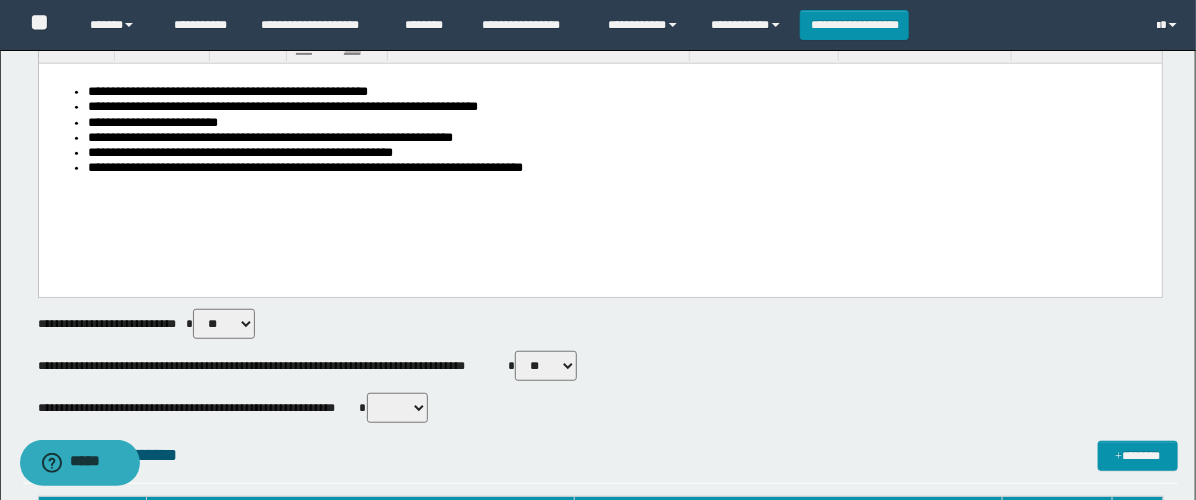 drag, startPoint x: 565, startPoint y: 364, endPoint x: 560, endPoint y: 377, distance: 13.928389 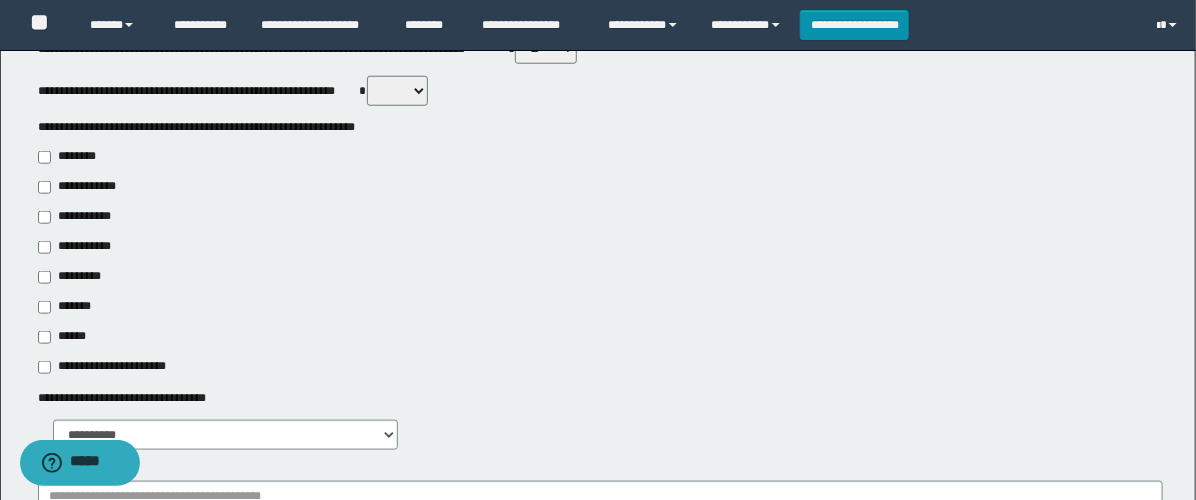 scroll, scrollTop: 666, scrollLeft: 0, axis: vertical 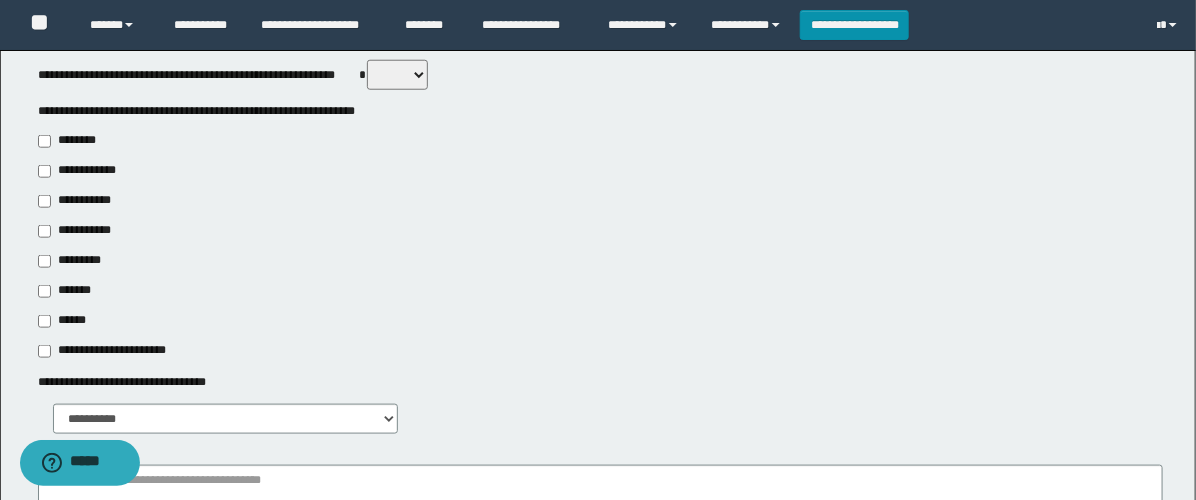 click on "**********" at bounding box center (76, 231) 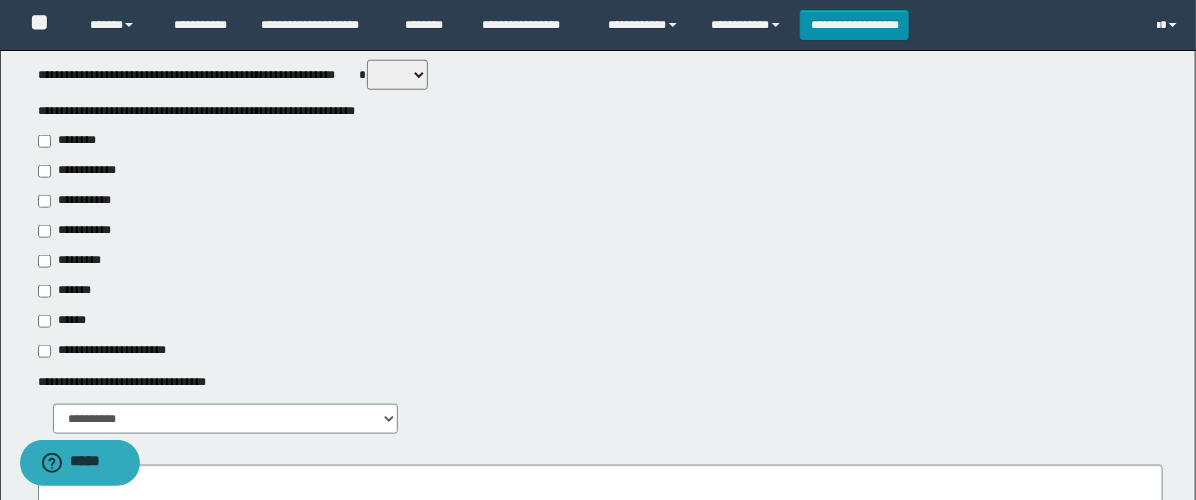 click on "**********" at bounding box center [81, 201] 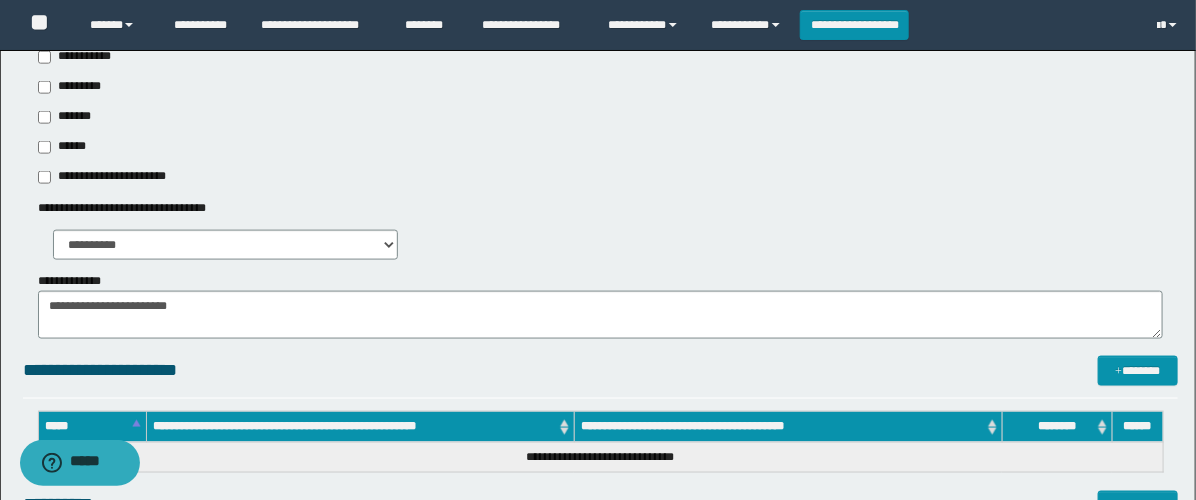 scroll, scrollTop: 888, scrollLeft: 0, axis: vertical 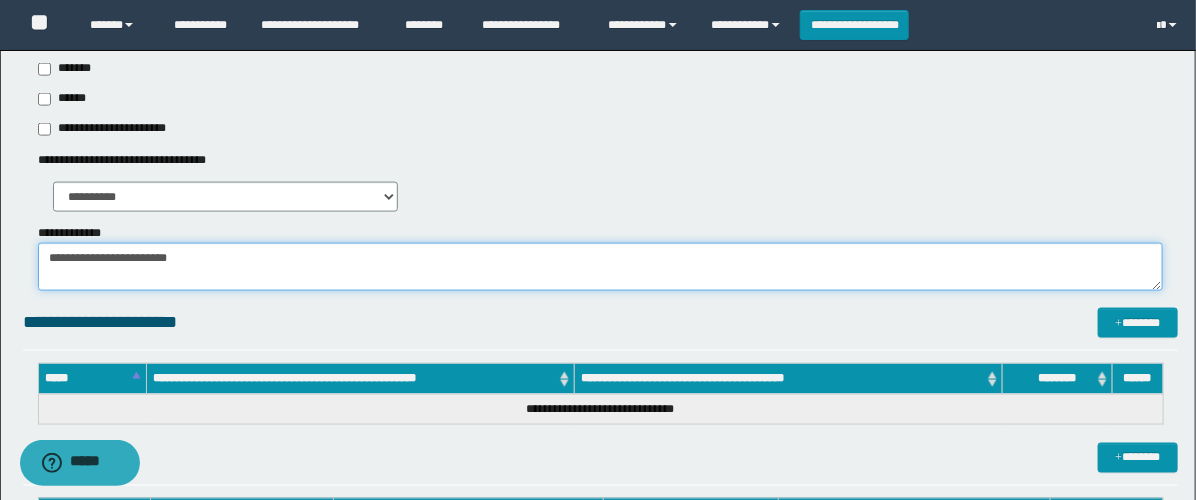 click on "**********" at bounding box center (600, 267) 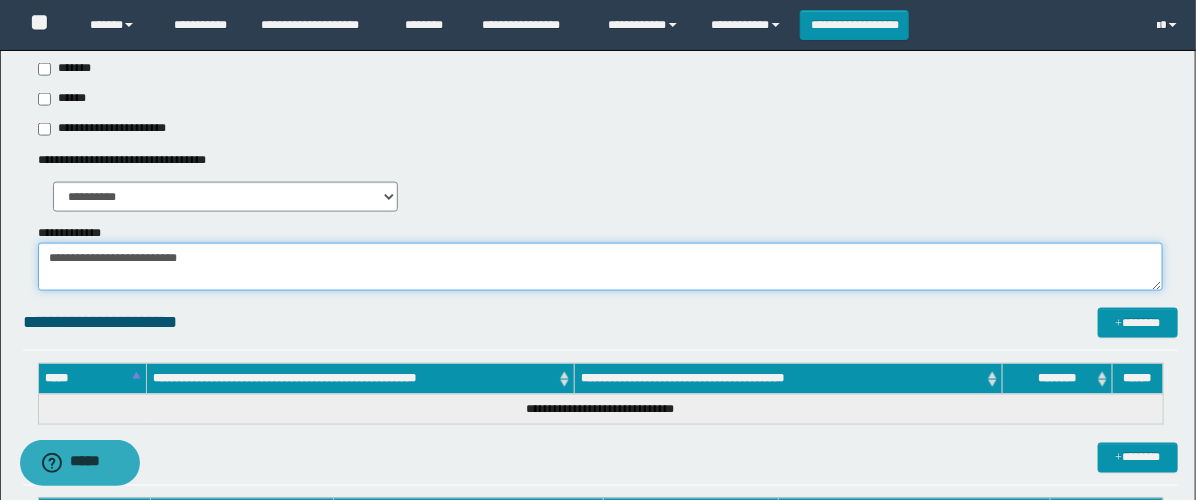 paste on "**********" 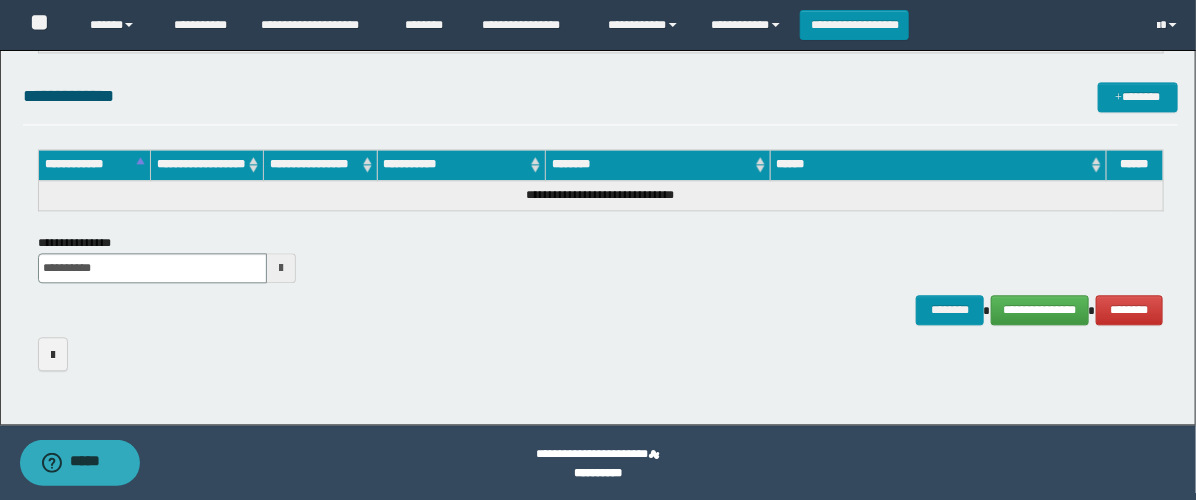 scroll, scrollTop: 1544, scrollLeft: 0, axis: vertical 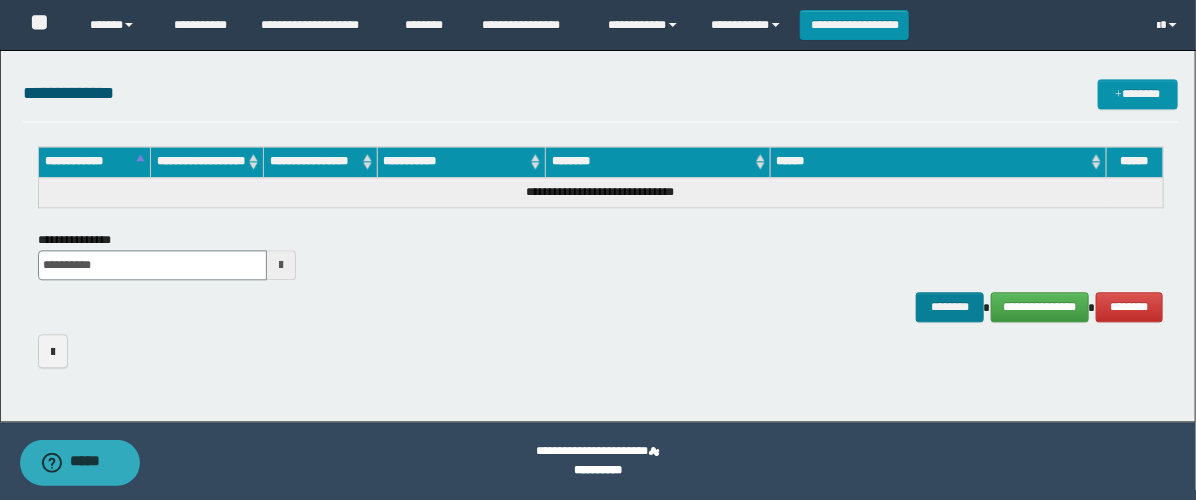 type on "**********" 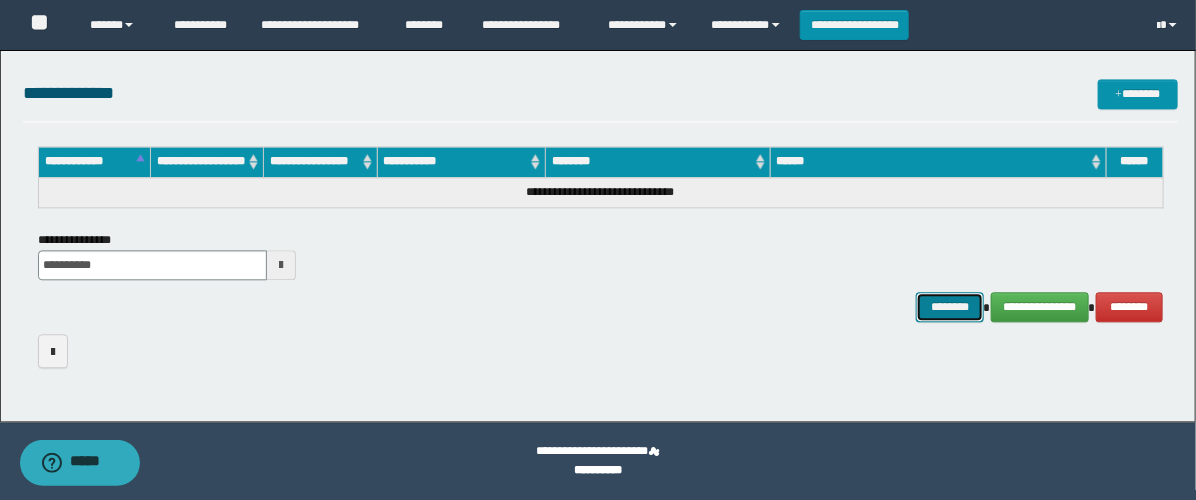 click on "********" at bounding box center (950, 307) 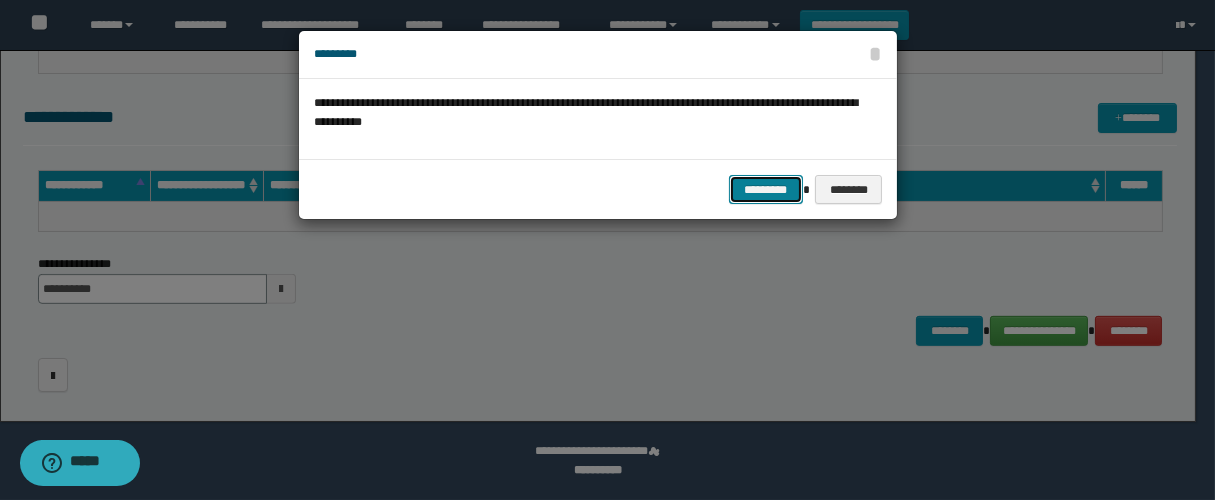 click on "*********" at bounding box center [766, 190] 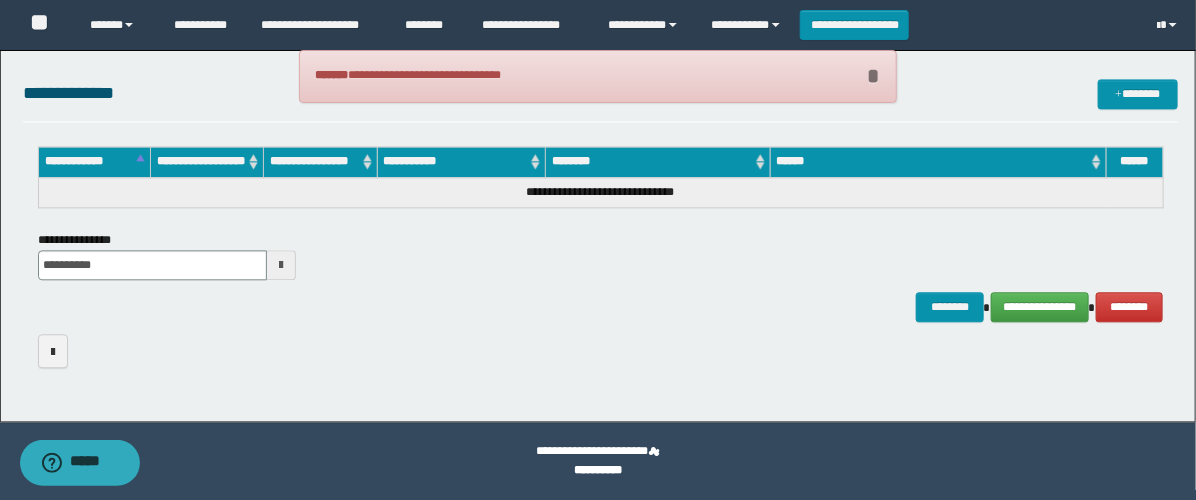 click on "*" at bounding box center [873, 76] 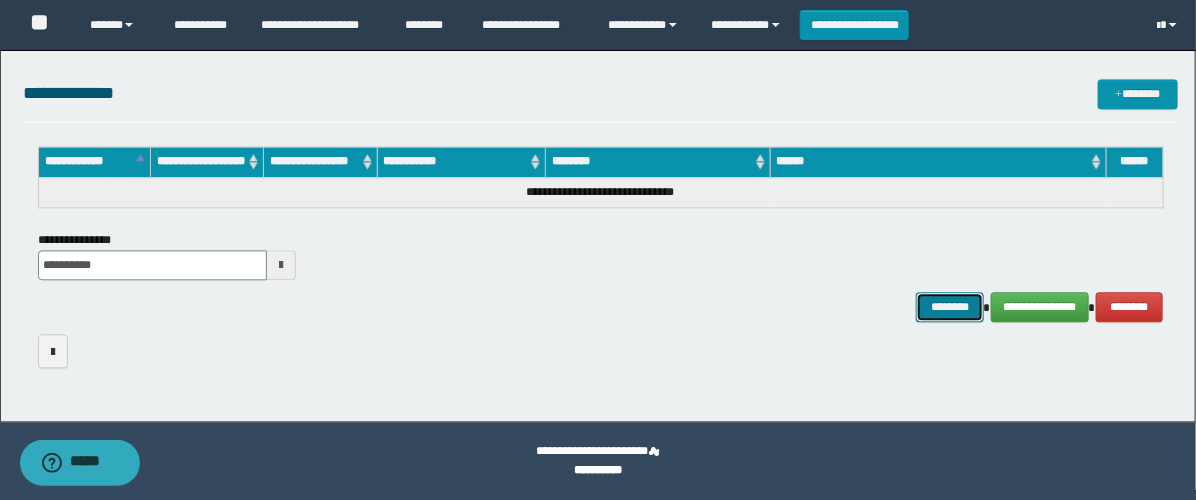 click on "********" at bounding box center (950, 307) 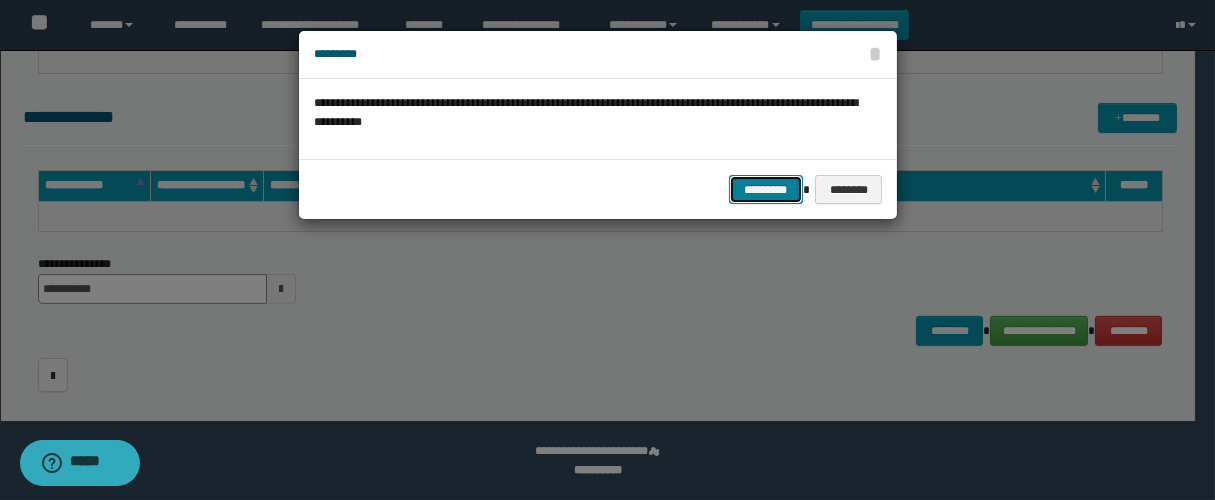 click on "*********" at bounding box center [766, 190] 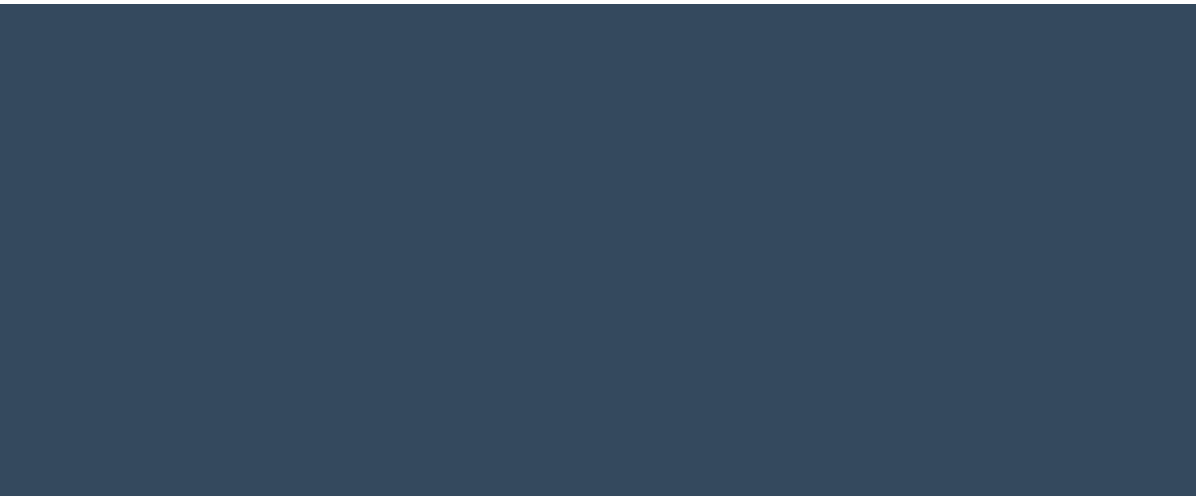 scroll, scrollTop: 0, scrollLeft: 0, axis: both 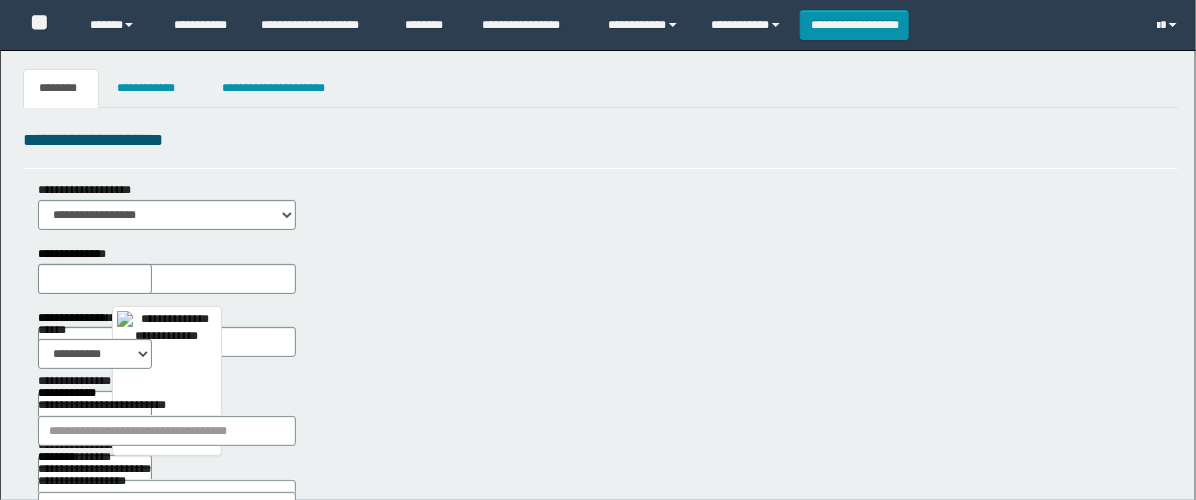 type 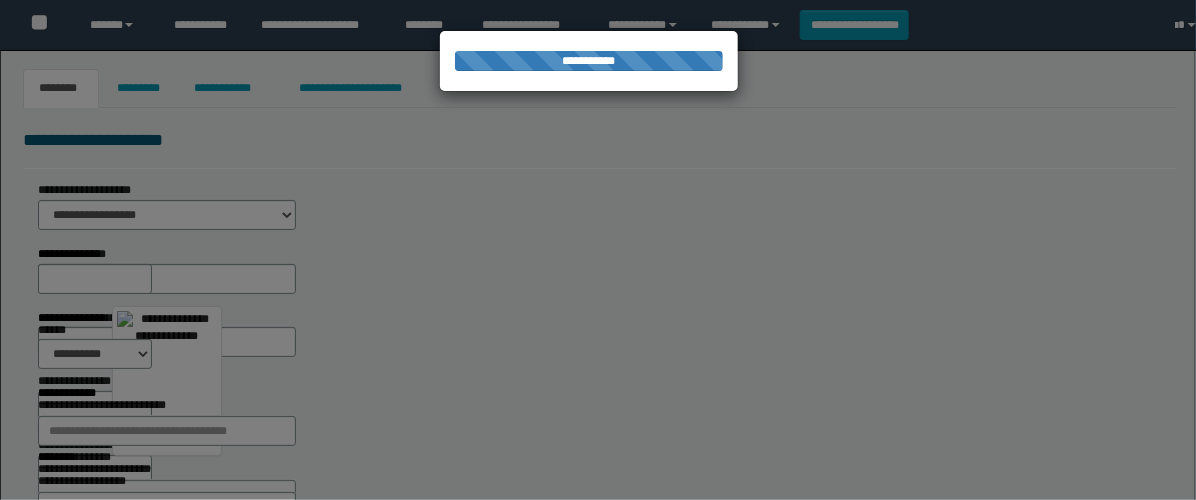 select on "***" 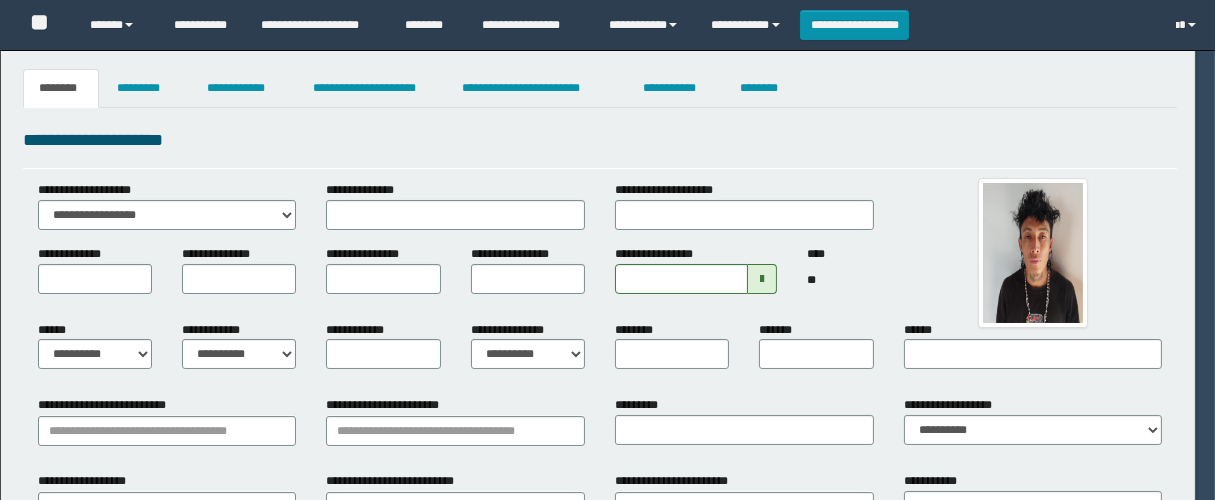 type on "**********" 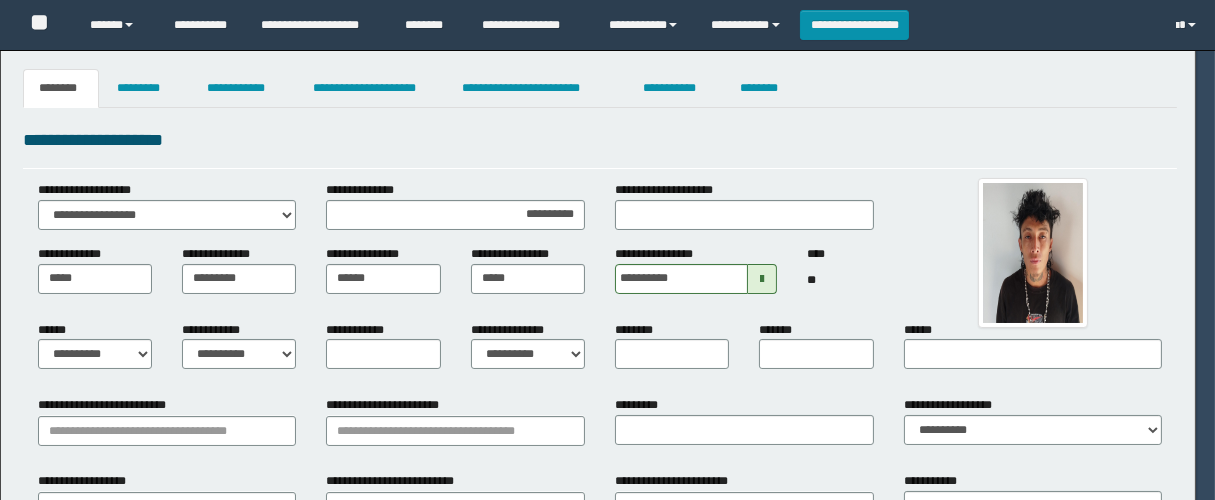 select on "*" 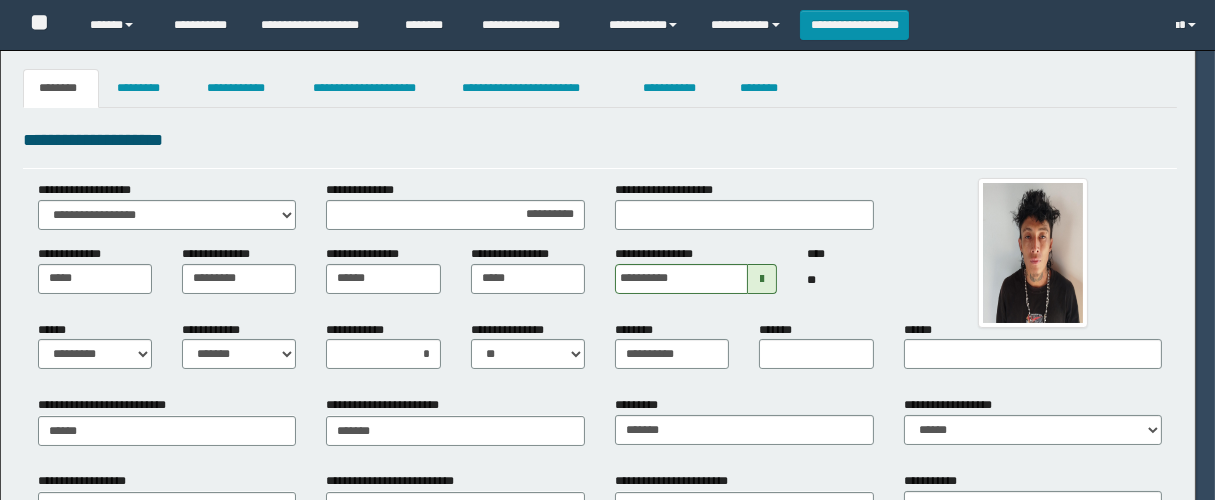 type on "********" 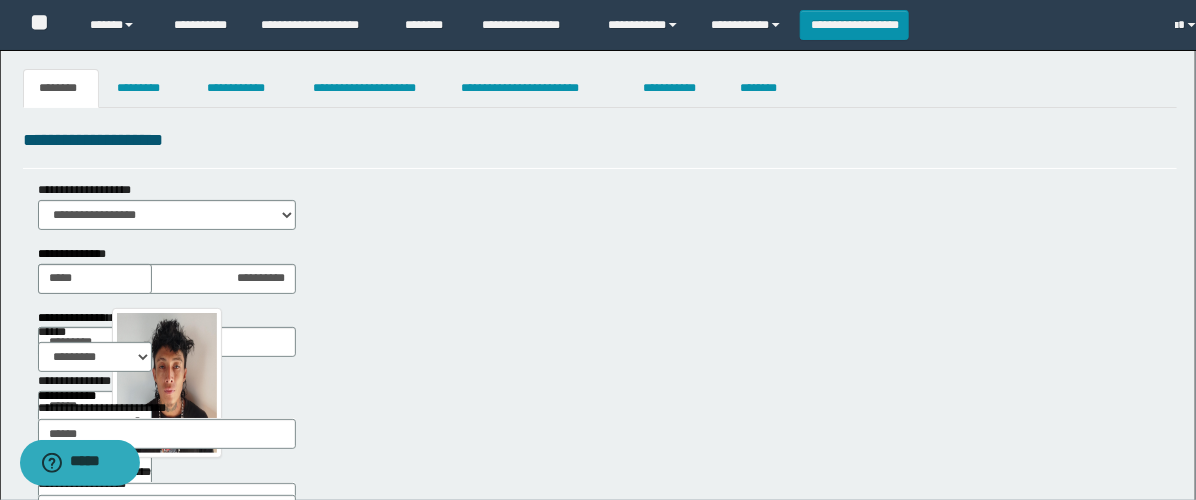 scroll, scrollTop: 0, scrollLeft: 0, axis: both 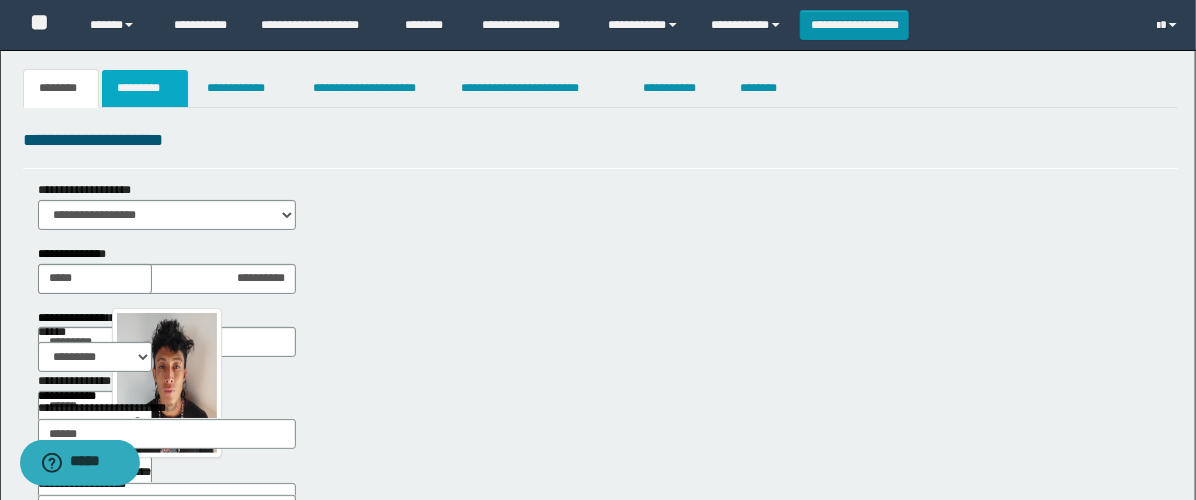 click on "*********" at bounding box center (145, 88) 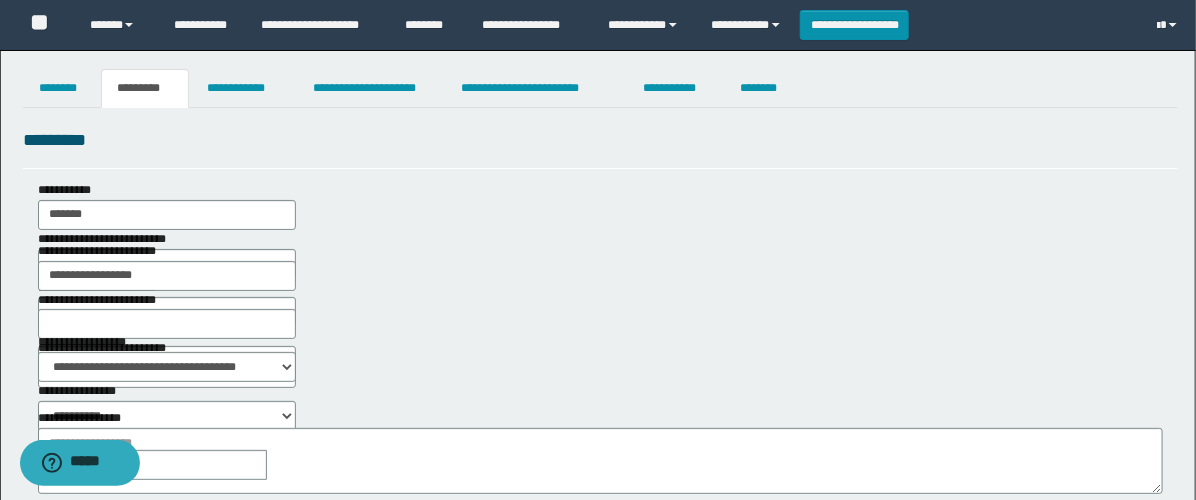 click at bounding box center [281, 465] 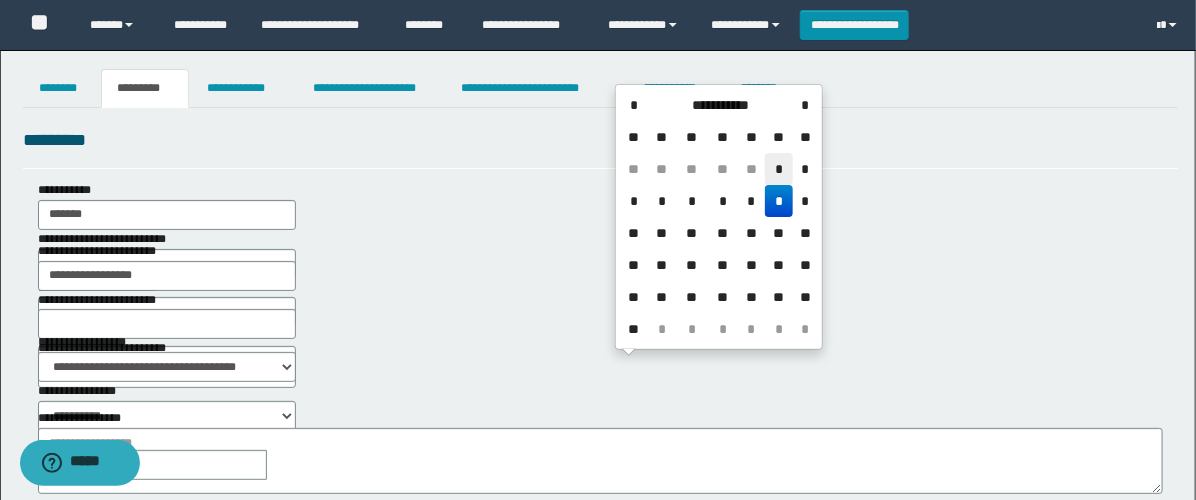click on "*" at bounding box center (779, 169) 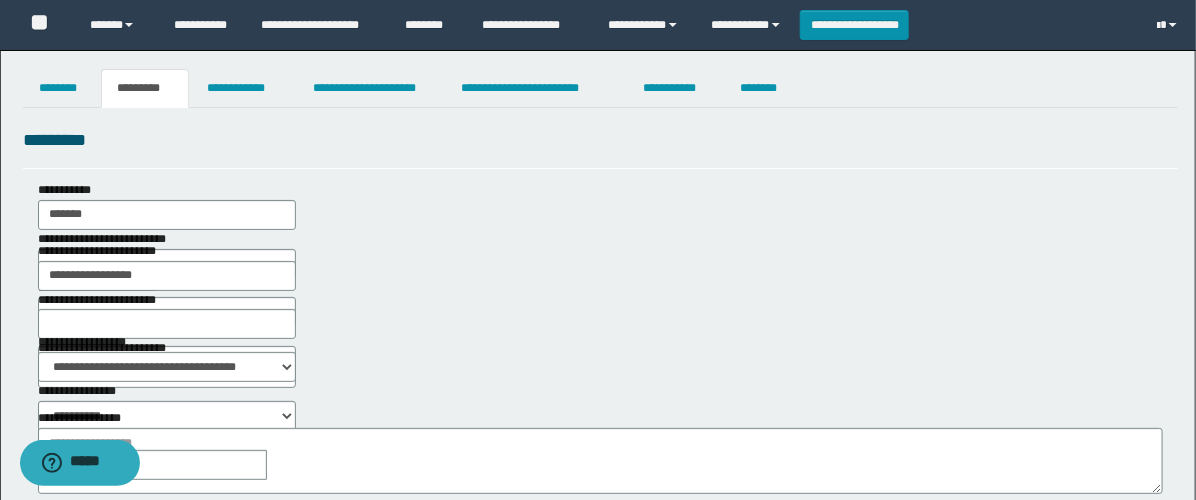 scroll, scrollTop: 111, scrollLeft: 0, axis: vertical 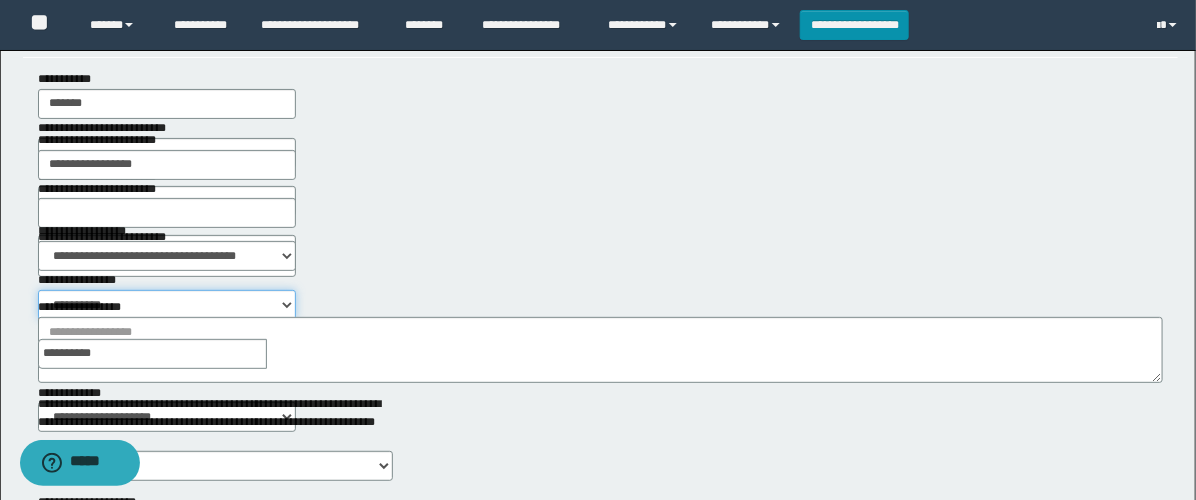 click on "**********" at bounding box center (167, 305) 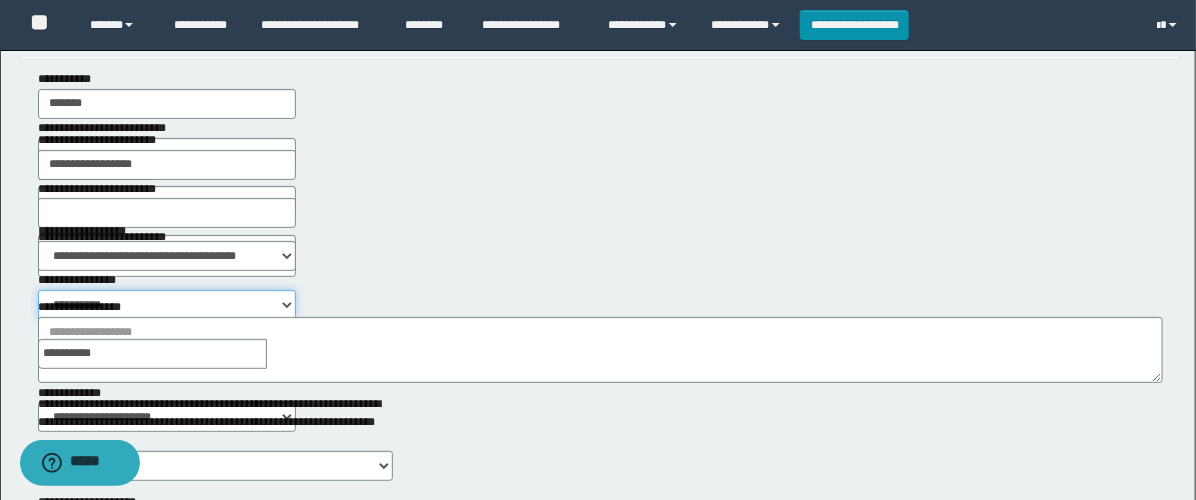 select on "****" 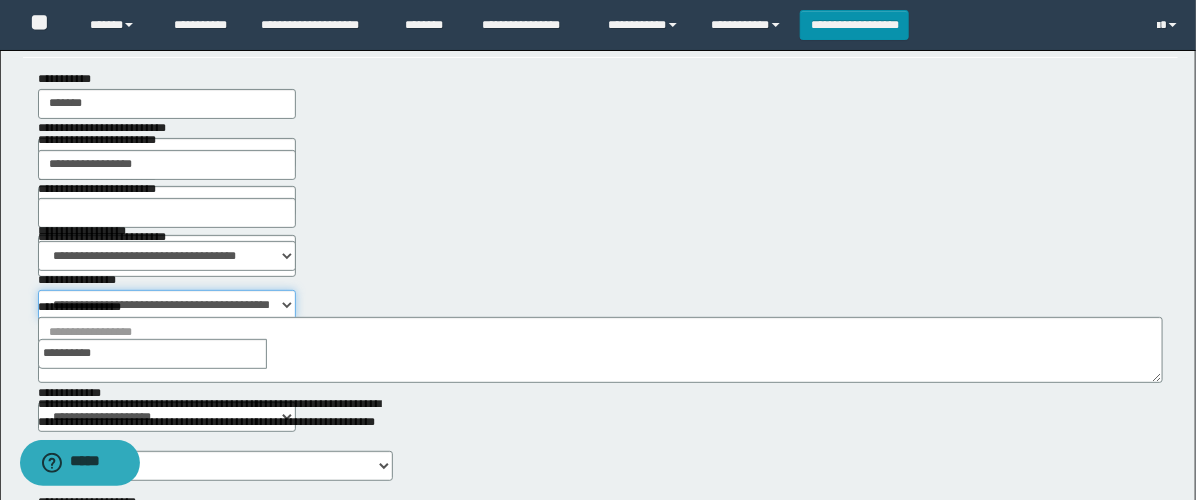 click on "**********" at bounding box center (167, 305) 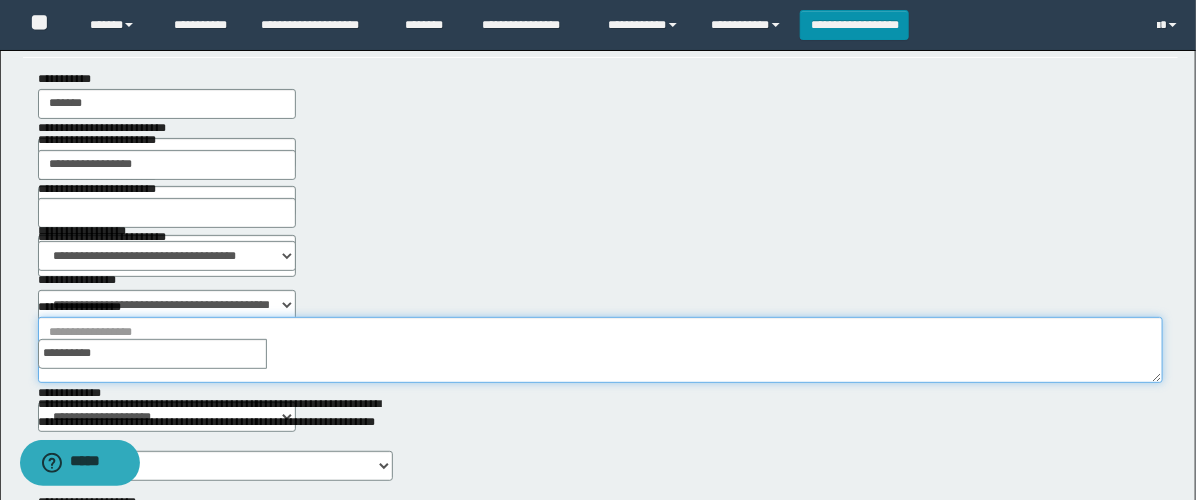 click on "**********" at bounding box center (600, 350) 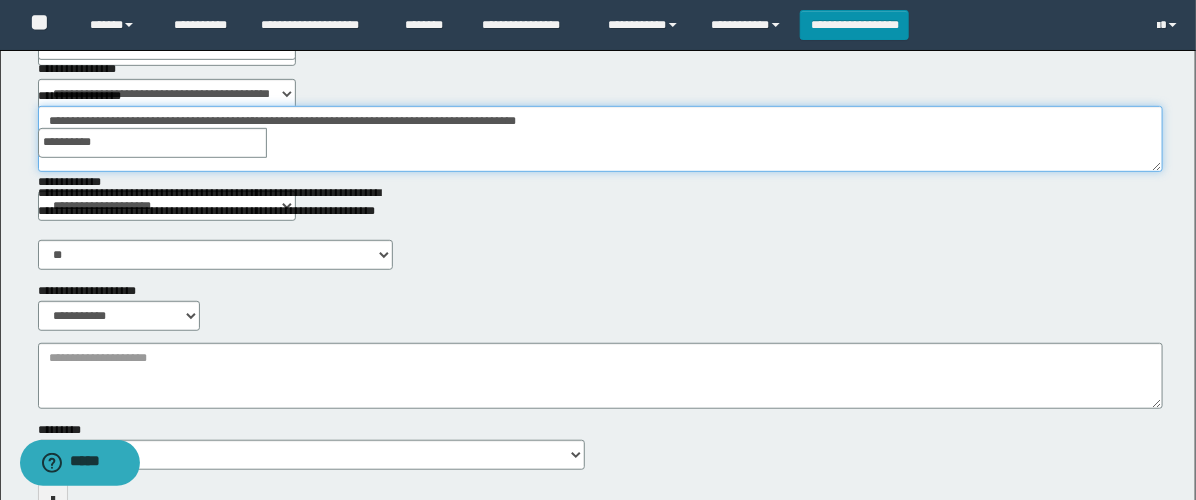 scroll, scrollTop: 333, scrollLeft: 0, axis: vertical 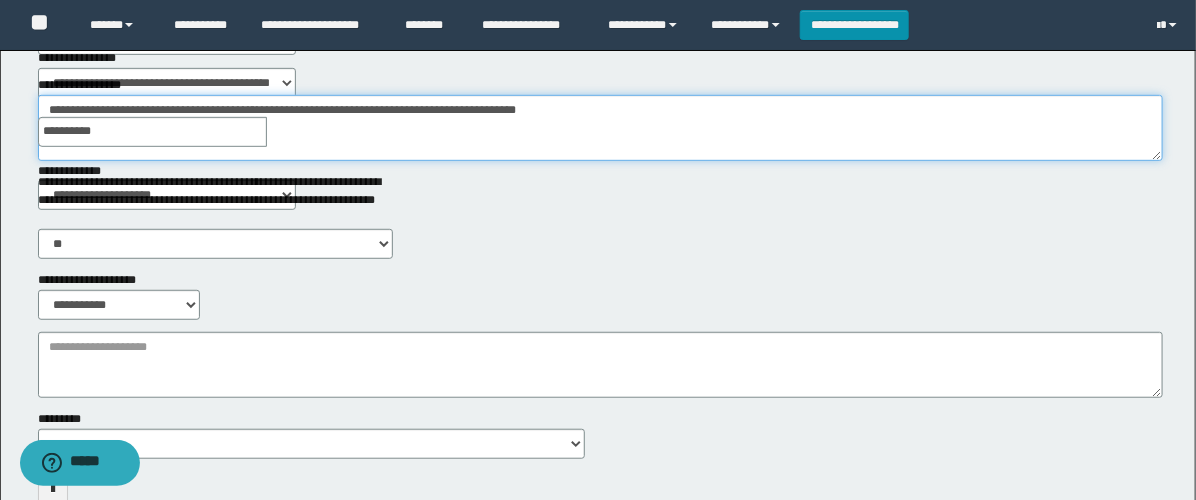 type on "**********" 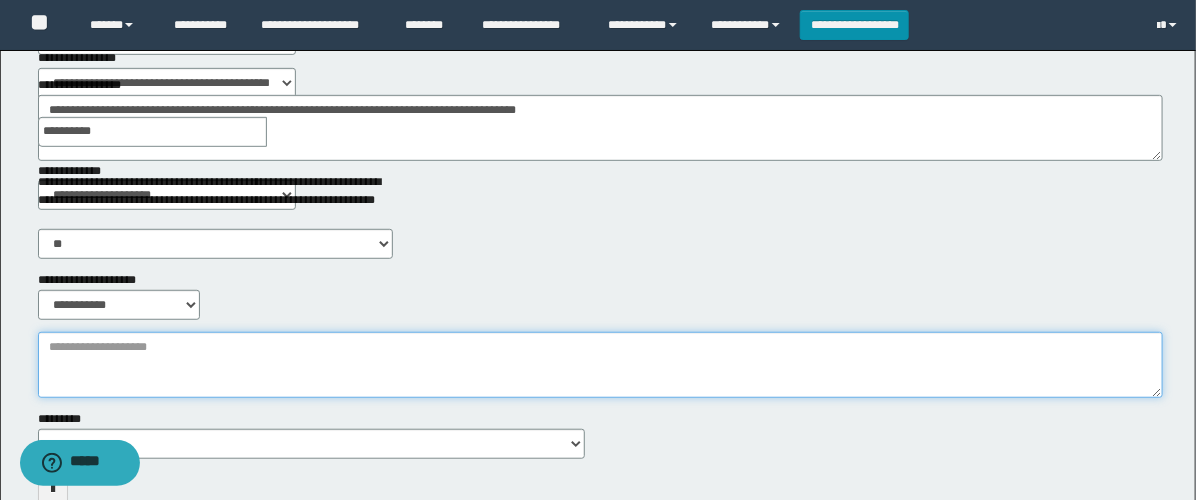 click on "**********" at bounding box center [600, 365] 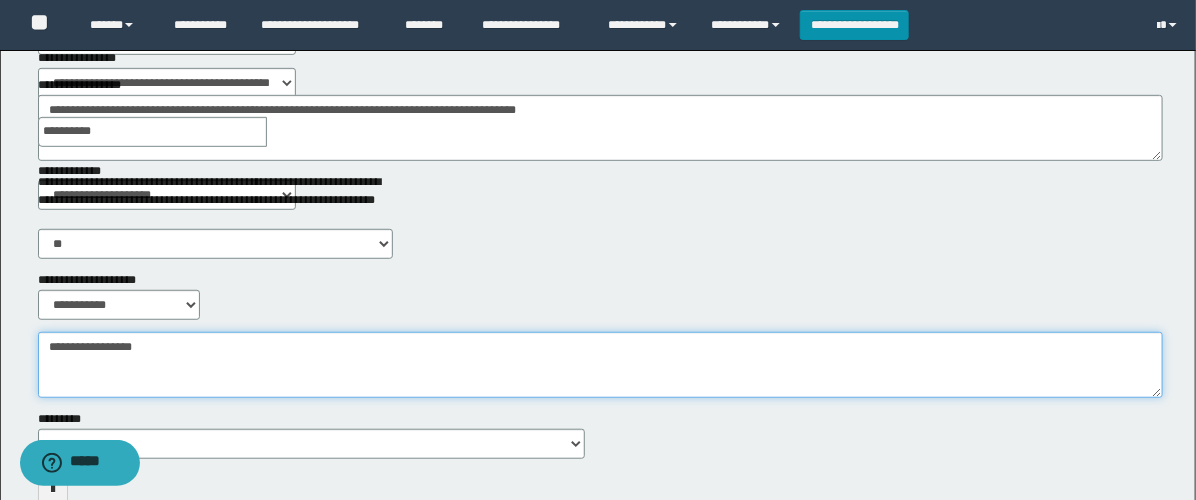 scroll, scrollTop: 0, scrollLeft: 0, axis: both 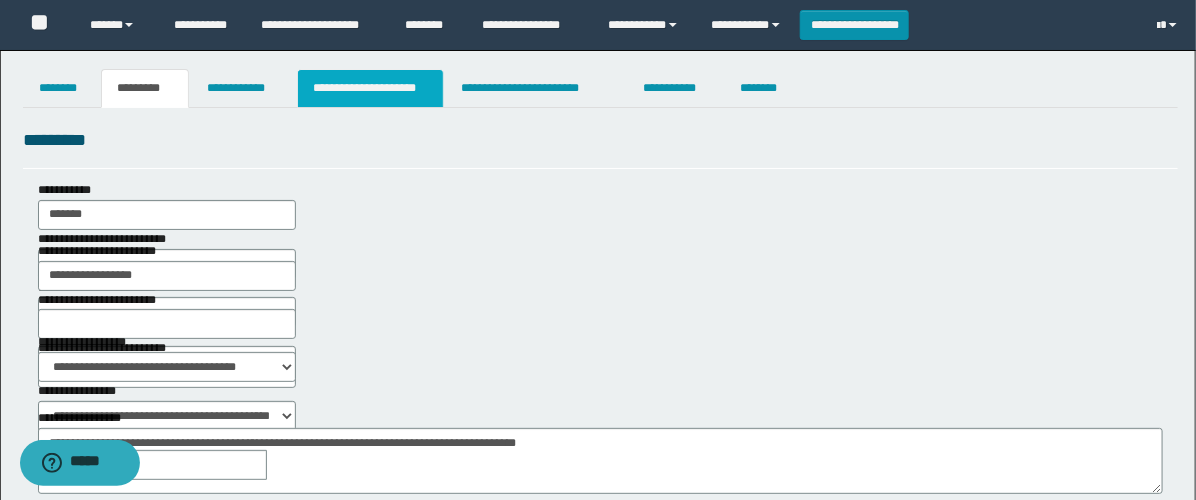 type on "**********" 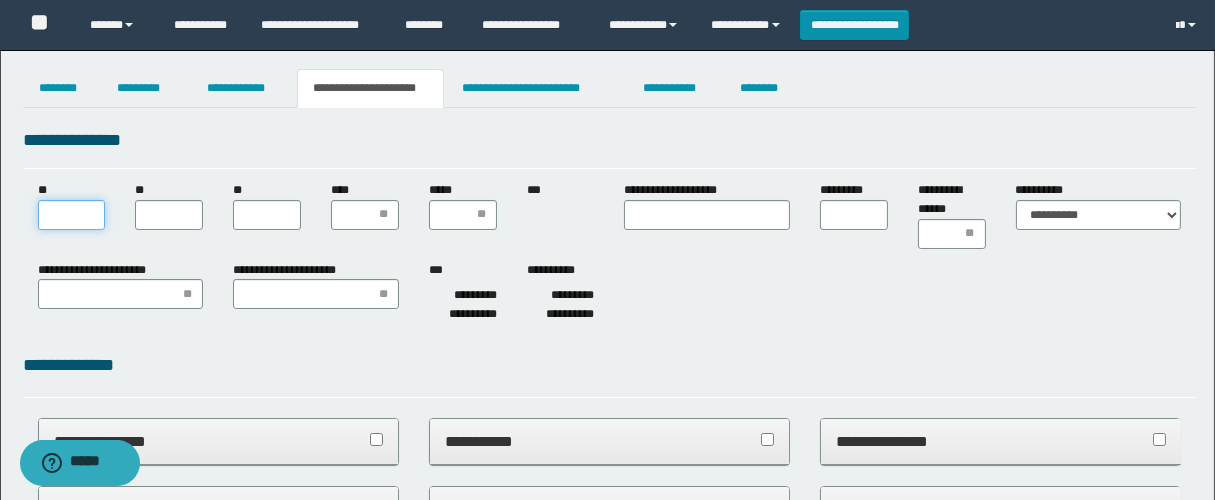 click on "**" at bounding box center [72, 215] 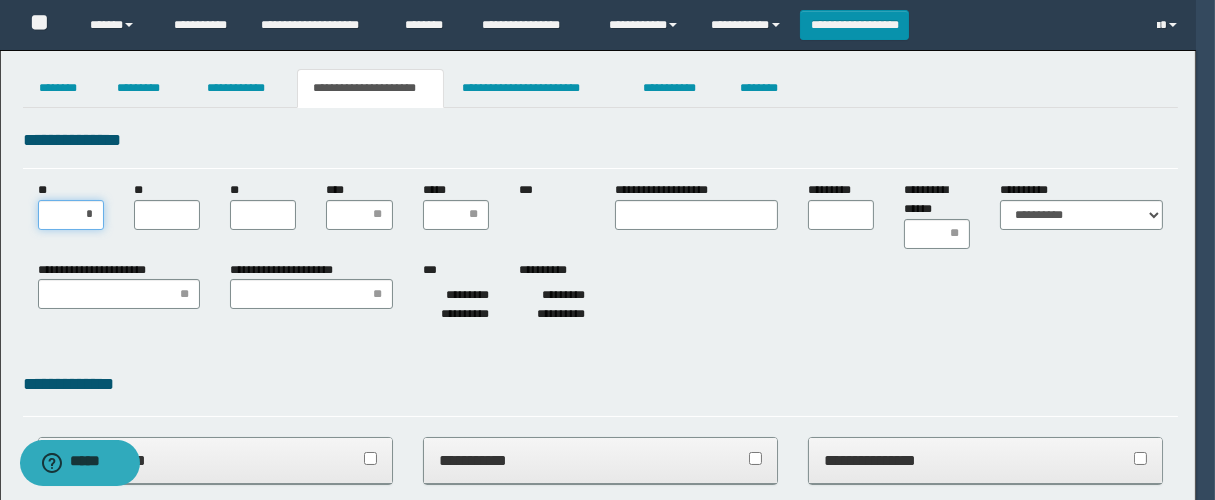 type on "**" 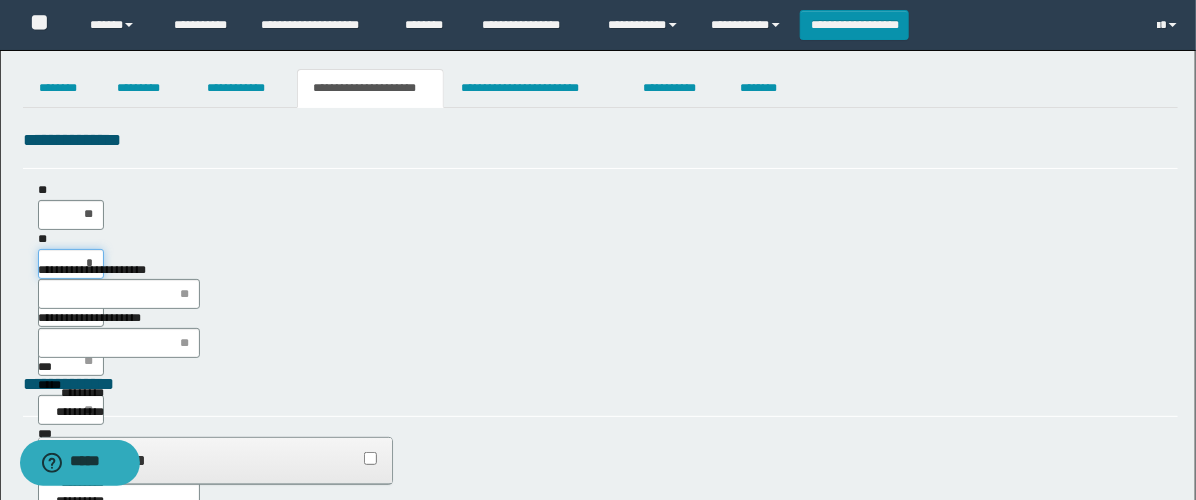 scroll, scrollTop: 0, scrollLeft: 0, axis: both 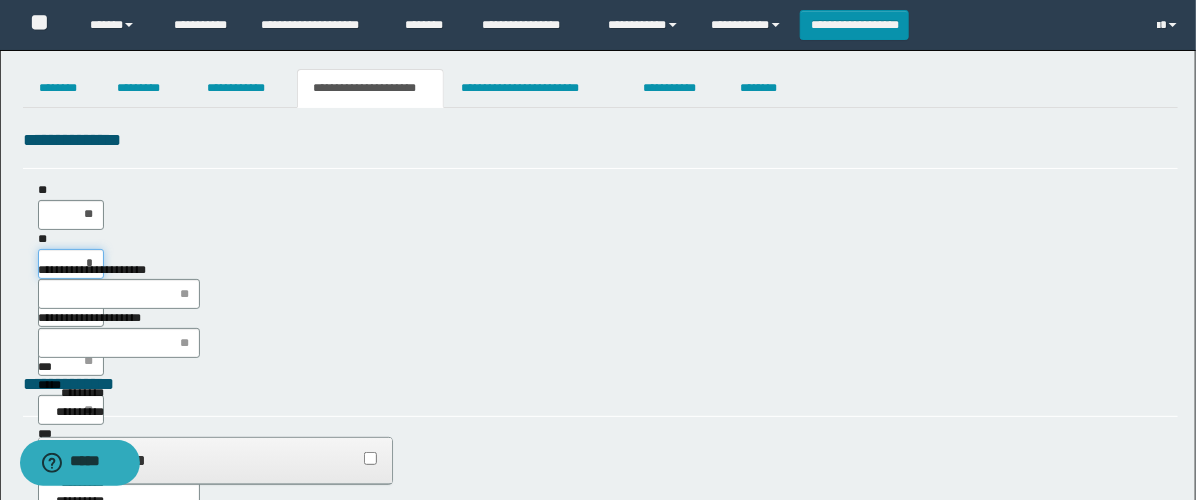 type on "**" 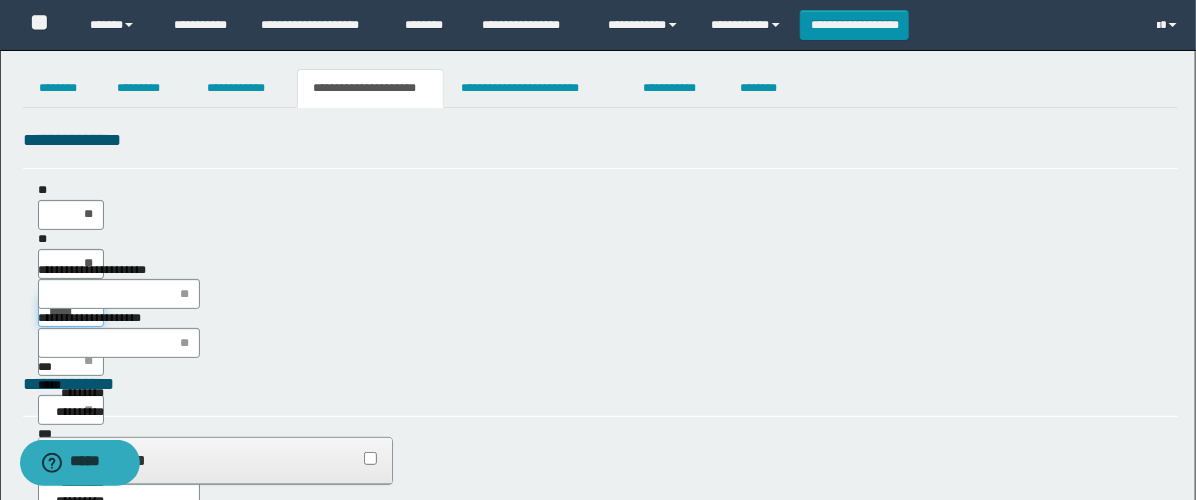 type on "******" 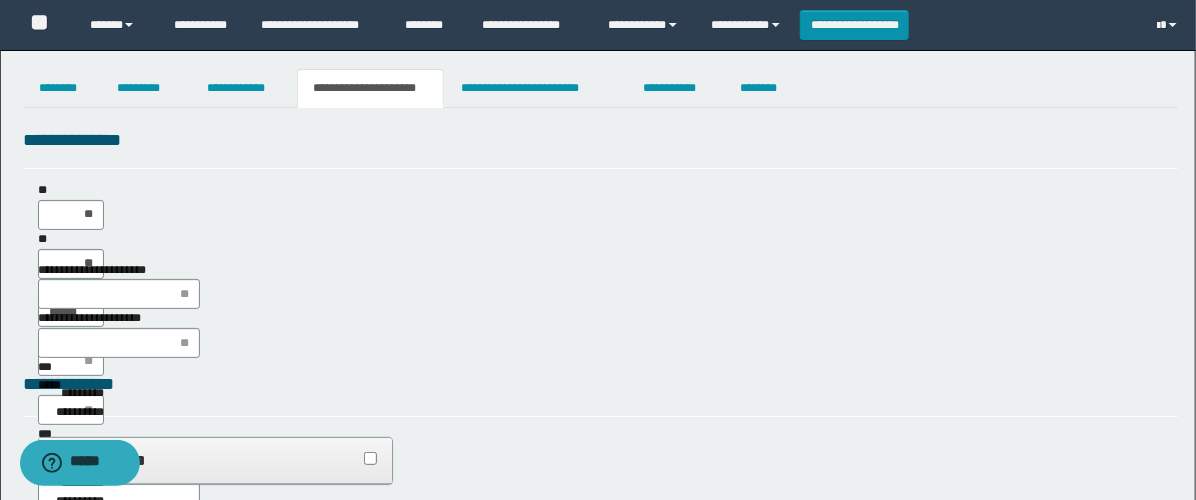 type on "**" 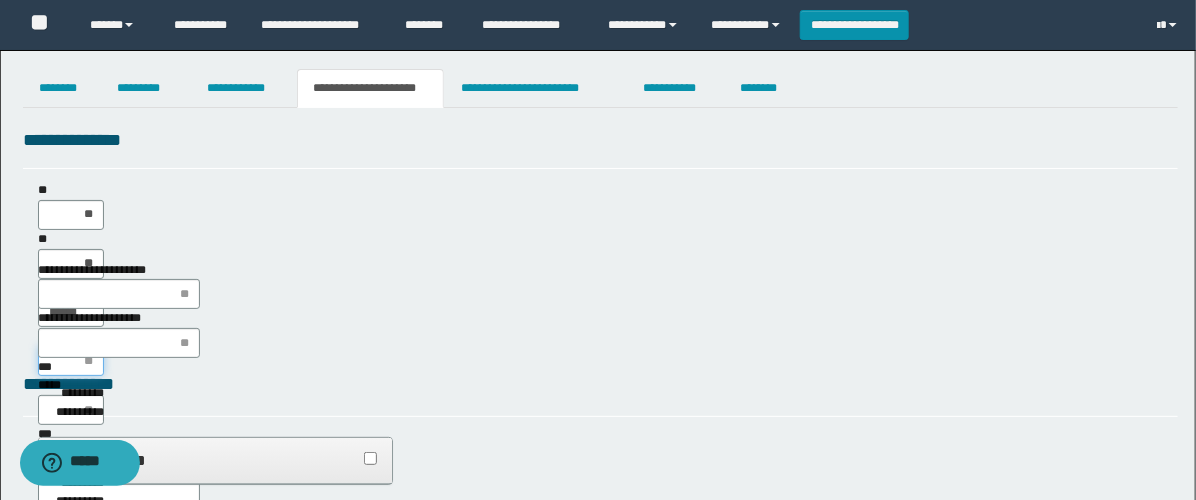 click on "****" at bounding box center (71, 361) 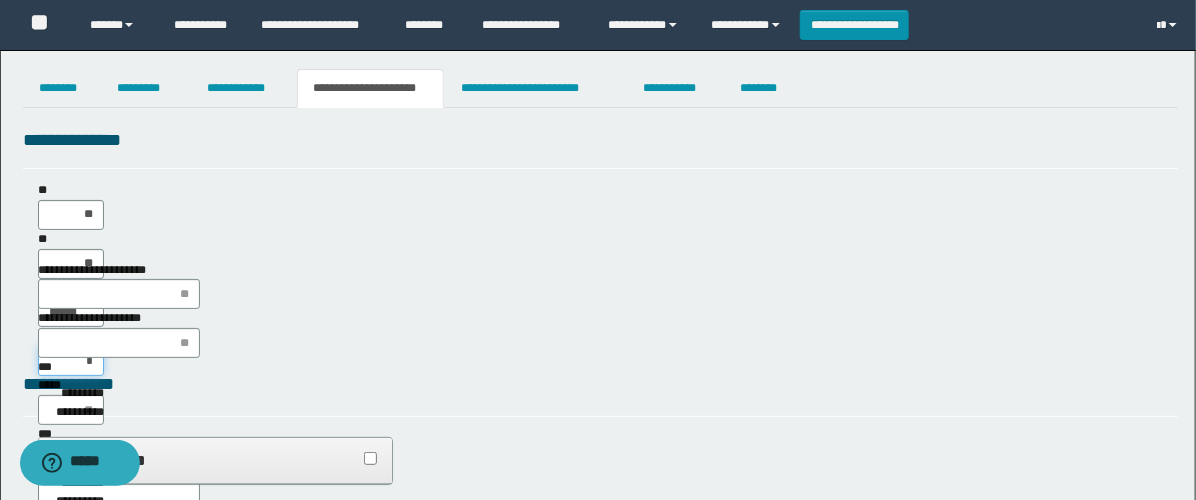 type on "**" 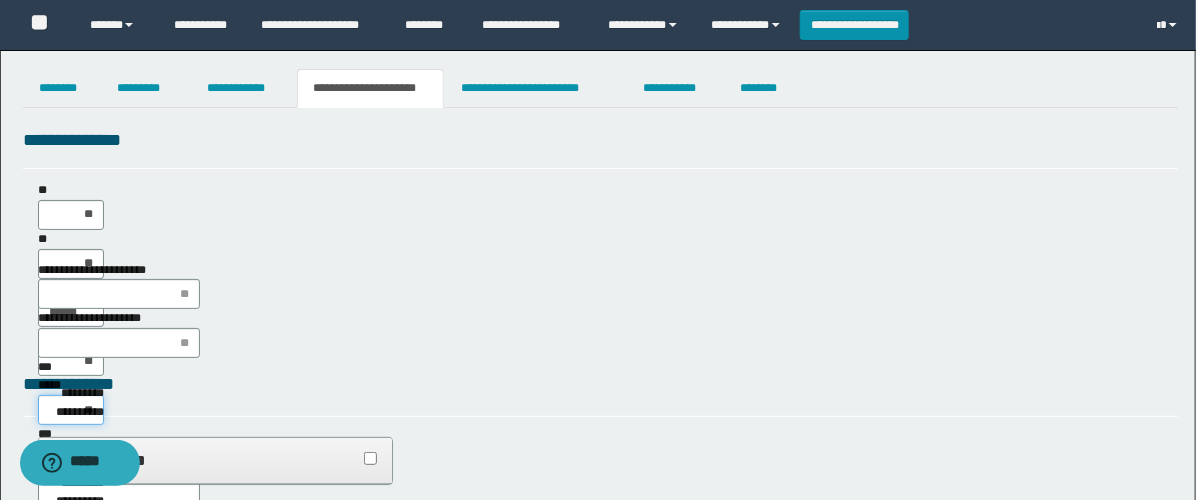 type on "*" 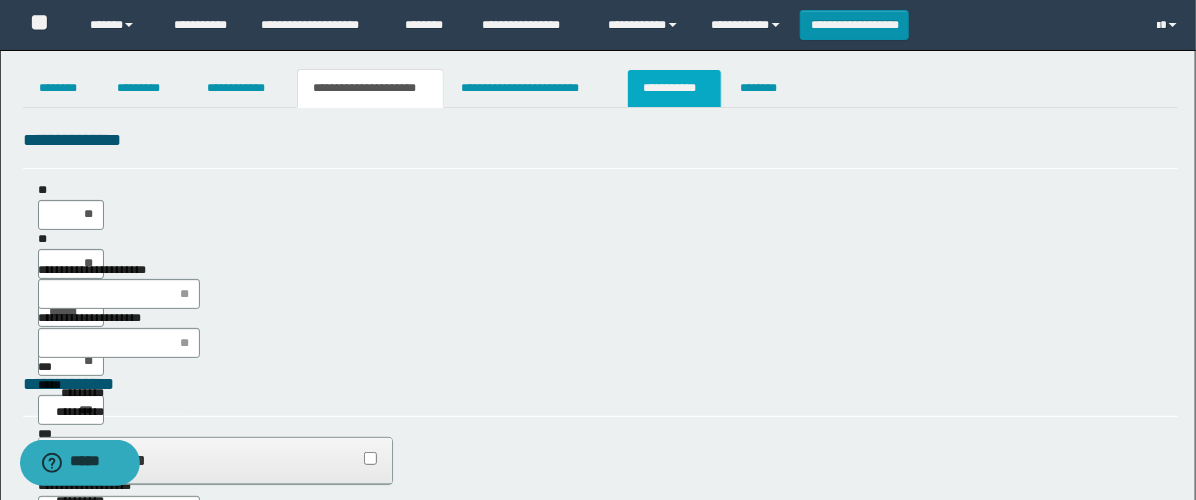 click on "**********" at bounding box center [674, 88] 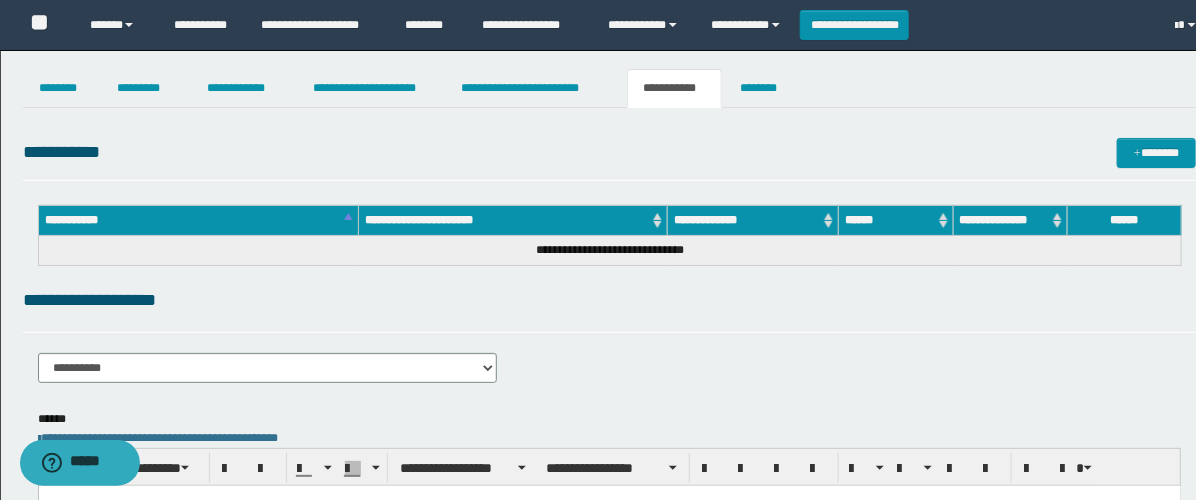 scroll, scrollTop: 0, scrollLeft: 0, axis: both 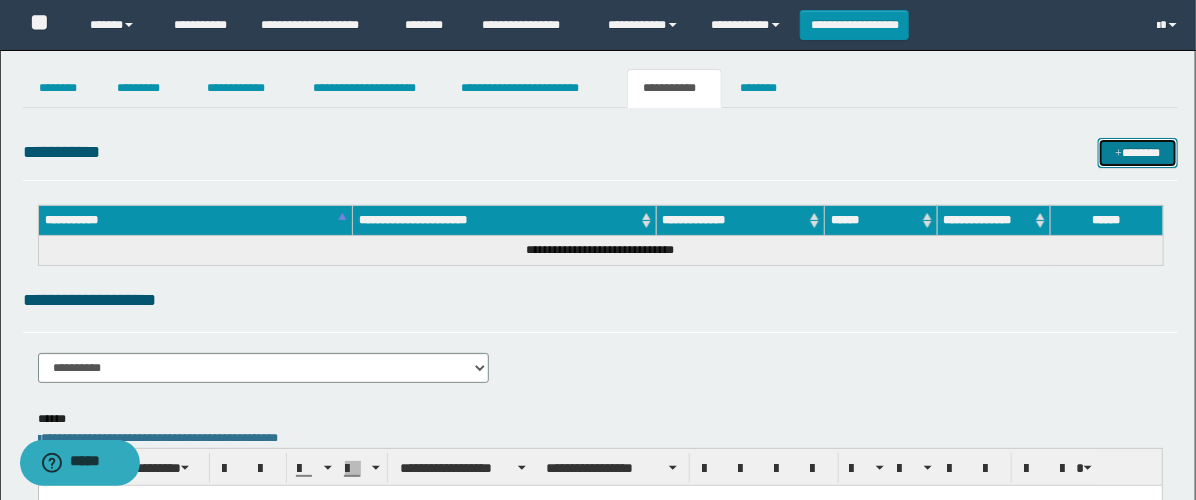 click on "*******" at bounding box center (1138, 153) 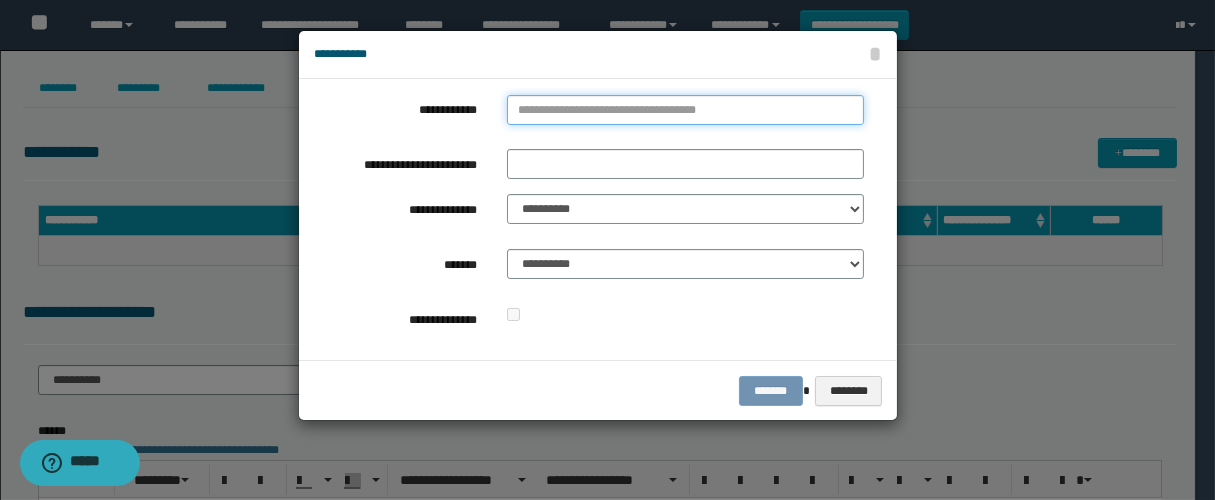 click on "**********" at bounding box center (685, 110) 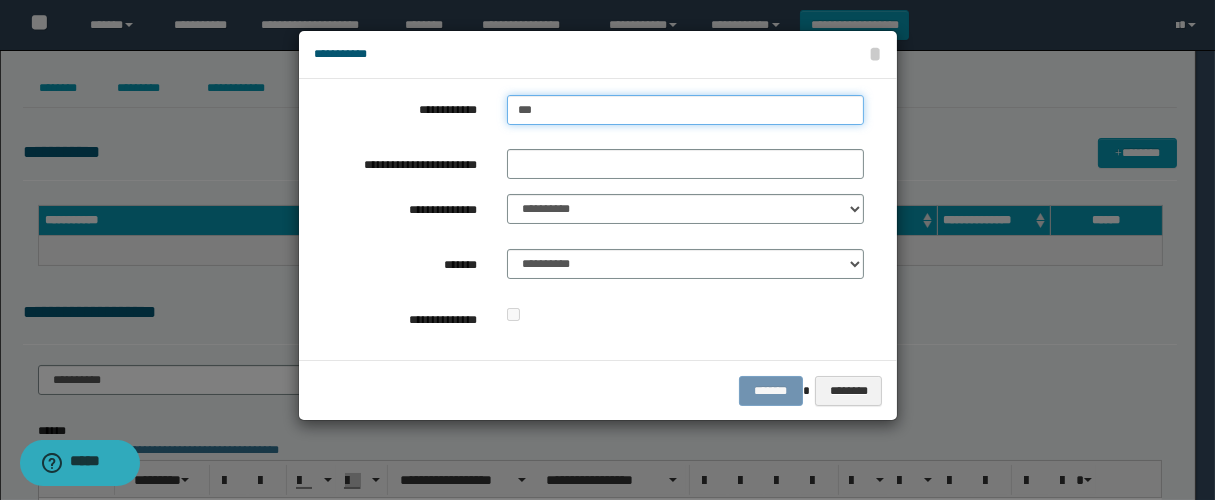 type on "****" 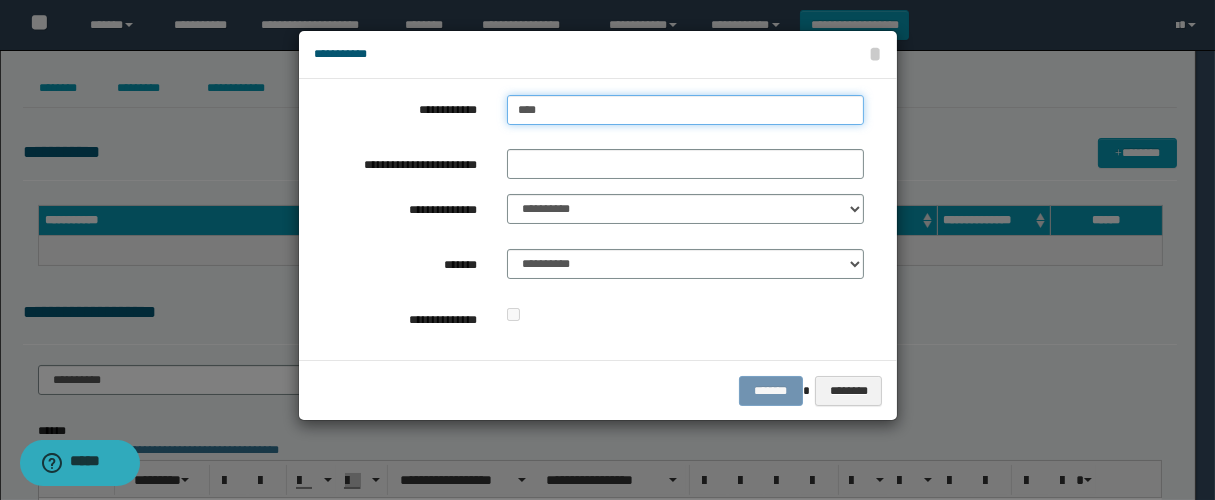 type on "****" 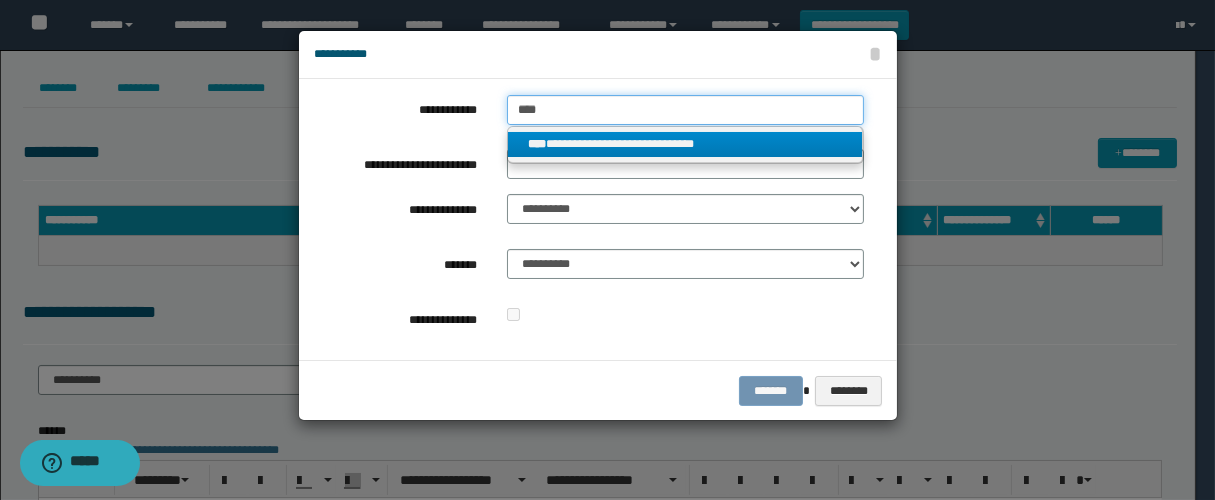 type on "****" 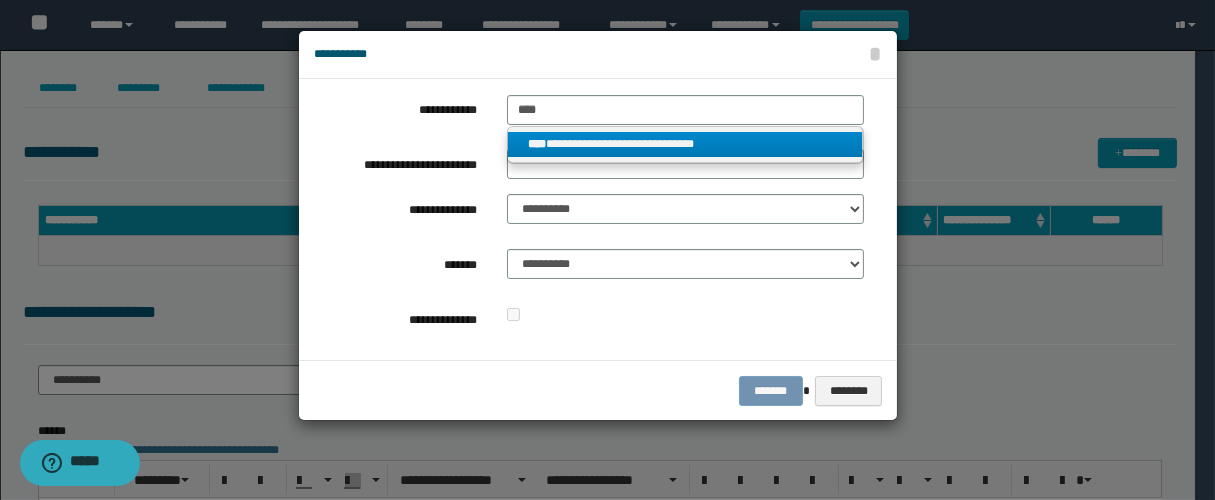 click on "**********" at bounding box center (685, 144) 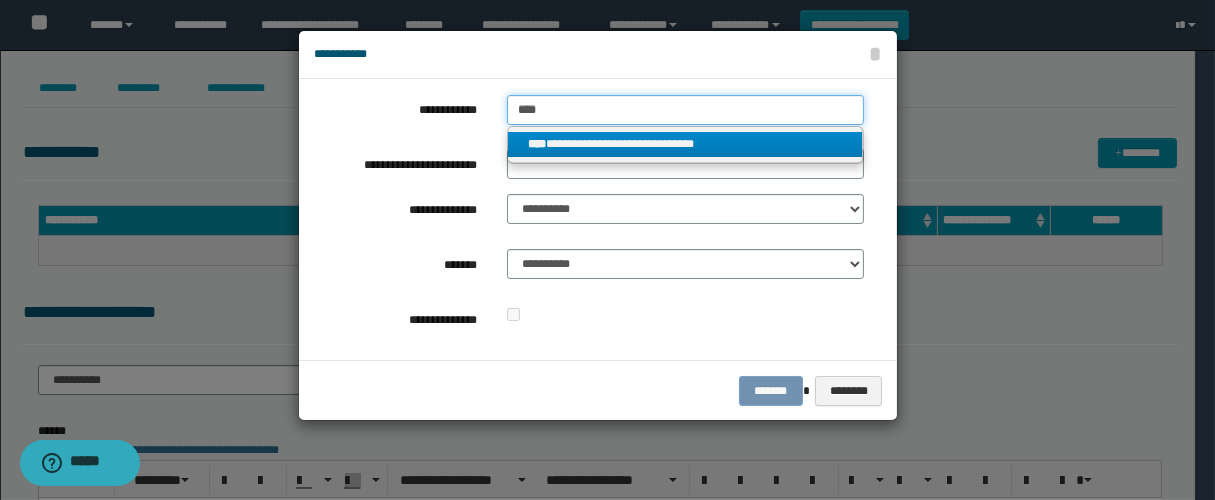 type 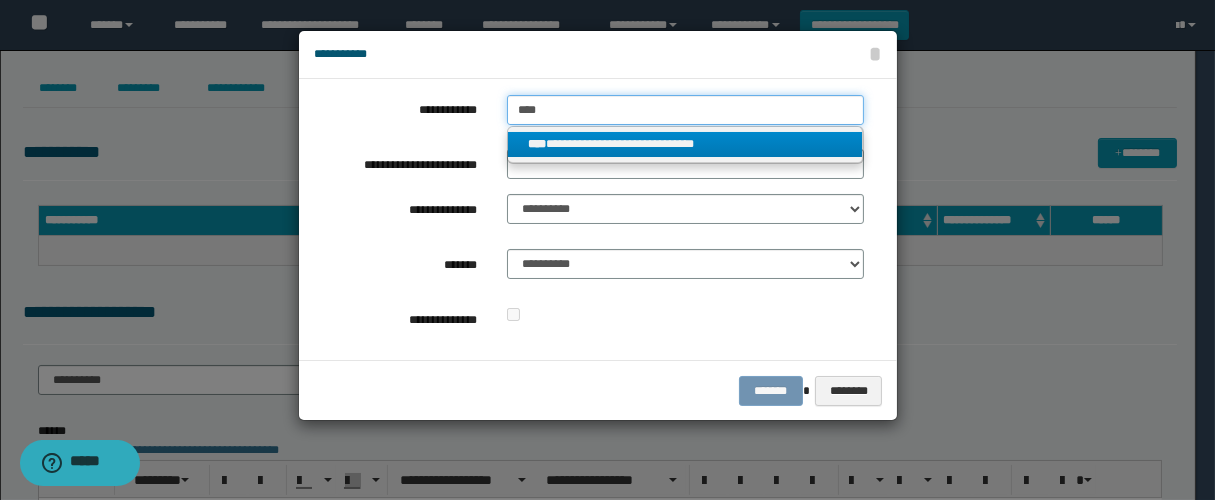 type on "**********" 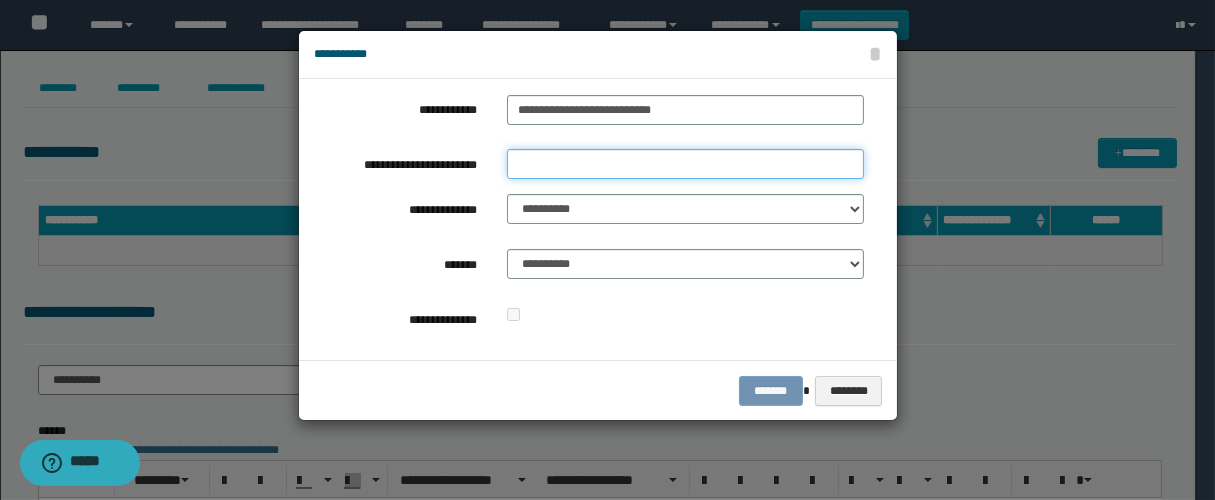 click on "**********" at bounding box center [685, 164] 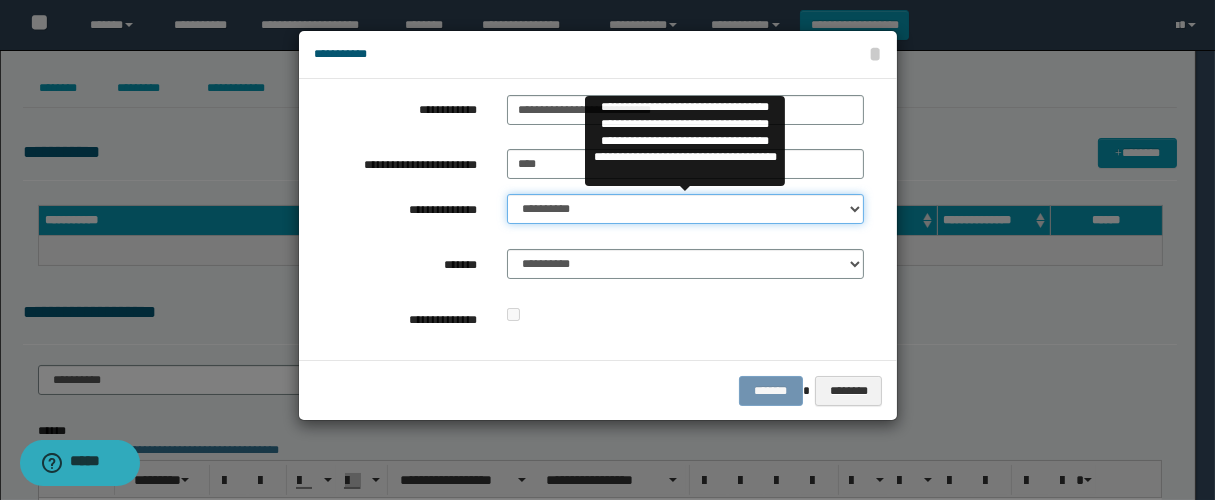 drag, startPoint x: 581, startPoint y: 209, endPoint x: 592, endPoint y: 220, distance: 15.556349 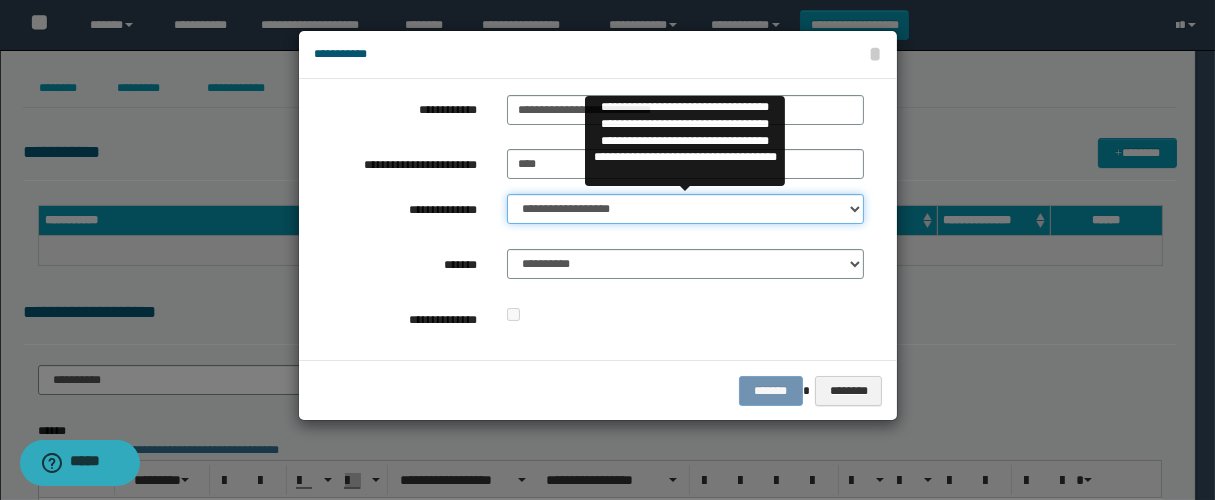 click on "**********" at bounding box center [685, 209] 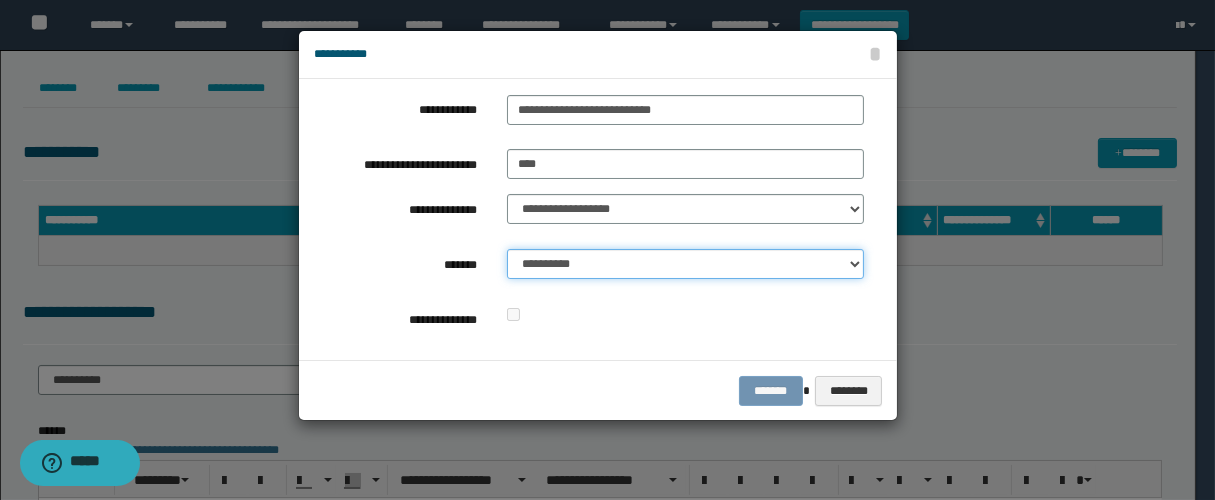 click on "**********" at bounding box center (685, 264) 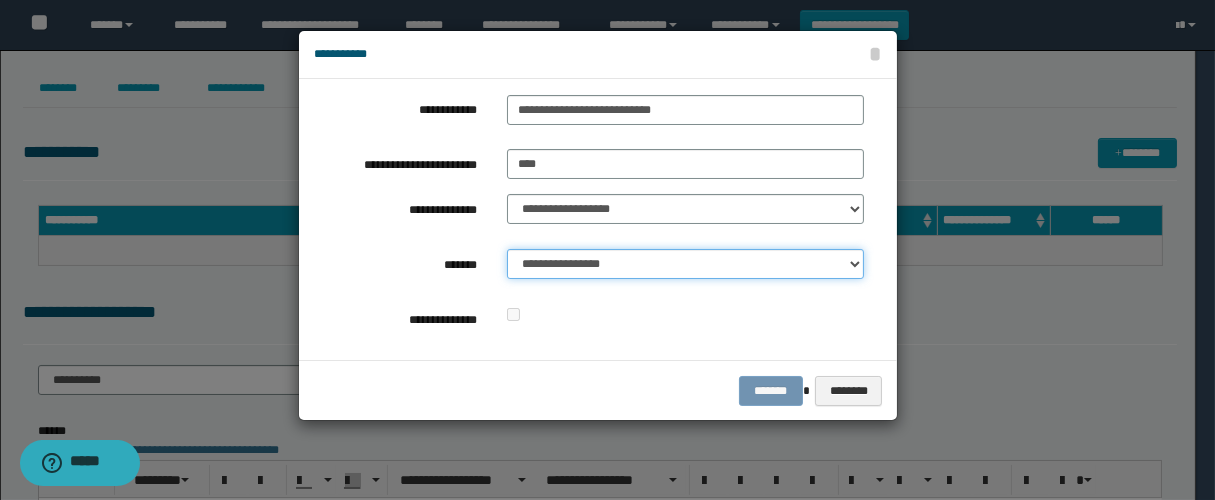 click on "**********" at bounding box center (685, 264) 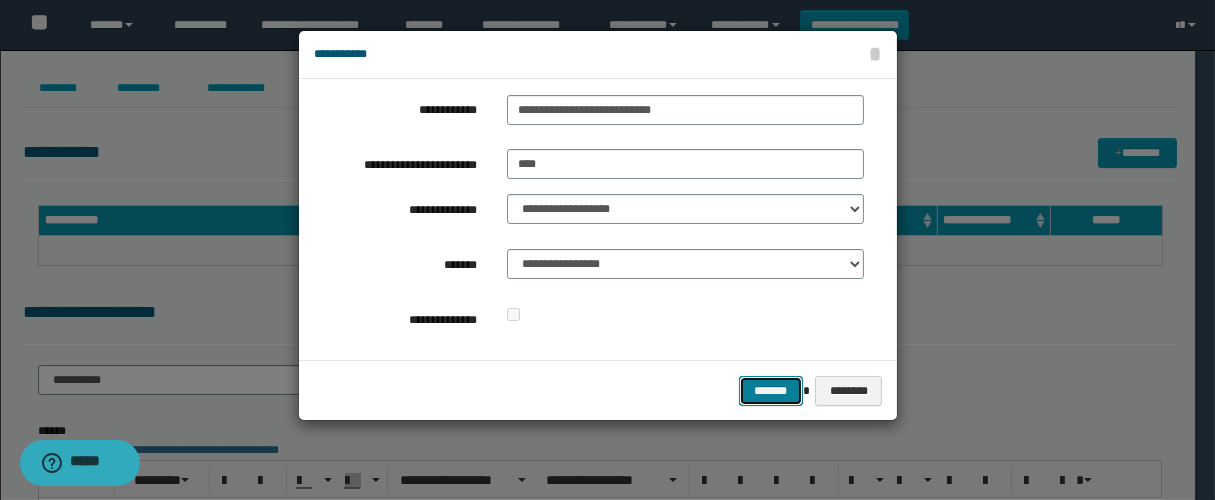 click on "*******" at bounding box center [771, 391] 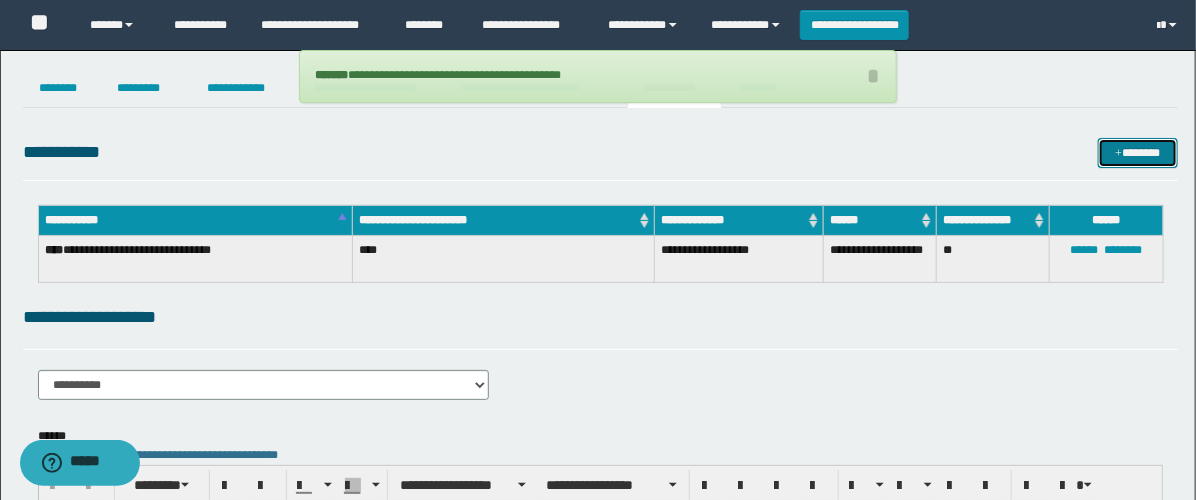 scroll, scrollTop: 111, scrollLeft: 0, axis: vertical 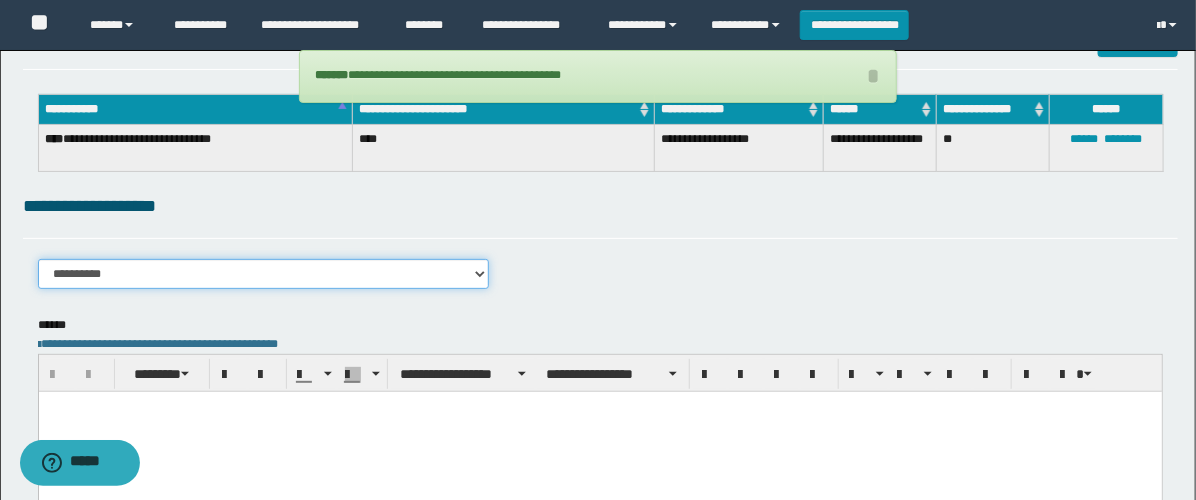 click on "**********" at bounding box center (263, 274) 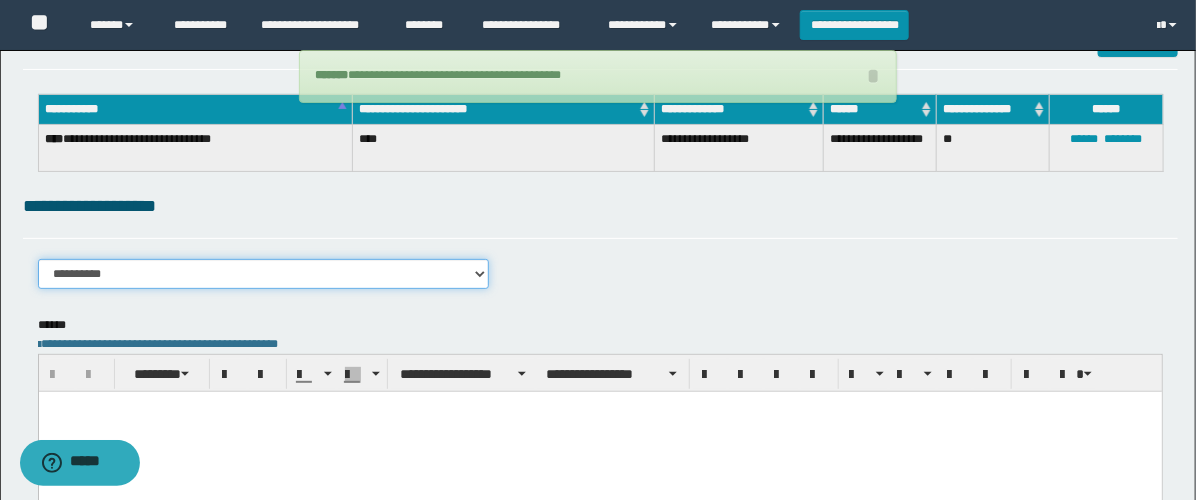 select on "****" 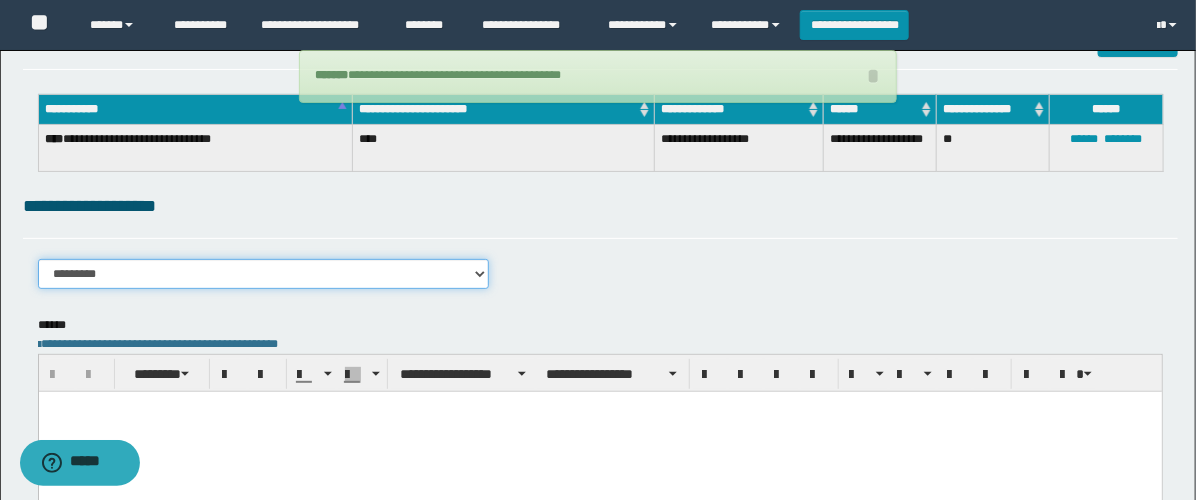 click on "**********" at bounding box center [263, 274] 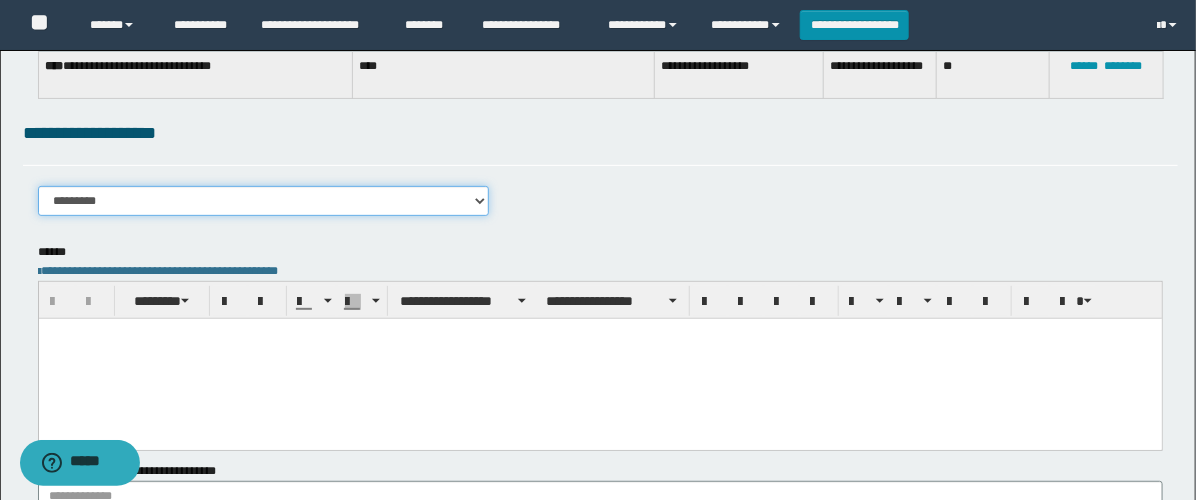 scroll, scrollTop: 222, scrollLeft: 0, axis: vertical 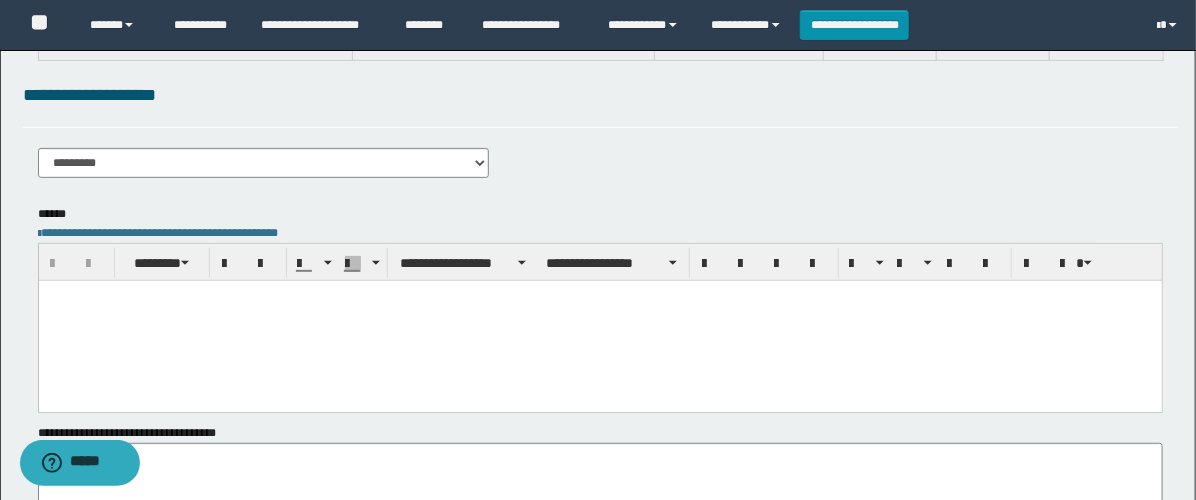click at bounding box center (599, 320) 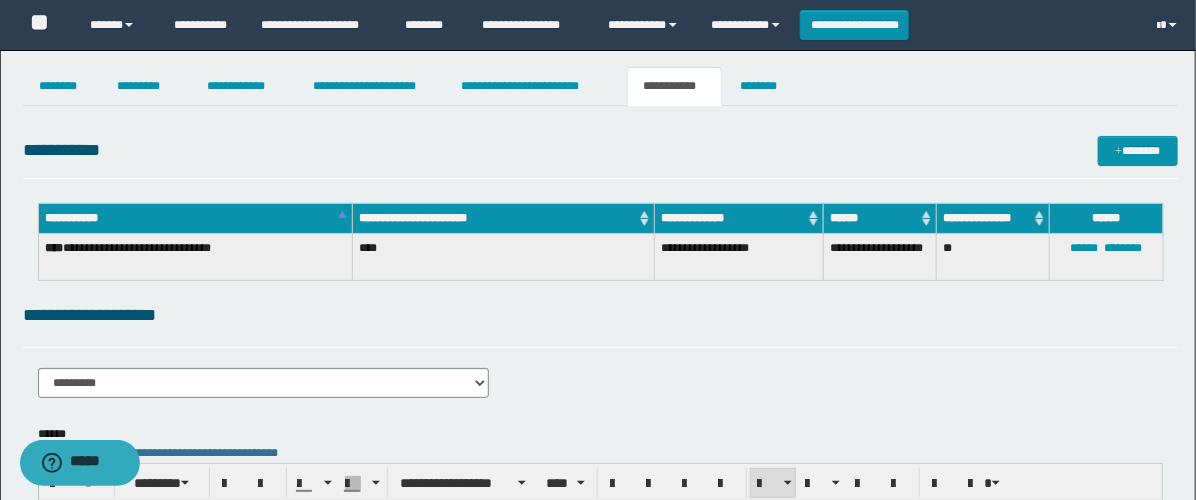 scroll, scrollTop: 0, scrollLeft: 0, axis: both 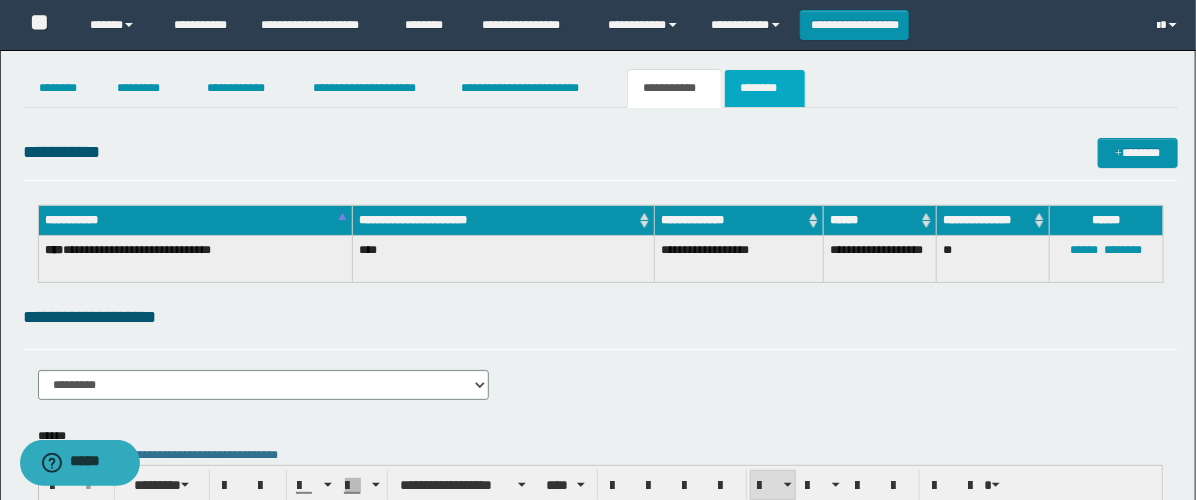 click on "********" at bounding box center [765, 88] 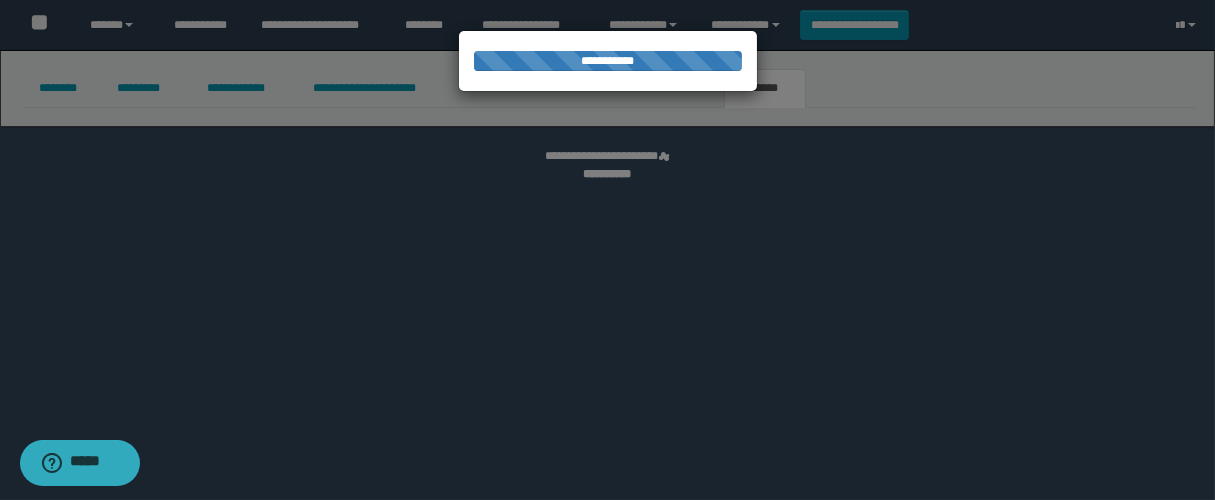 select 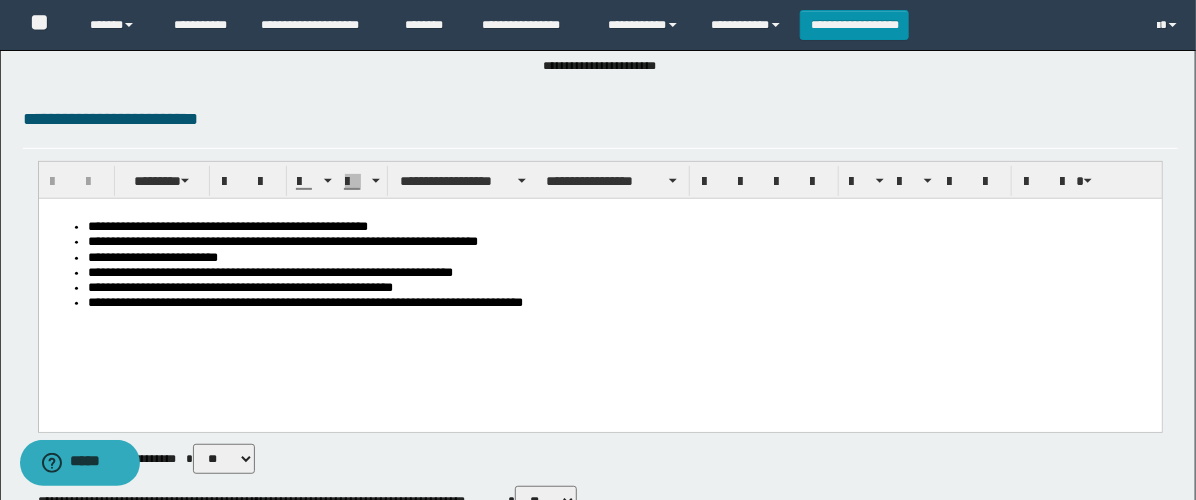 scroll, scrollTop: 222, scrollLeft: 0, axis: vertical 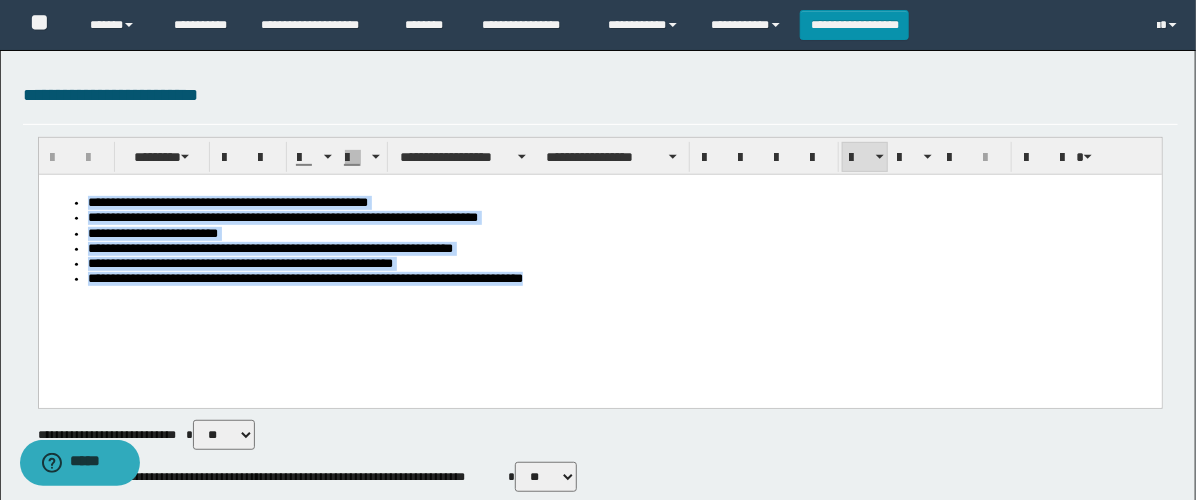 drag, startPoint x: 582, startPoint y: 295, endPoint x: -1, endPoint y: 123, distance: 607.8429 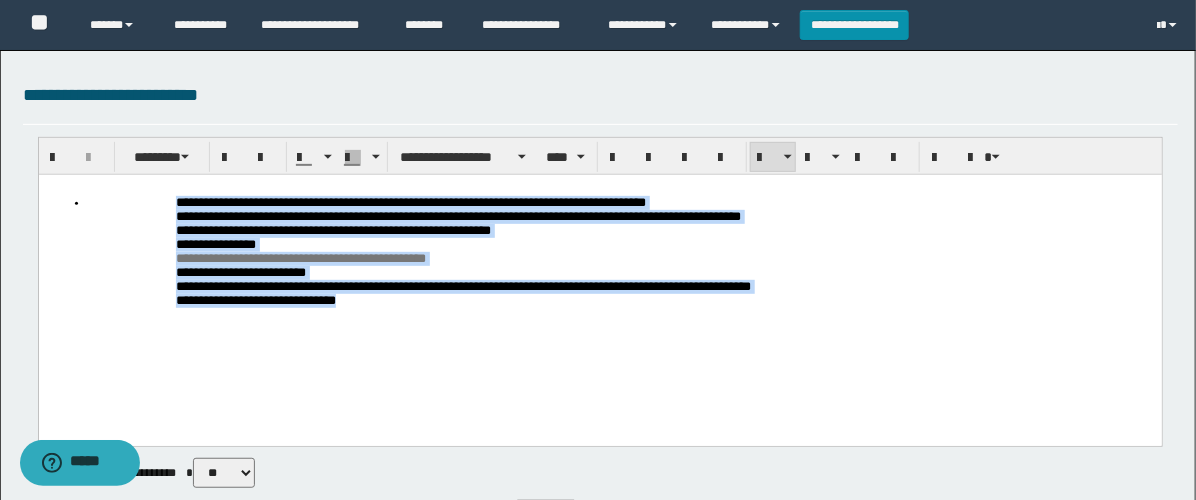 drag, startPoint x: 396, startPoint y: 341, endPoint x: -1, endPoint y: 127, distance: 451.00443 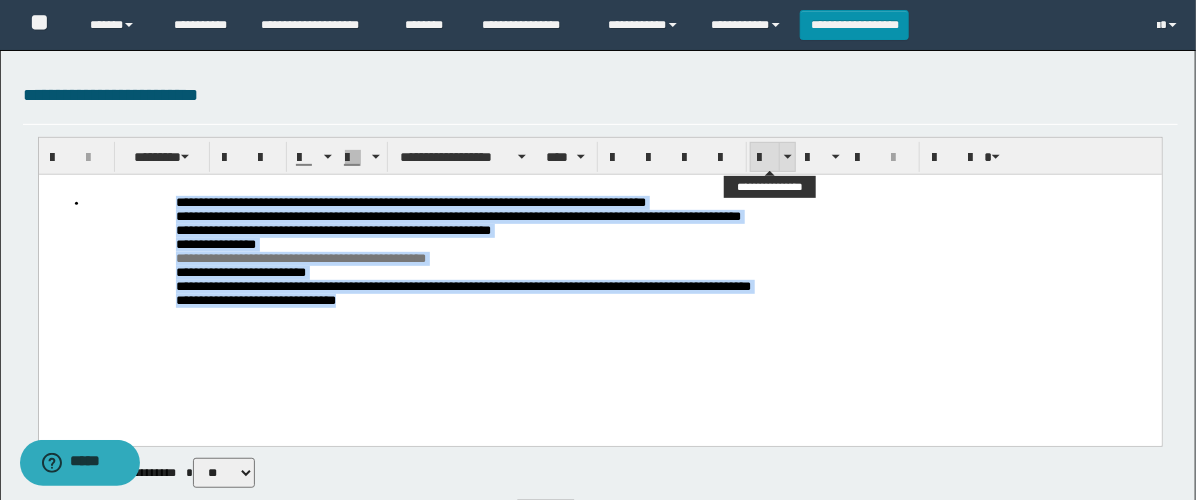click at bounding box center [765, 158] 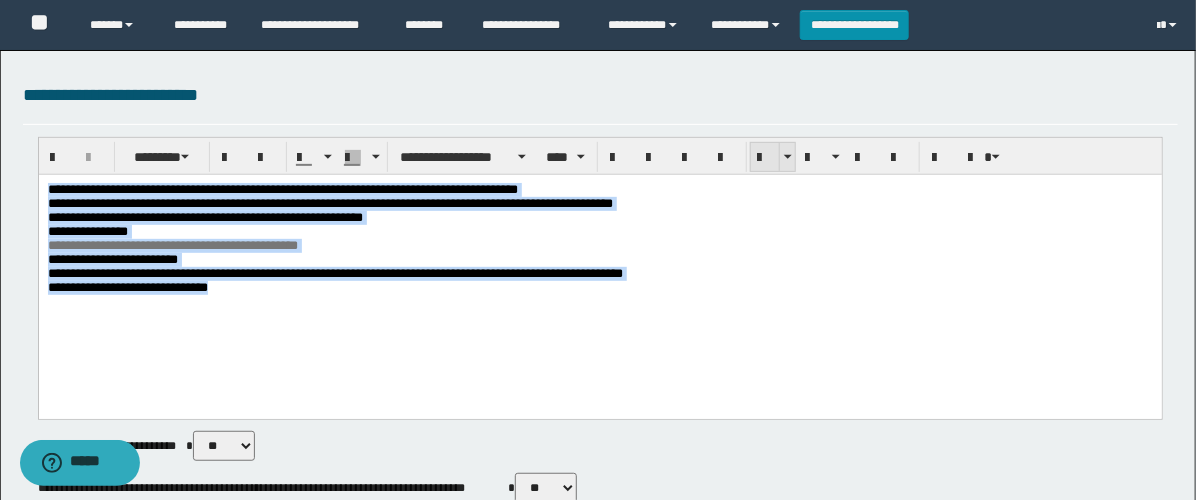 click at bounding box center [765, 158] 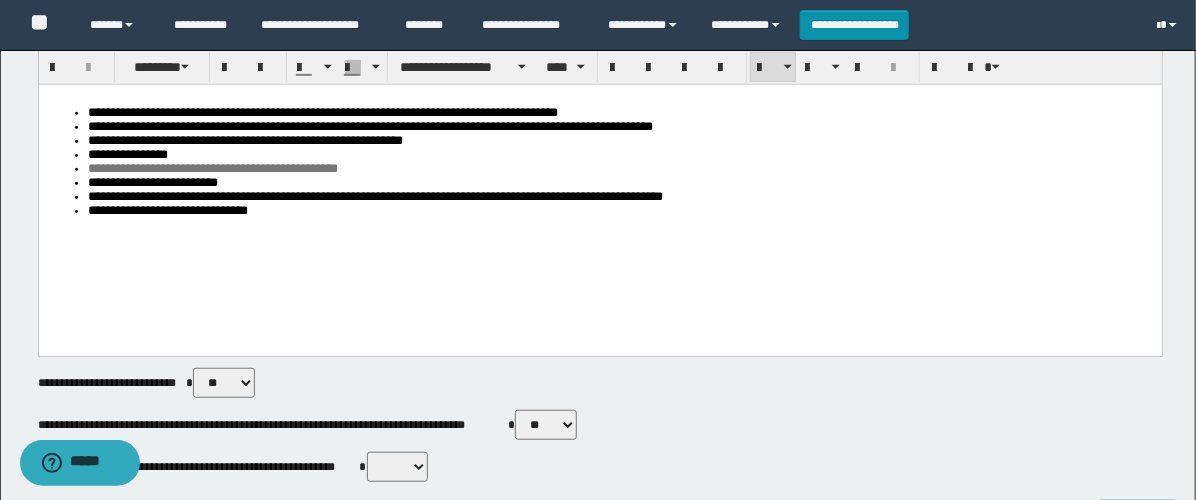 scroll, scrollTop: 444, scrollLeft: 0, axis: vertical 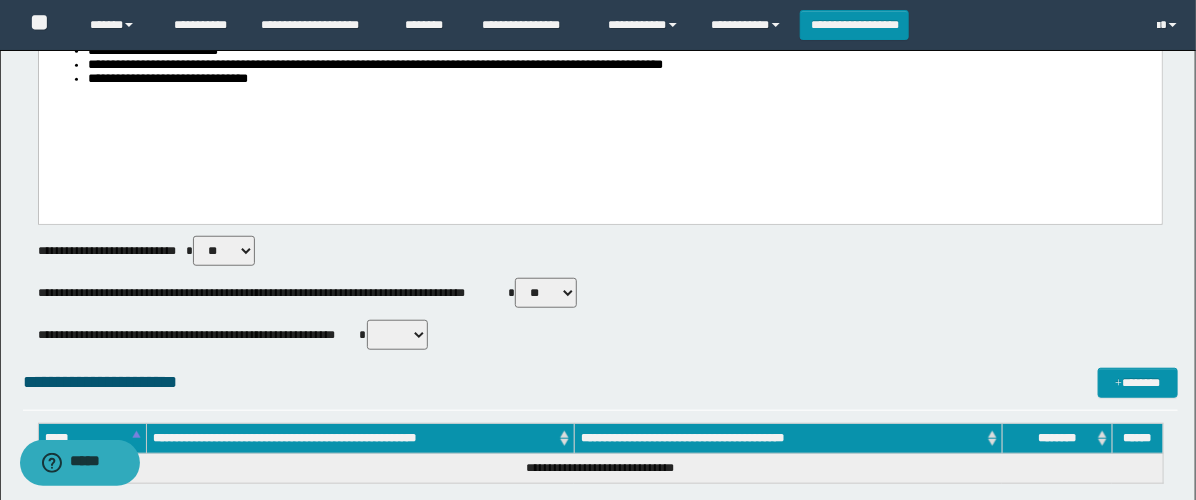 click on "**
**" at bounding box center [546, 293] 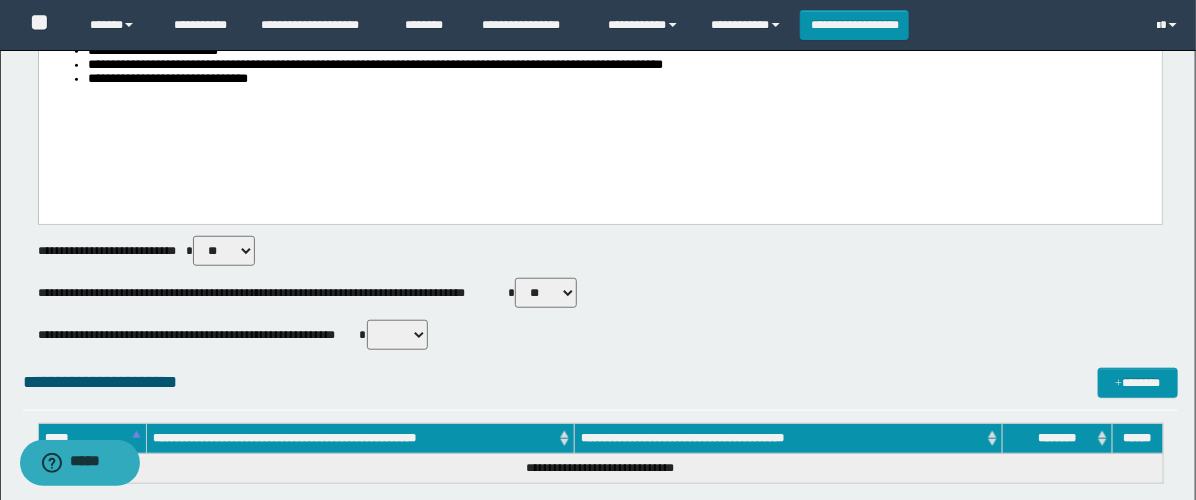 select on "****" 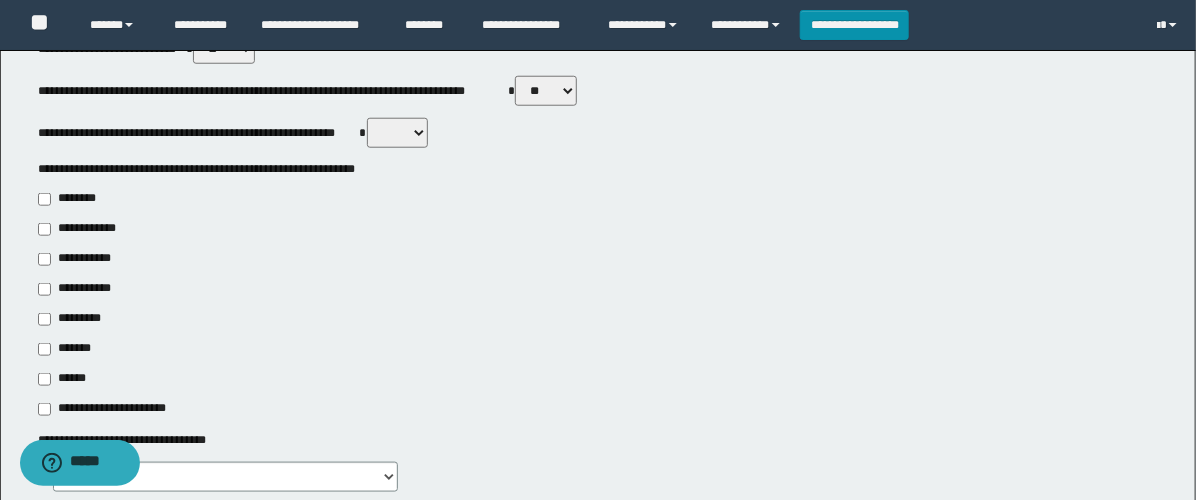 scroll, scrollTop: 666, scrollLeft: 0, axis: vertical 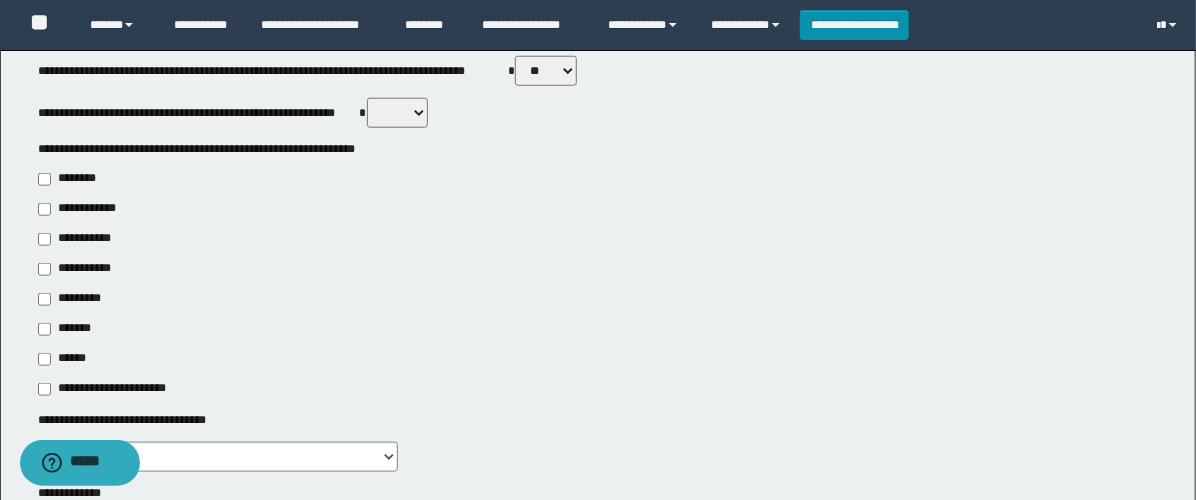 click on "**********" at bounding box center (76, 269) 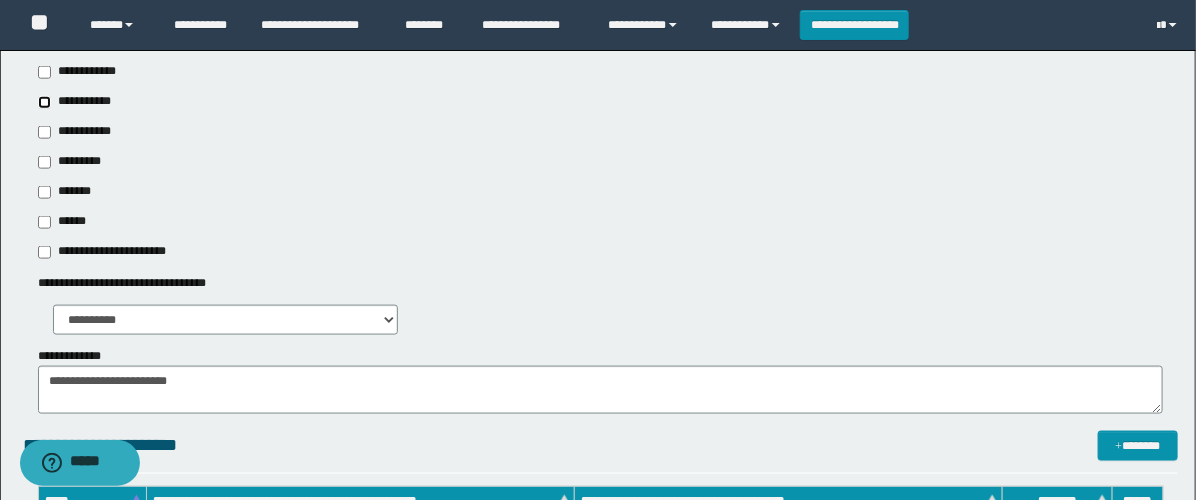 scroll, scrollTop: 888, scrollLeft: 0, axis: vertical 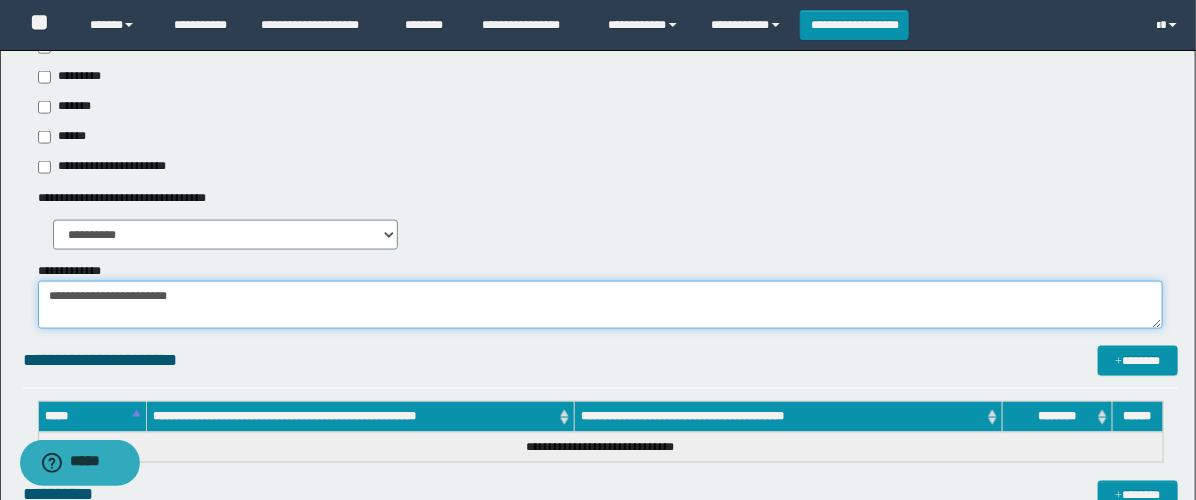 click on "**********" at bounding box center (600, 305) 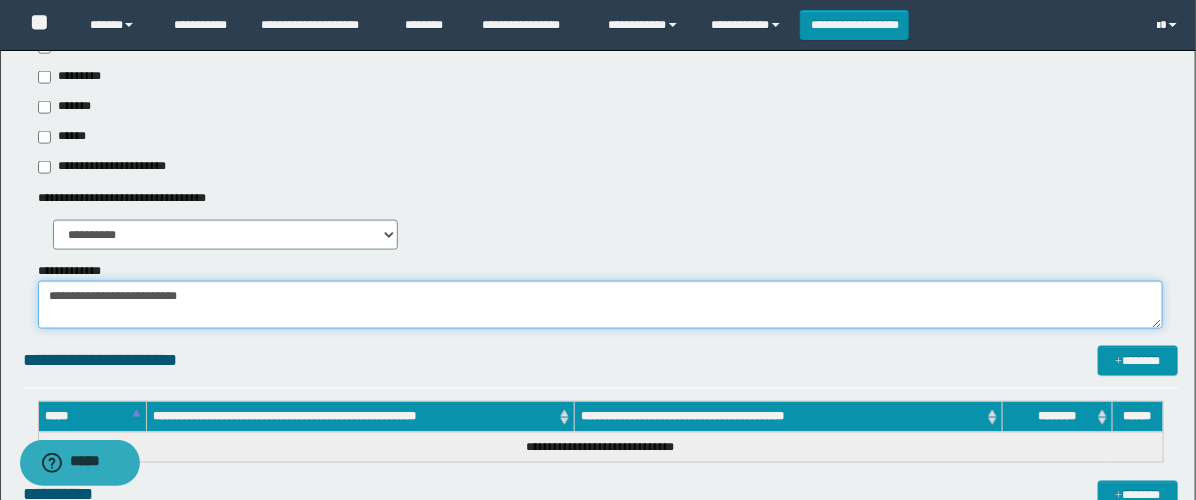 paste on "**********" 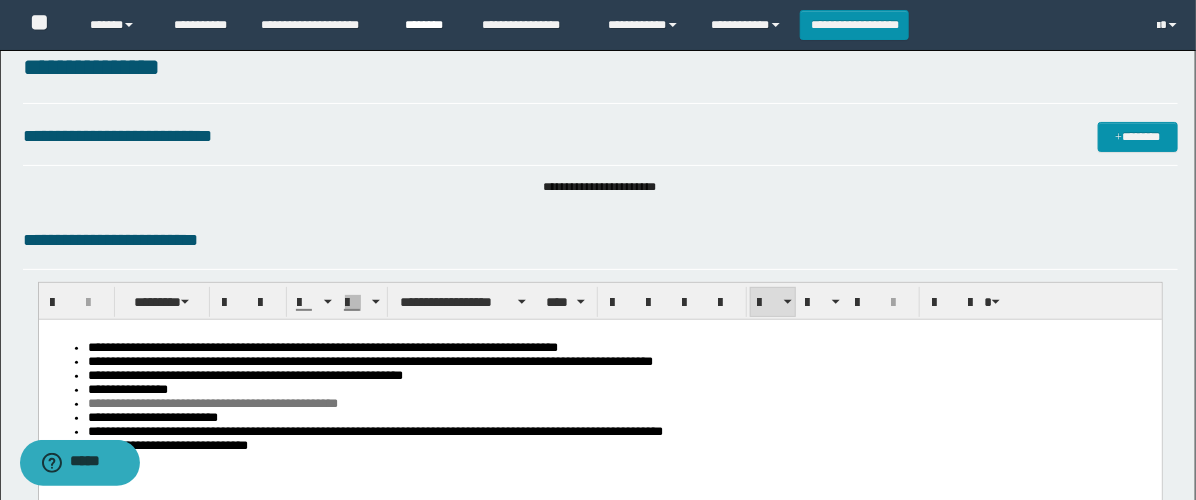 scroll, scrollTop: 0, scrollLeft: 0, axis: both 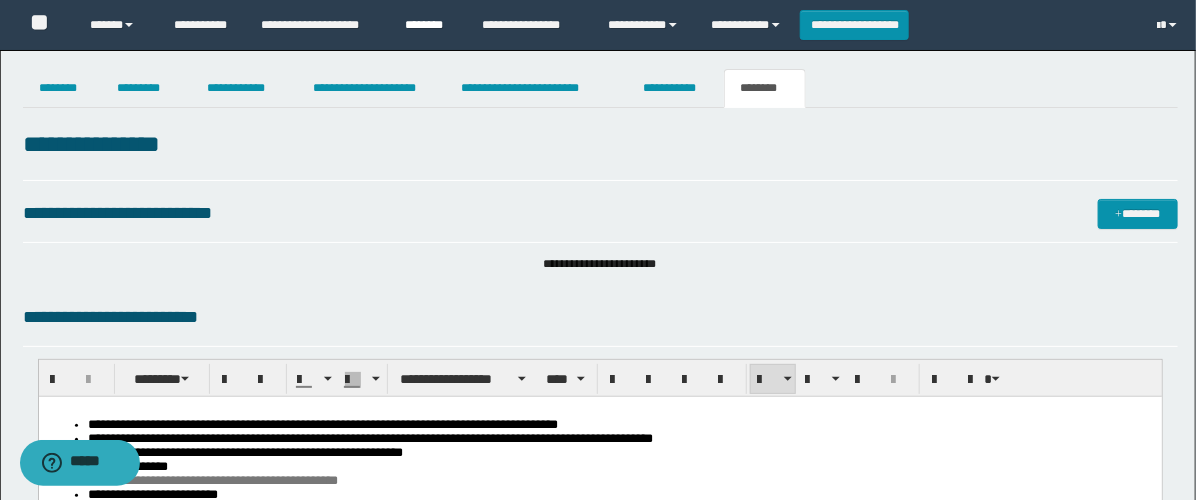 type on "**********" 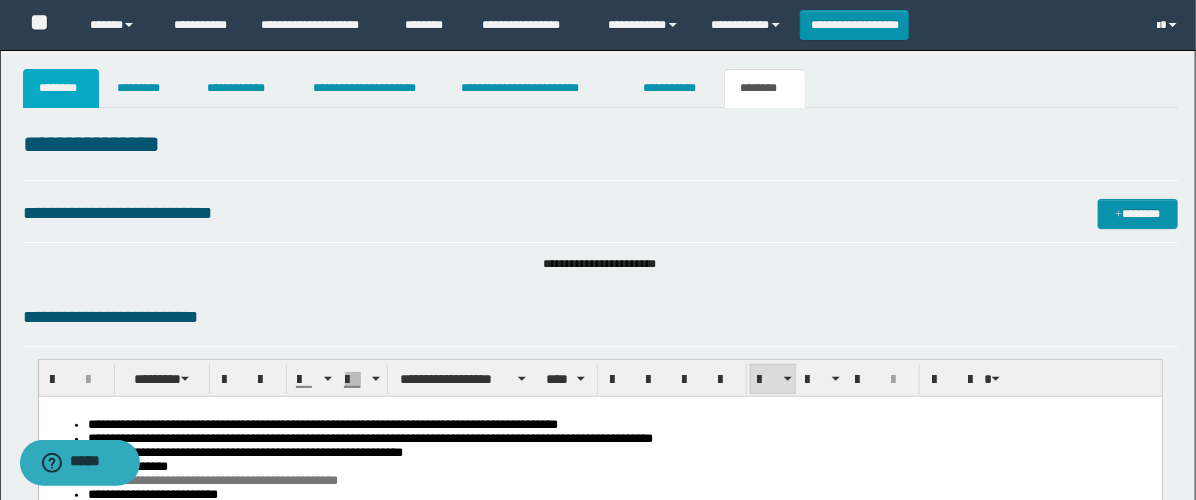 click on "********" at bounding box center [61, 88] 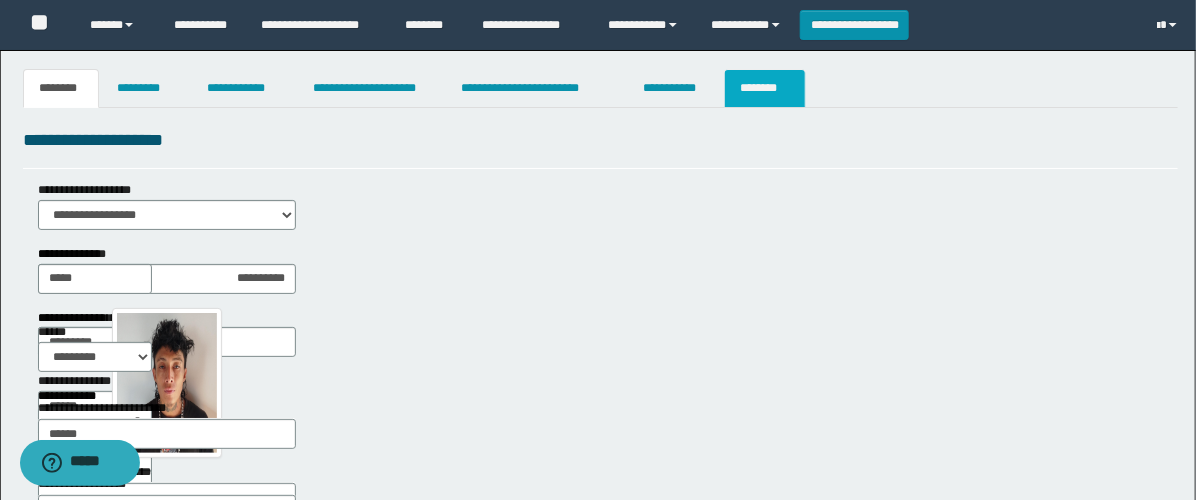 click on "********" at bounding box center (765, 88) 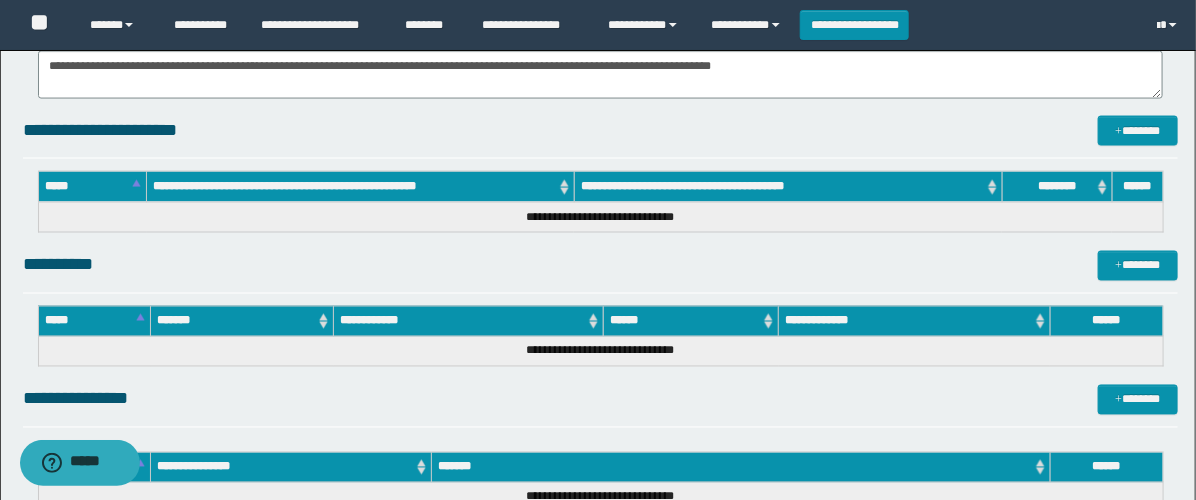 scroll, scrollTop: 1582, scrollLeft: 0, axis: vertical 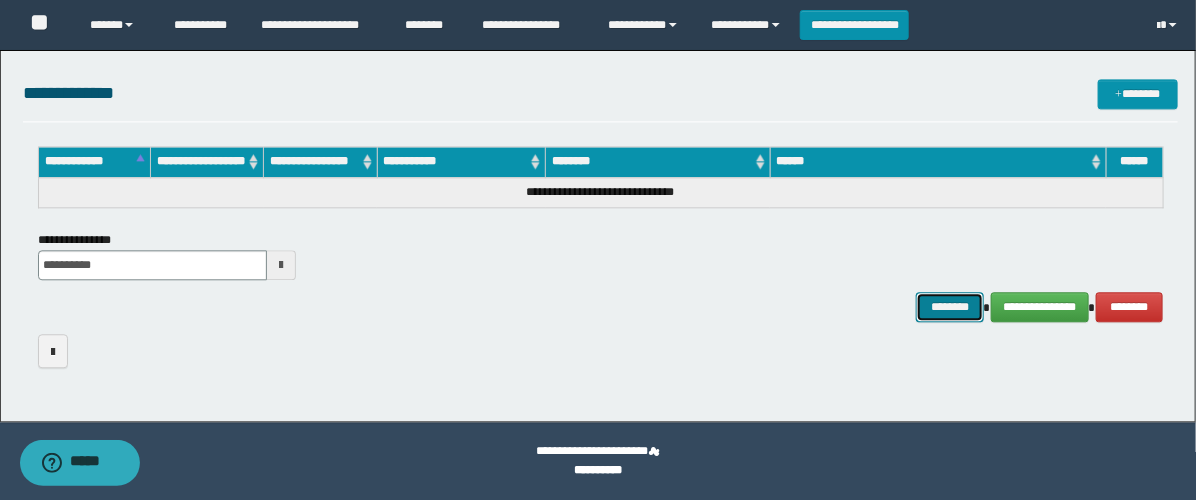 click on "********" at bounding box center [950, 307] 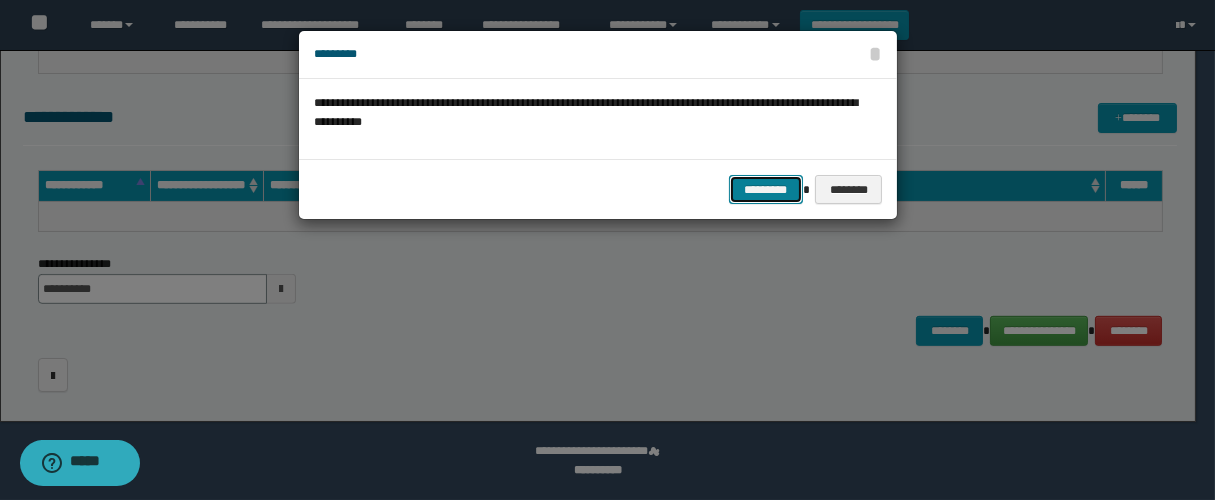 click on "*********" at bounding box center [766, 190] 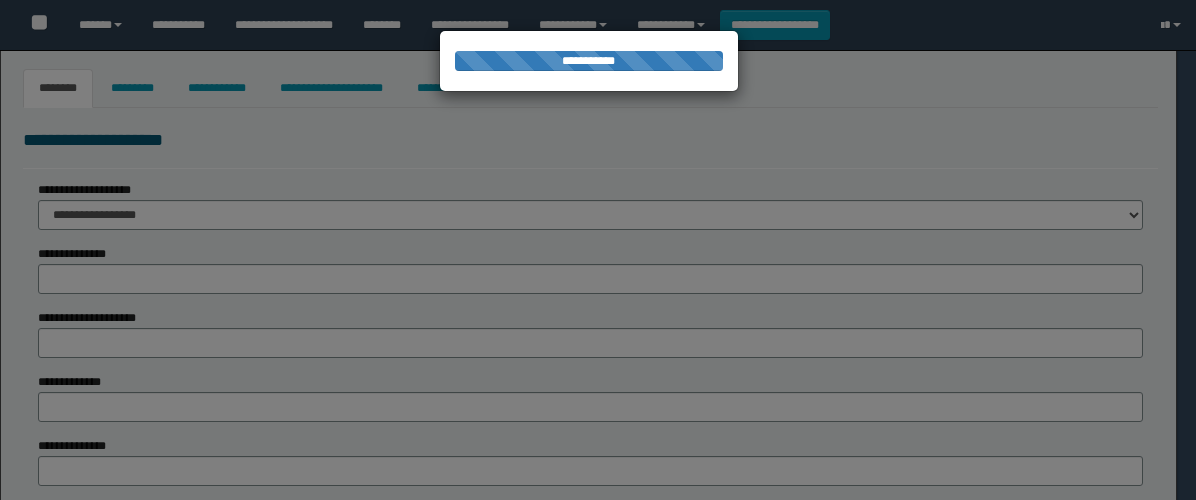 scroll, scrollTop: 0, scrollLeft: 0, axis: both 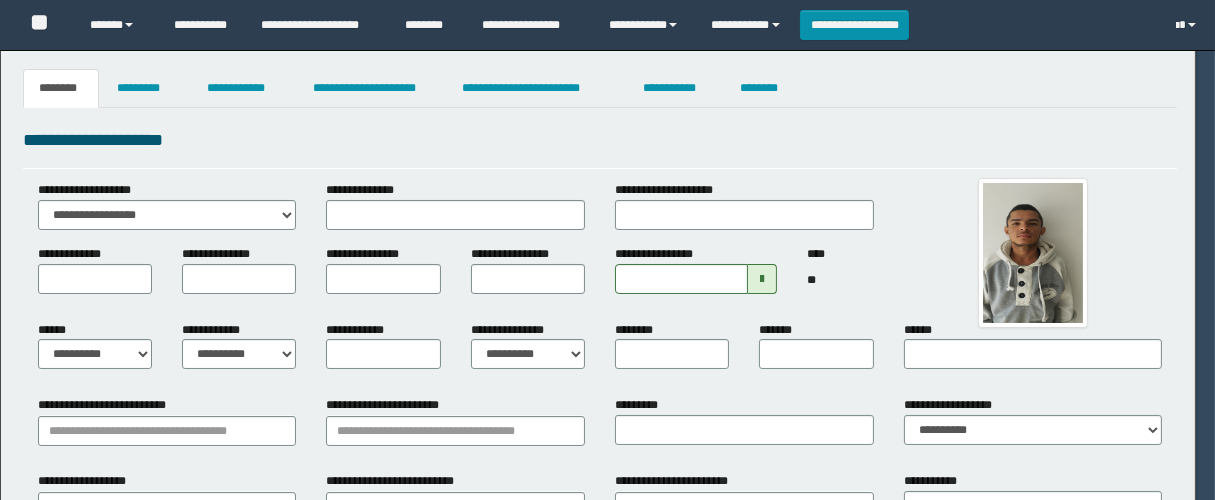 type on "********" 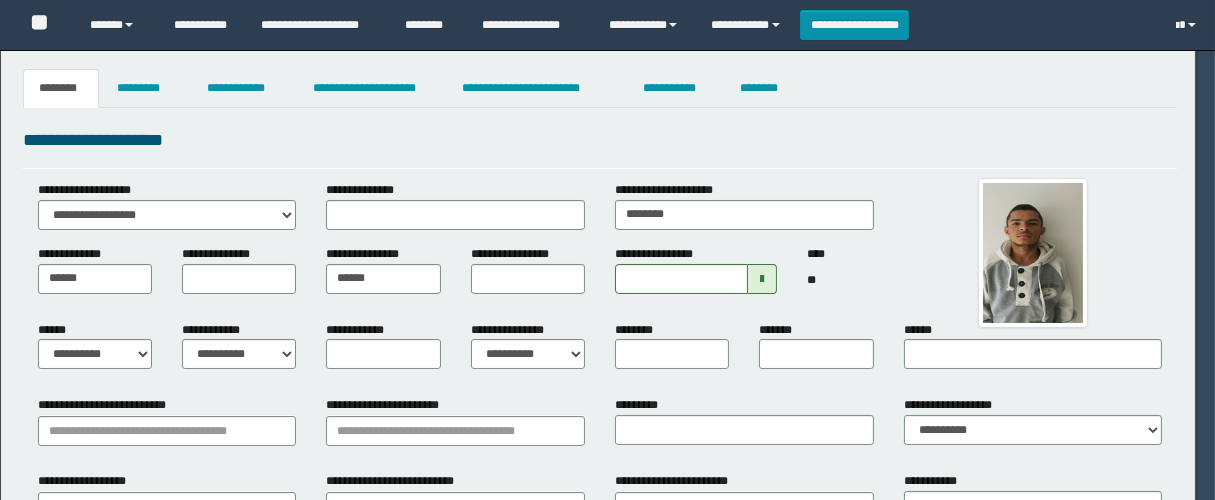 type on "*****" 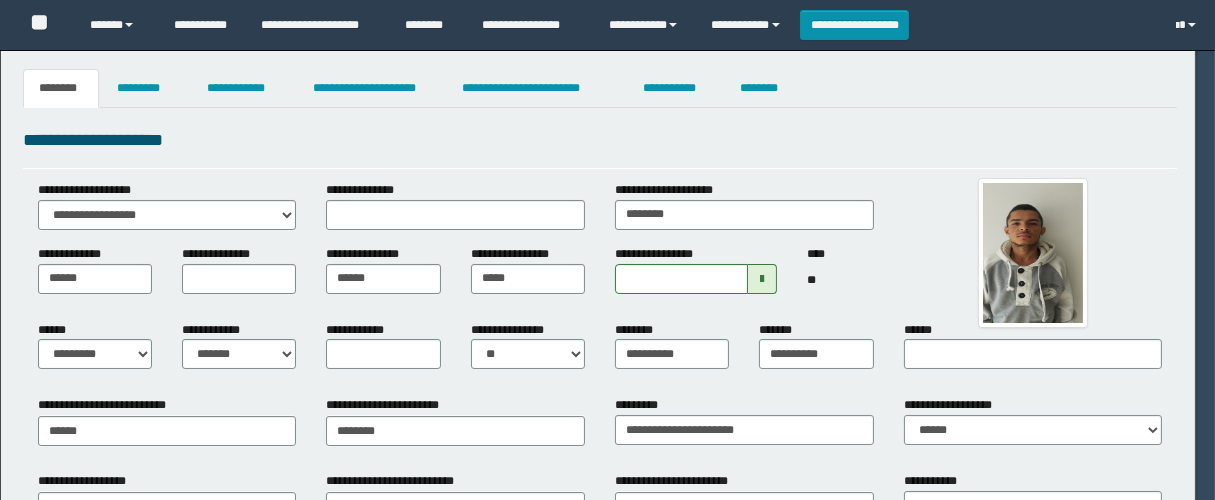 type on "******" 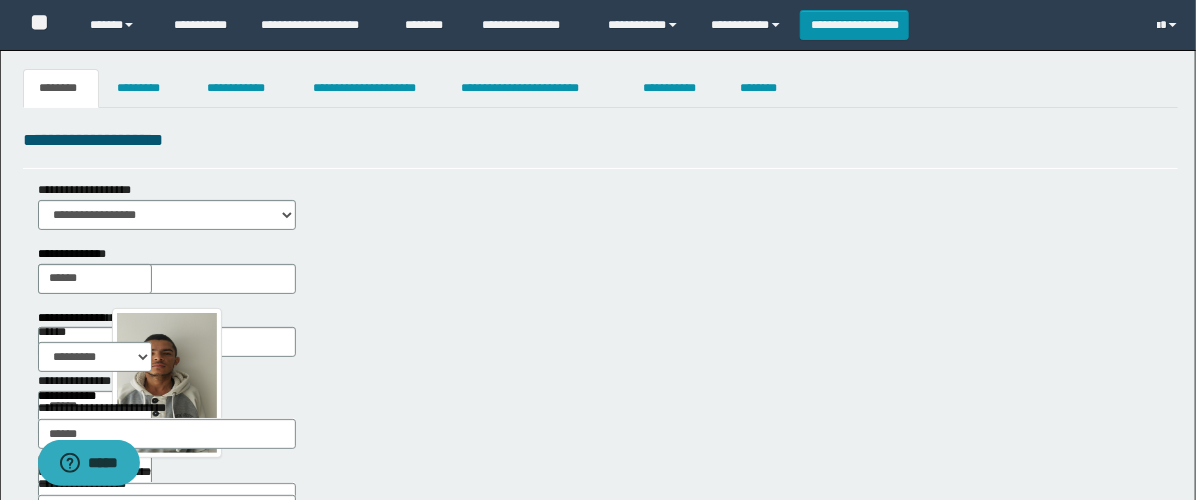 scroll, scrollTop: 0, scrollLeft: 0, axis: both 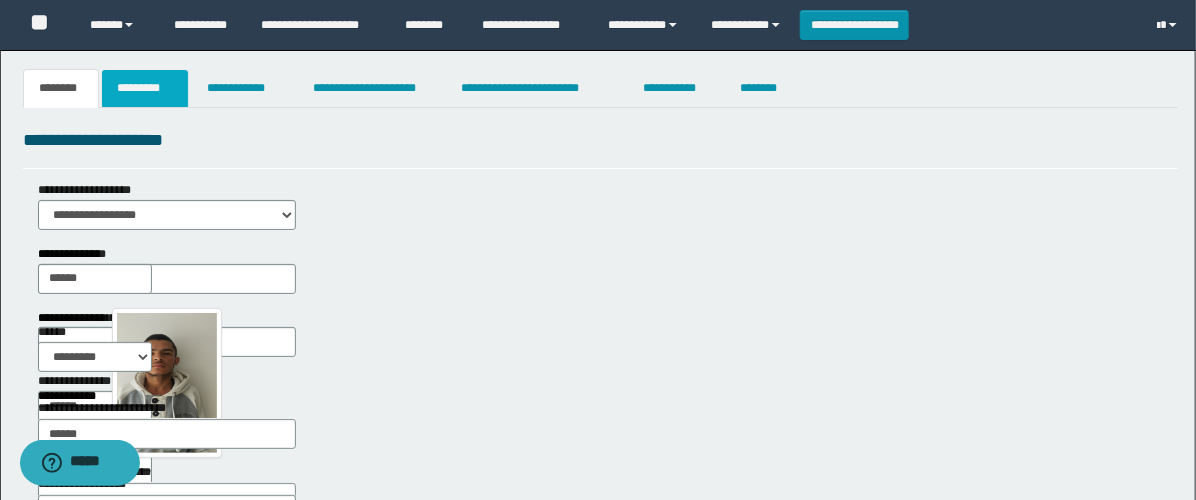 click on "*********" at bounding box center (145, 88) 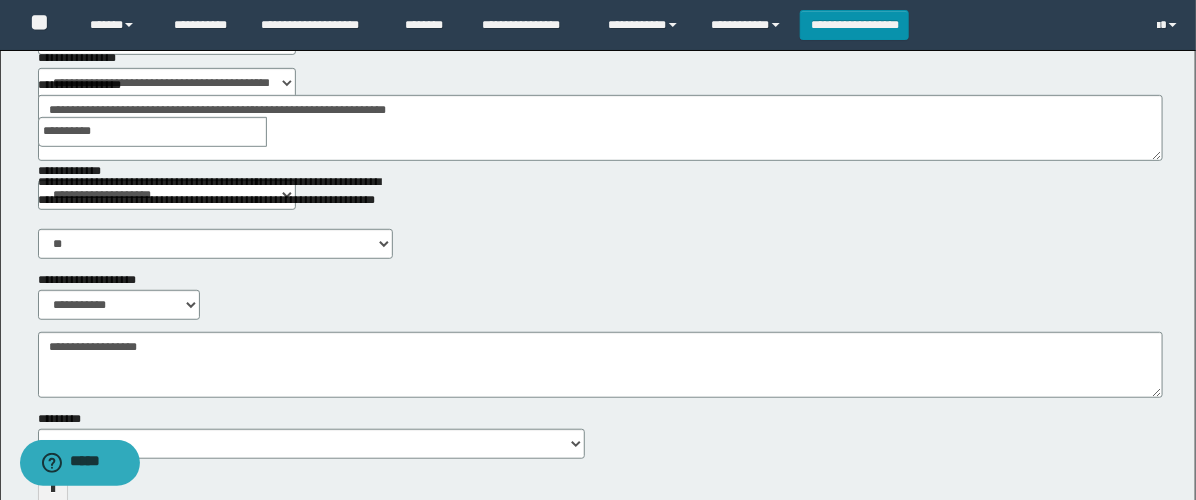 scroll, scrollTop: 0, scrollLeft: 0, axis: both 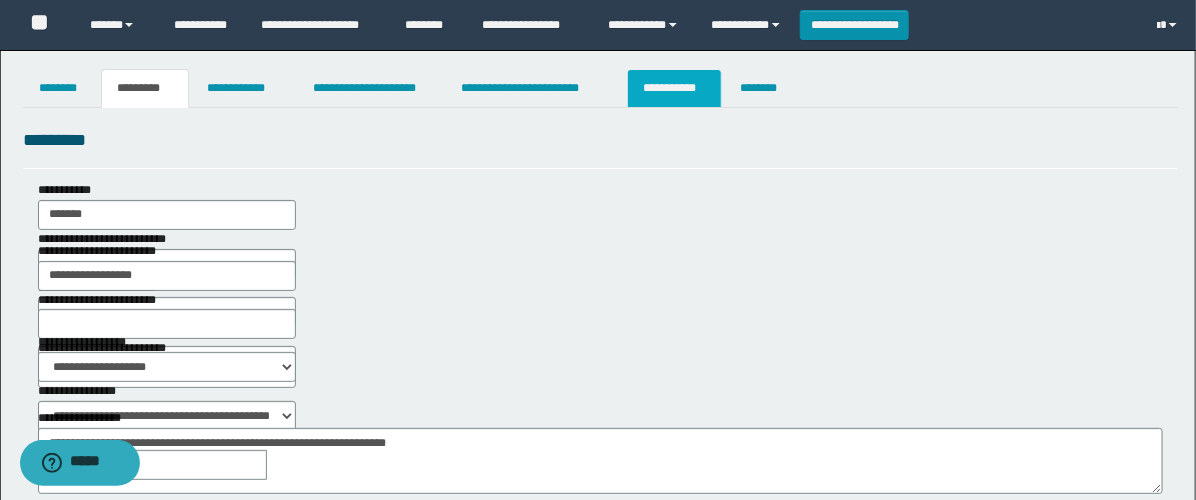 click on "**********" at bounding box center (674, 88) 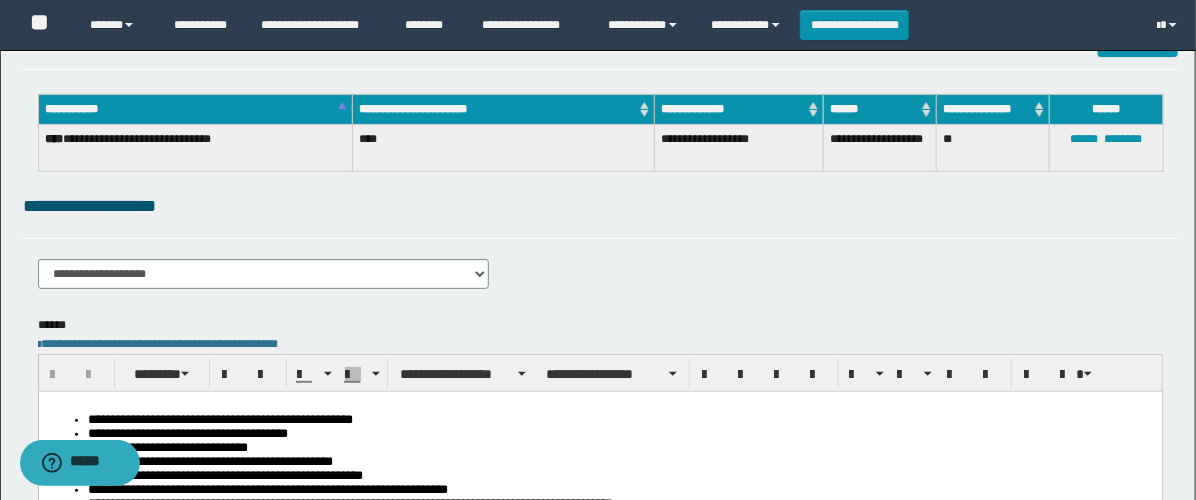 scroll, scrollTop: 333, scrollLeft: 0, axis: vertical 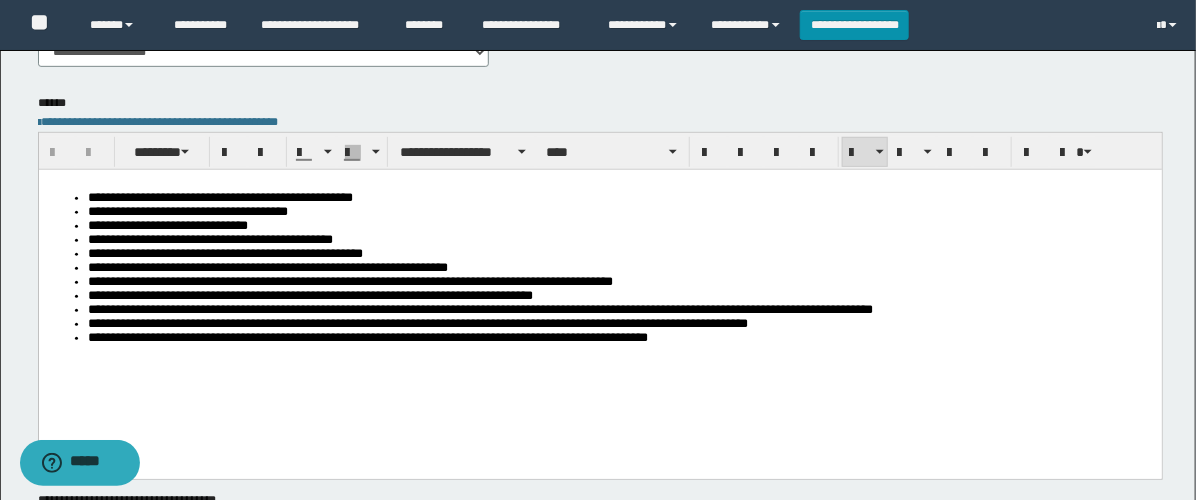 click on "**********" at bounding box center (619, 239) 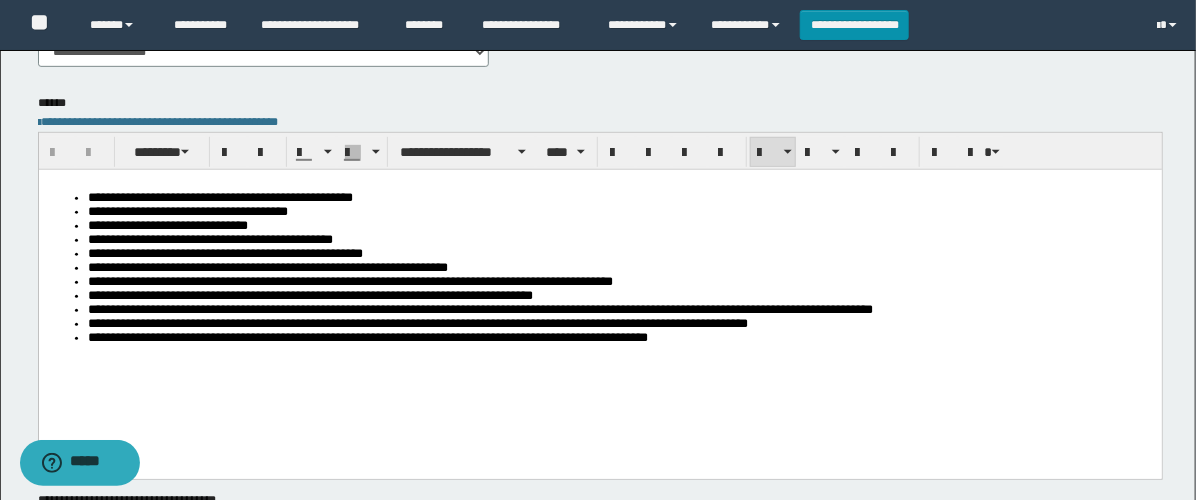 type 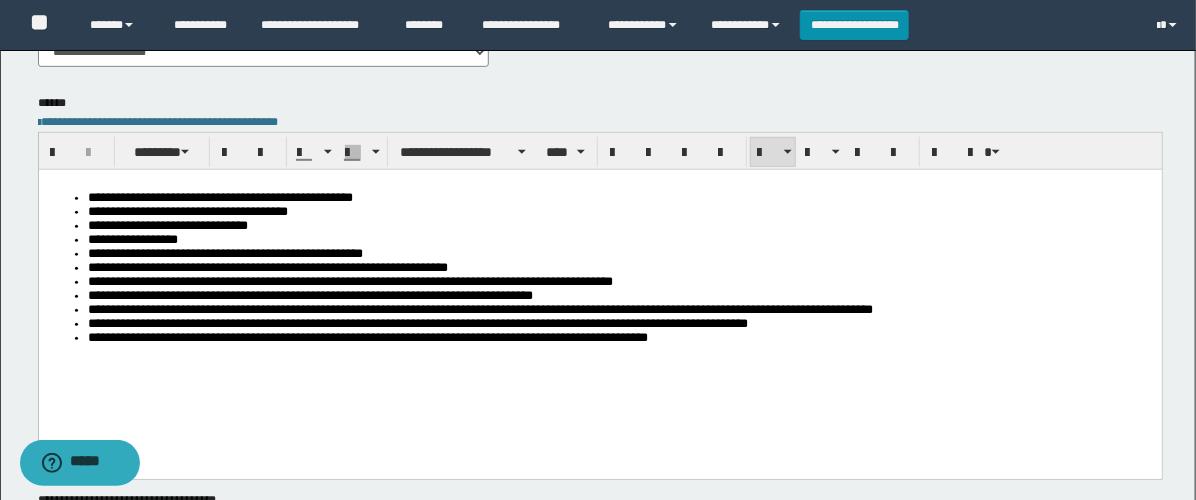 click on "**********" at bounding box center (132, 238) 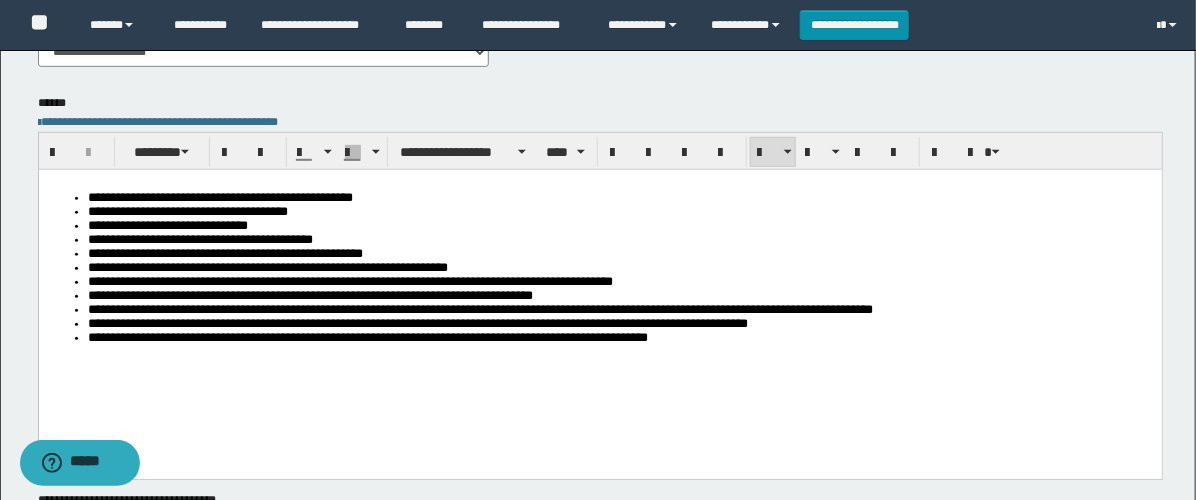 click on "**********" at bounding box center (199, 238) 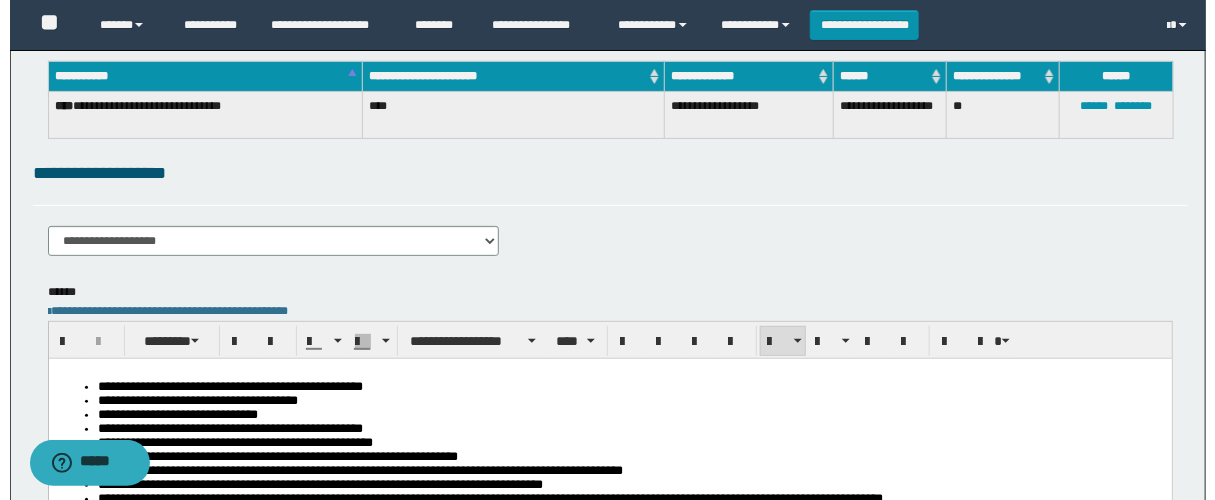 scroll, scrollTop: 0, scrollLeft: 0, axis: both 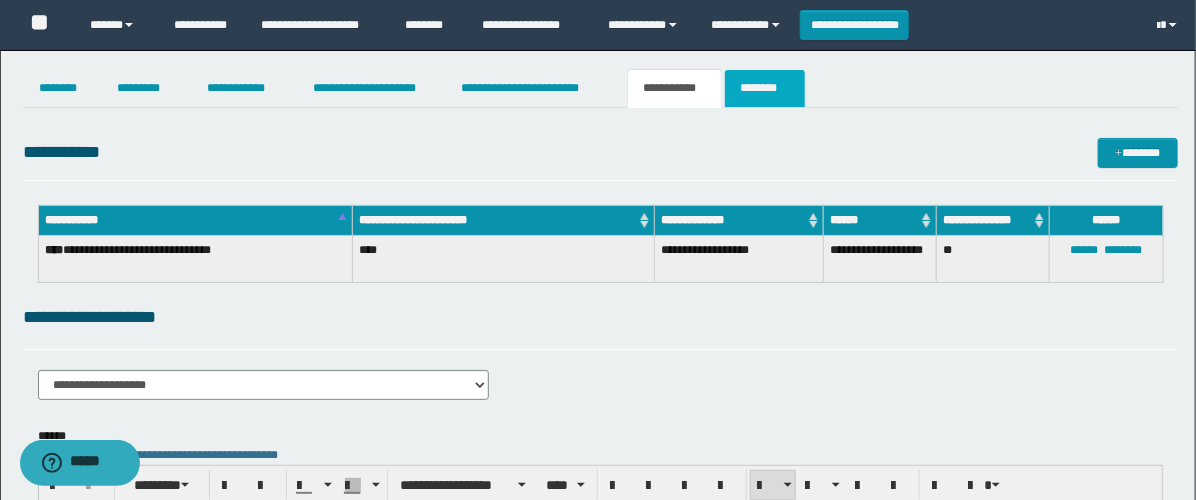 click on "********" at bounding box center [765, 88] 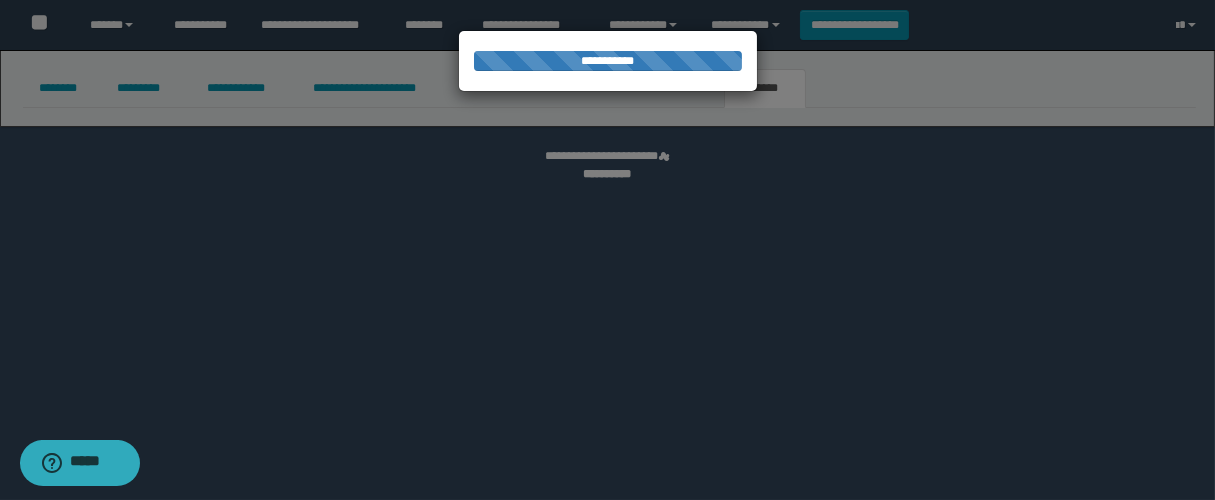 select on "****" 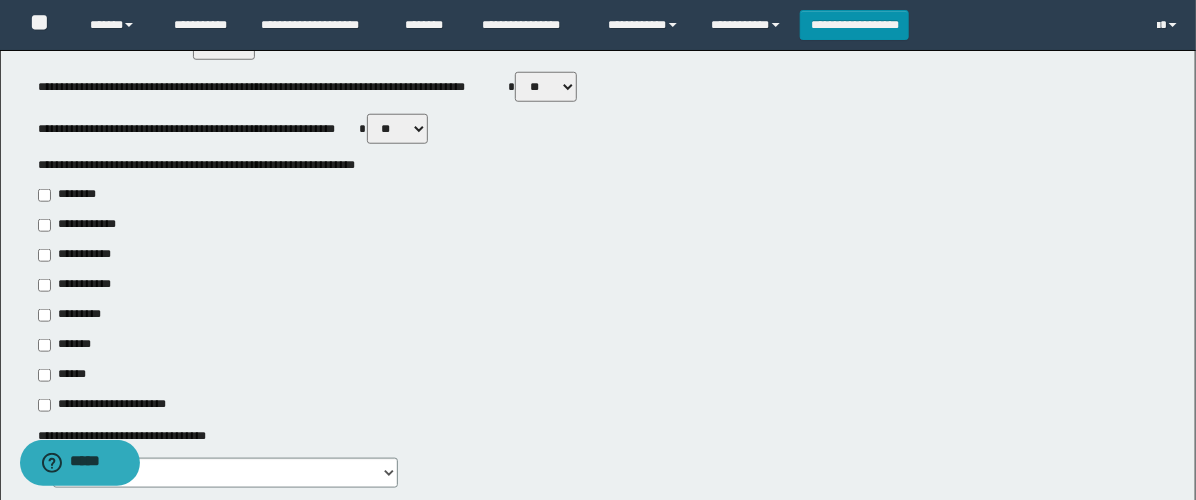 scroll, scrollTop: 0, scrollLeft: 0, axis: both 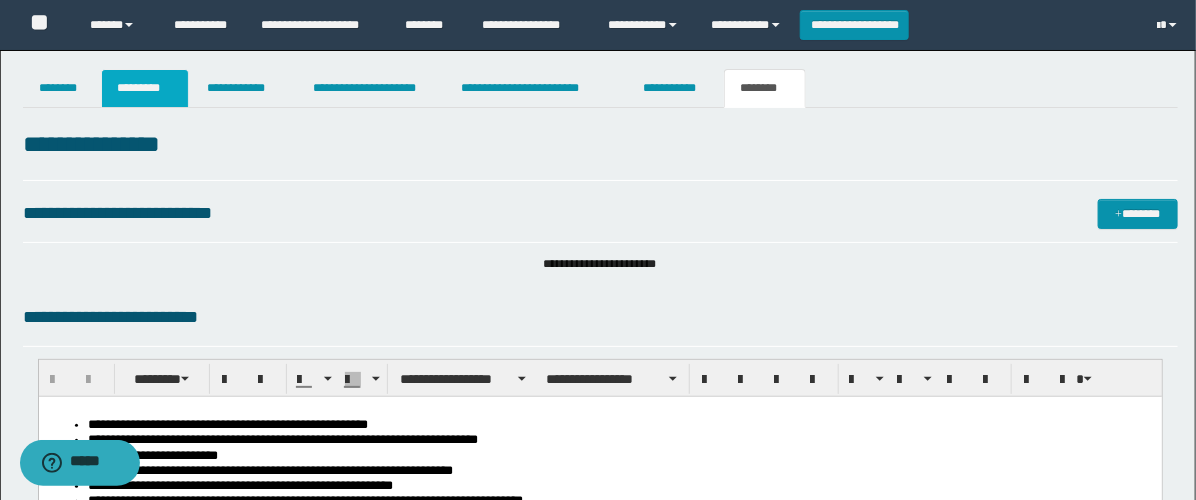 click on "*********" at bounding box center [145, 88] 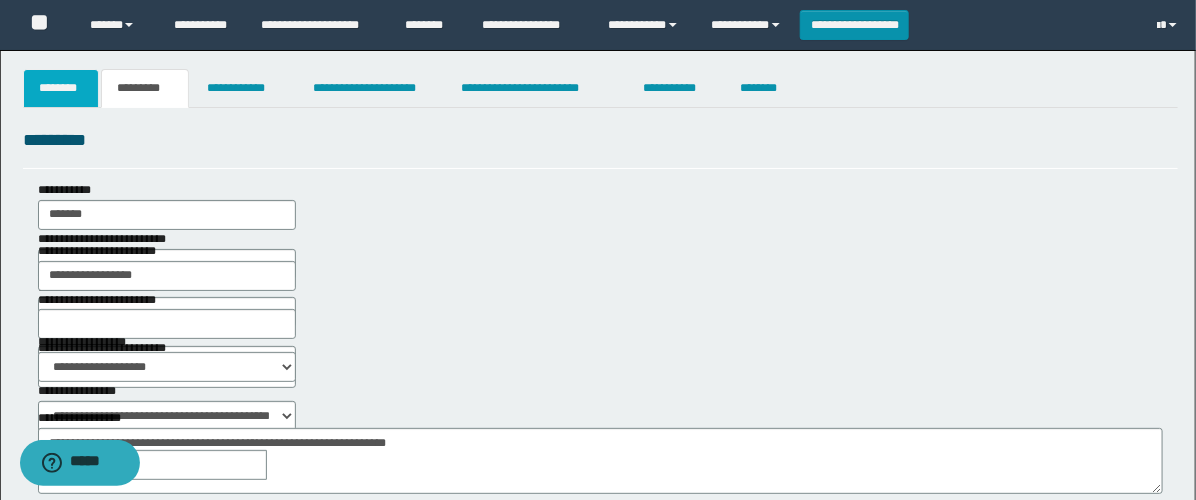 click on "********" at bounding box center (61, 88) 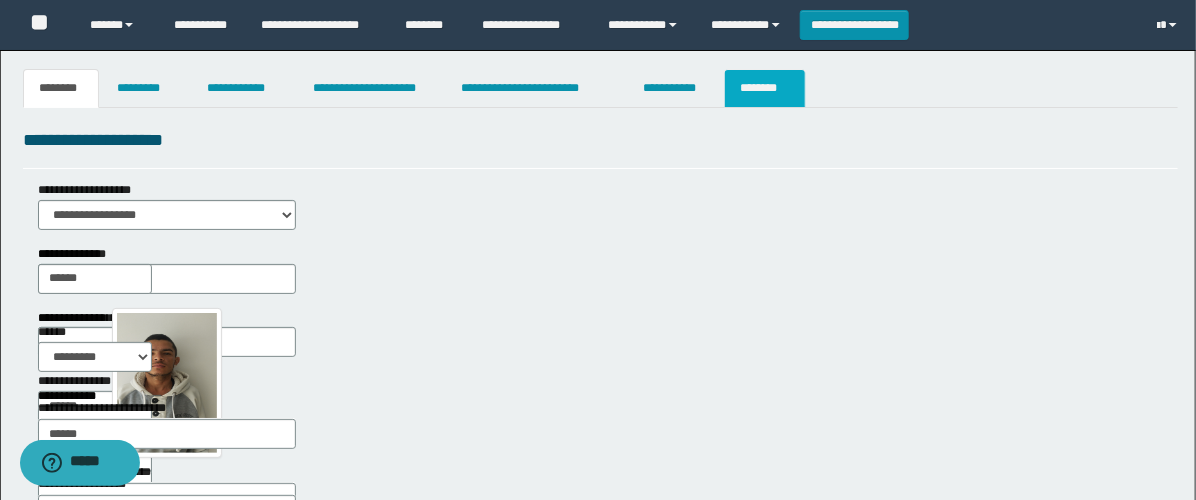 click on "********" at bounding box center (765, 88) 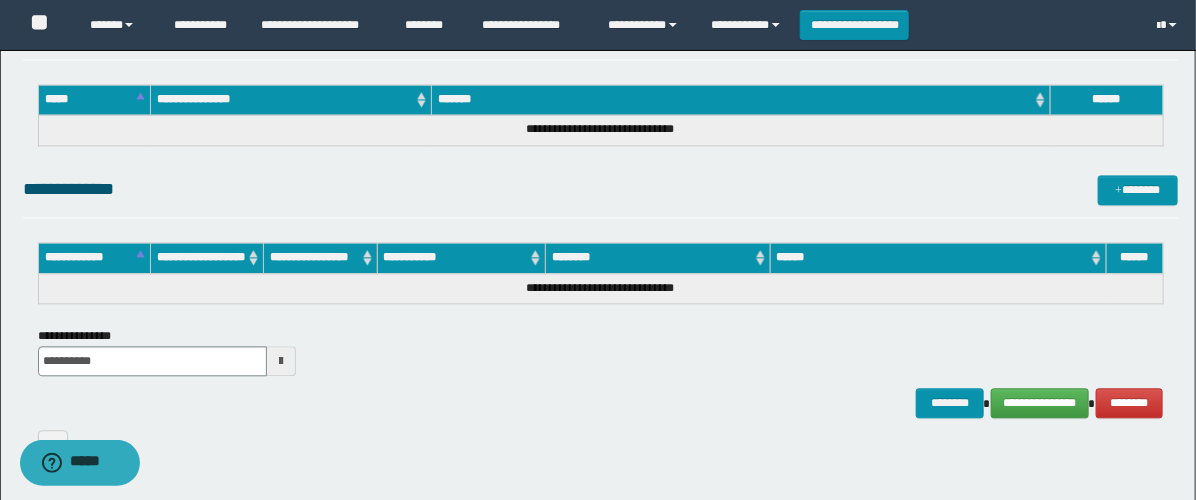scroll, scrollTop: 1544, scrollLeft: 0, axis: vertical 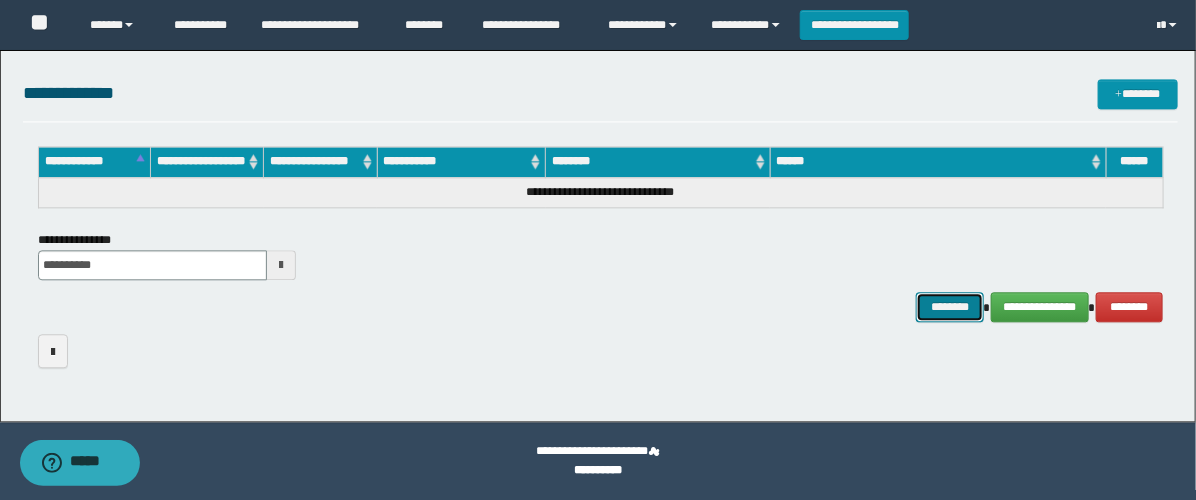 click on "********" at bounding box center (950, 307) 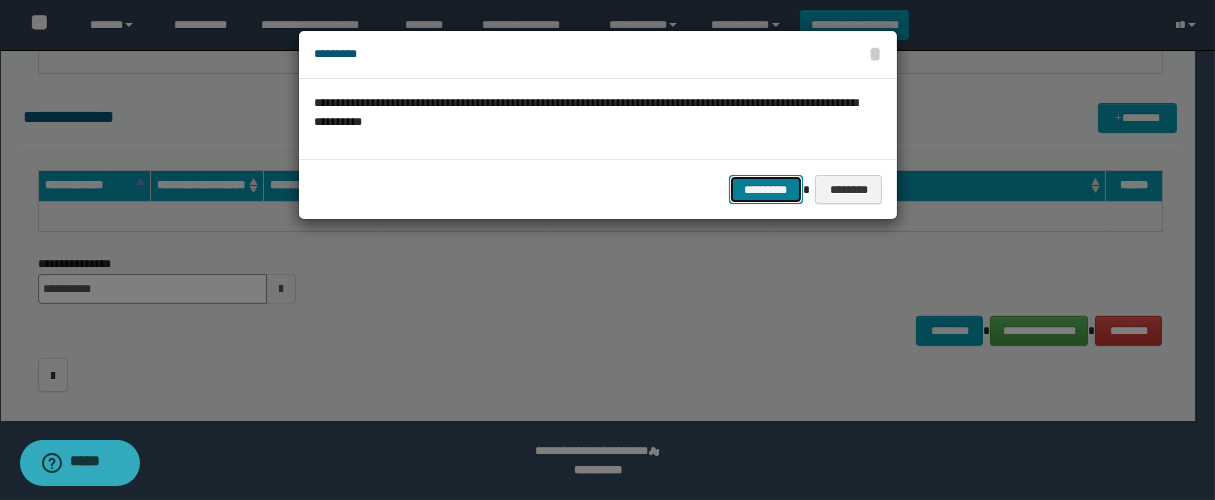 click on "*********" at bounding box center [766, 190] 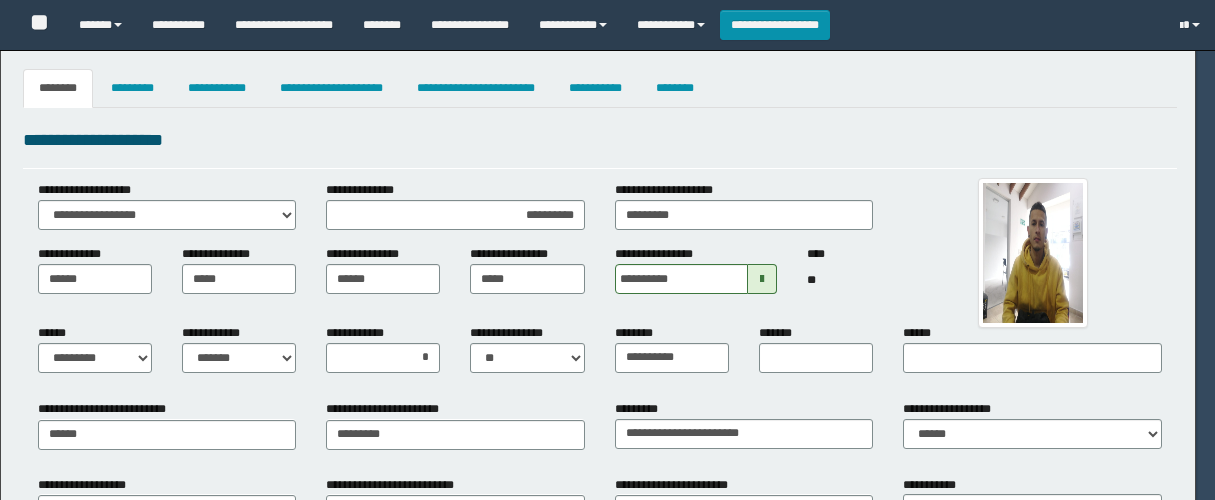 select on "*" 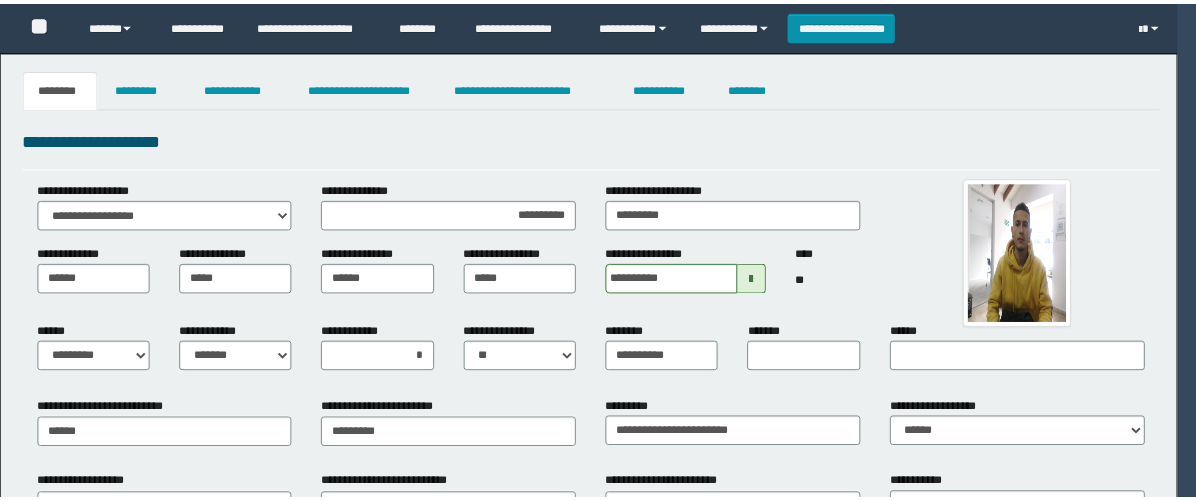 scroll, scrollTop: 0, scrollLeft: 0, axis: both 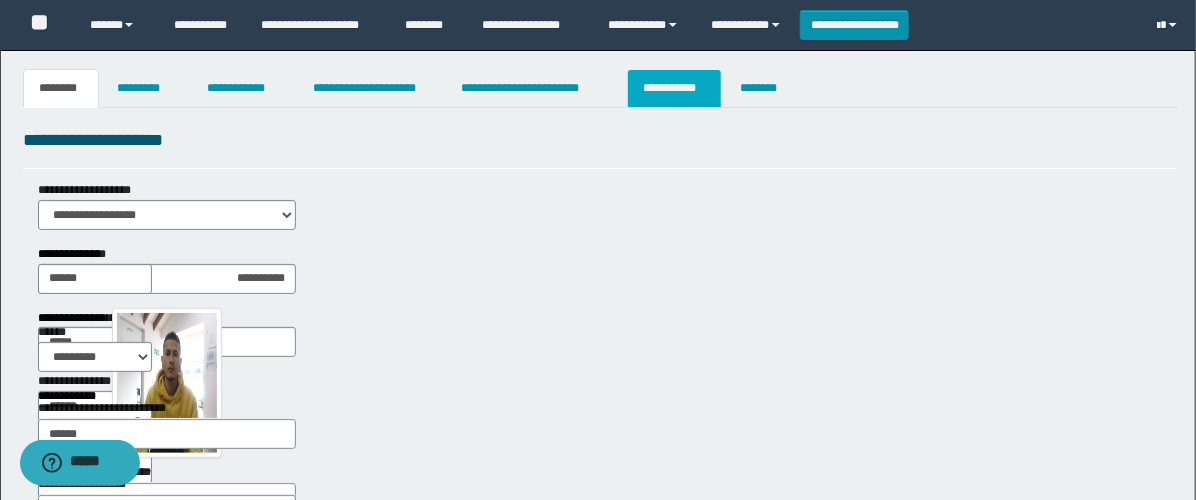 click on "**********" at bounding box center [674, 88] 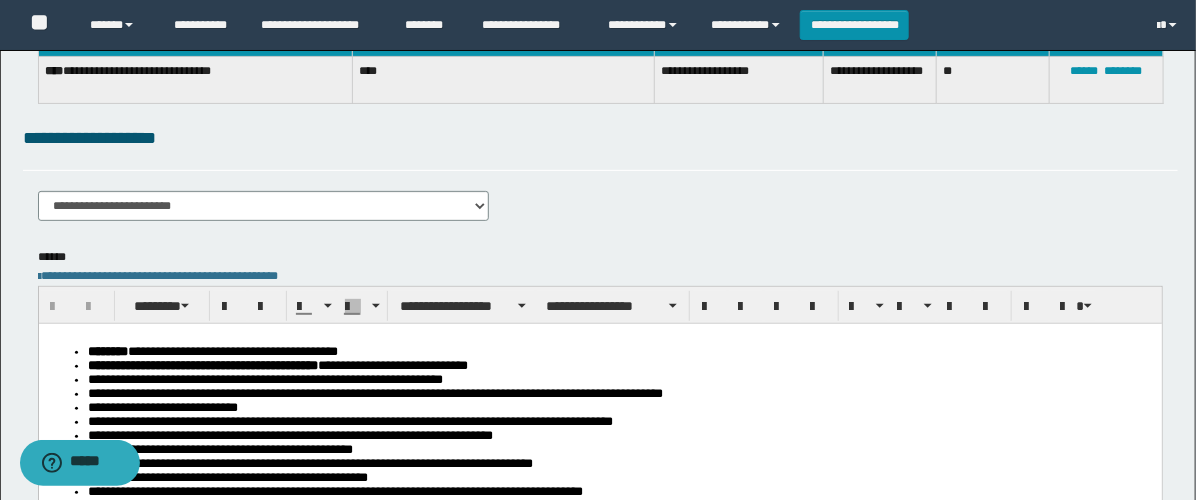 scroll, scrollTop: 0, scrollLeft: 0, axis: both 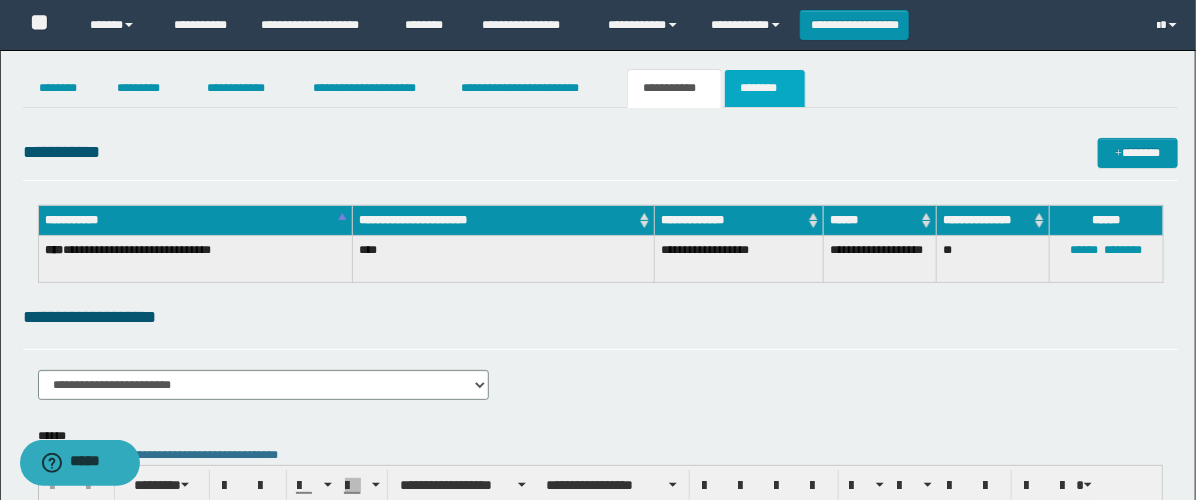 click on "********" at bounding box center [765, 88] 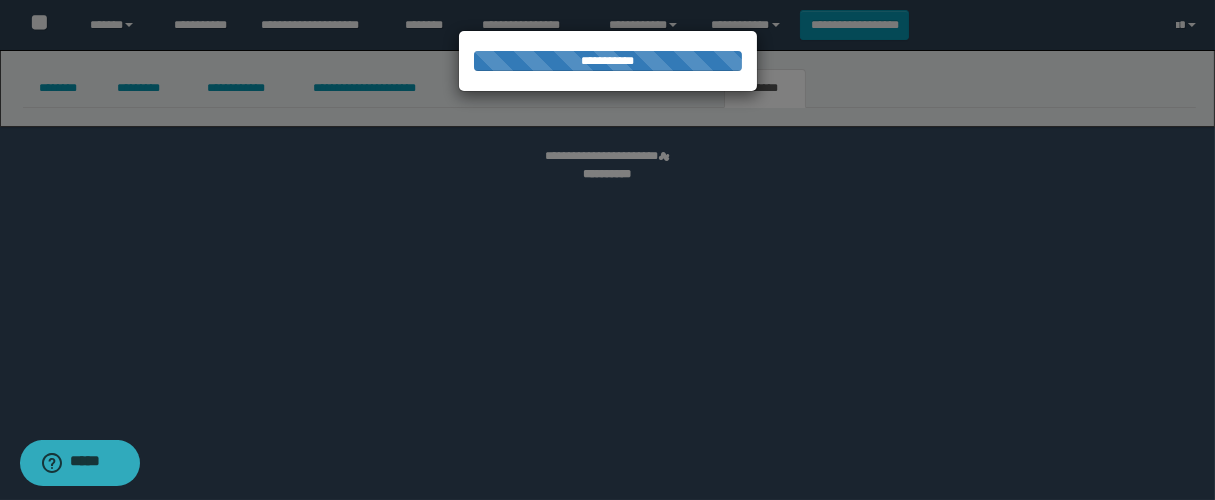 select on "****" 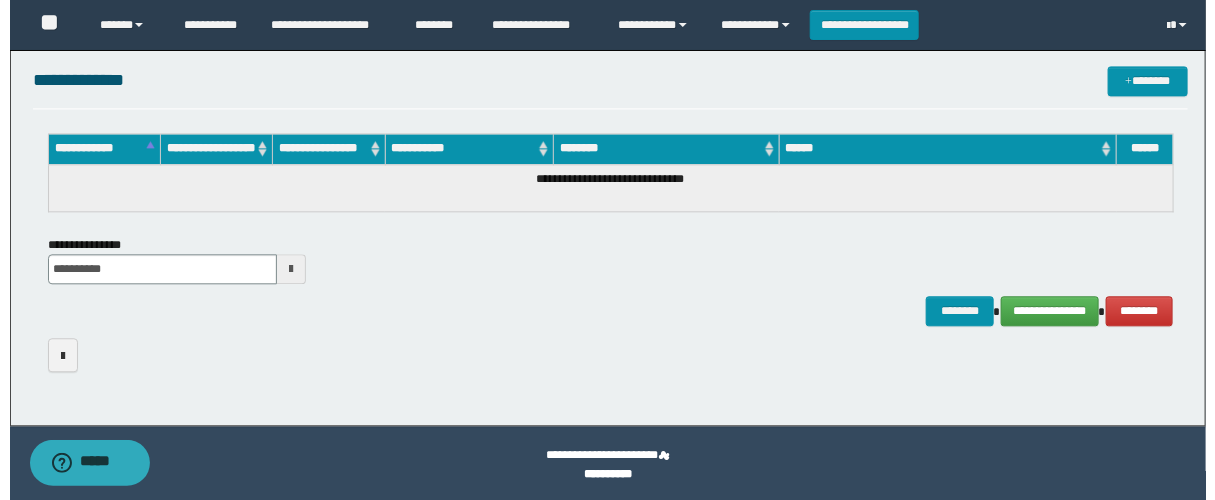 scroll, scrollTop: 1567, scrollLeft: 0, axis: vertical 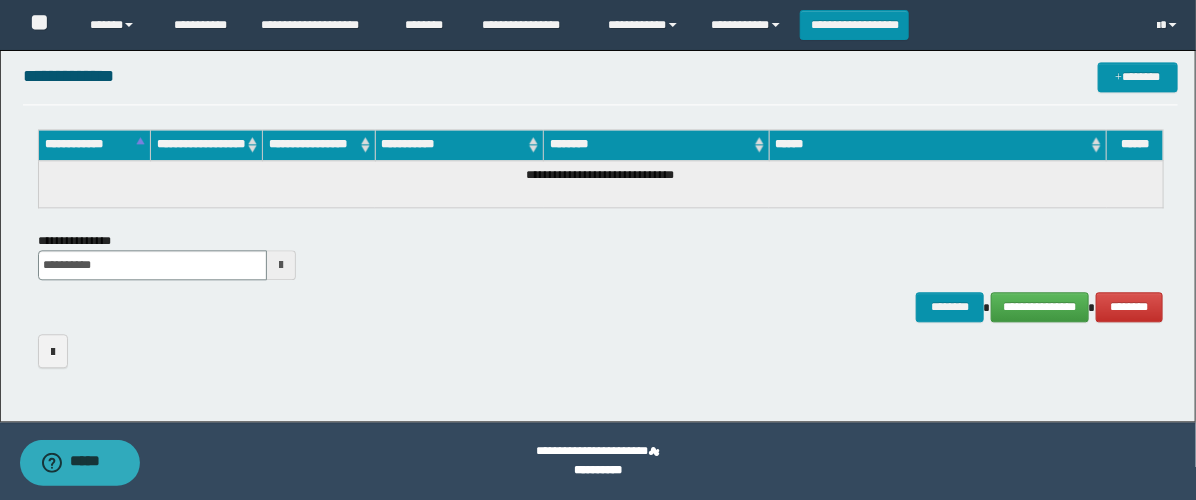 click on "**********" at bounding box center [600, -525] 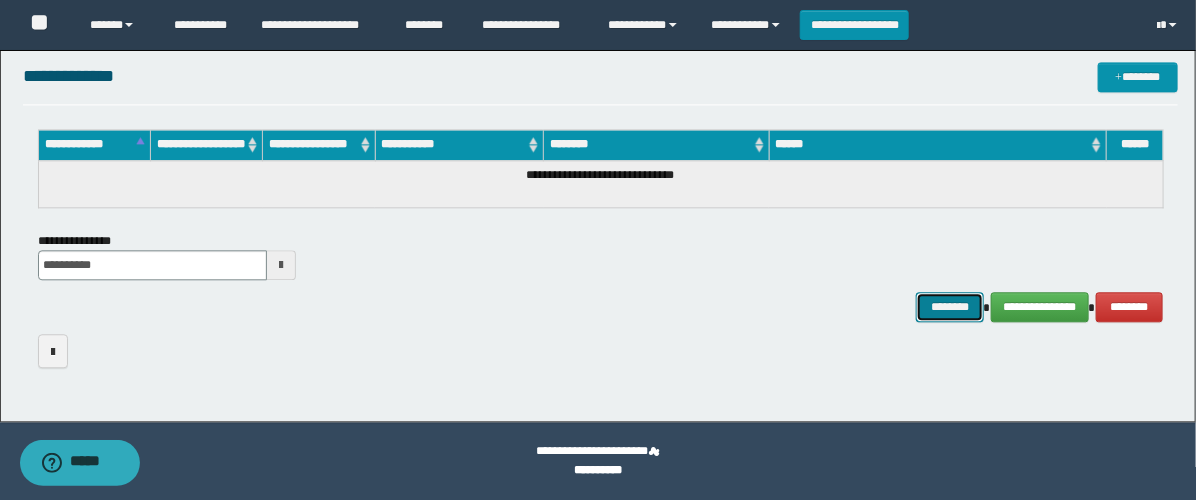 click on "********" at bounding box center [950, 307] 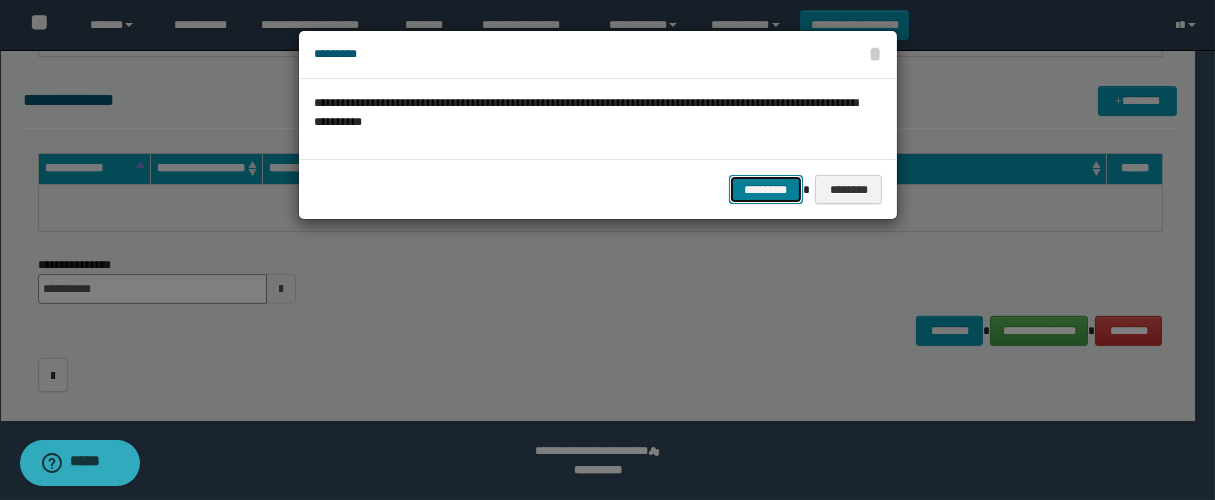 click on "*********" at bounding box center [766, 190] 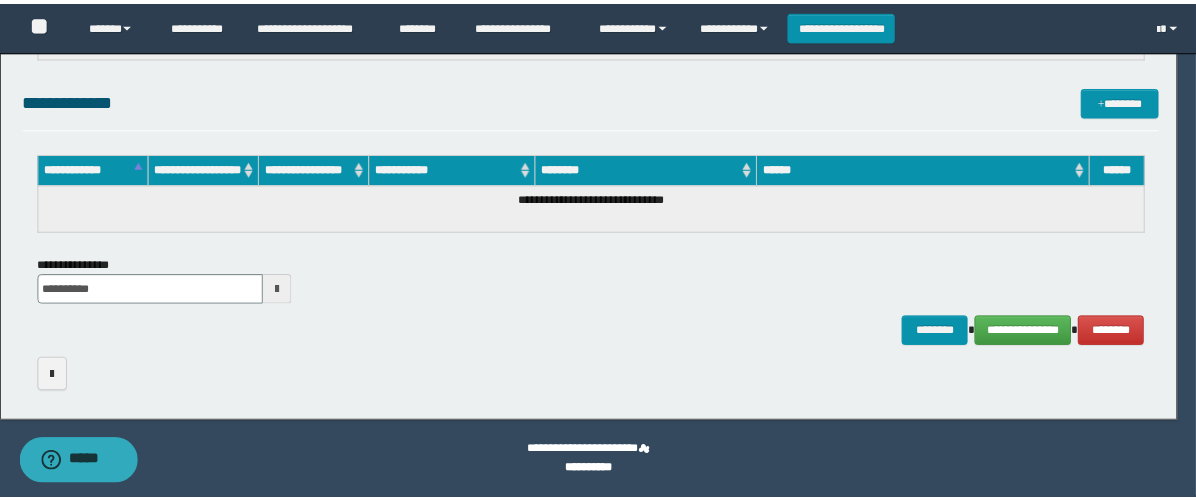 scroll, scrollTop: 1550, scrollLeft: 0, axis: vertical 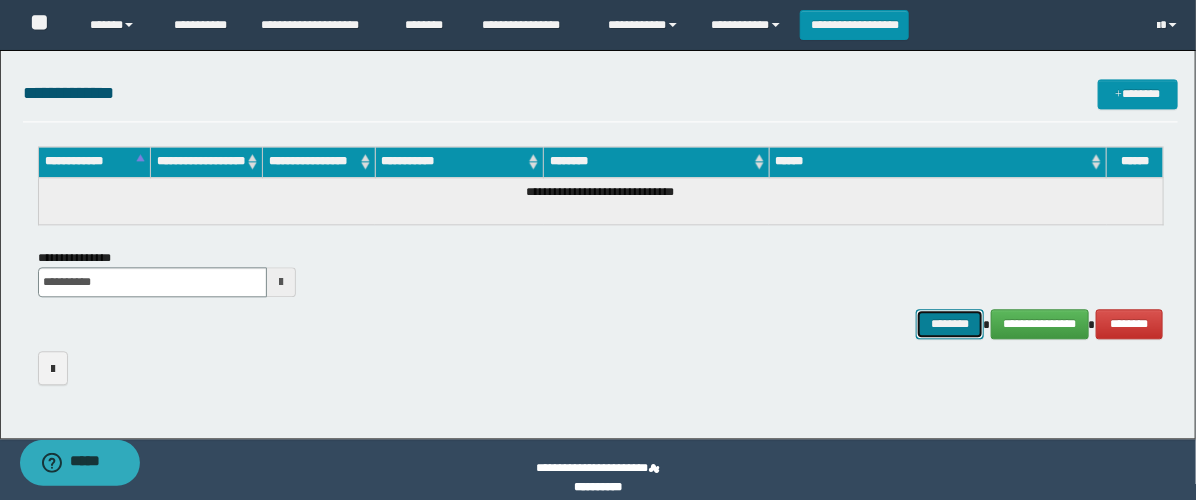 click on "********" at bounding box center [950, 324] 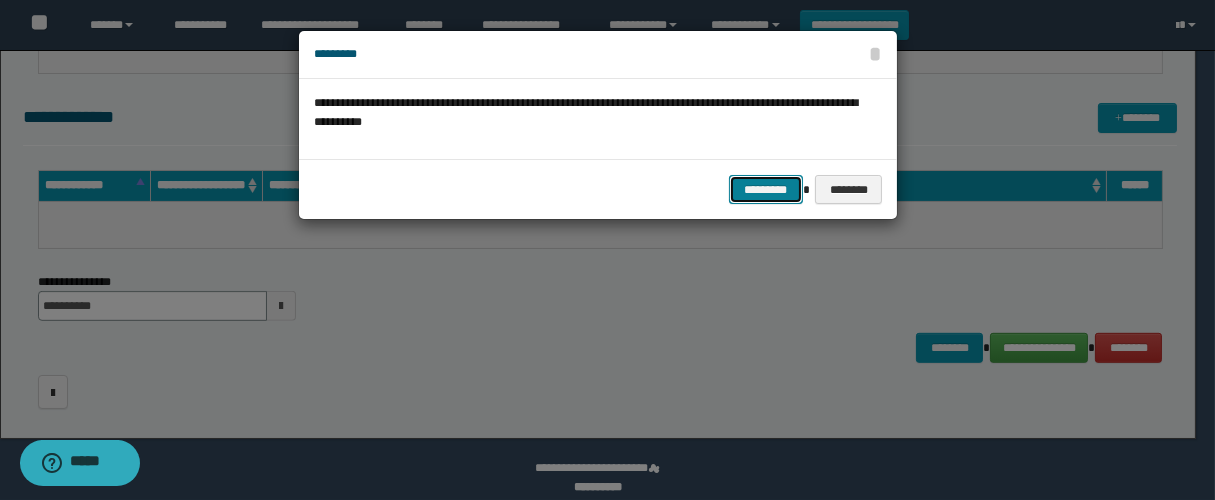 click on "*********" at bounding box center (766, 190) 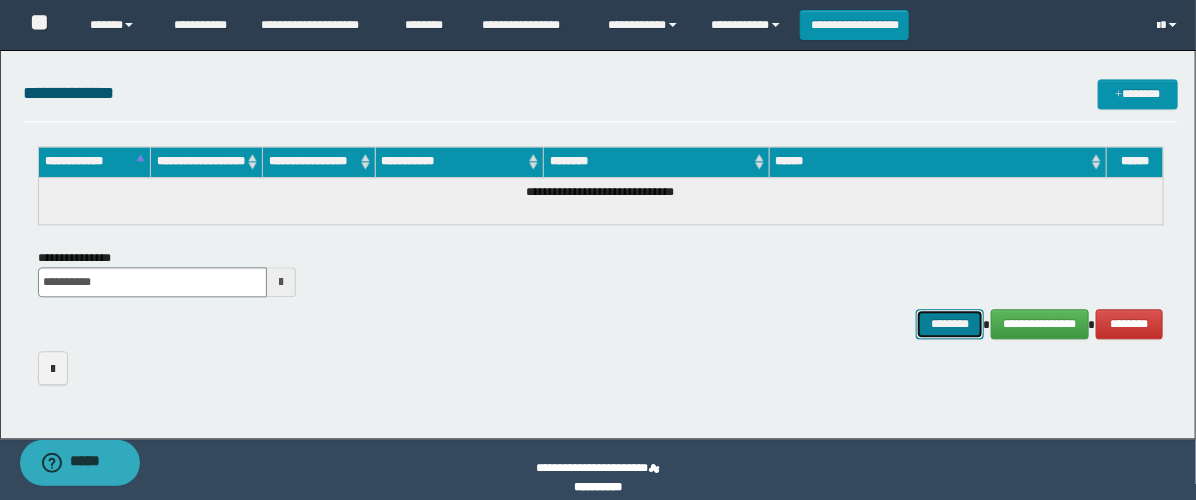 click on "********" at bounding box center (950, 324) 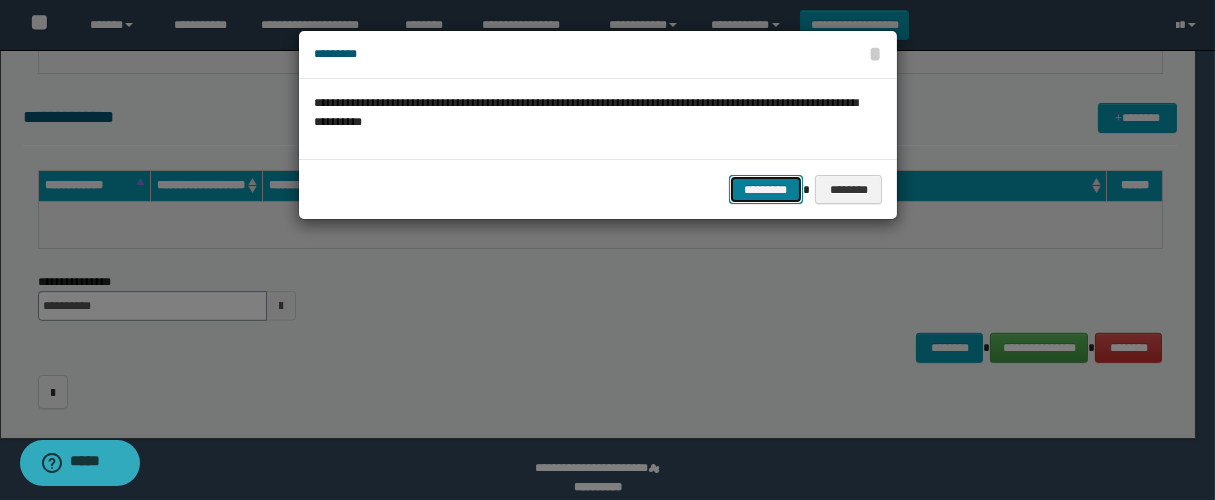 click on "*********" at bounding box center [766, 190] 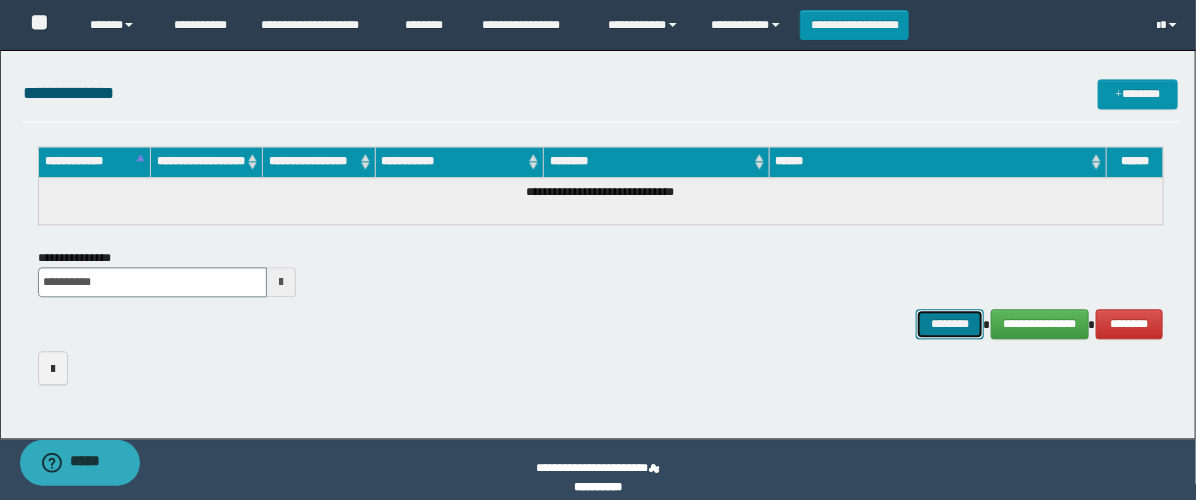click on "********" at bounding box center (950, 324) 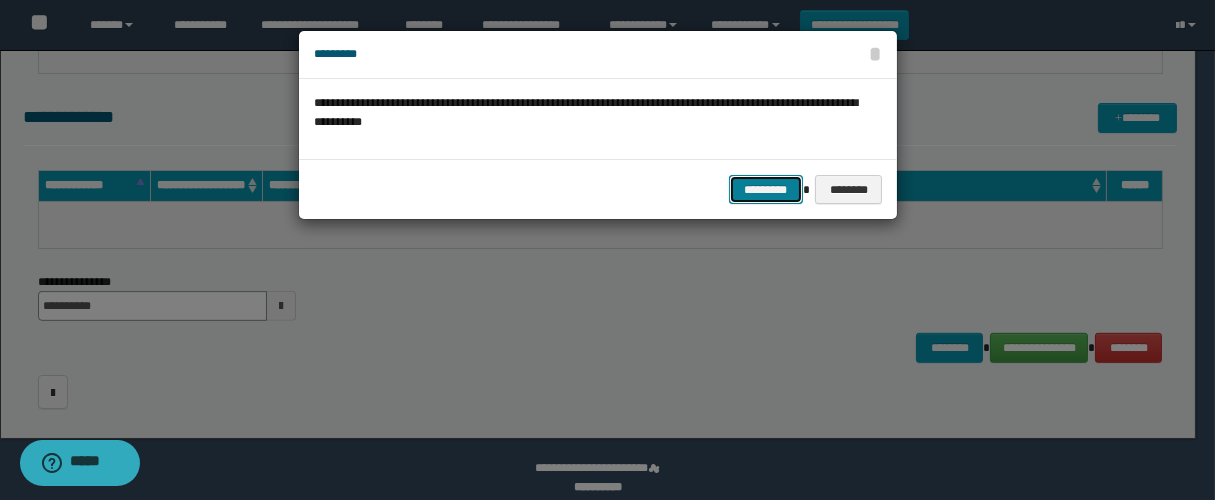 click on "*********" at bounding box center (766, 190) 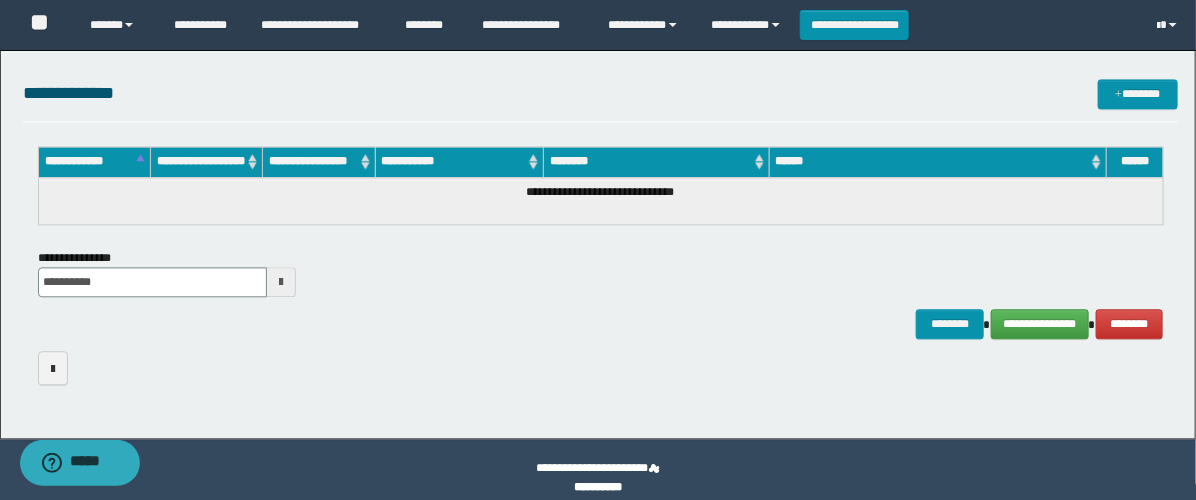 click on "**********" at bounding box center [600, 18] 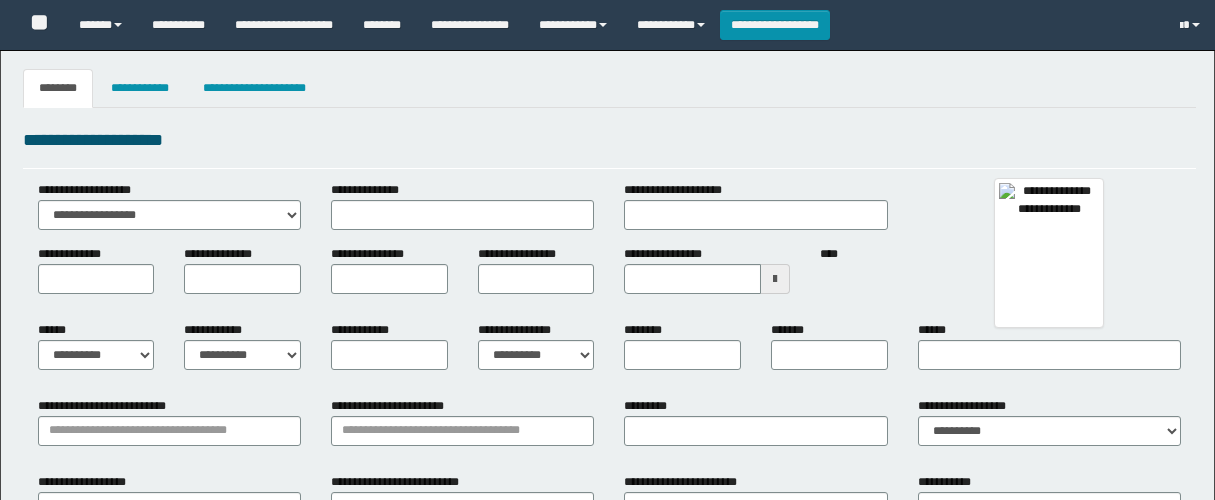 type 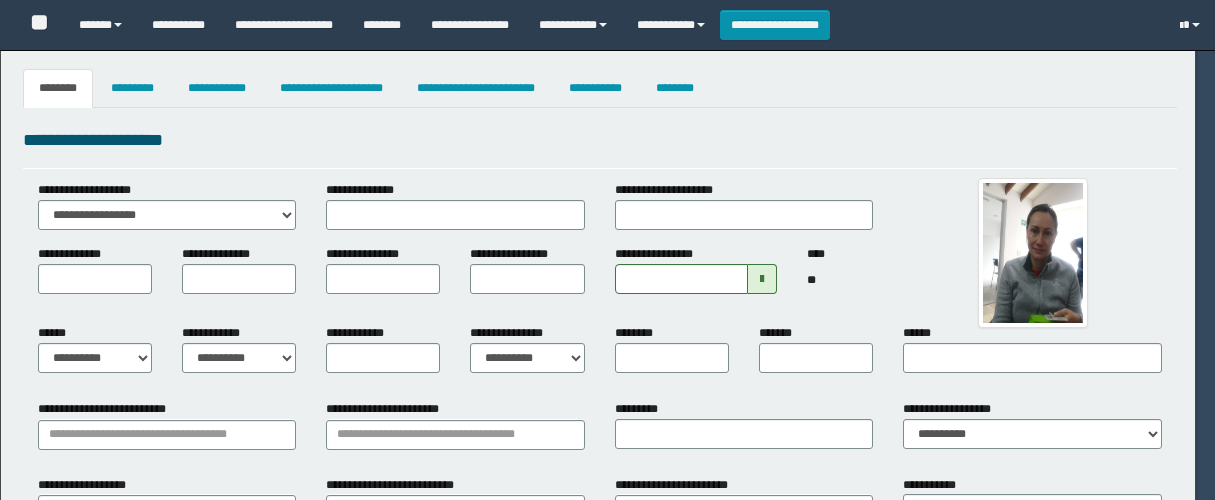 select on "*" 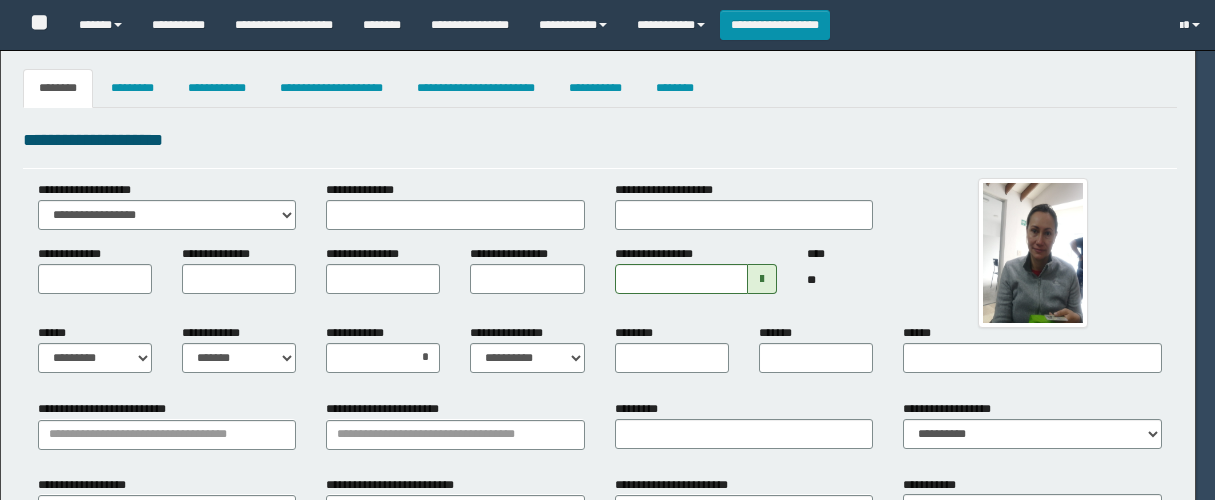 select on "*" 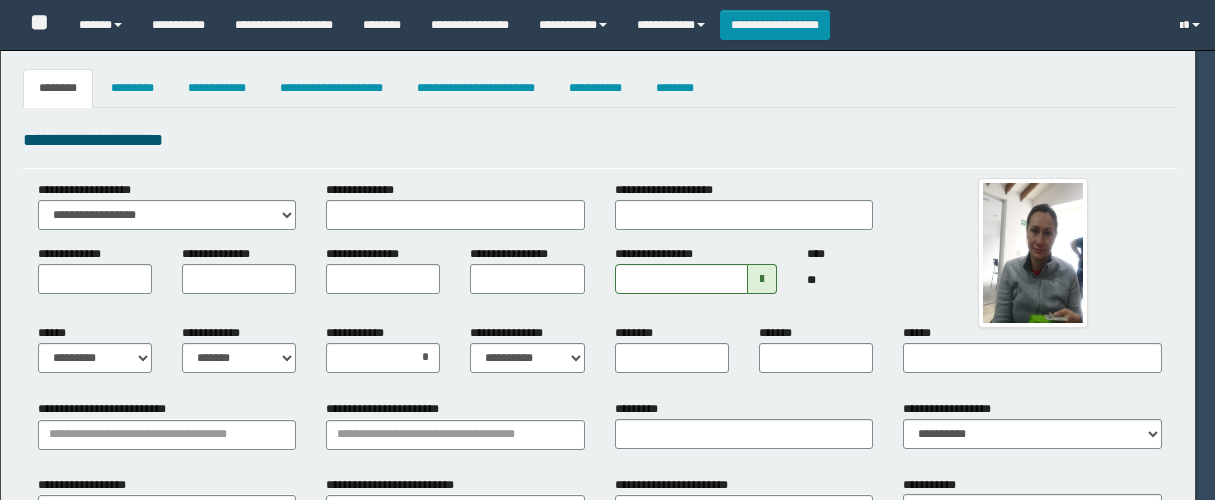 type on "**********" 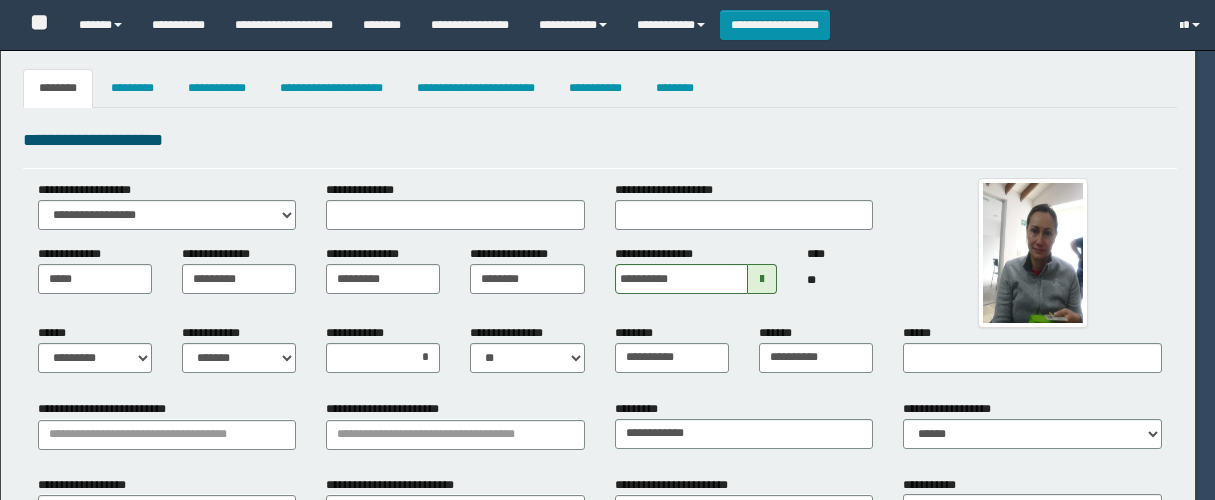 type on "********" 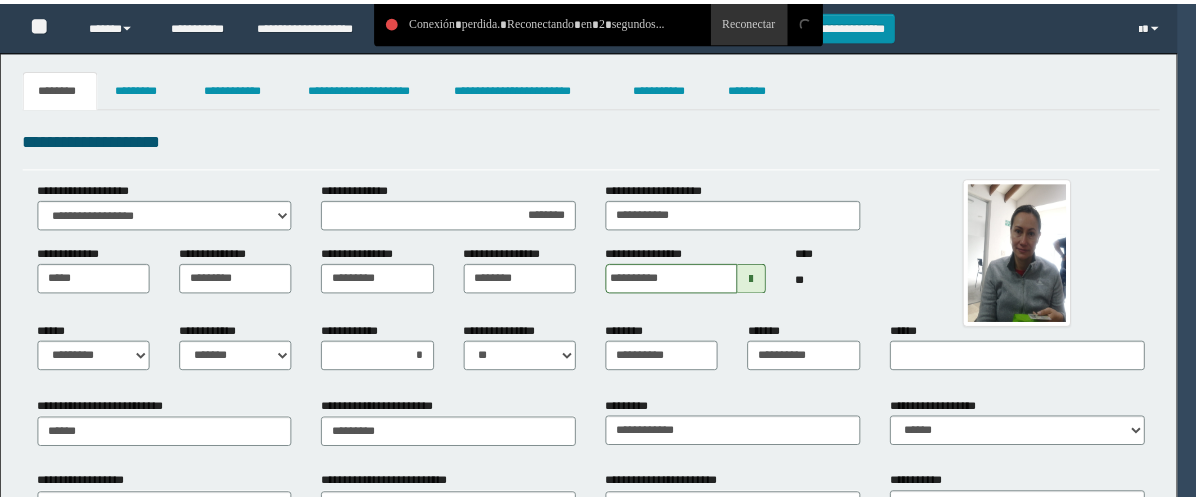 scroll, scrollTop: 0, scrollLeft: 0, axis: both 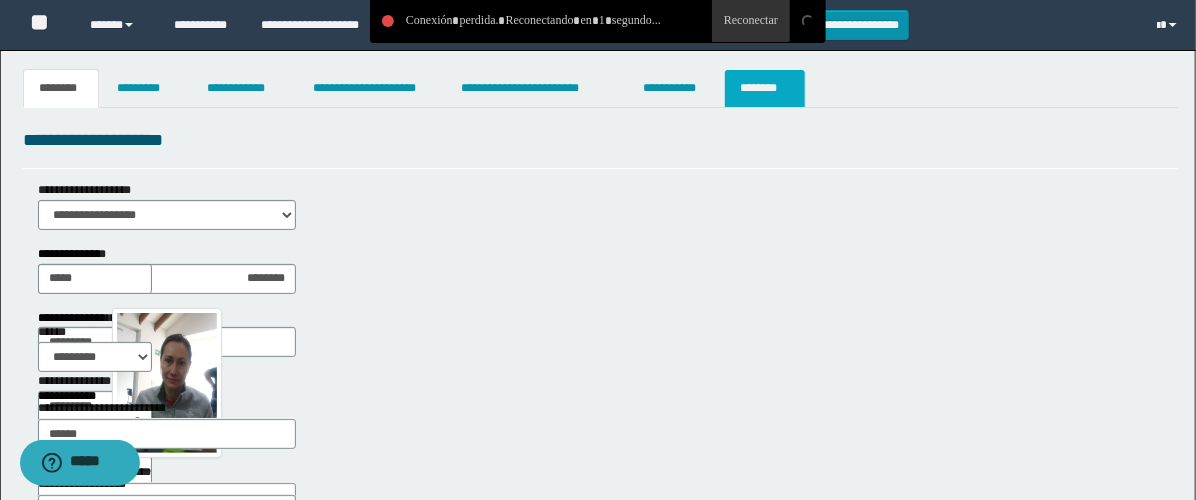 click on "********" at bounding box center (765, 88) 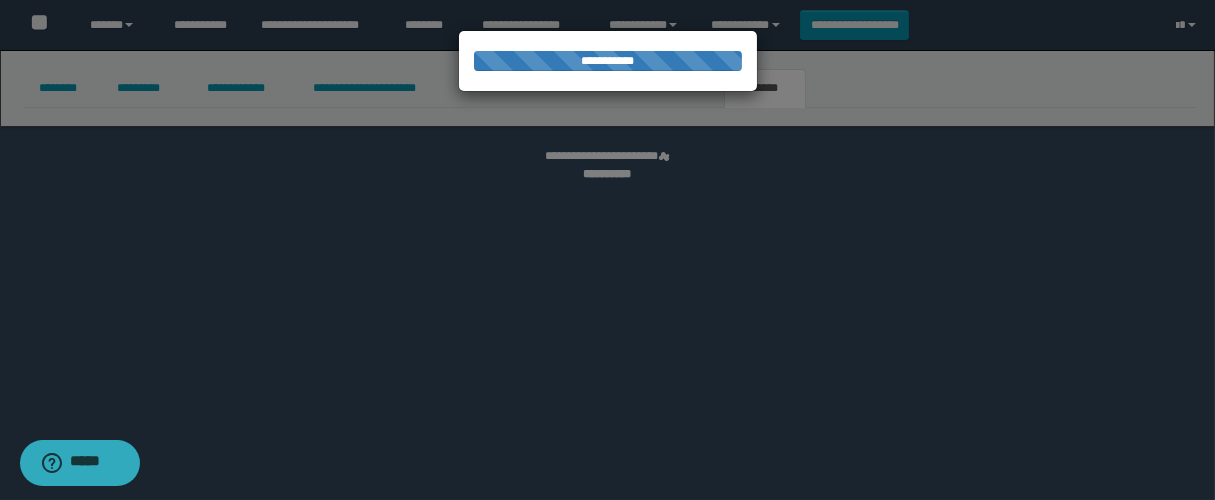select on "****" 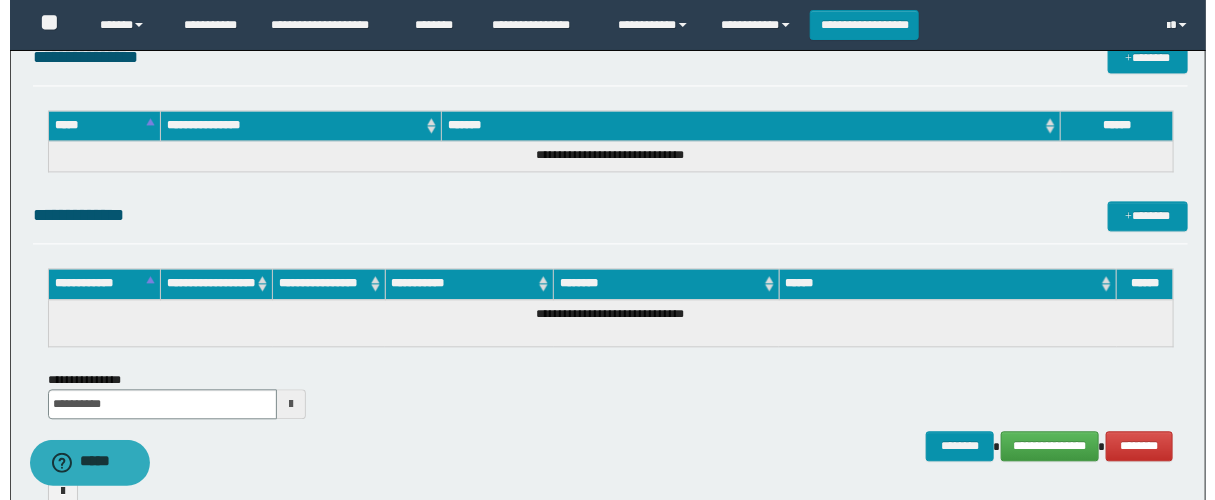 scroll, scrollTop: 1599, scrollLeft: 0, axis: vertical 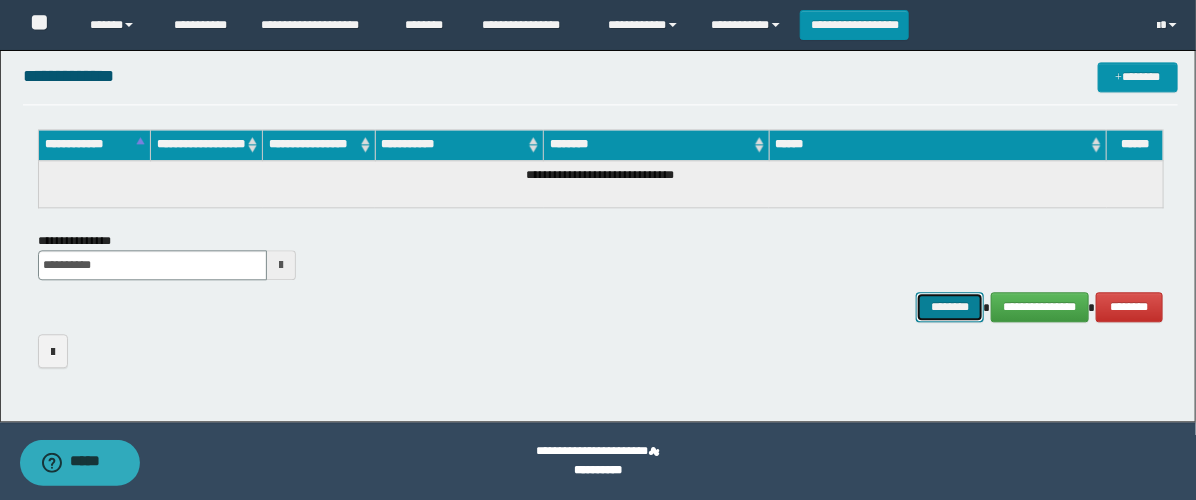 click on "********" at bounding box center (950, 307) 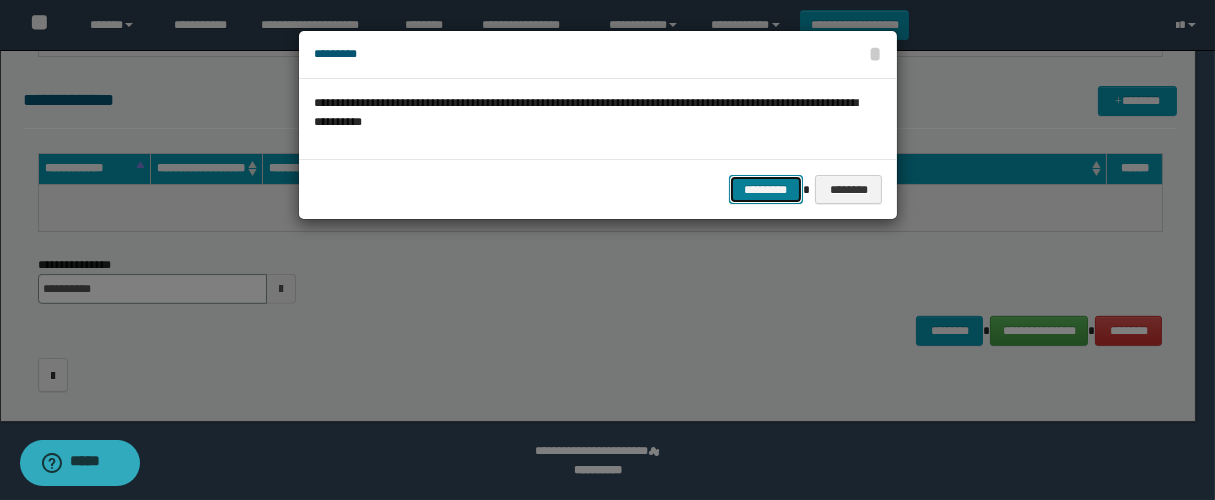 click on "*********" at bounding box center [766, 190] 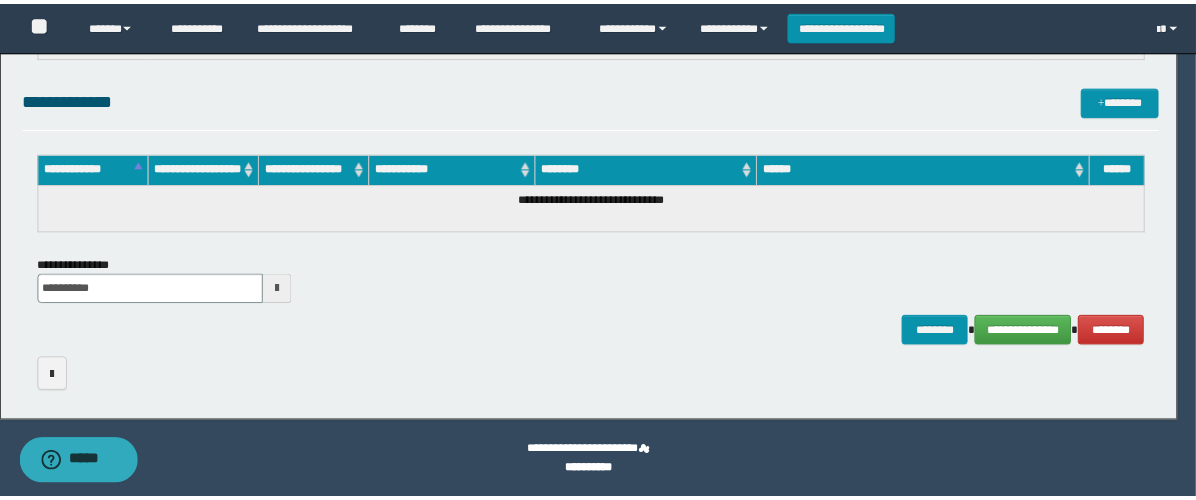 scroll, scrollTop: 1582, scrollLeft: 0, axis: vertical 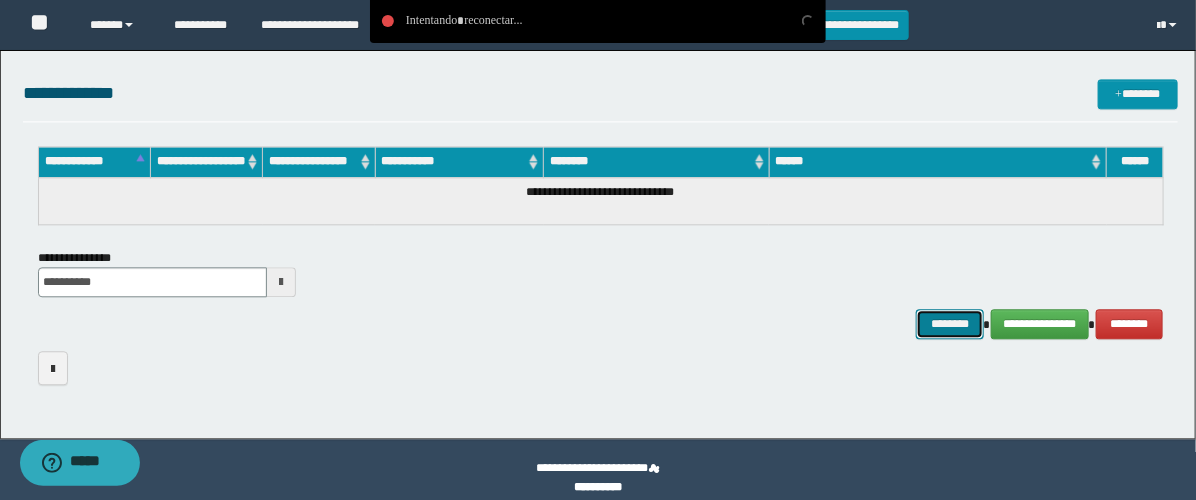 click on "********" at bounding box center (950, 324) 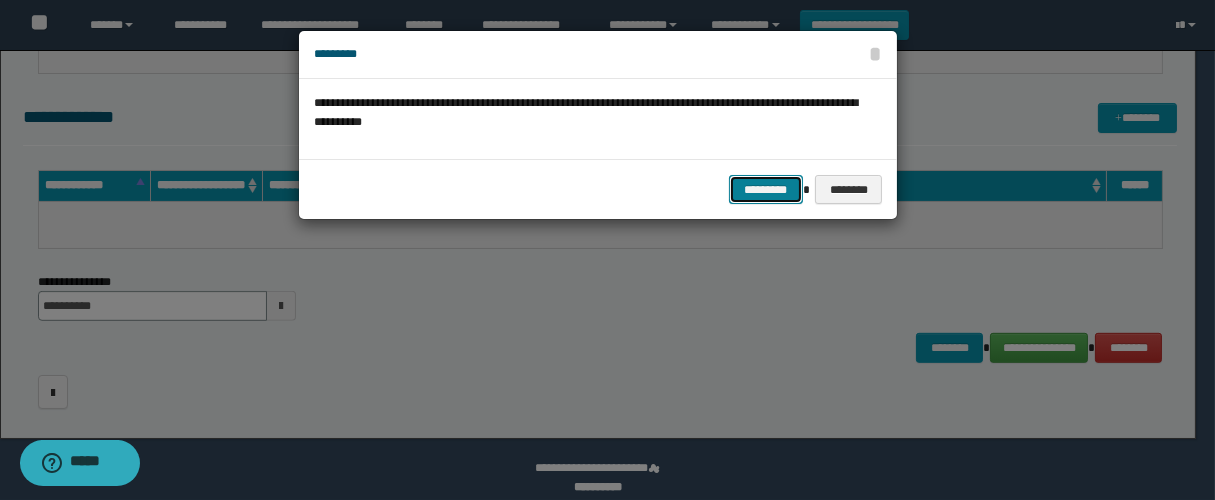 click on "*********" at bounding box center [766, 190] 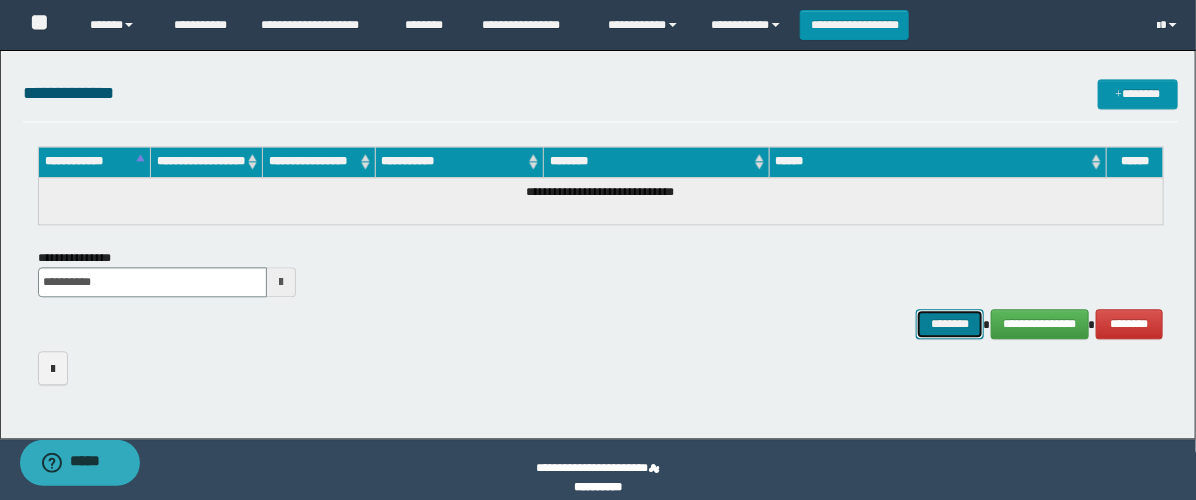 click on "********" at bounding box center [950, 324] 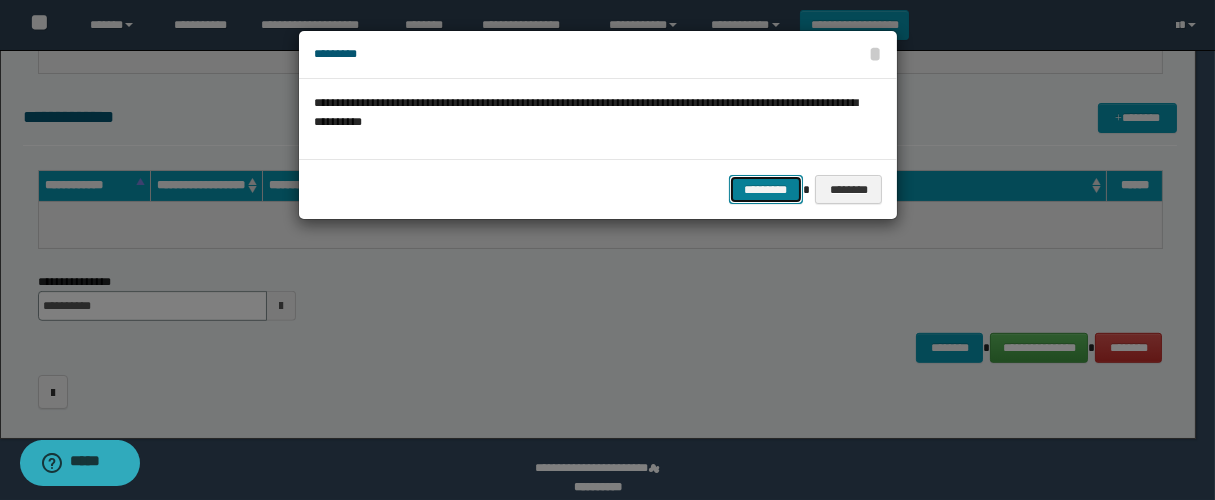 click on "*********" at bounding box center [766, 190] 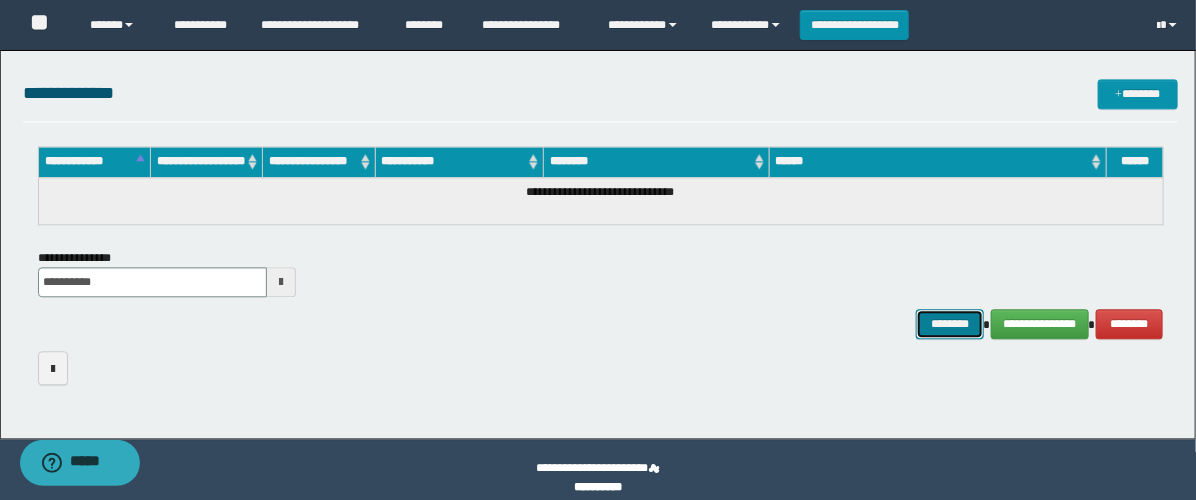 click on "********" at bounding box center (950, 324) 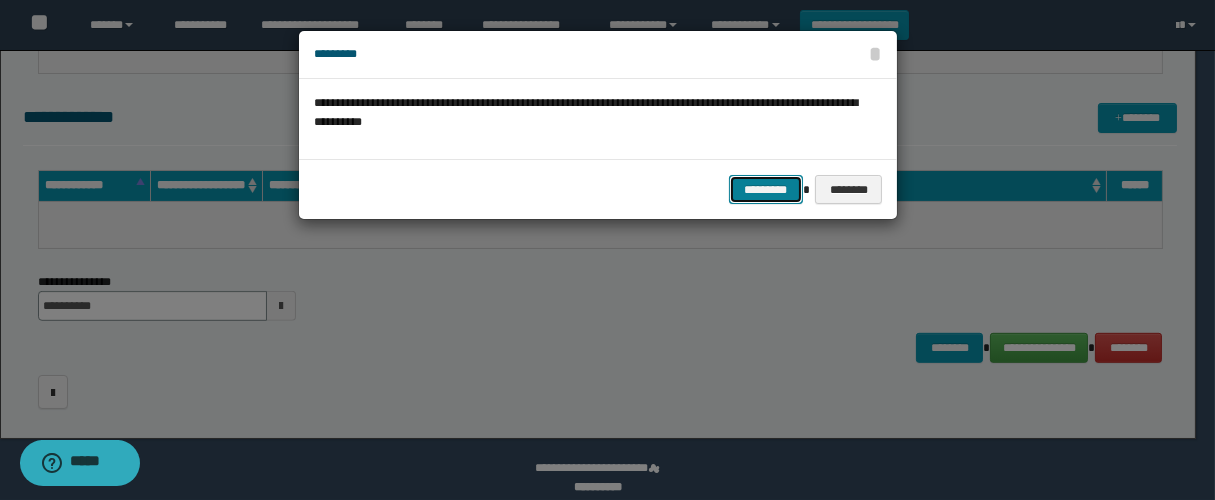click on "*********" at bounding box center [766, 190] 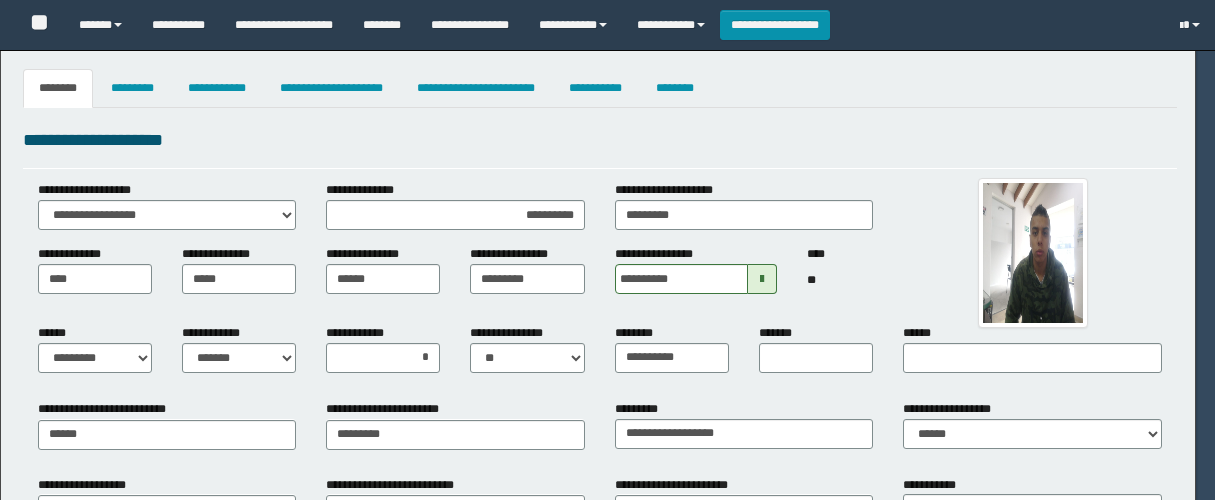select on "*" 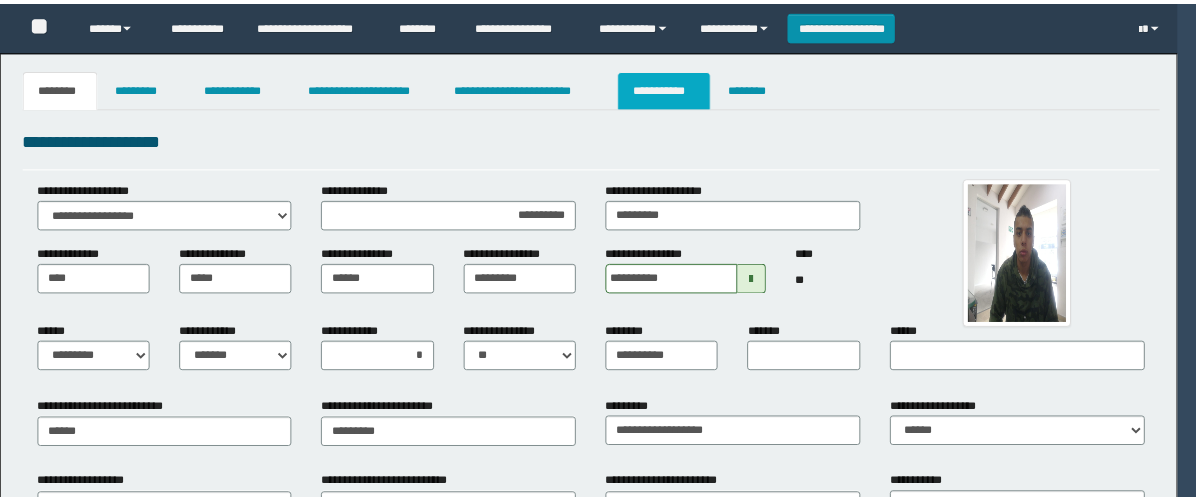 scroll, scrollTop: 0, scrollLeft: 0, axis: both 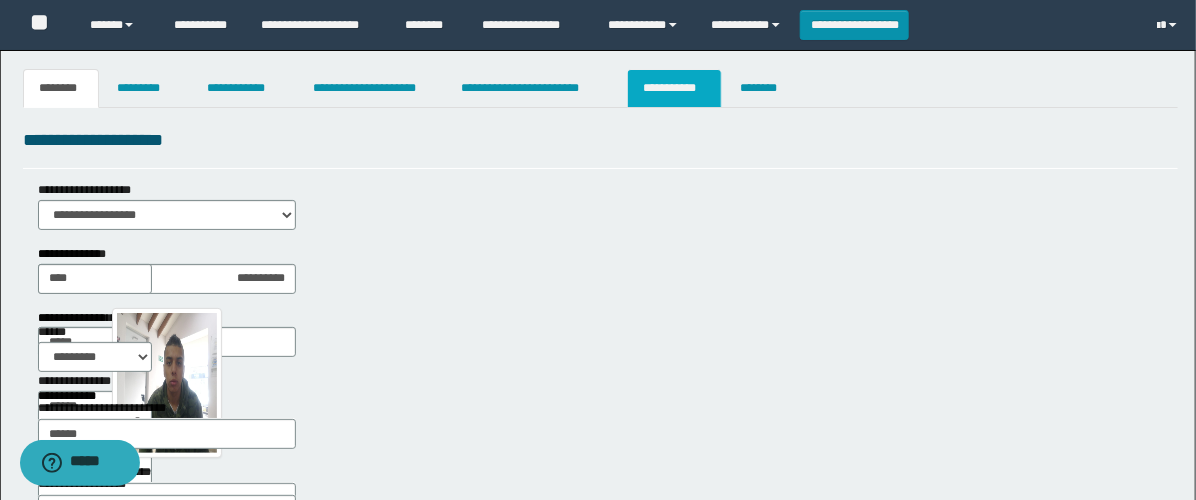 click on "**********" at bounding box center (674, 88) 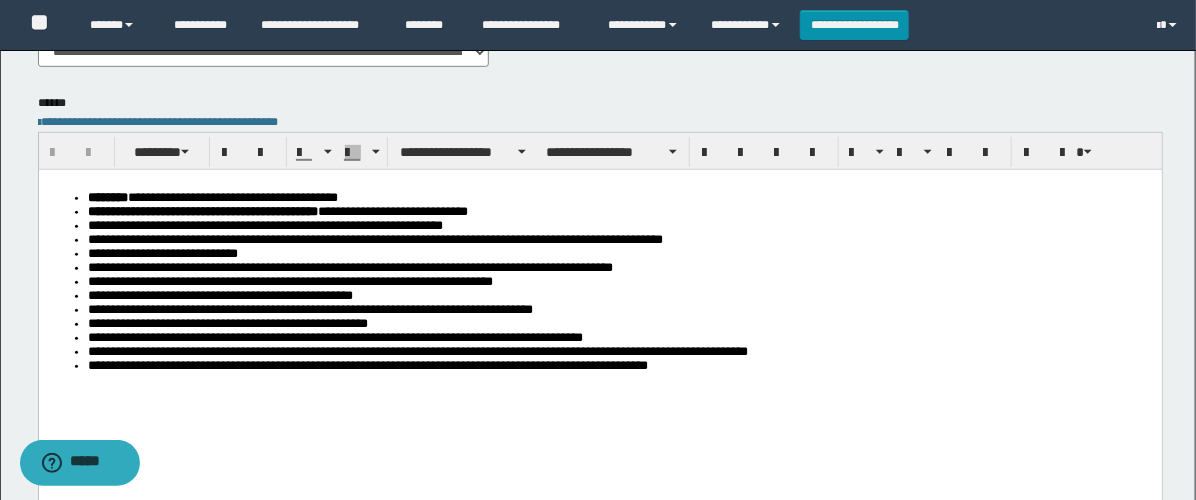 scroll, scrollTop: 0, scrollLeft: 0, axis: both 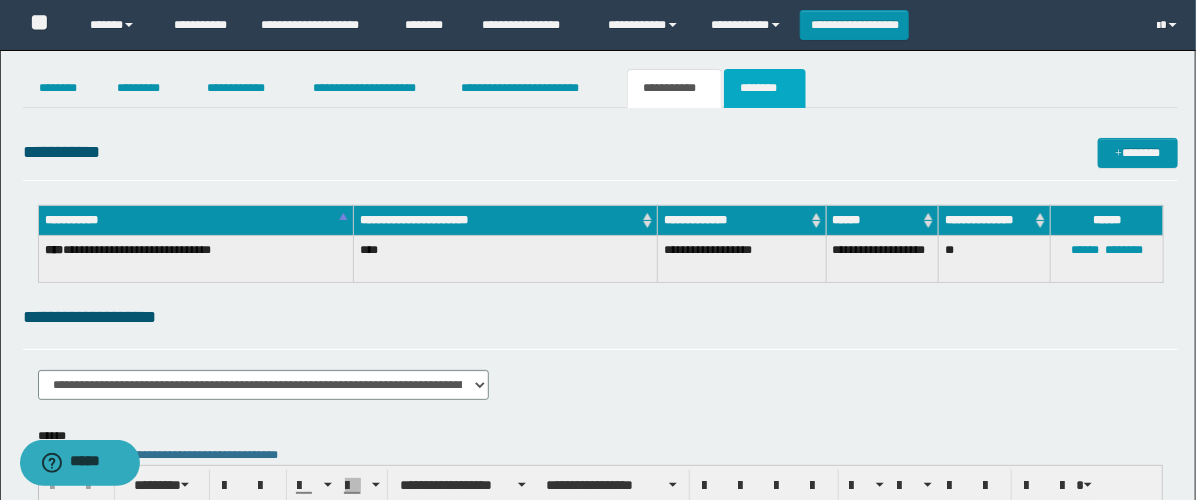 drag, startPoint x: 790, startPoint y: 80, endPoint x: 811, endPoint y: 116, distance: 41.677334 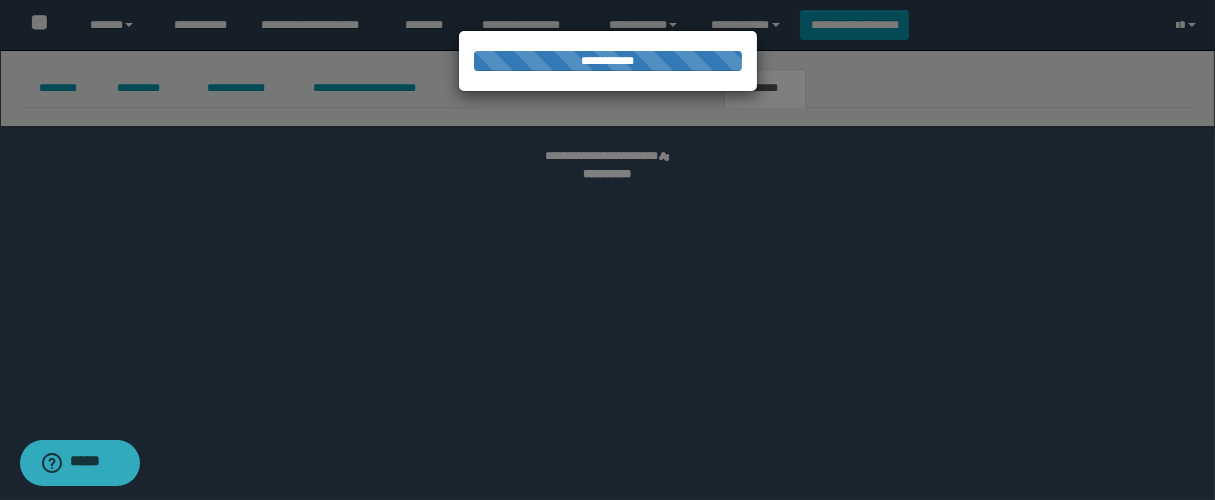 select on "****" 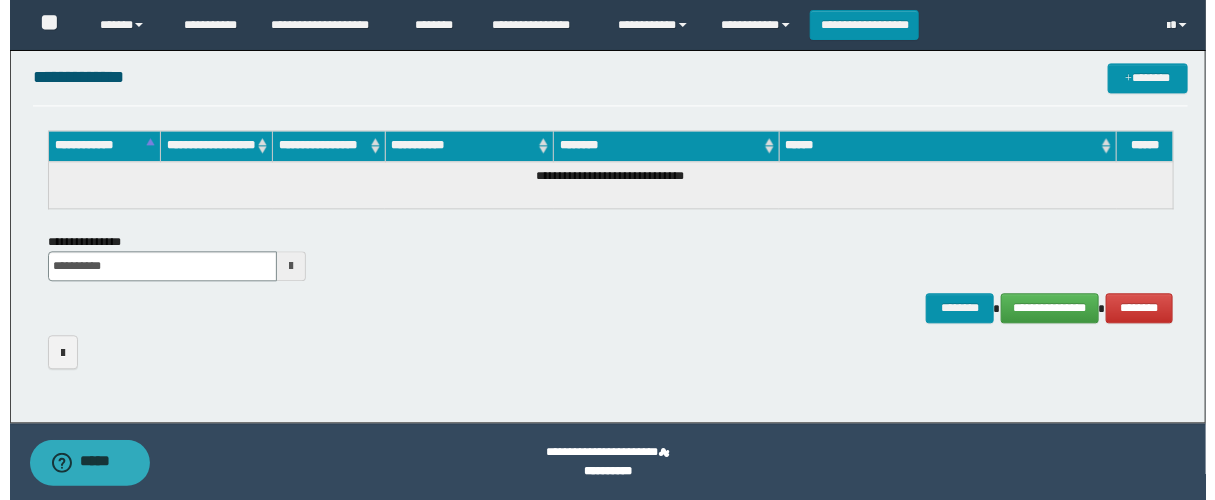 scroll, scrollTop: 0, scrollLeft: 0, axis: both 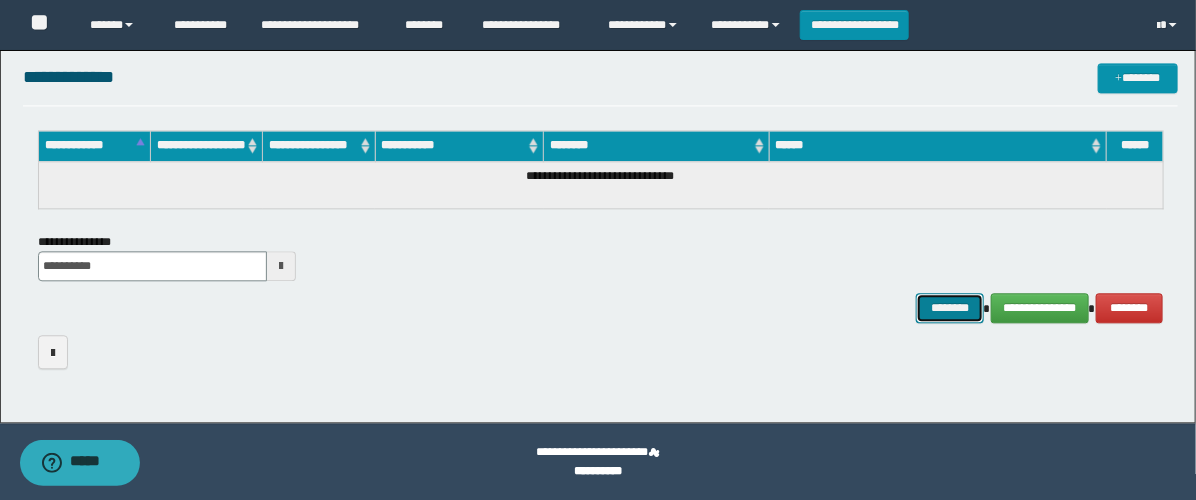 click on "********" at bounding box center (950, 308) 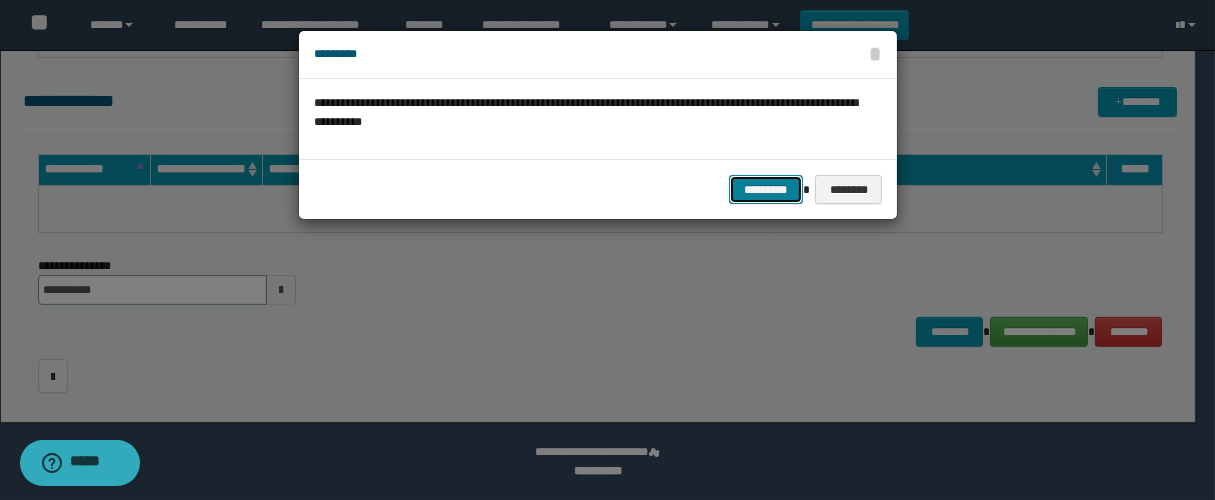 click on "*********" at bounding box center (766, 190) 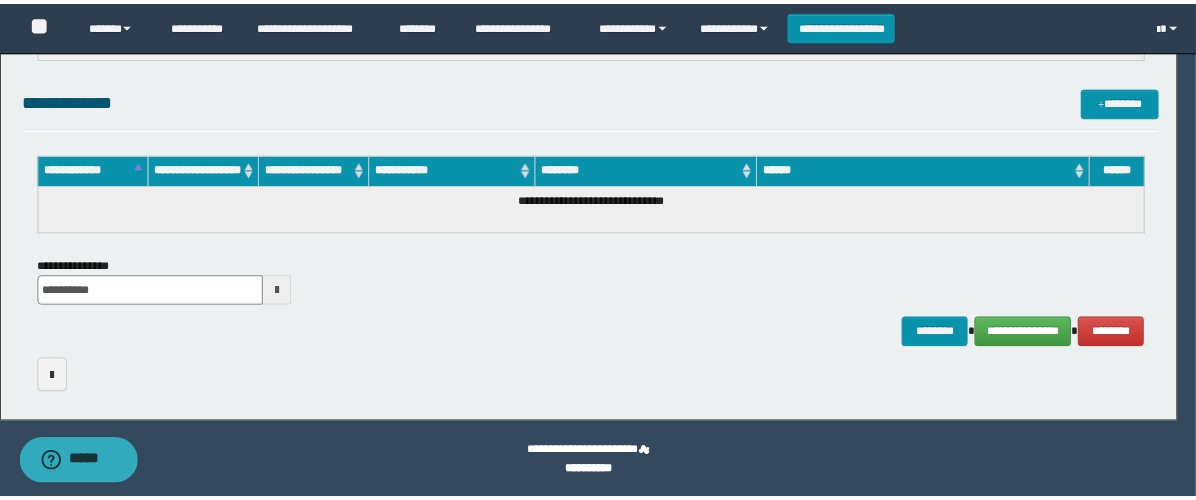 scroll, scrollTop: 1544, scrollLeft: 0, axis: vertical 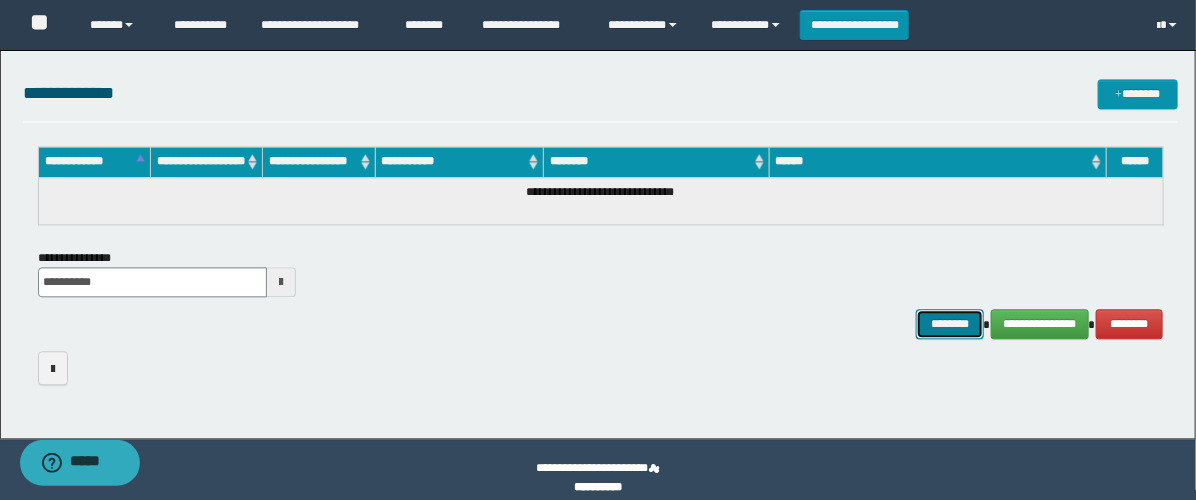 click on "********" at bounding box center (950, 324) 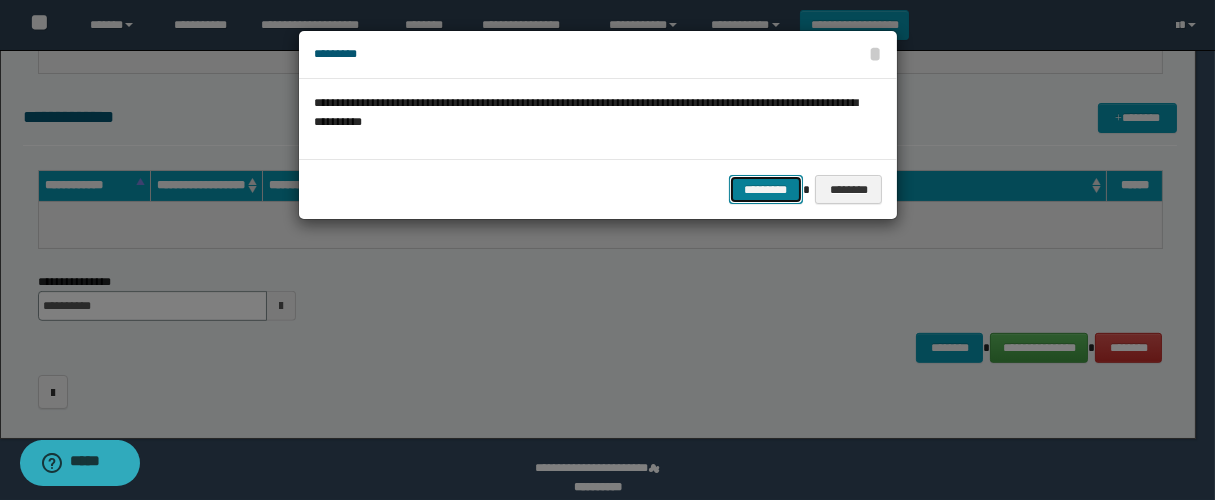 click on "*********" at bounding box center (766, 190) 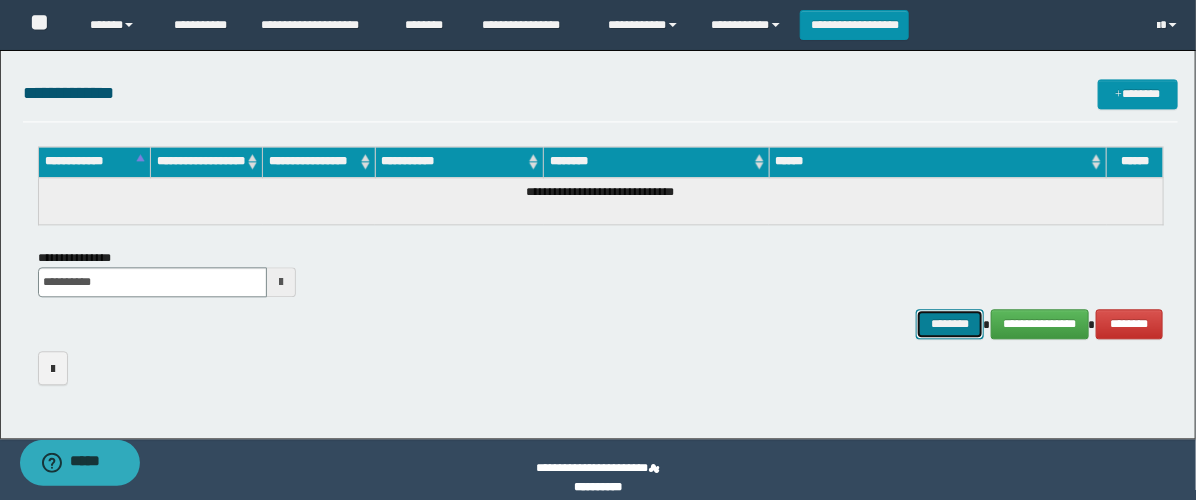click on "********" at bounding box center [950, 324] 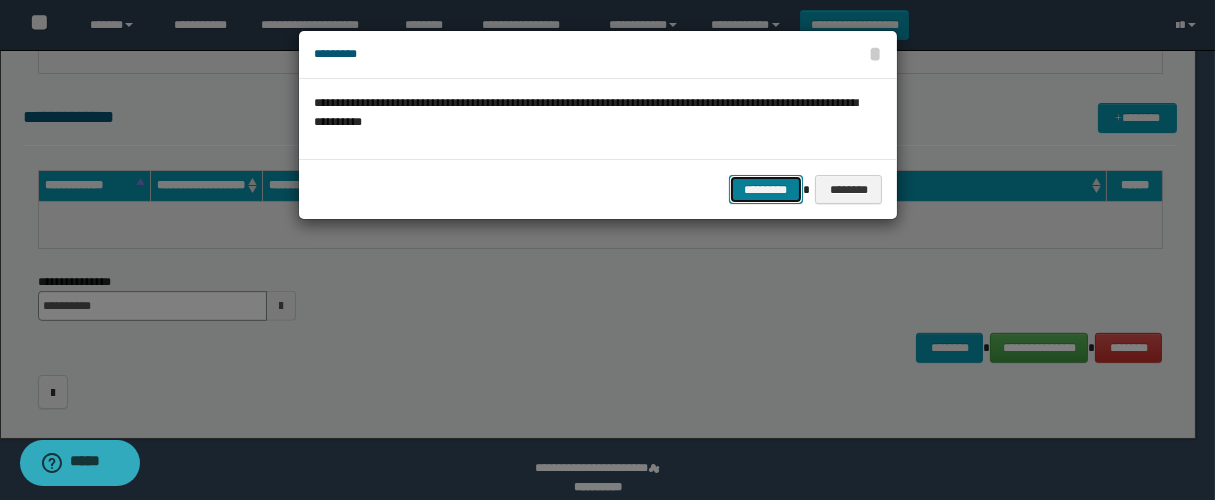 click on "*********" at bounding box center (766, 190) 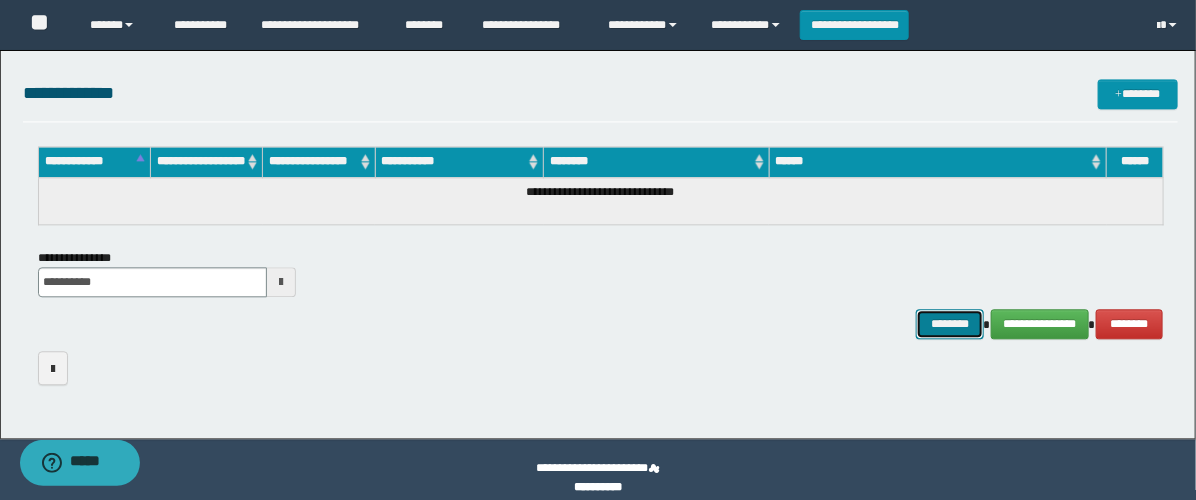 click on "********" at bounding box center (950, 324) 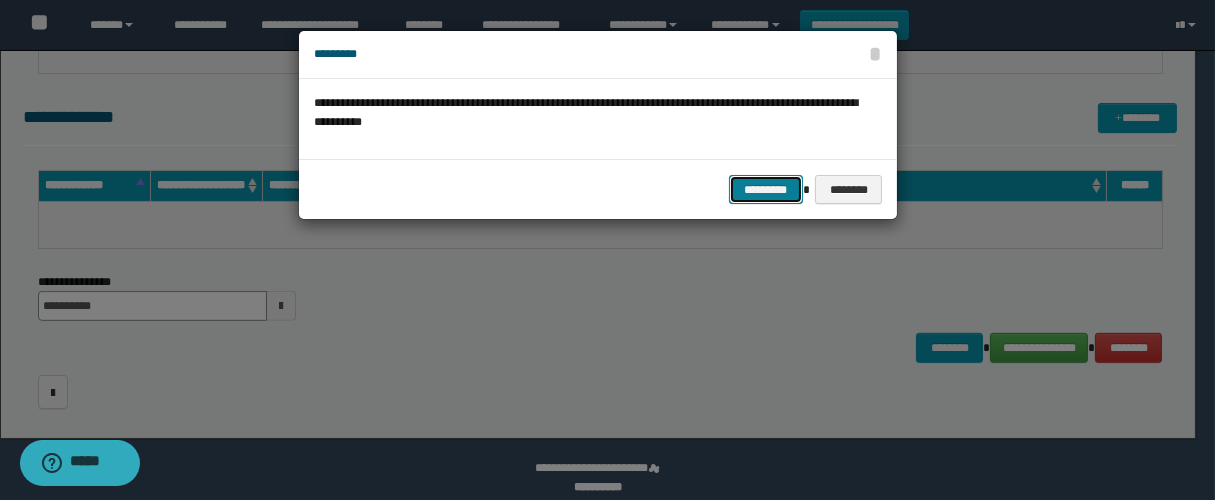 click on "*********" at bounding box center (766, 190) 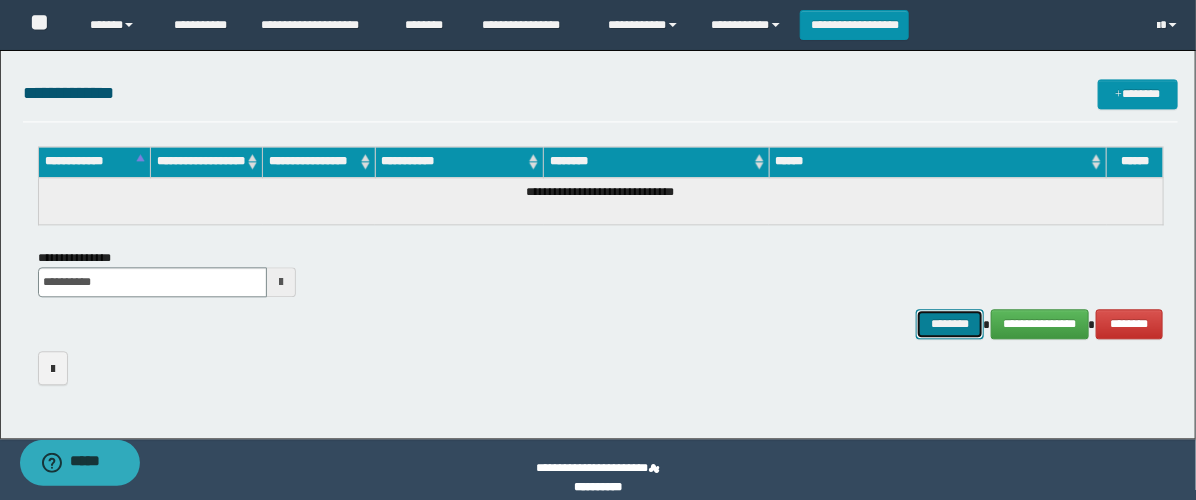 click on "********" at bounding box center (950, 324) 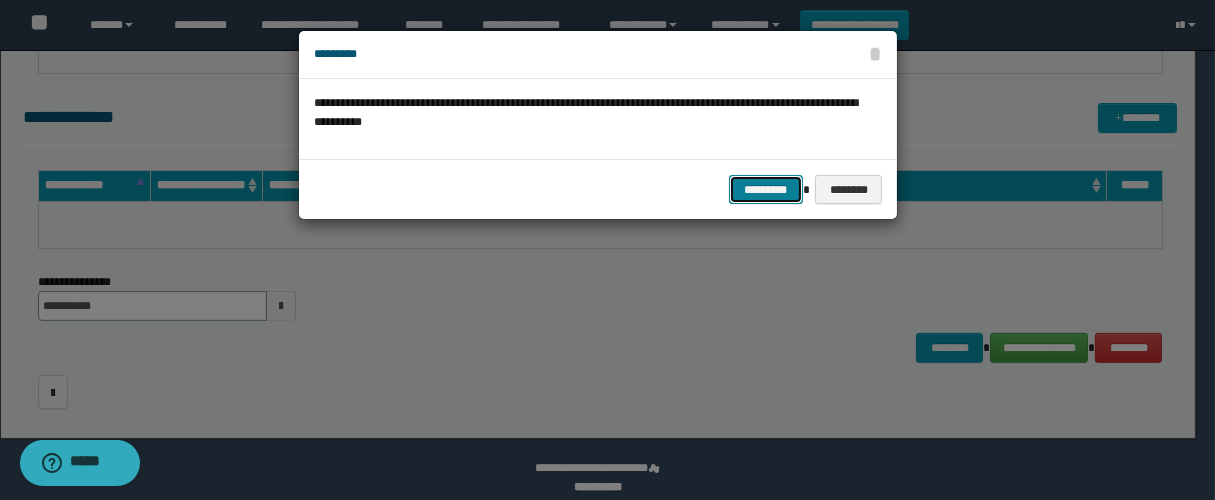 click on "*********" at bounding box center [766, 190] 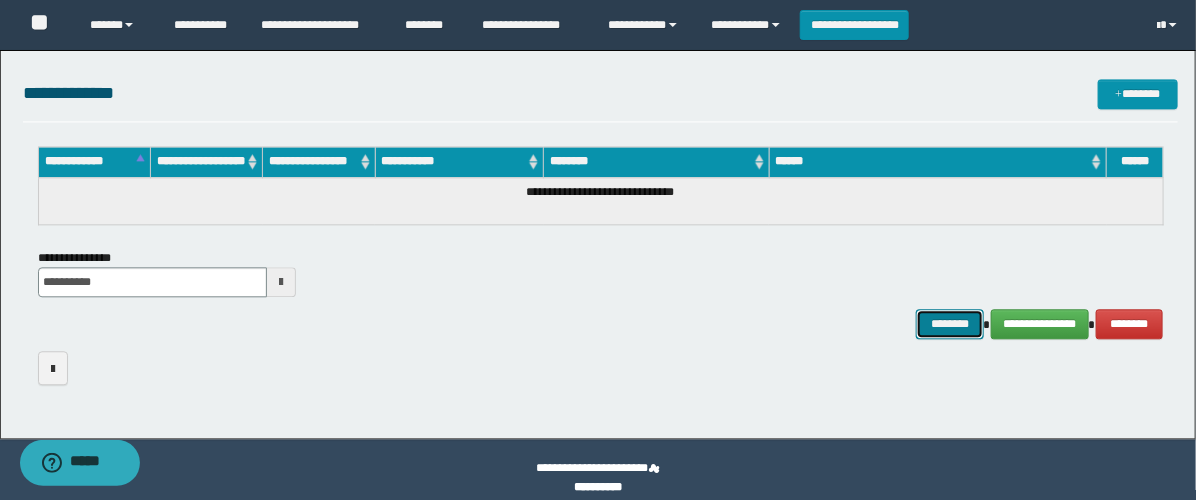 click on "********" at bounding box center [950, 324] 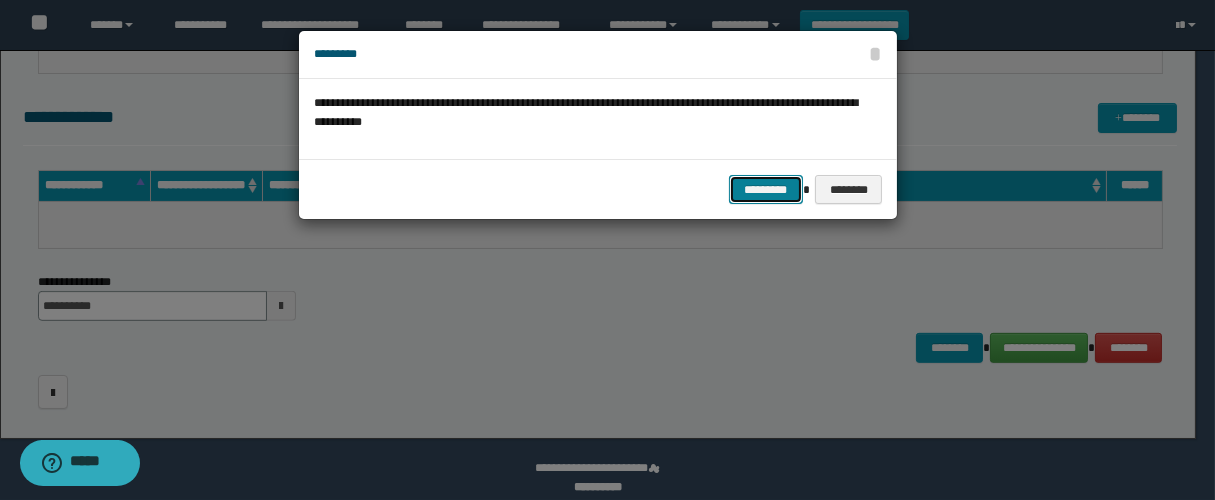 click on "*********" at bounding box center (766, 190) 